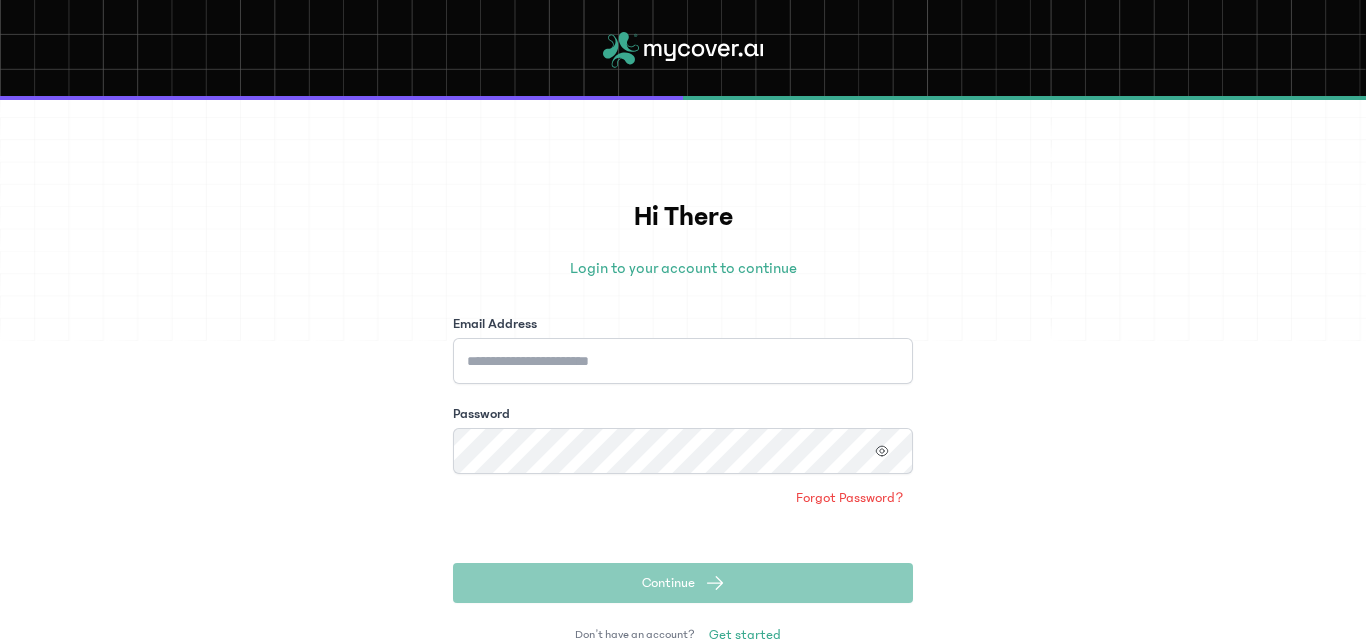 scroll, scrollTop: 0, scrollLeft: 0, axis: both 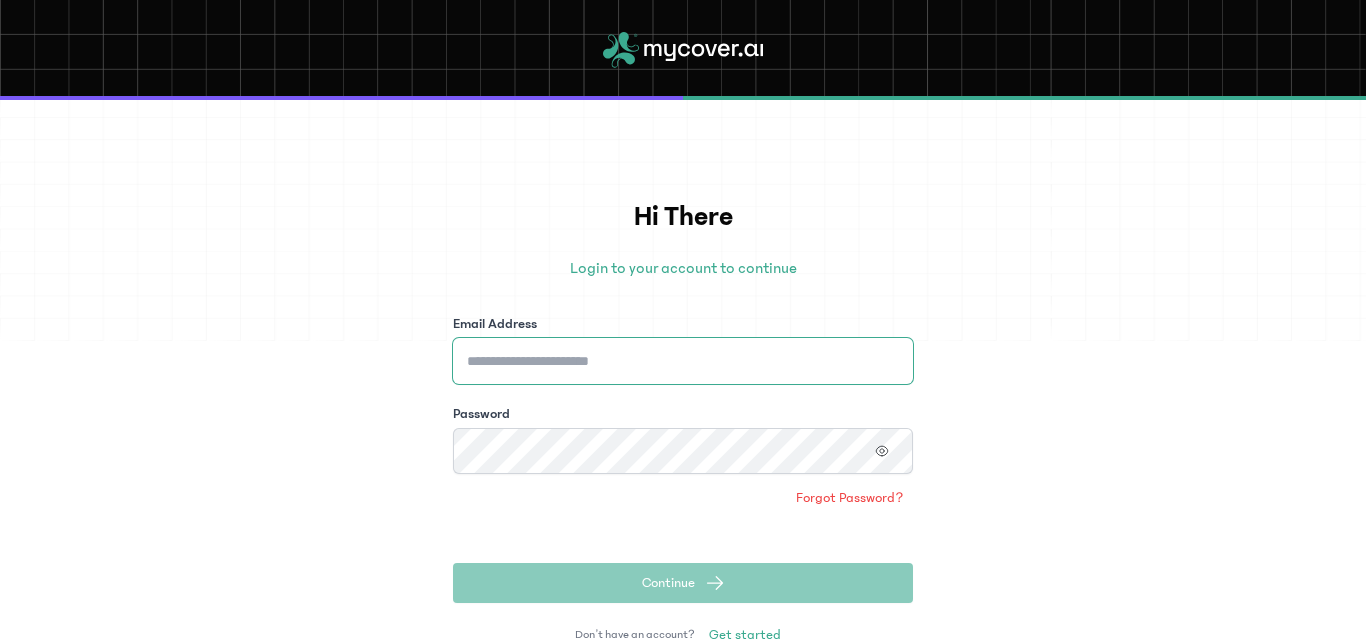 type on "**********" 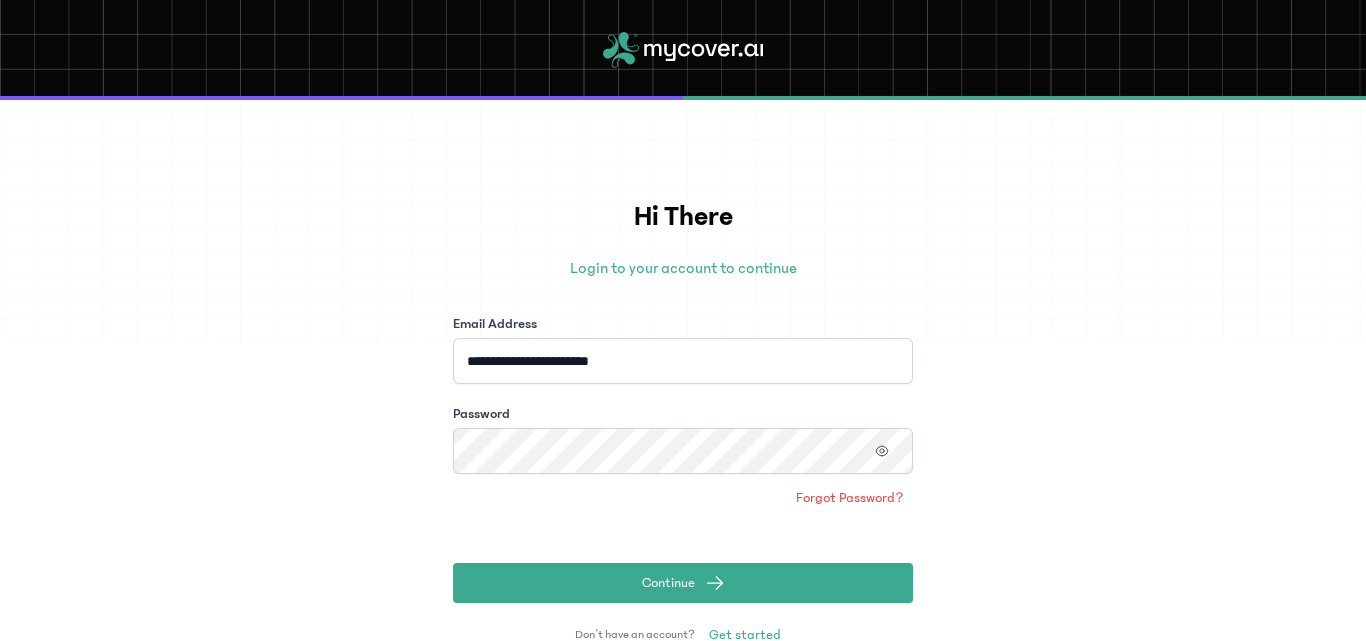 click on "**********" at bounding box center [683, 370] 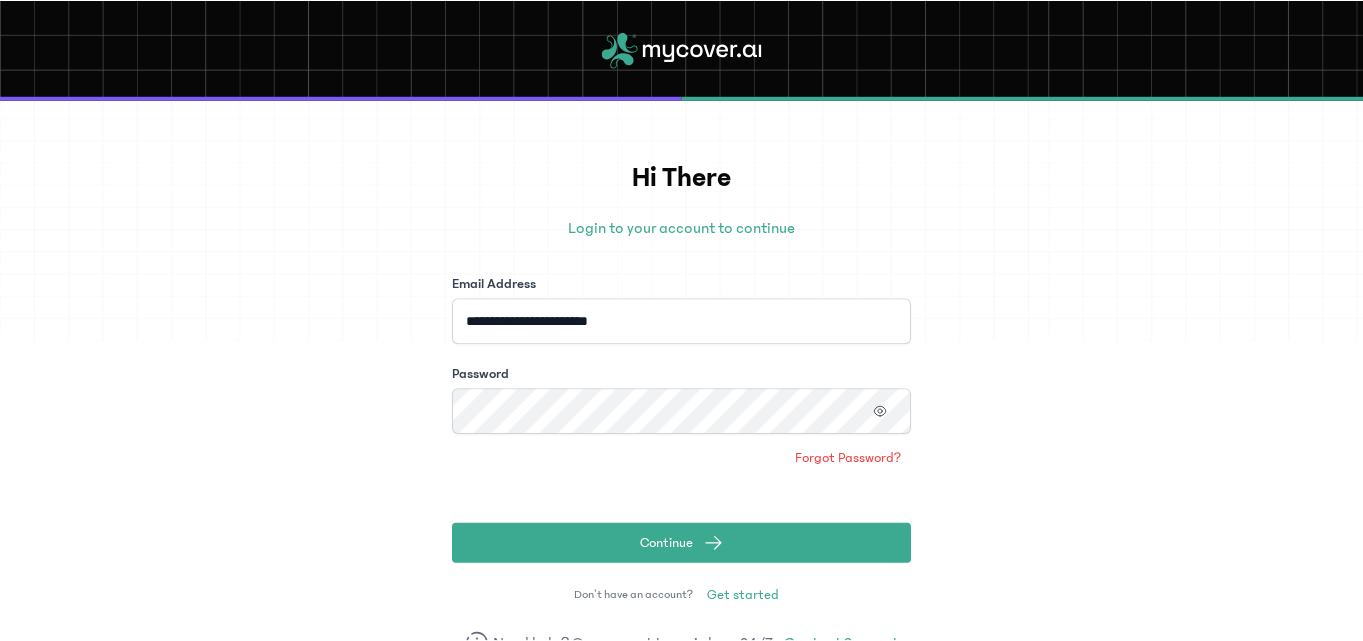 scroll, scrollTop: 80, scrollLeft: 0, axis: vertical 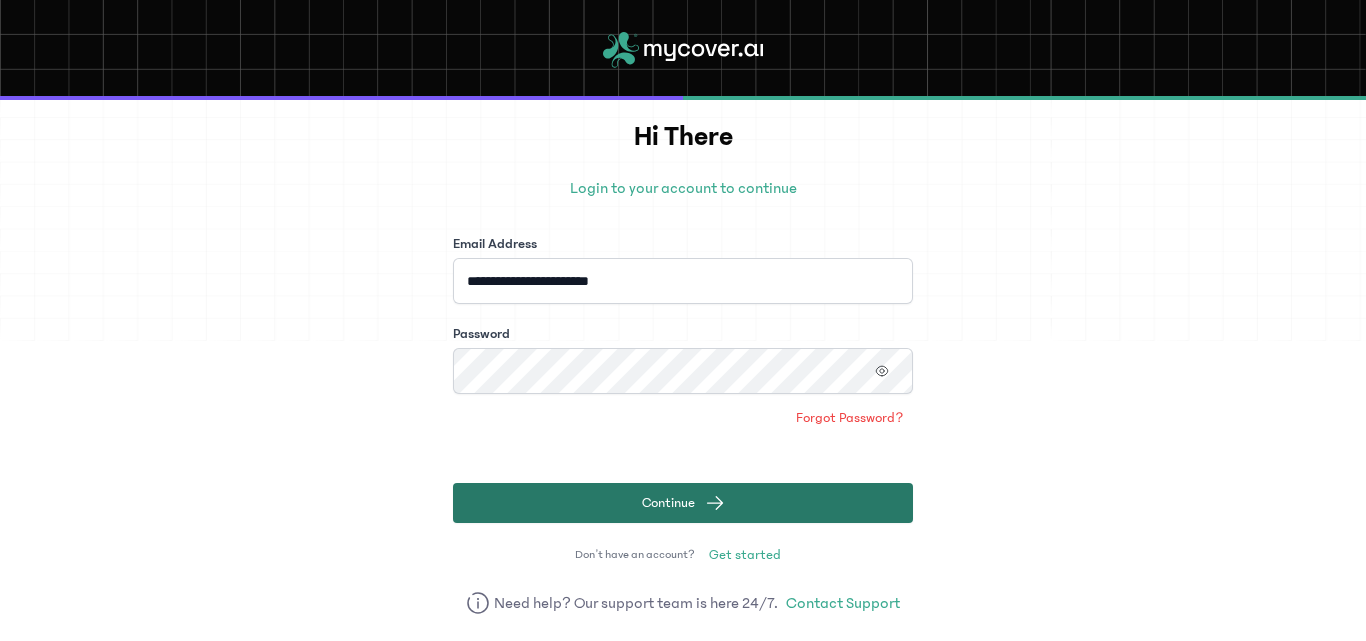 click on "Continue" 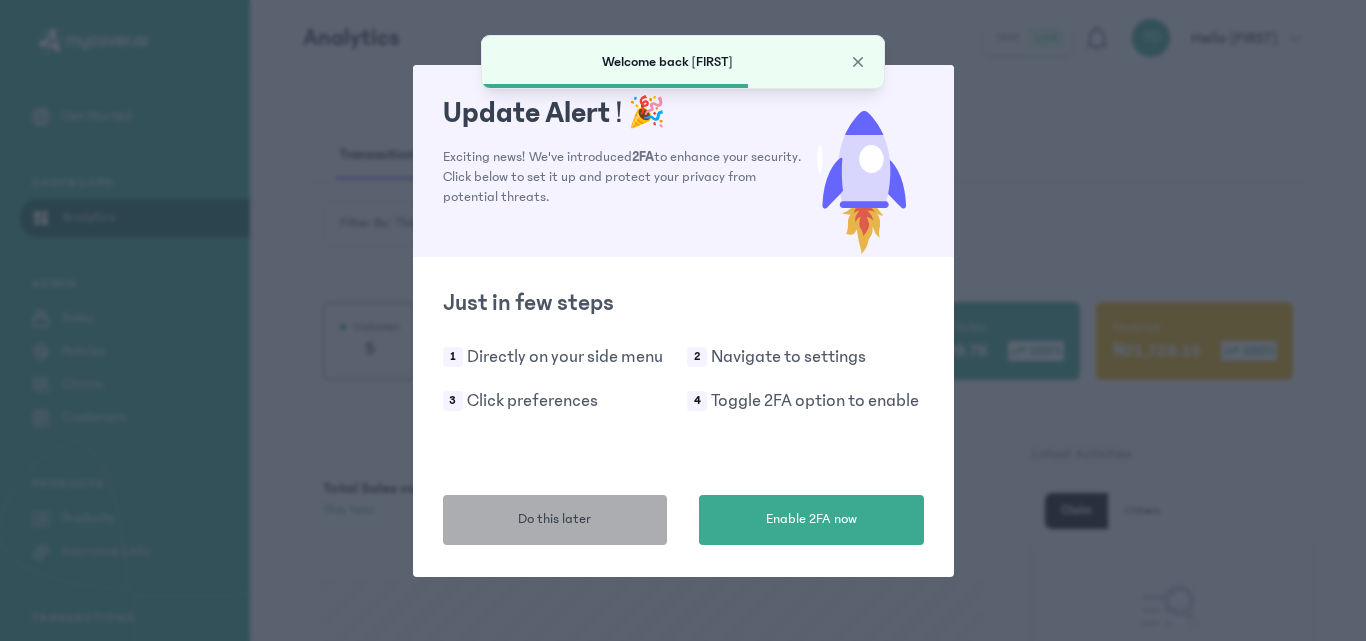 click on "Do this later" at bounding box center (555, 520) 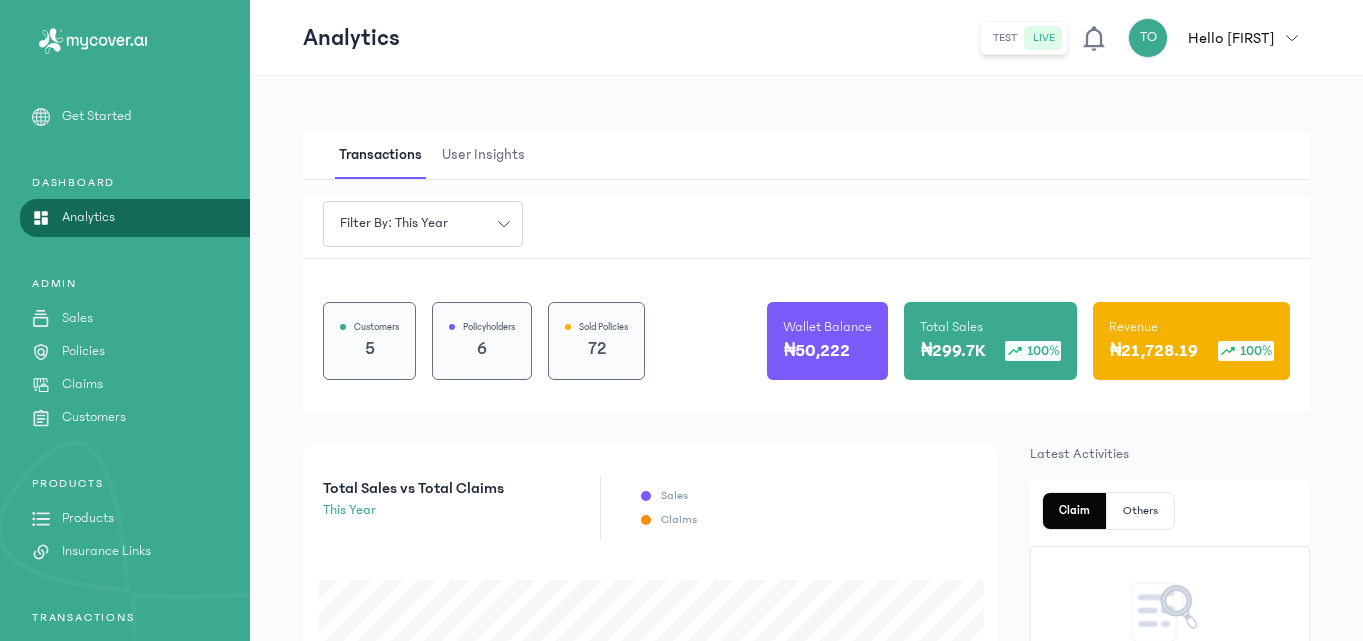 click on "Products" at bounding box center (88, 518) 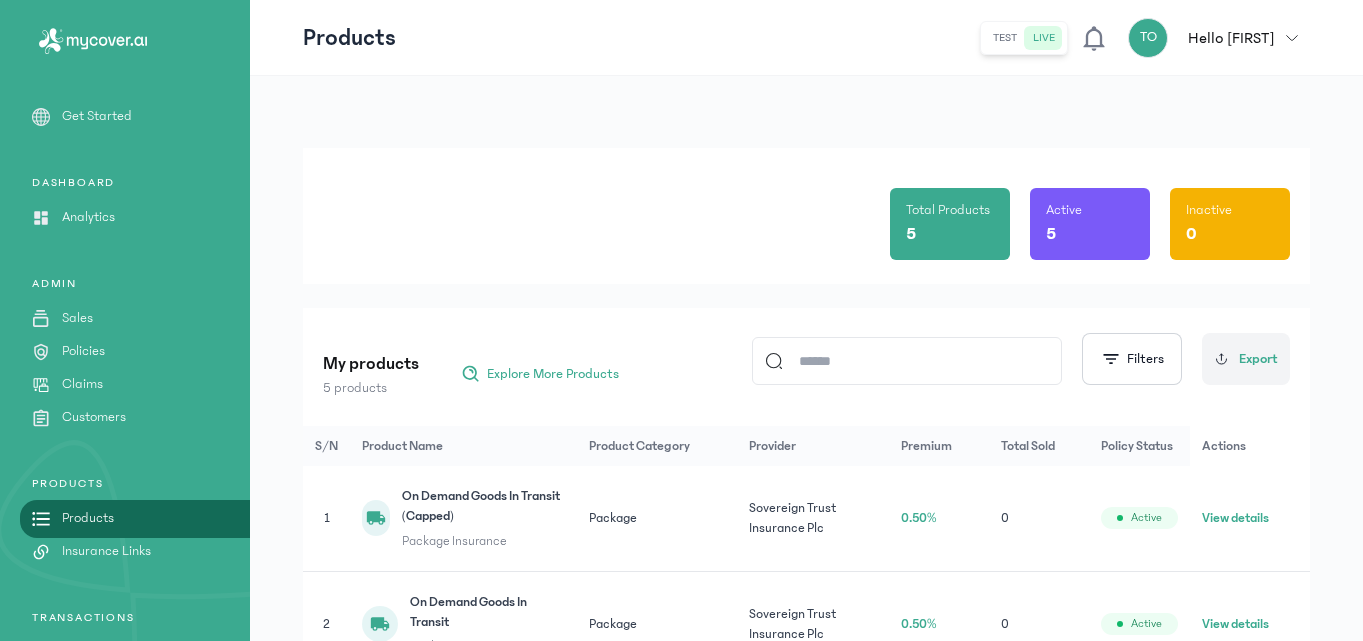 click on "Total Products 5 Active 5 Inactive 0" 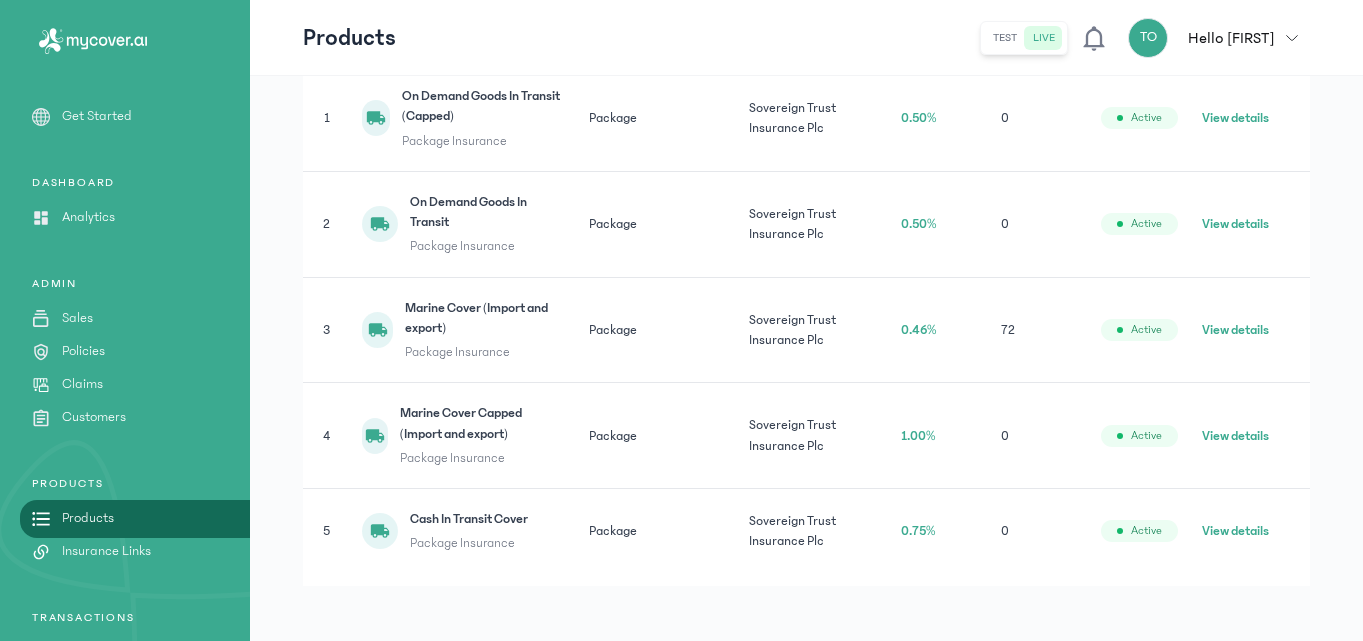 scroll, scrollTop: 409, scrollLeft: 0, axis: vertical 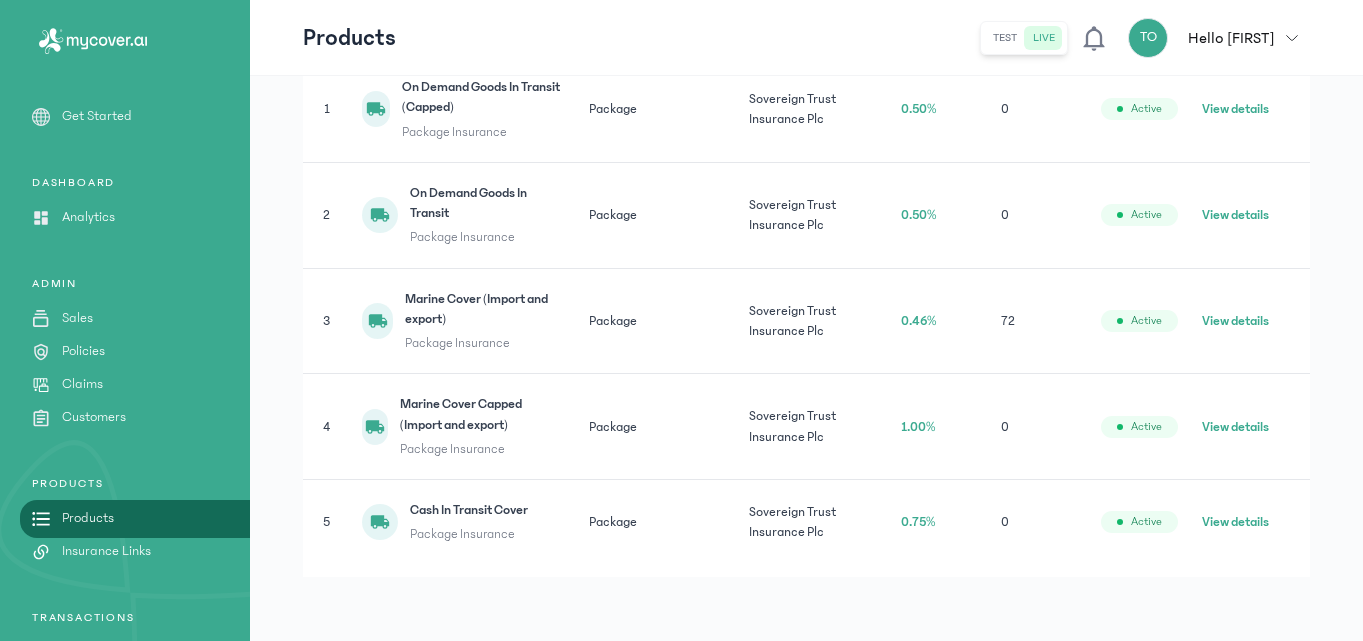 click on "View details" 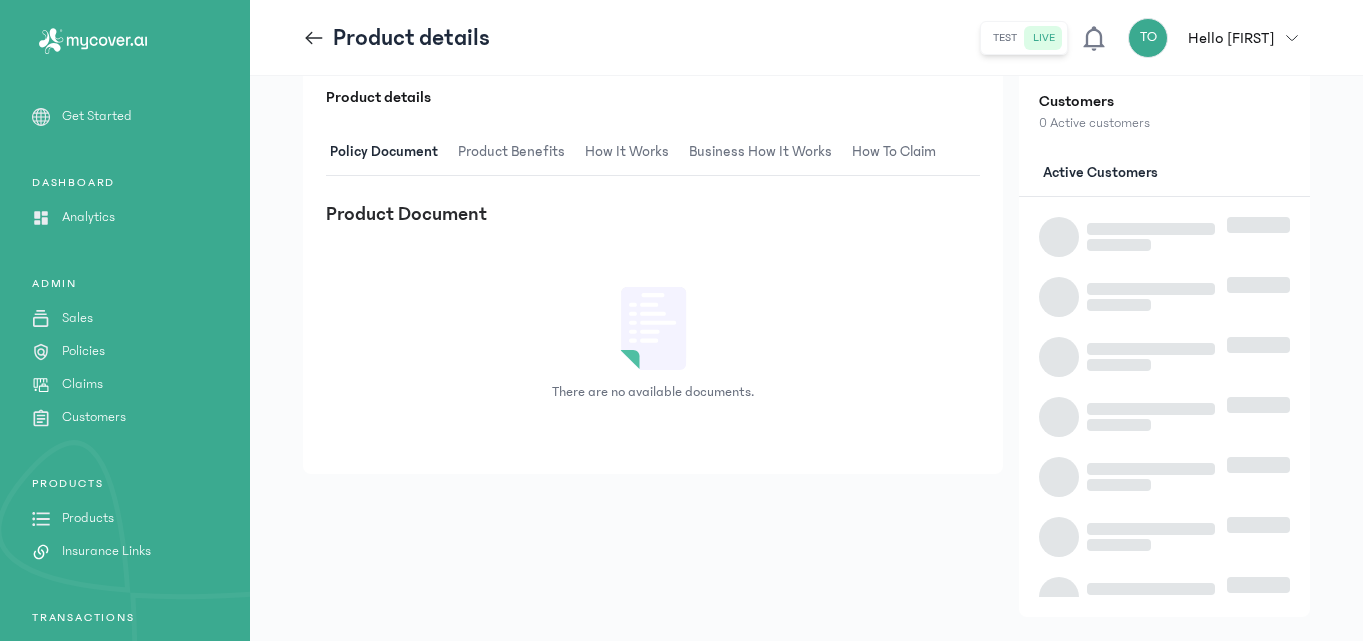 scroll, scrollTop: 0, scrollLeft: 0, axis: both 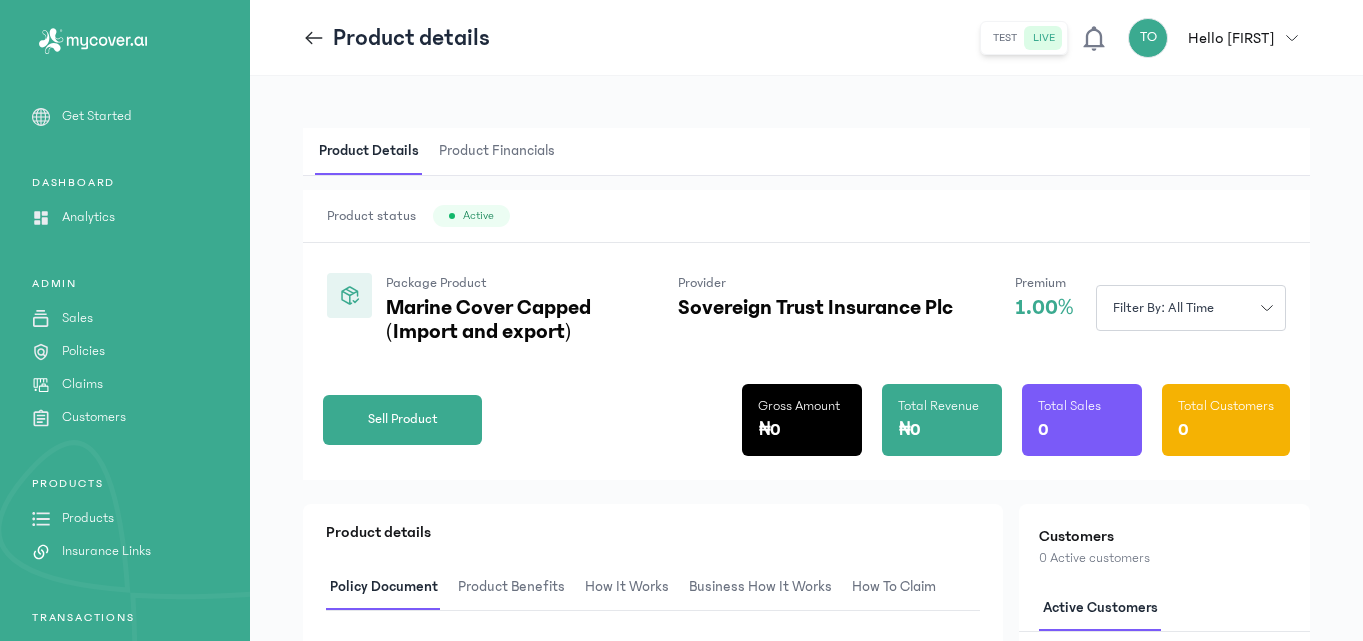 click on "Product Details Product Financials" at bounding box center [806, 152] 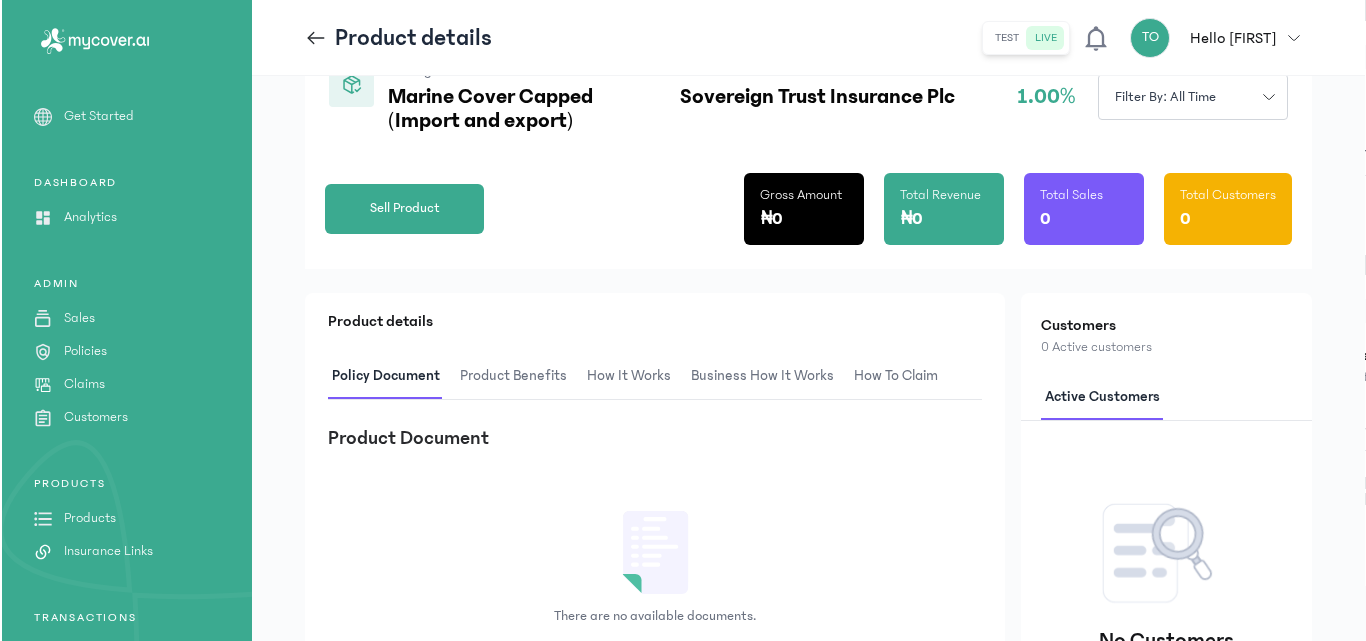 scroll, scrollTop: 240, scrollLeft: 0, axis: vertical 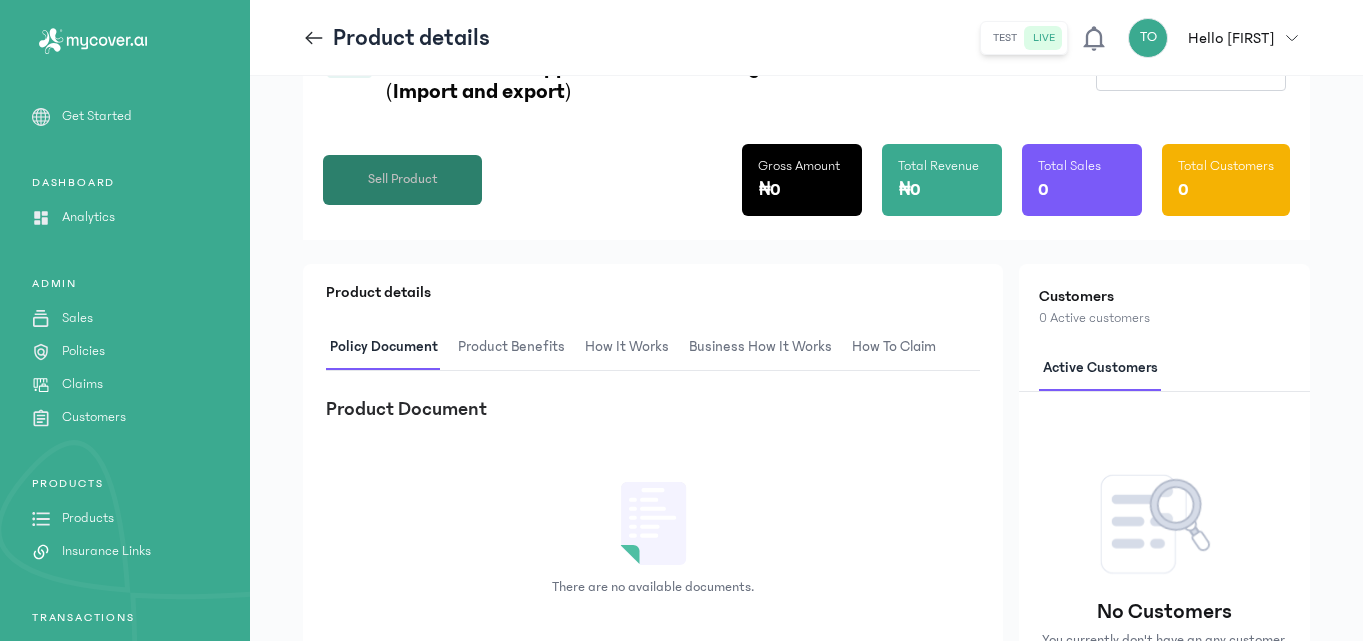 click on "Sell Product" 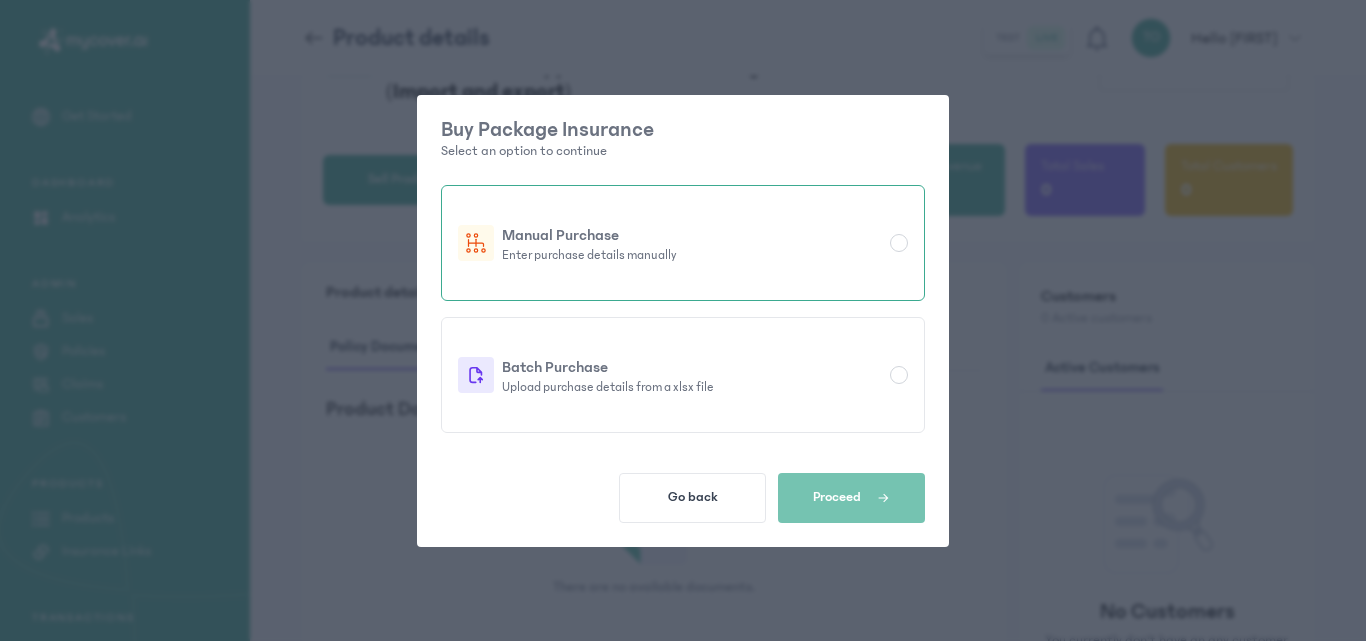 click at bounding box center [899, 243] 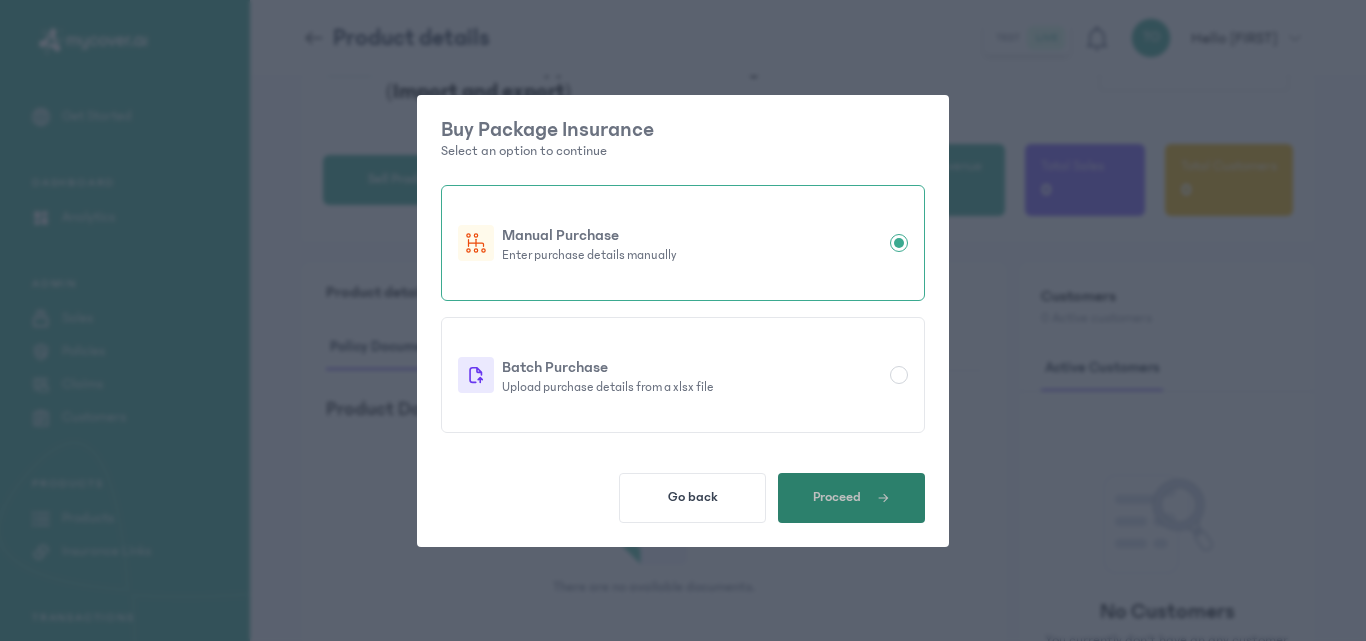 click on "Proceed" 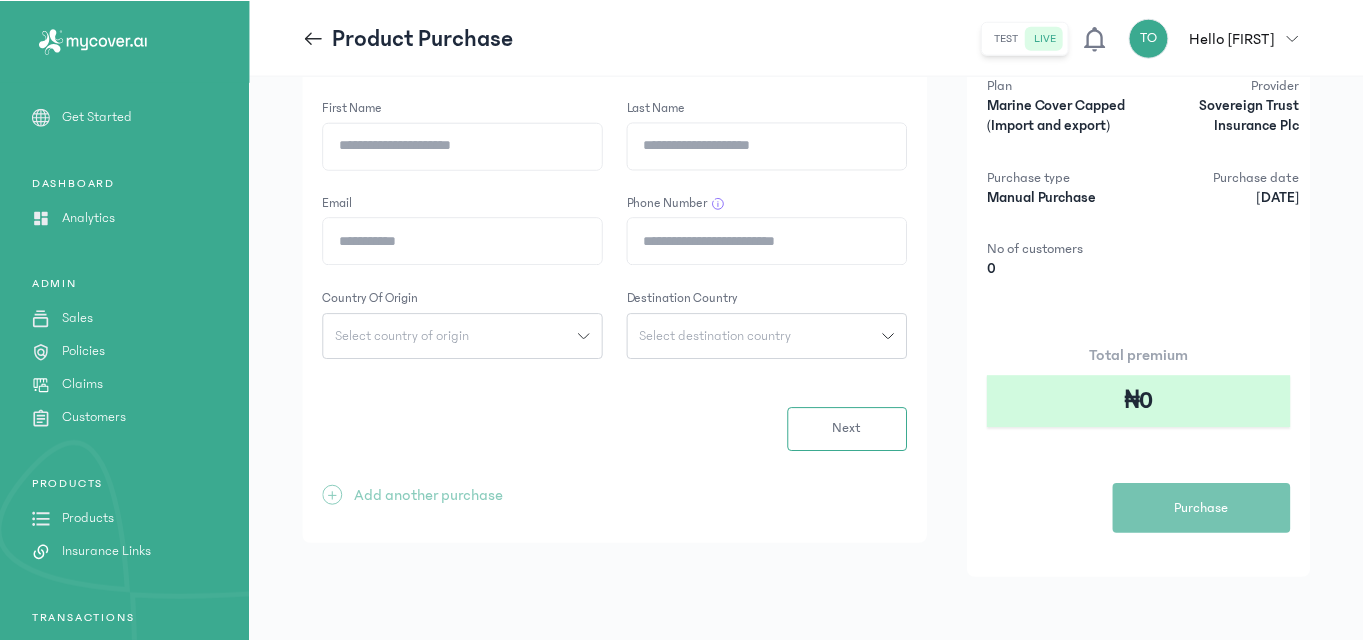 scroll, scrollTop: 0, scrollLeft: 0, axis: both 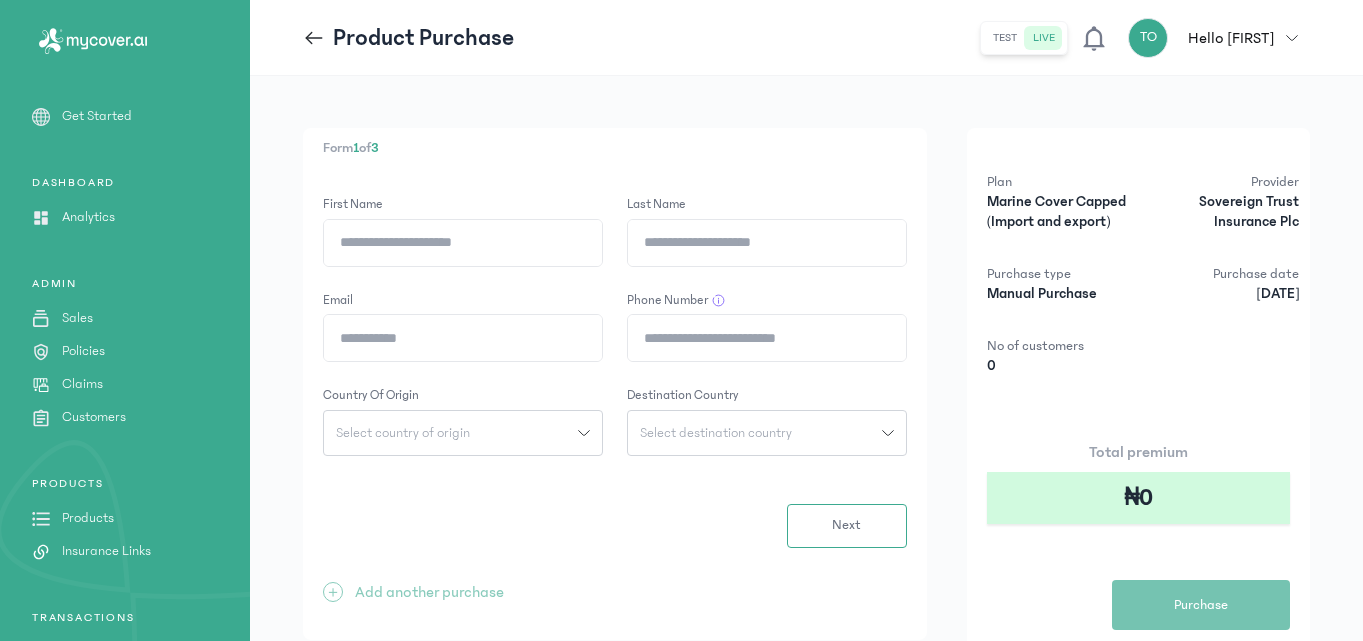 click on "First Name" 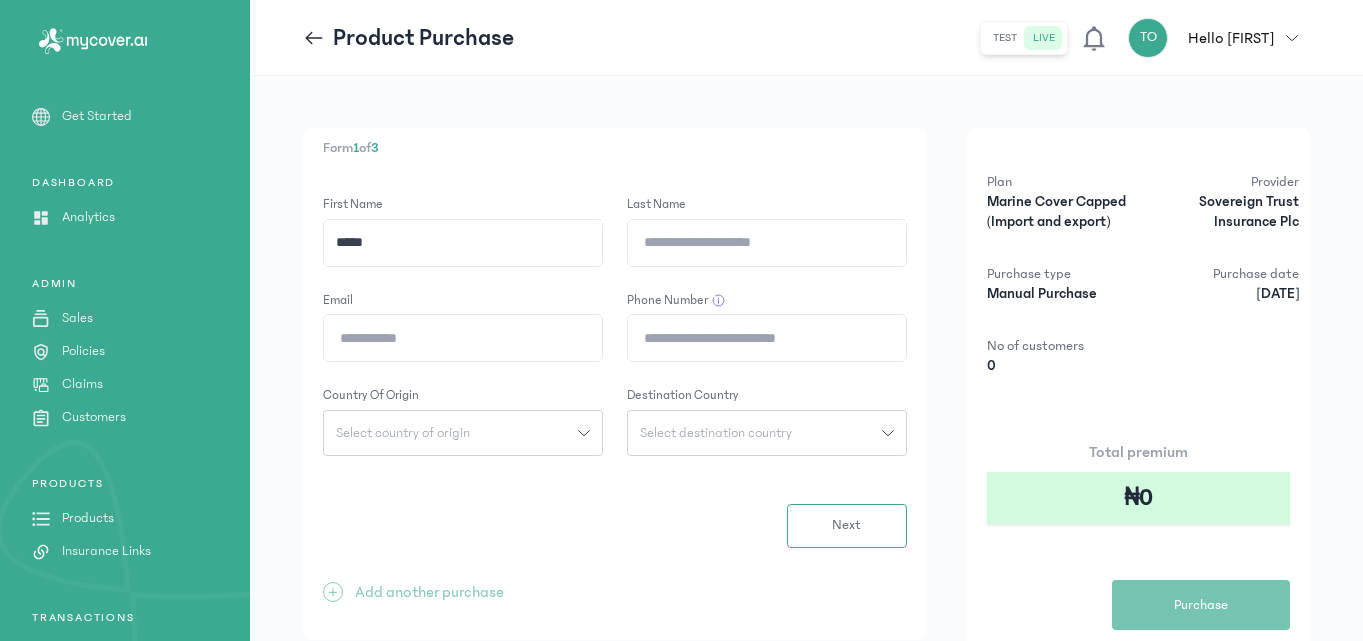 type on "*****" 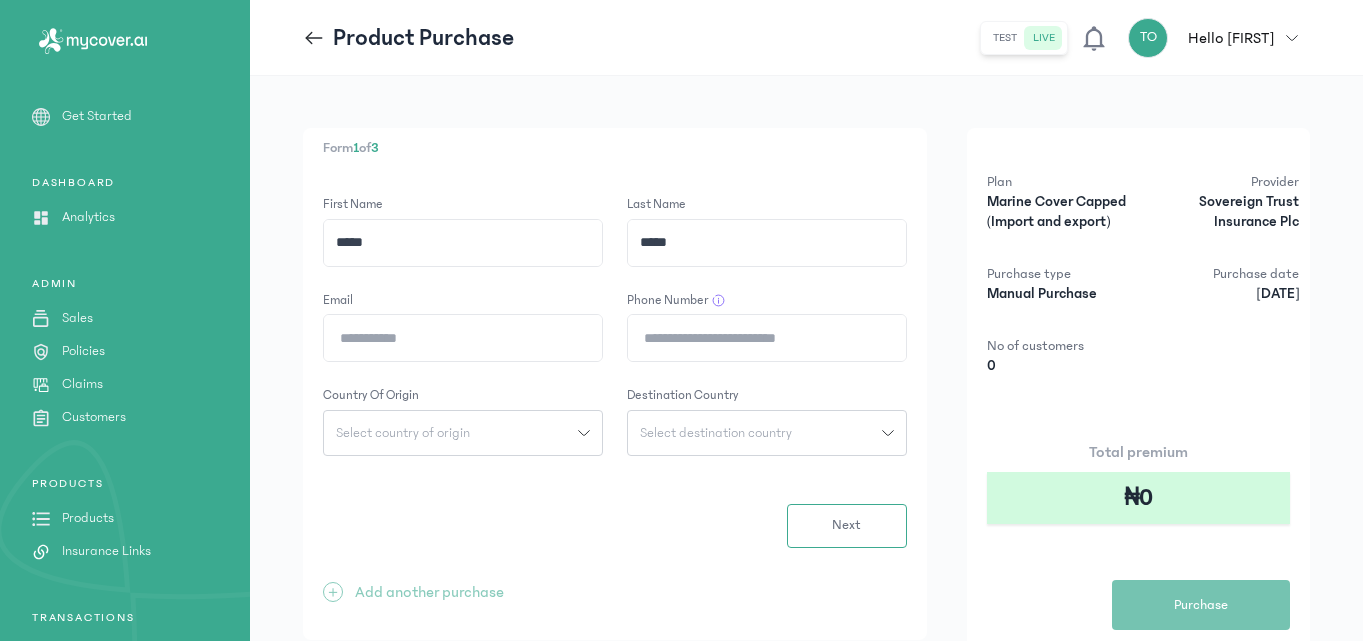 type on "*****" 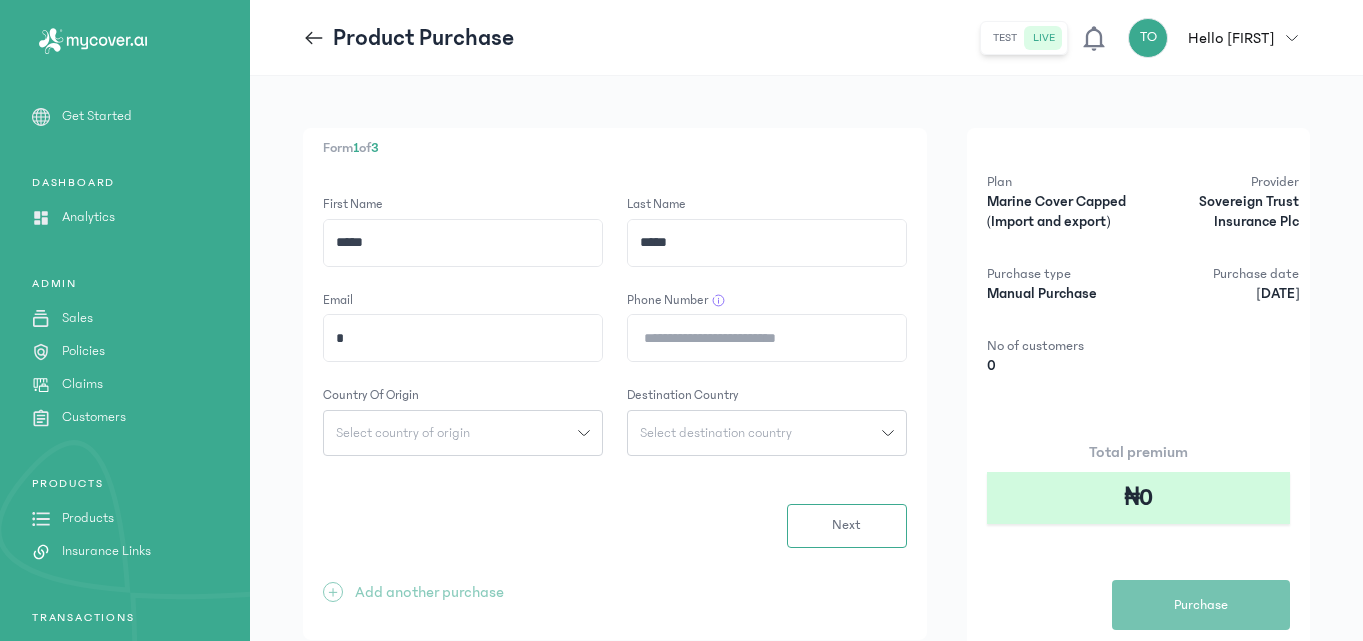 type on "**********" 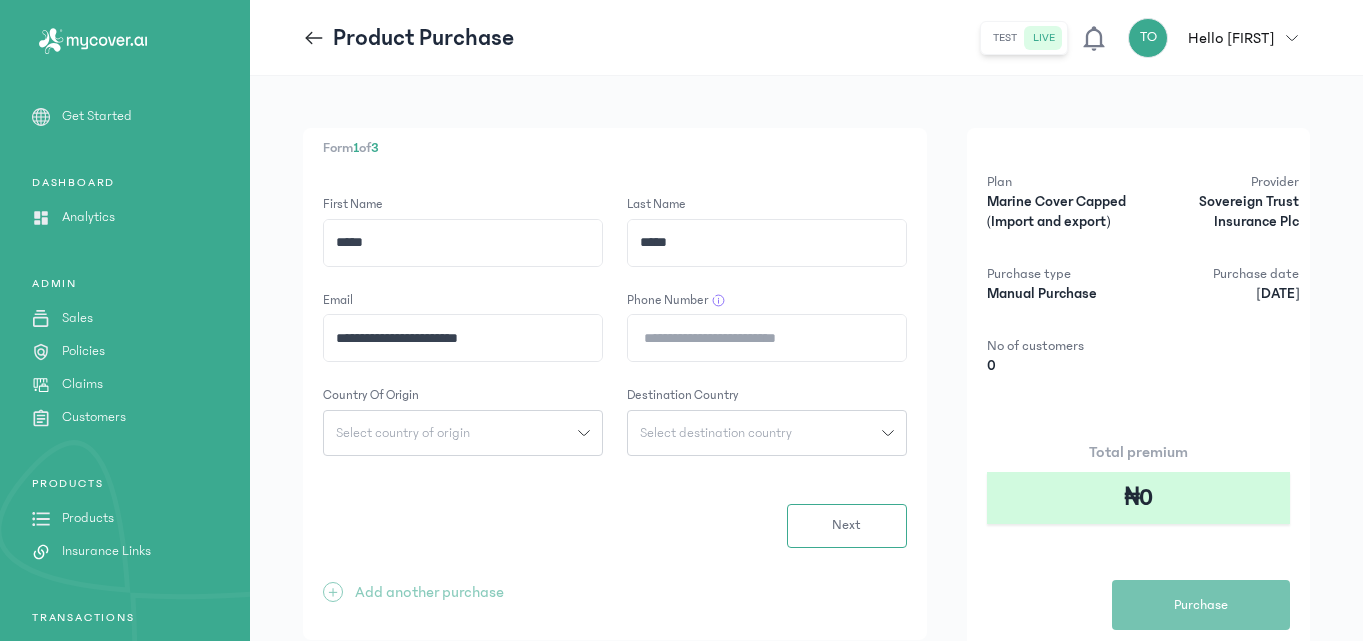 click on "Phone Number" 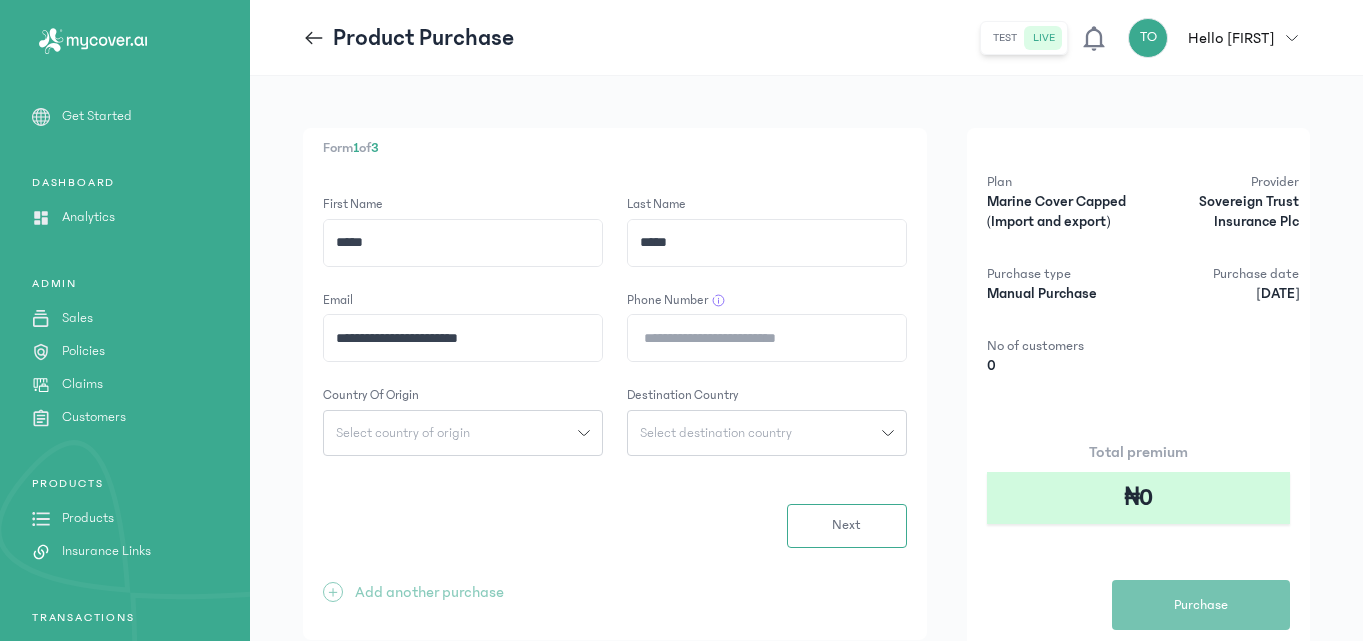 type on "*" 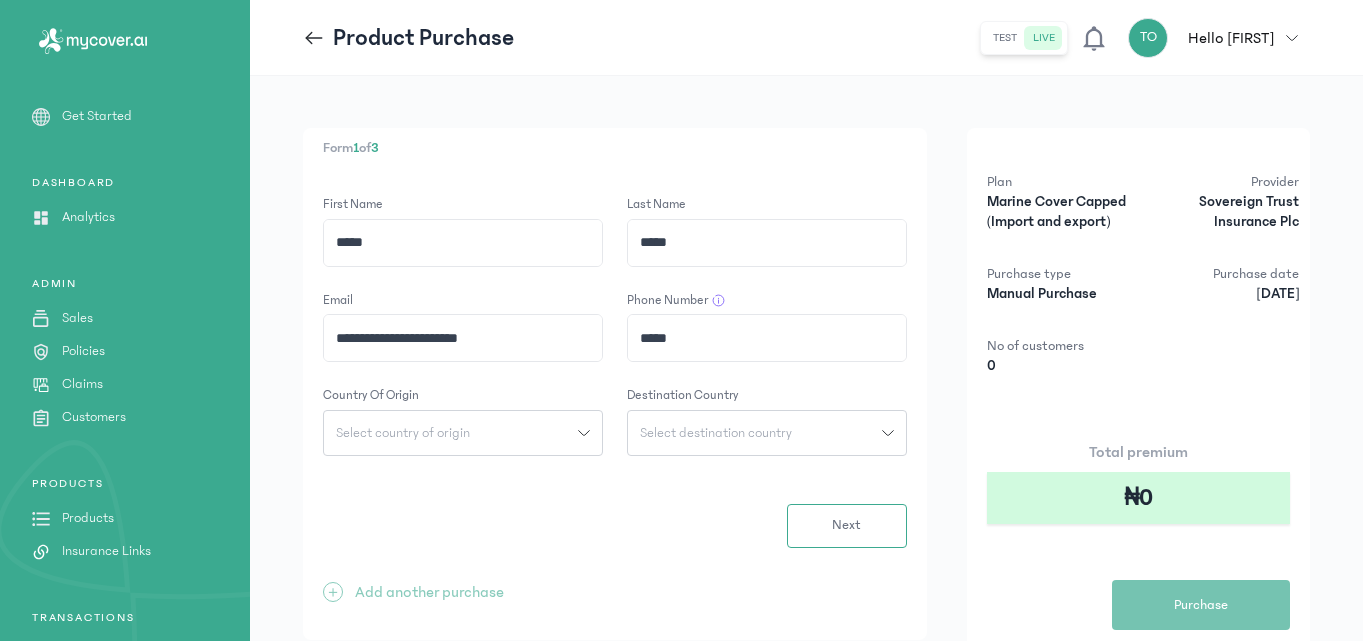 type on "**********" 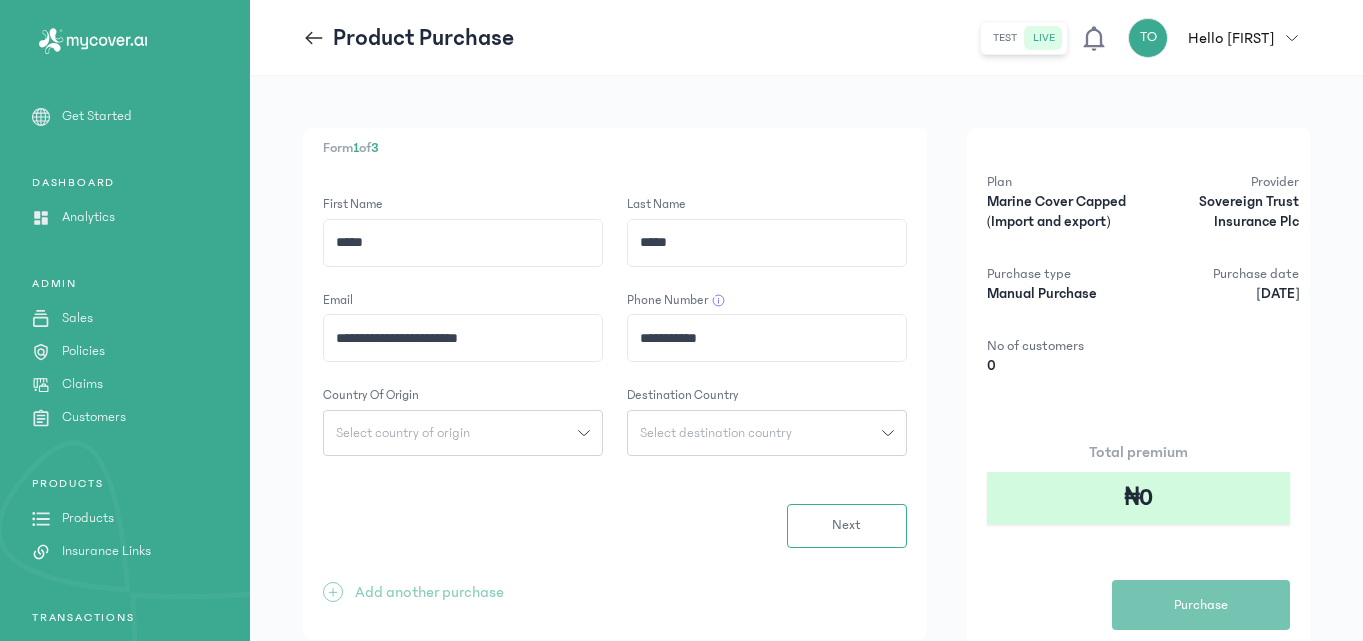 click on "Select country of origin" 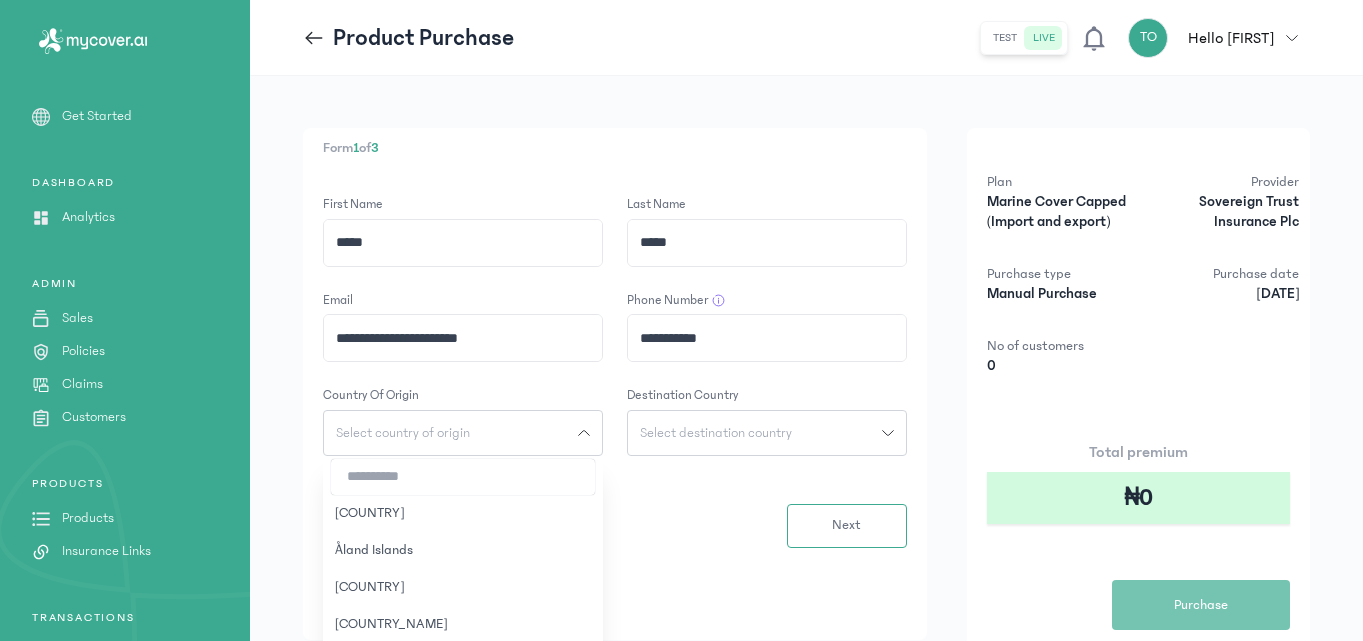 click at bounding box center (463, 477) 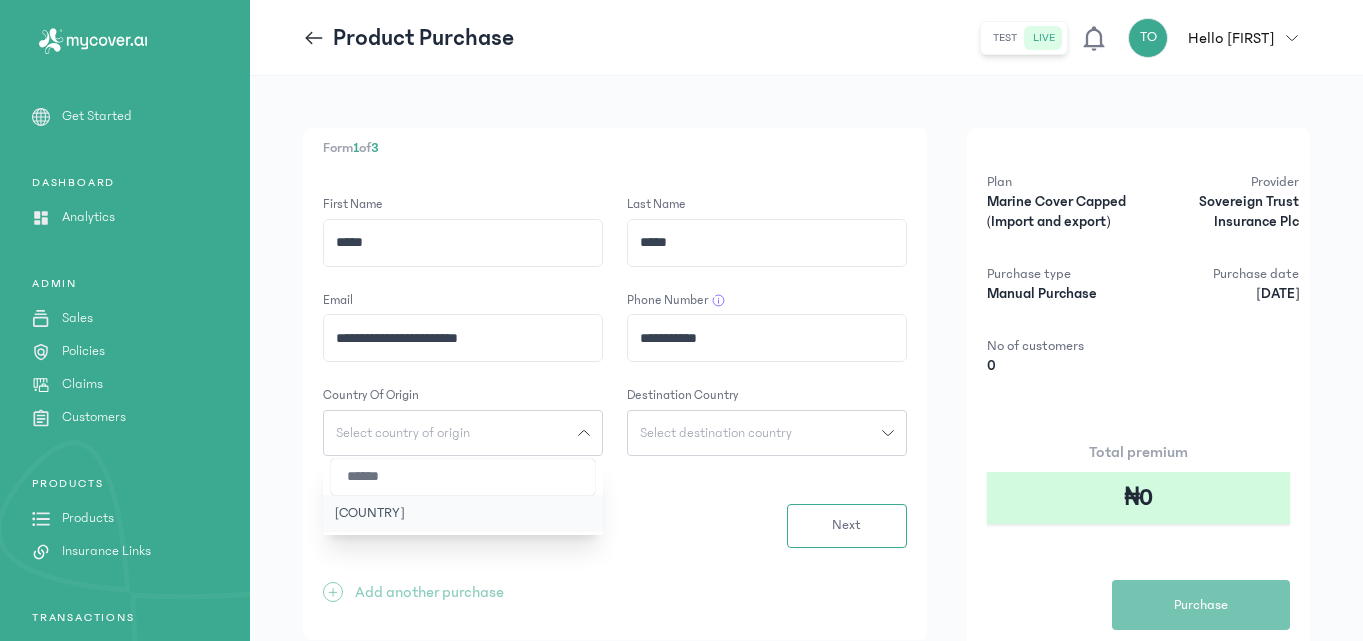 type on "******" 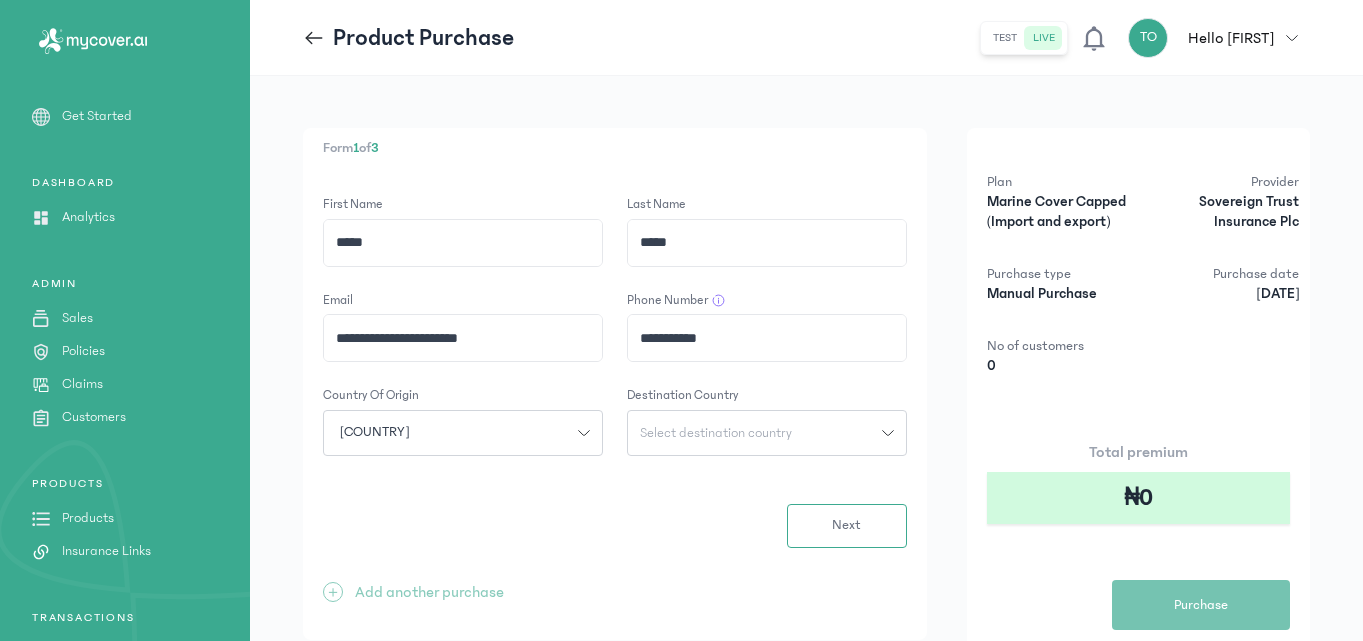 click on "Select destination country" 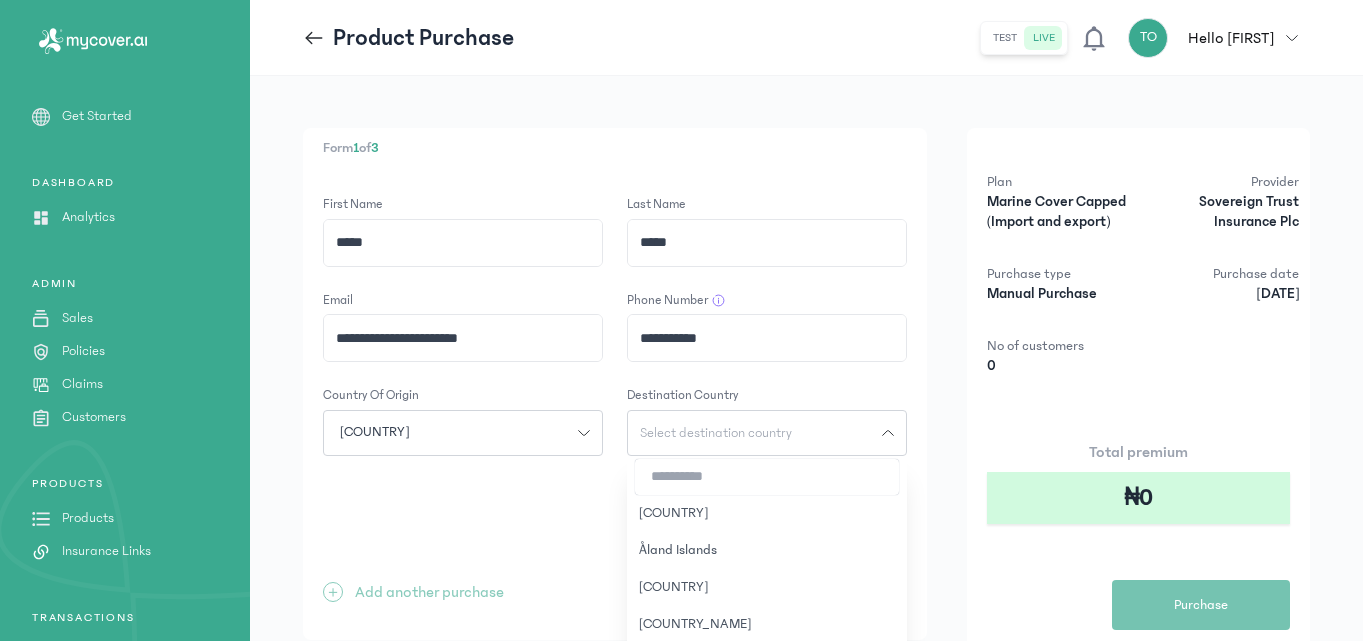click at bounding box center (767, 477) 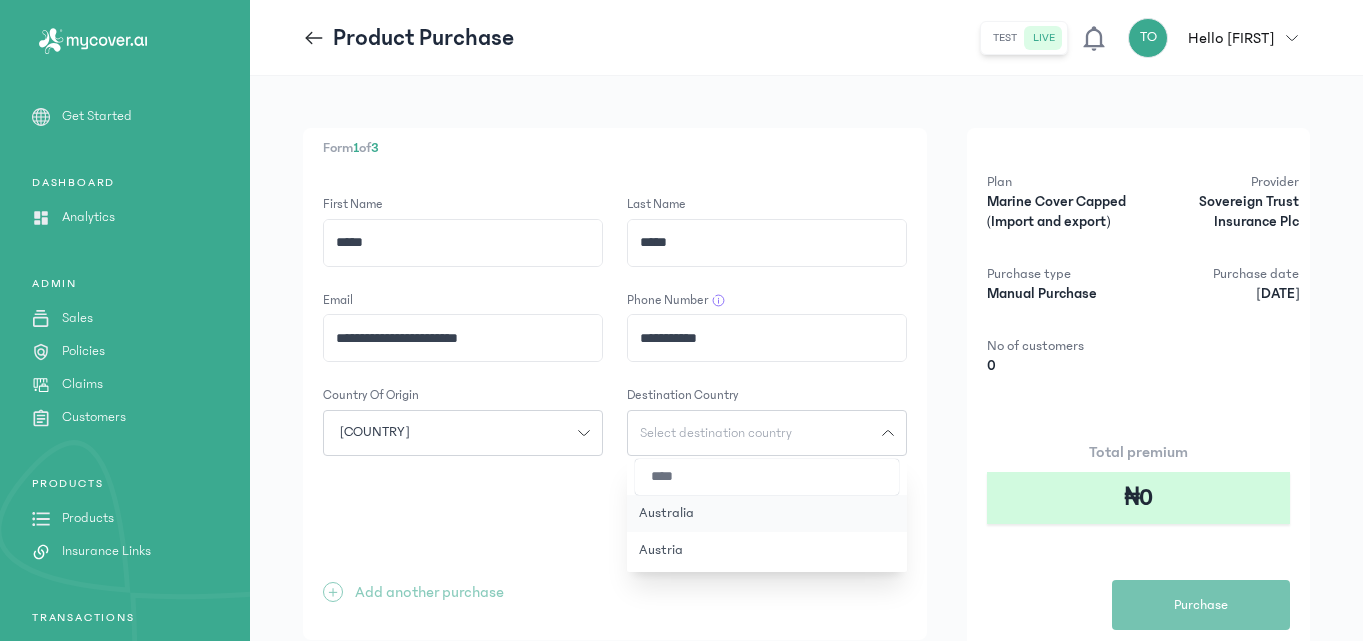 type on "****" 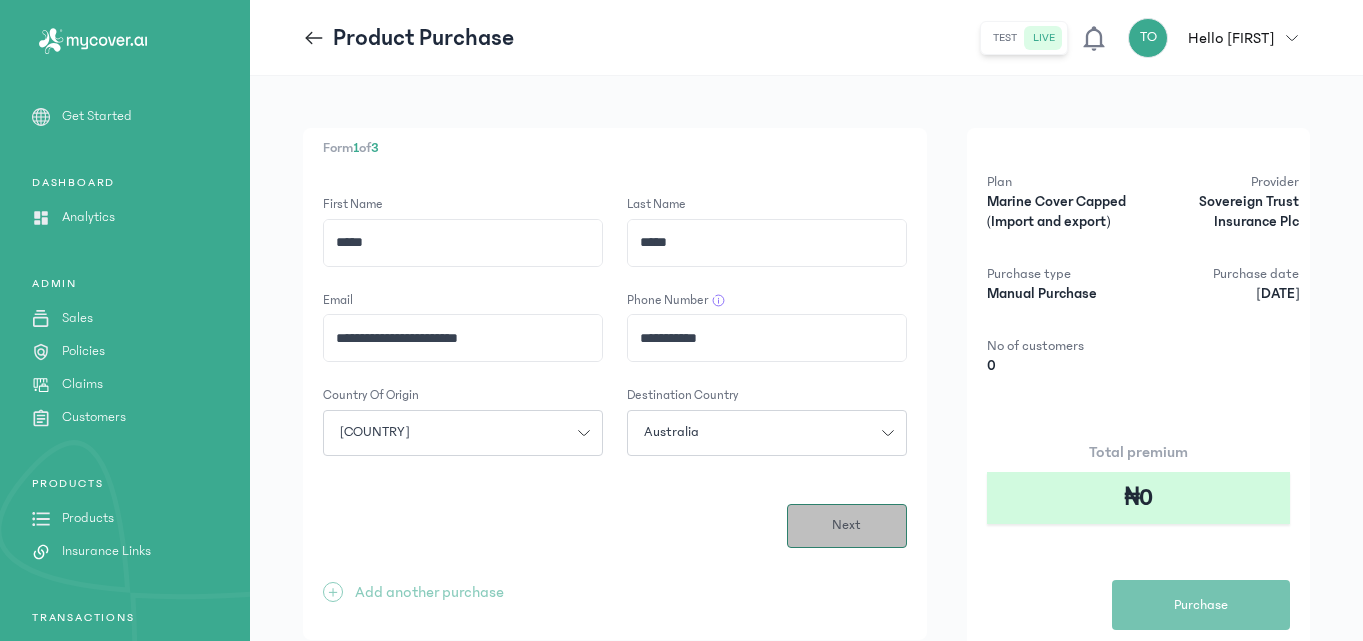 click on "Next" at bounding box center (847, 526) 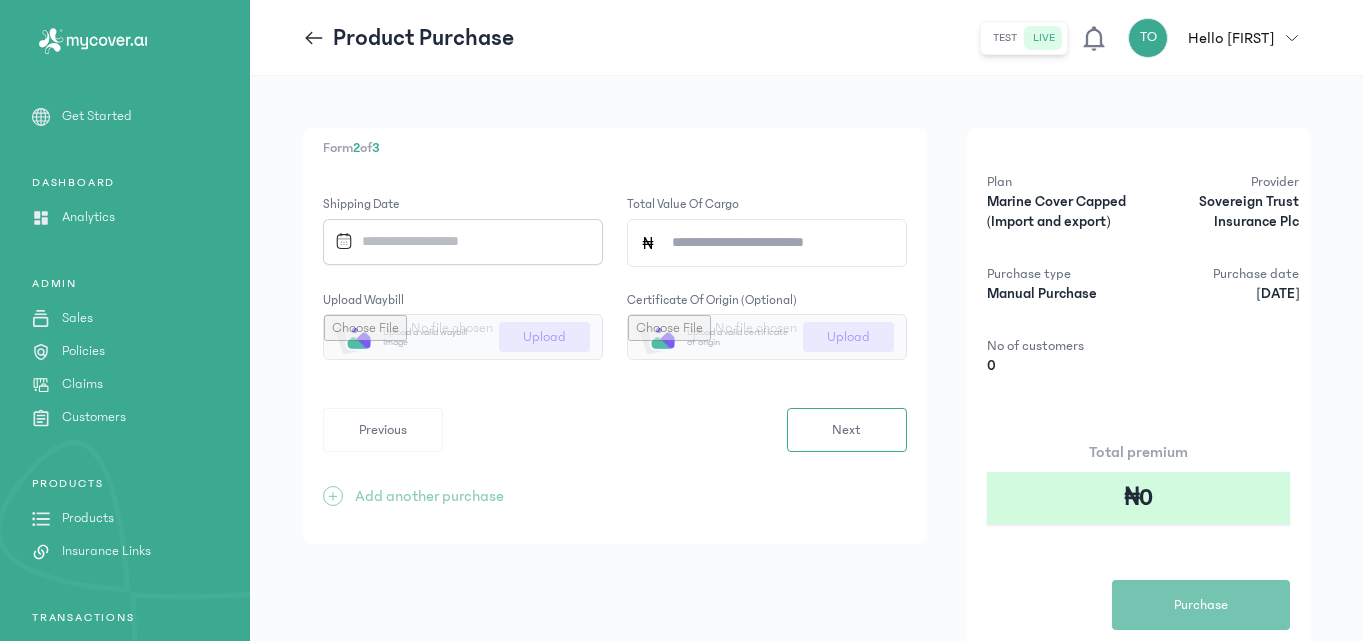 click at bounding box center [456, 241] 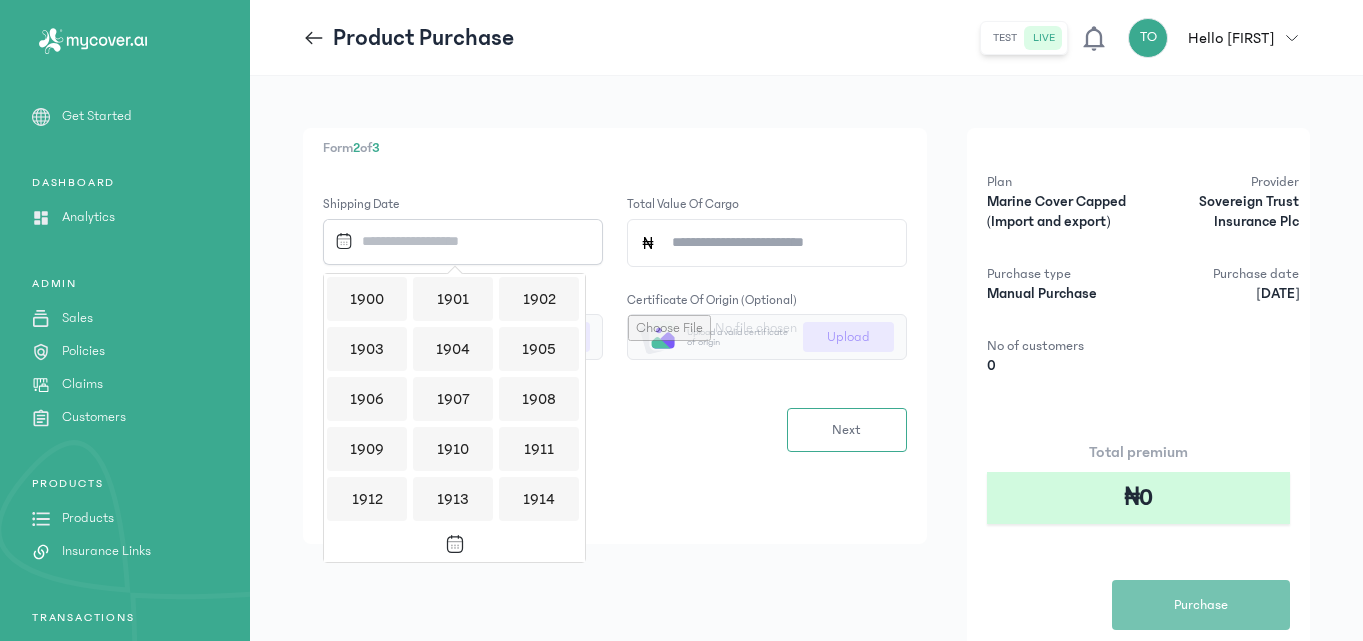 scroll, scrollTop: 1939, scrollLeft: 0, axis: vertical 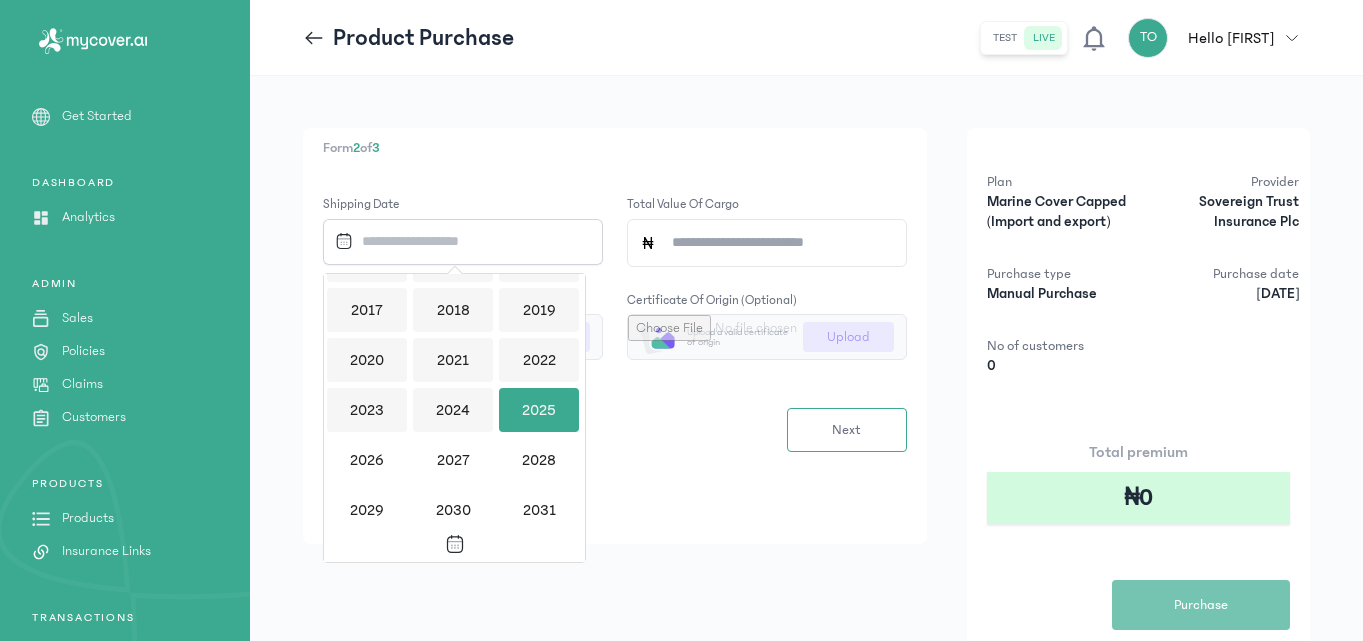 click on "2025" at bounding box center [539, 410] 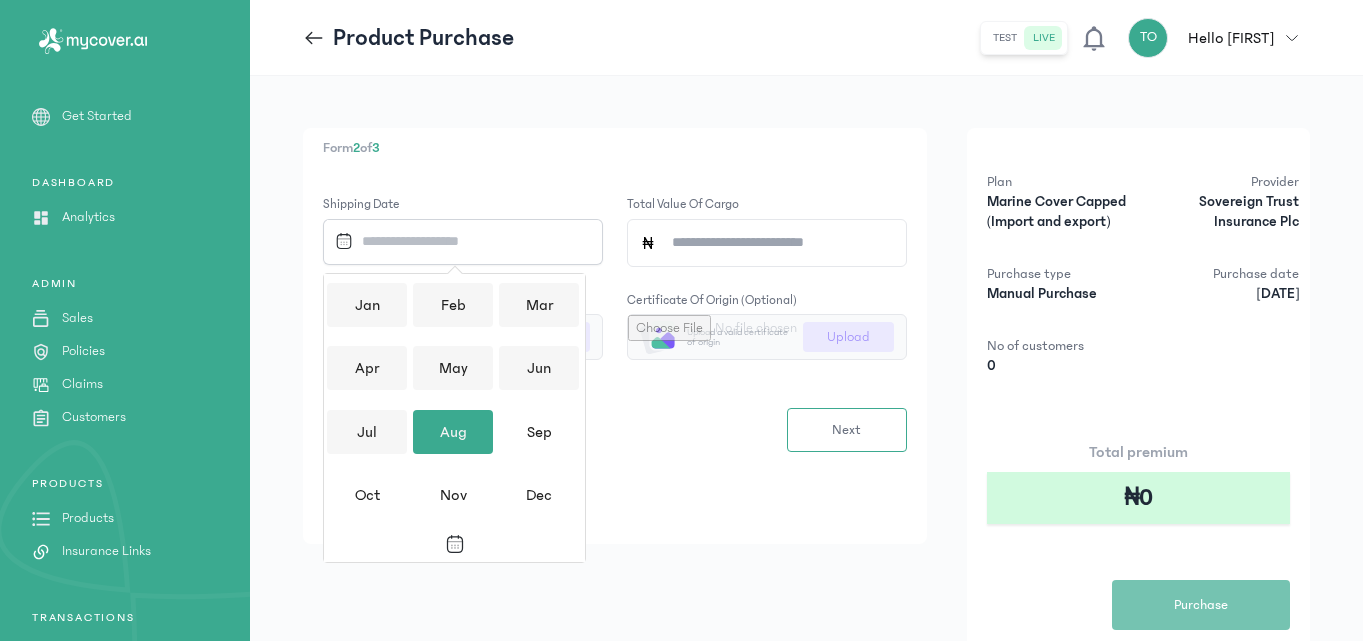 click on "Aug" at bounding box center (453, 432) 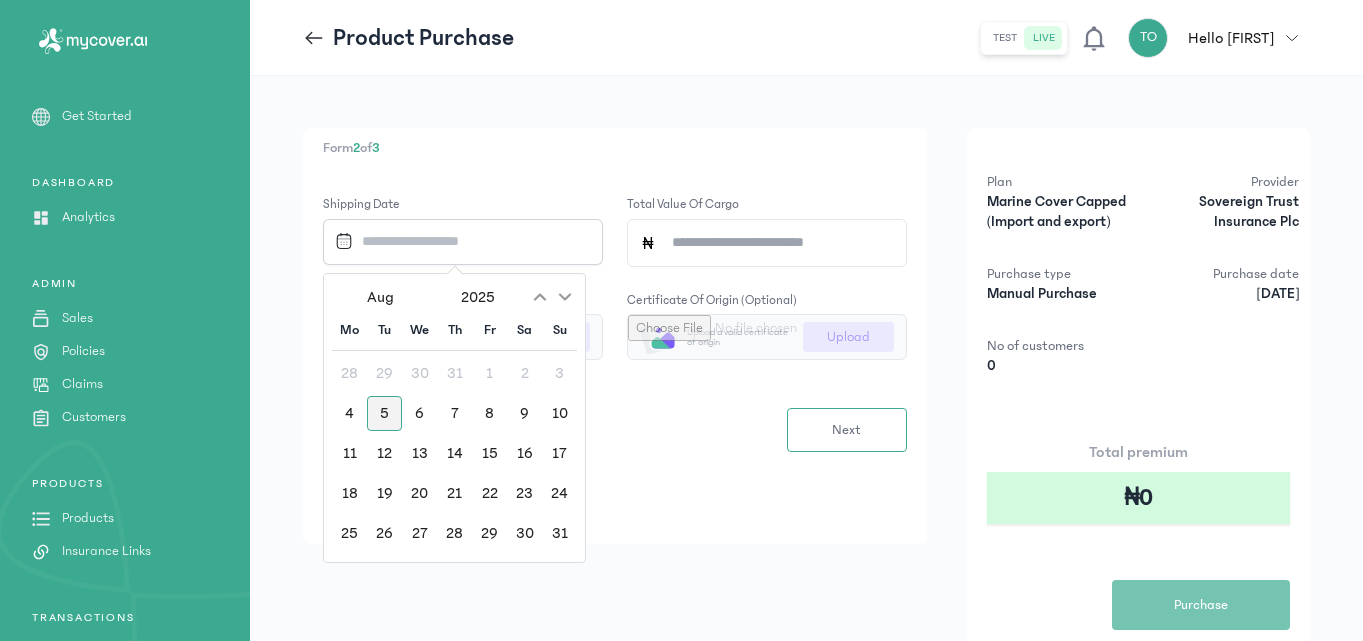 click on "5" at bounding box center [384, 413] 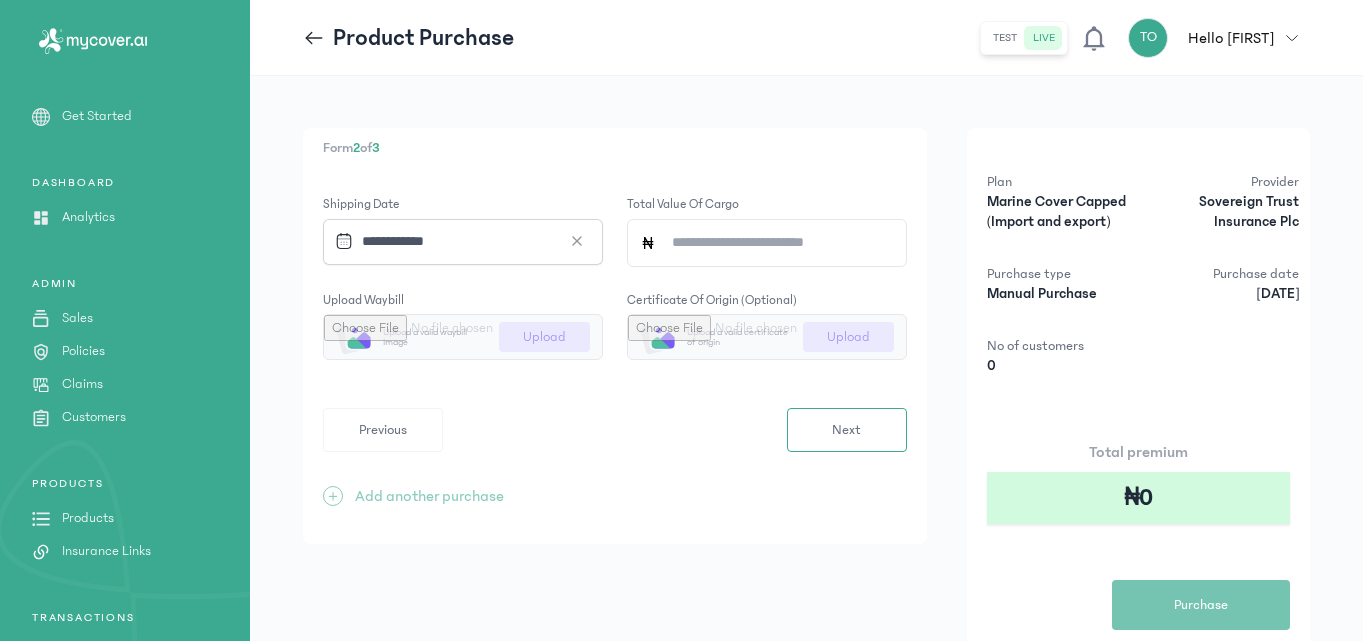 click at bounding box center (463, 337) 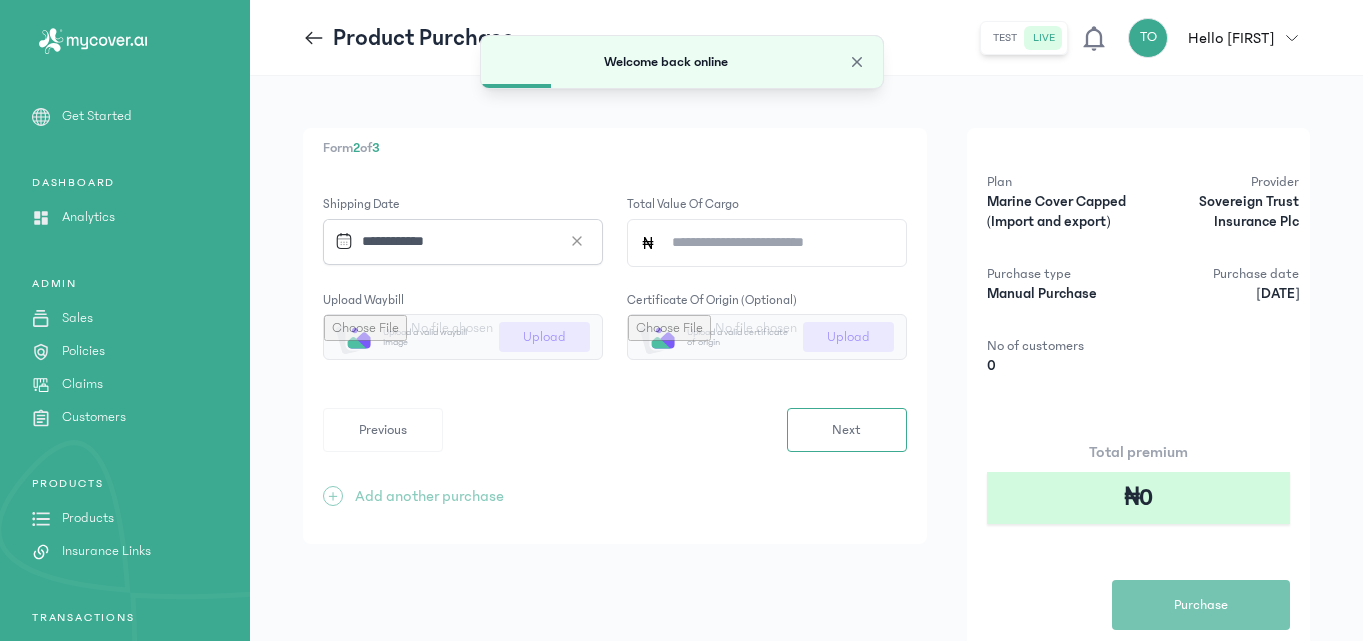 click on "Form  2  of  3 Shipping Date
Total value of cargo Upload waybill
Upload a valid waybill image Upload Certificate of origin (optional)
Upload a valid certificate of origin Upload  Previous  Next  +  Add another purchase Plan Marine Cover Capped (Import and export) Provider Sovereign Trust Insurance Plc Purchase type Manual Purchase Purchase date [DATE] No of customers 0 Total premium ₦0  Purchase" 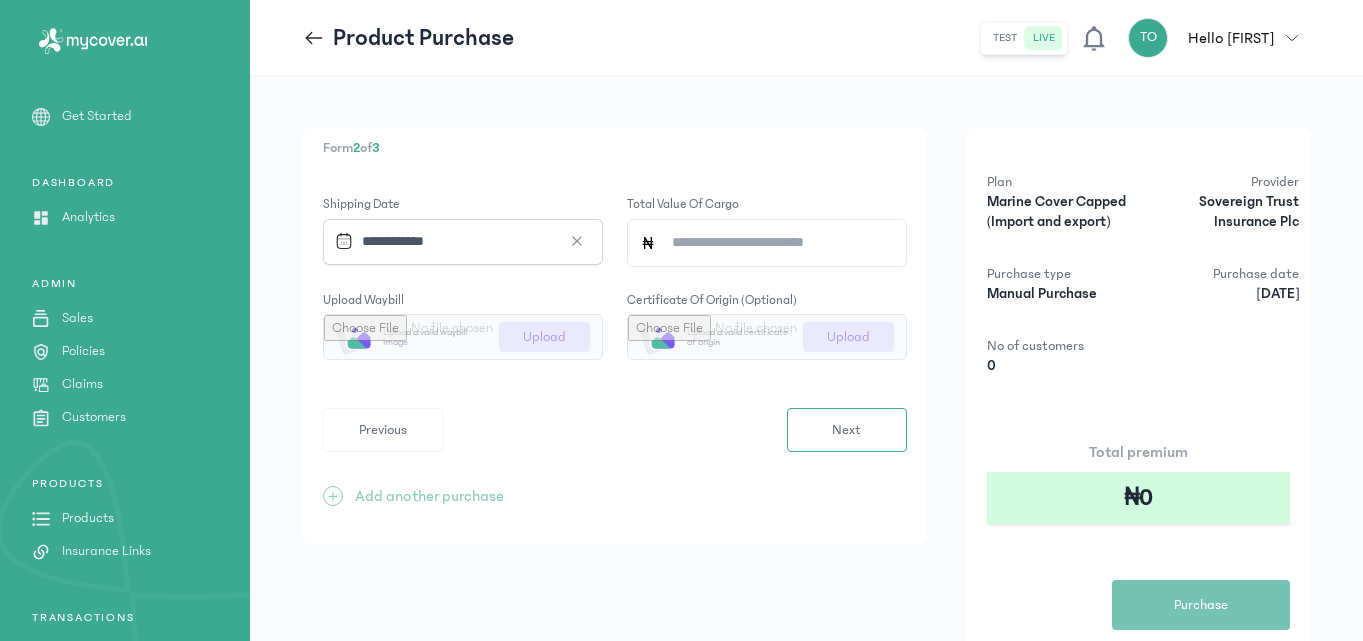 click on "Total value of cargo" 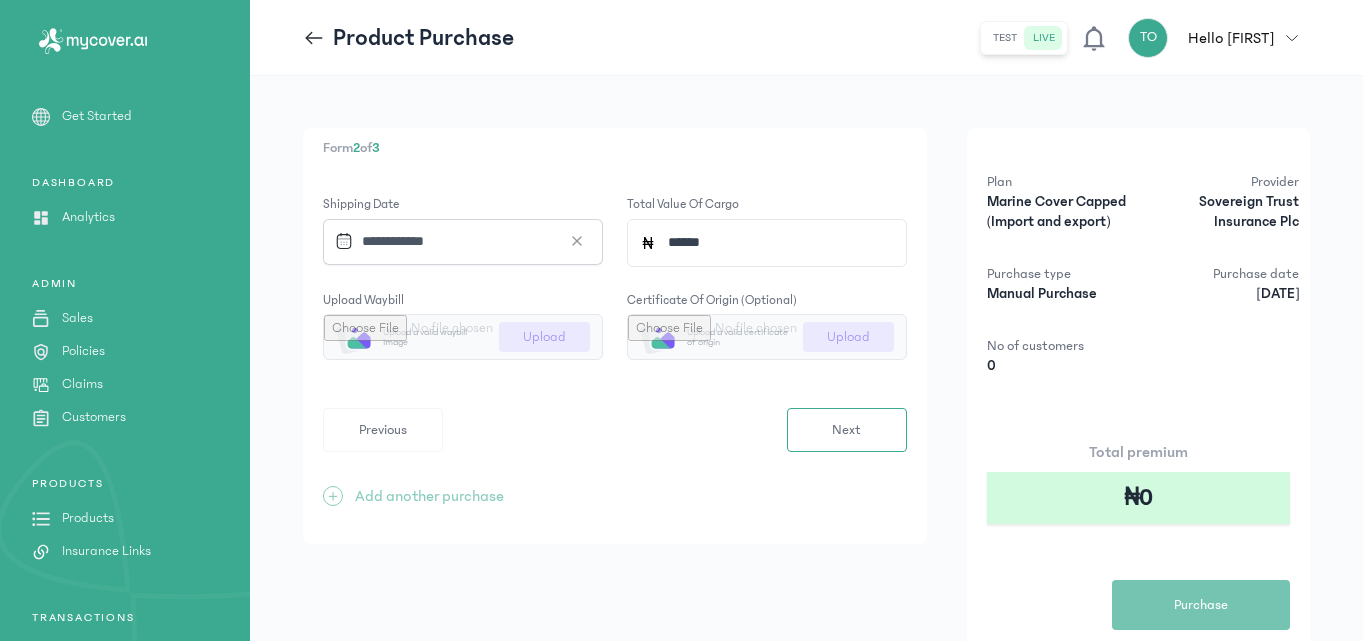 type on "*******" 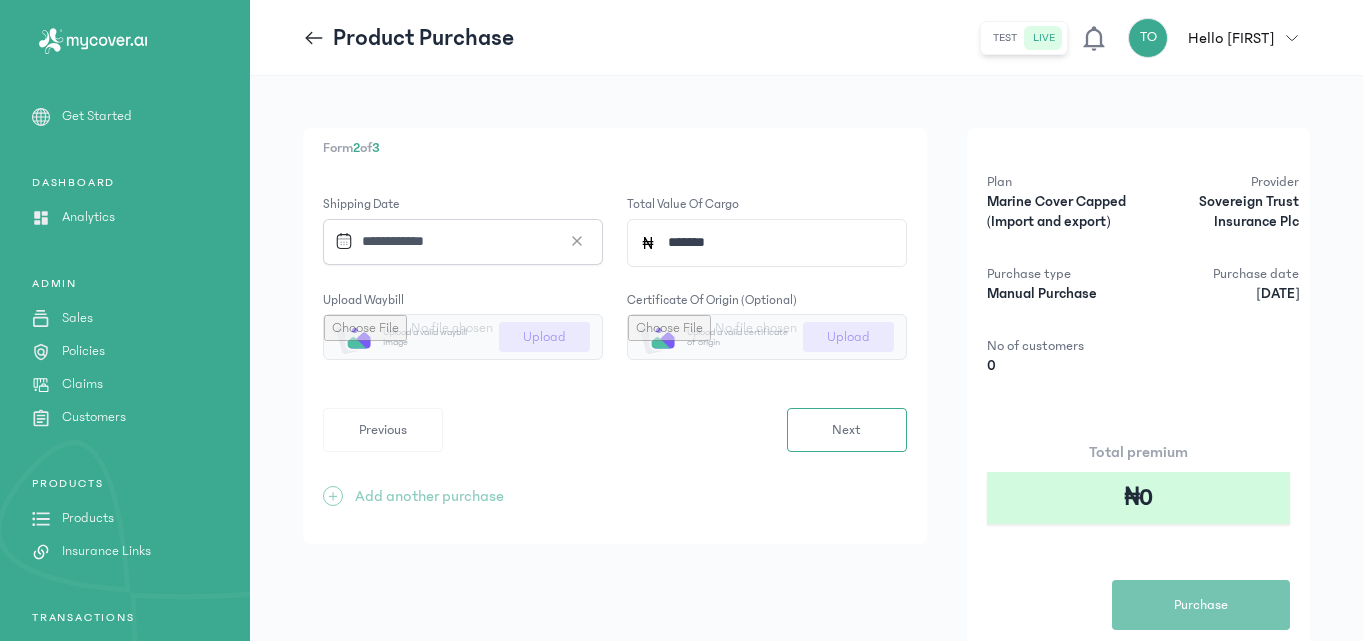 click at bounding box center (463, 337) 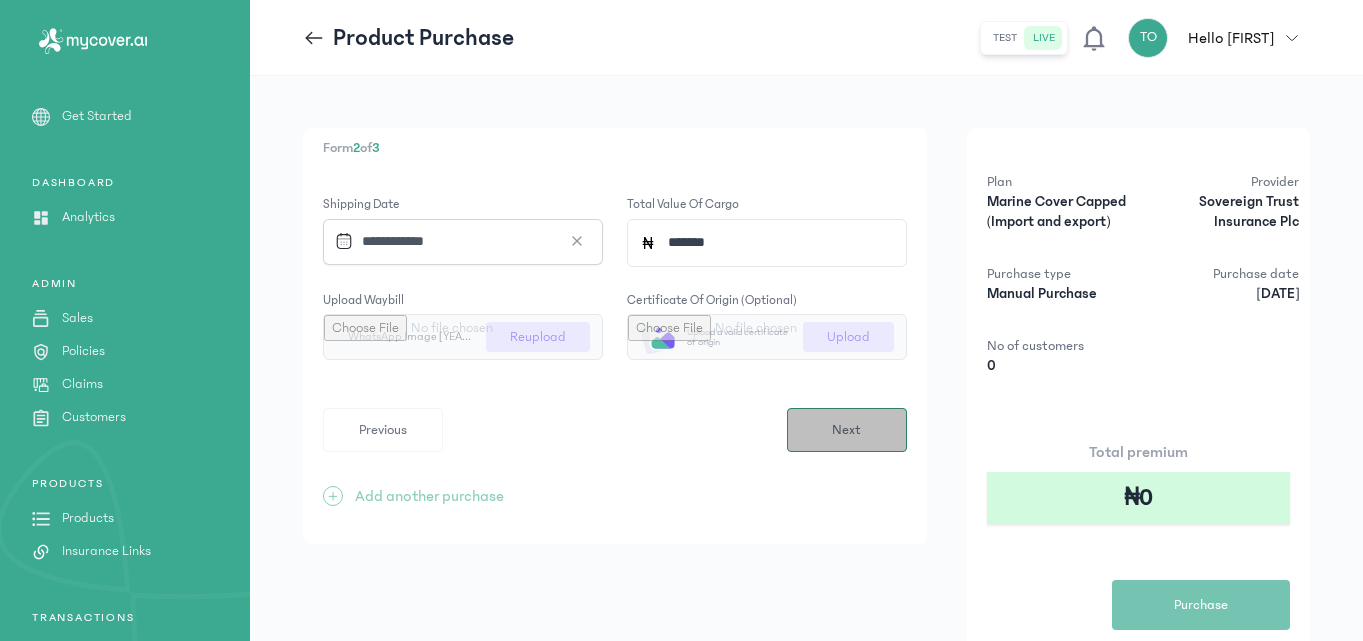 click on "Next" at bounding box center (847, 430) 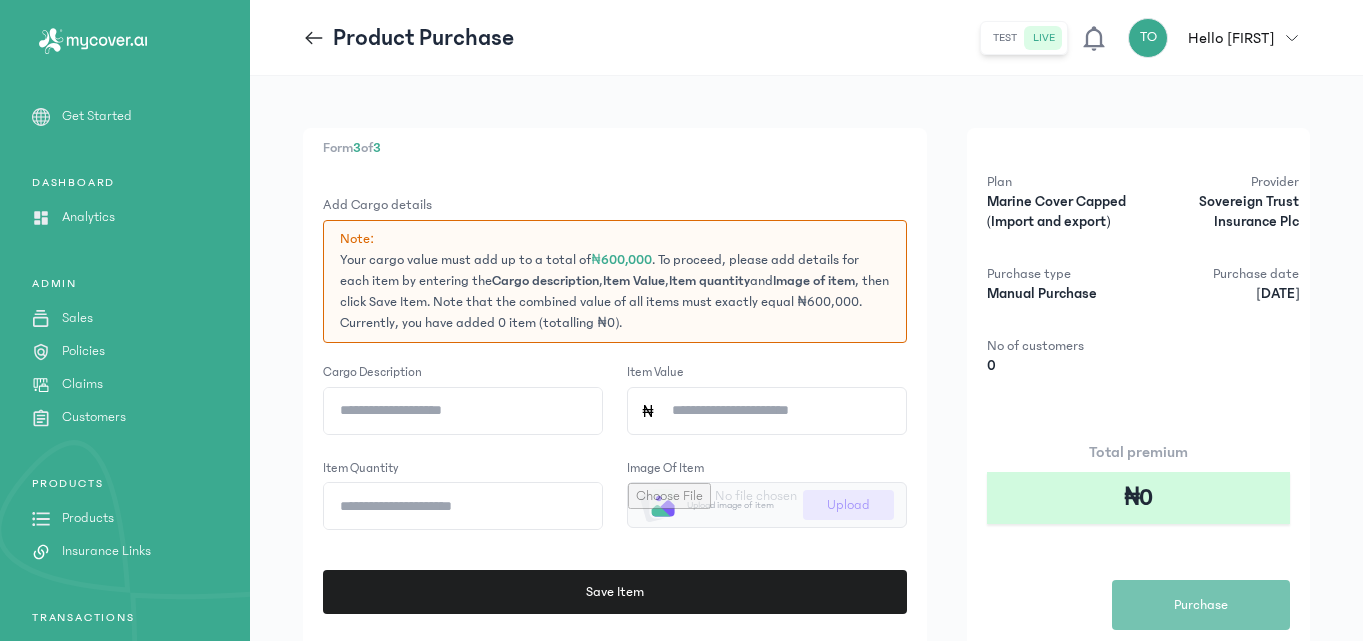 click on "Cargo description" 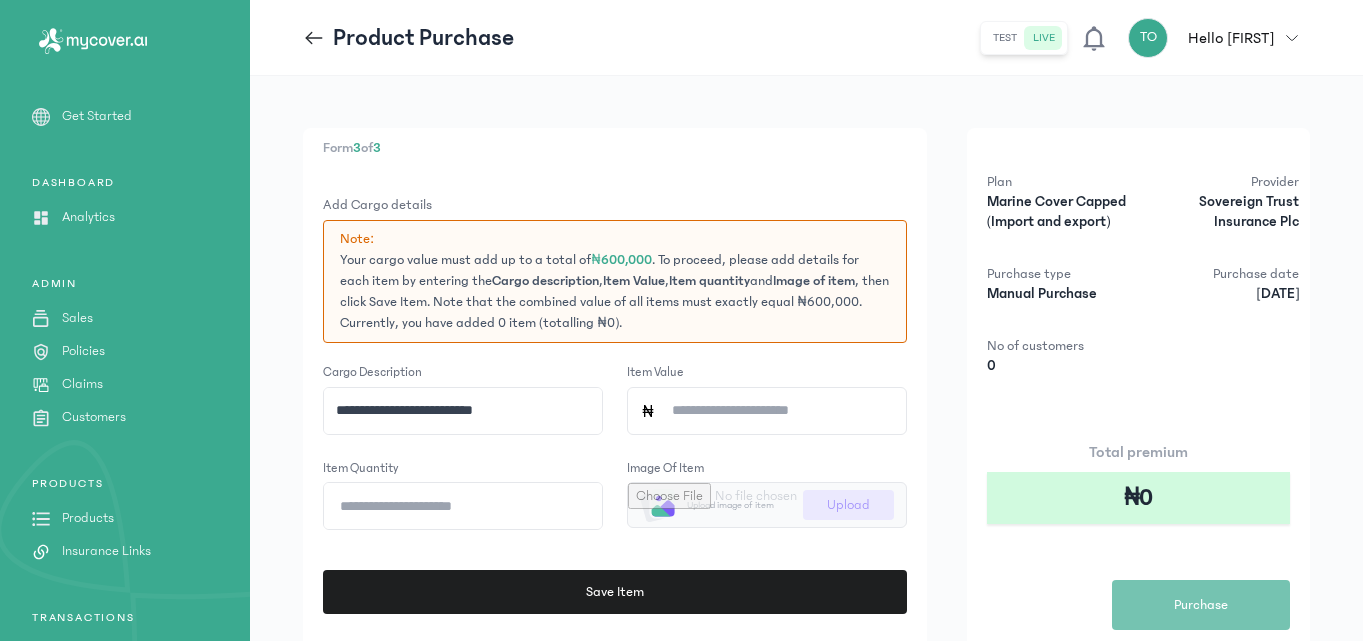 type on "**********" 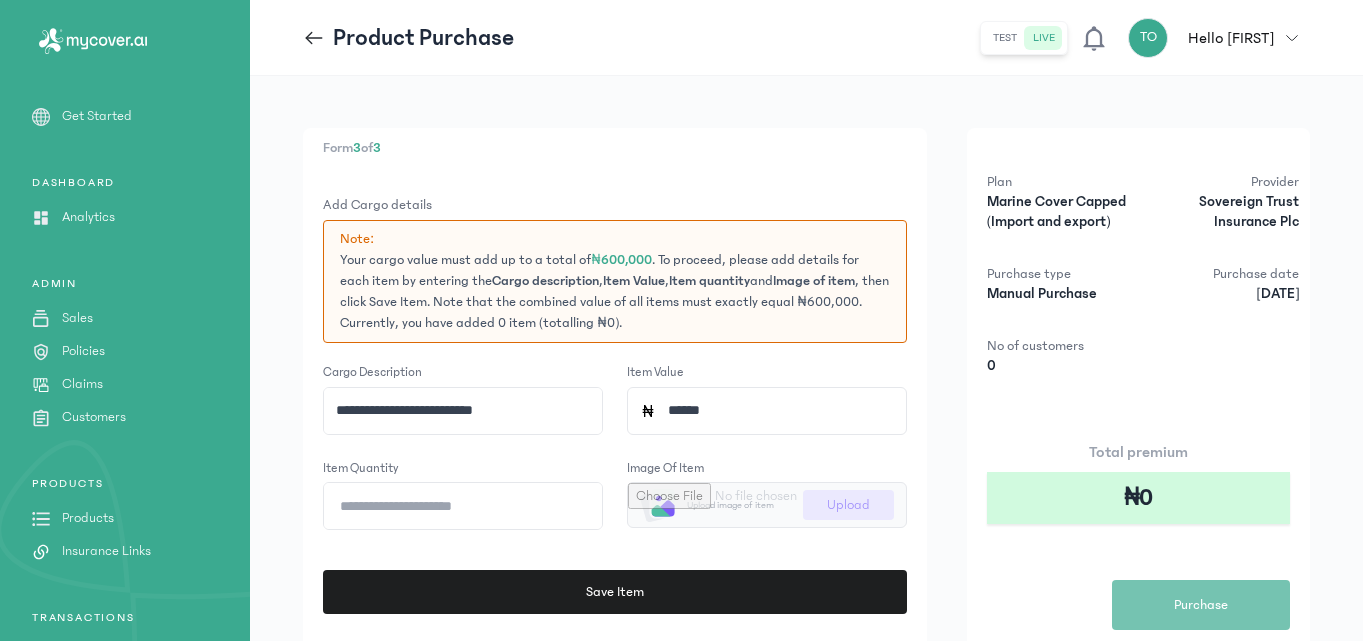type on "*******" 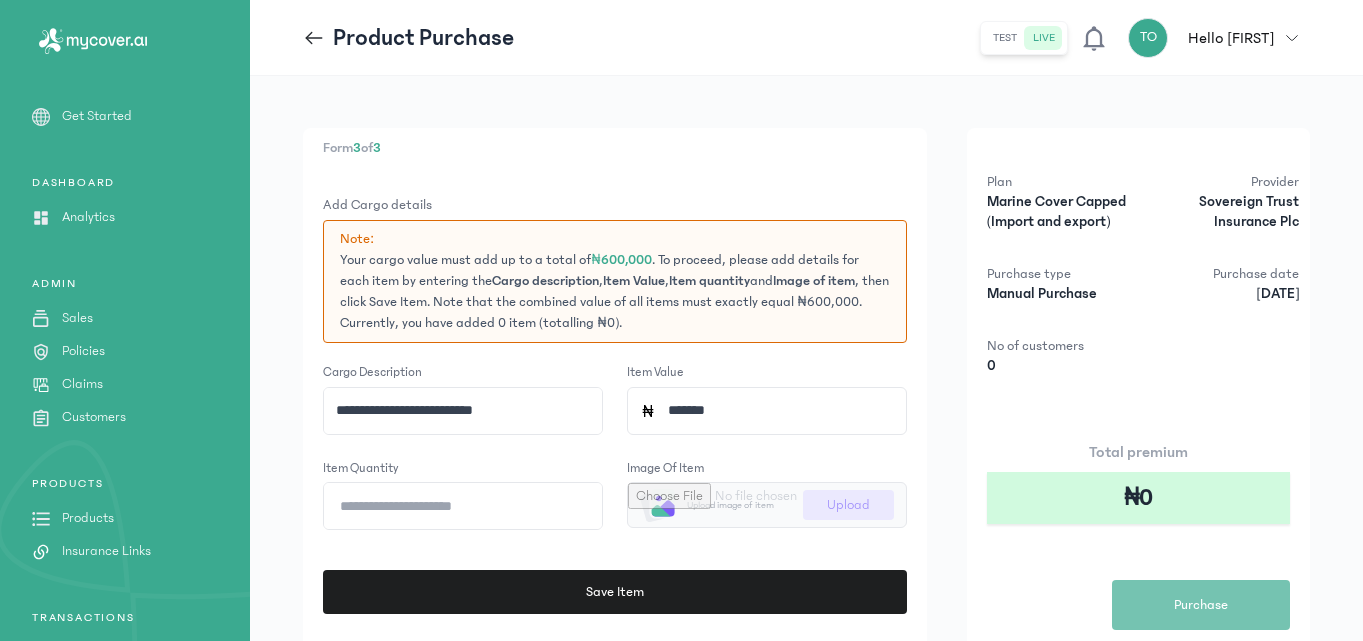 click on "Item quantity" 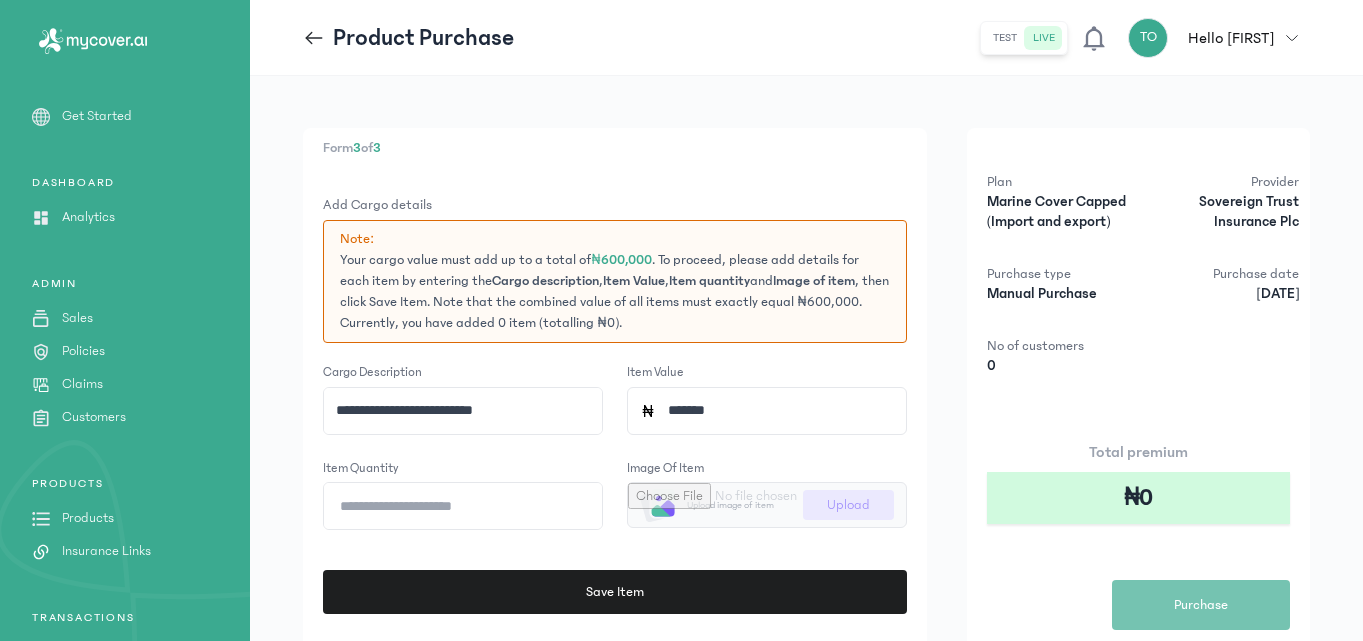 type on "*" 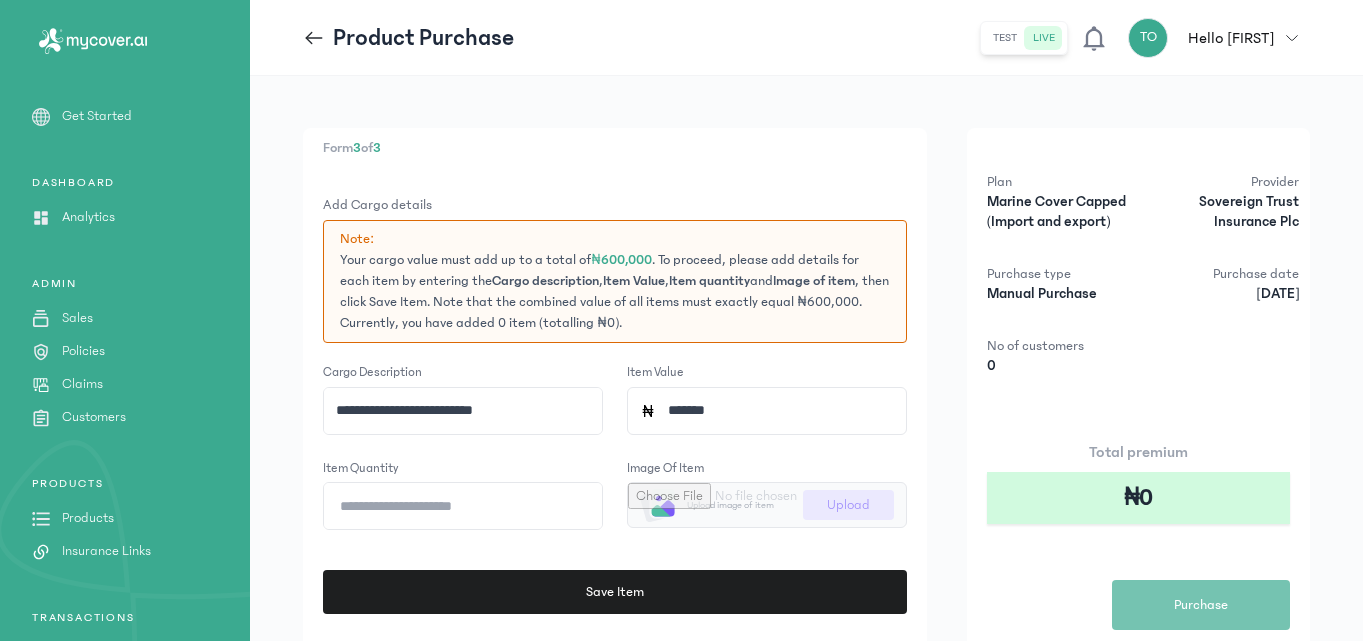 click at bounding box center [767, 505] 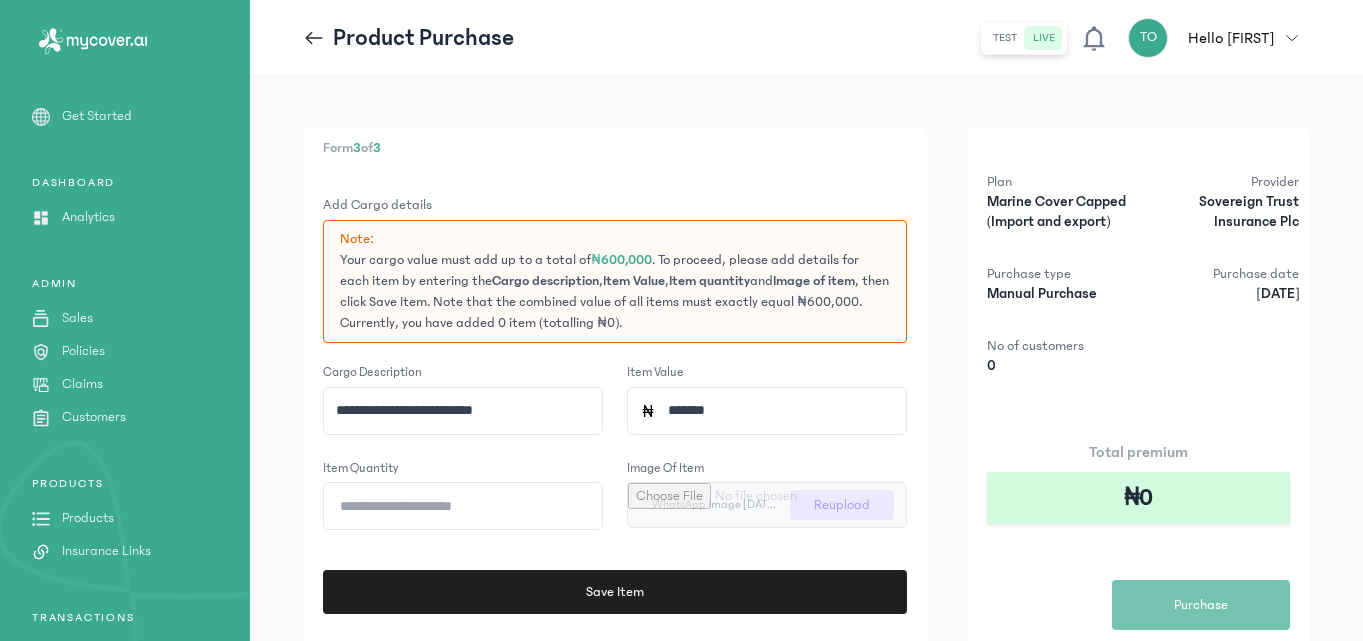 click on "**********" 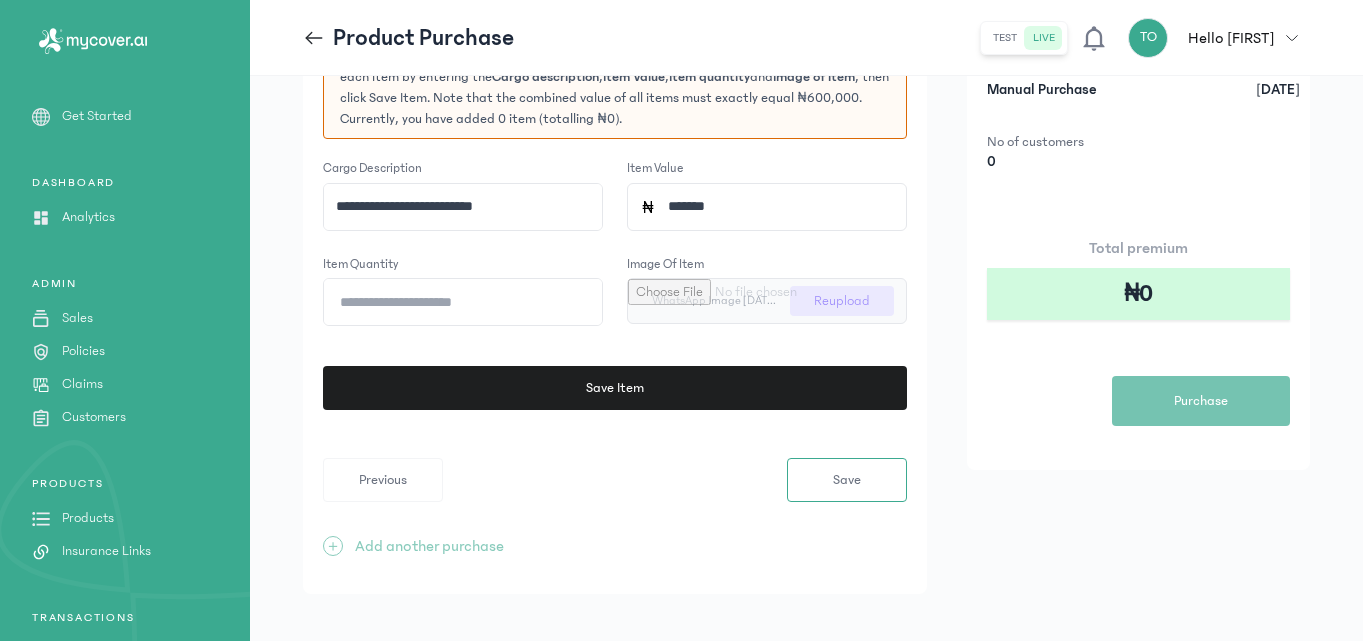 scroll, scrollTop: 221, scrollLeft: 0, axis: vertical 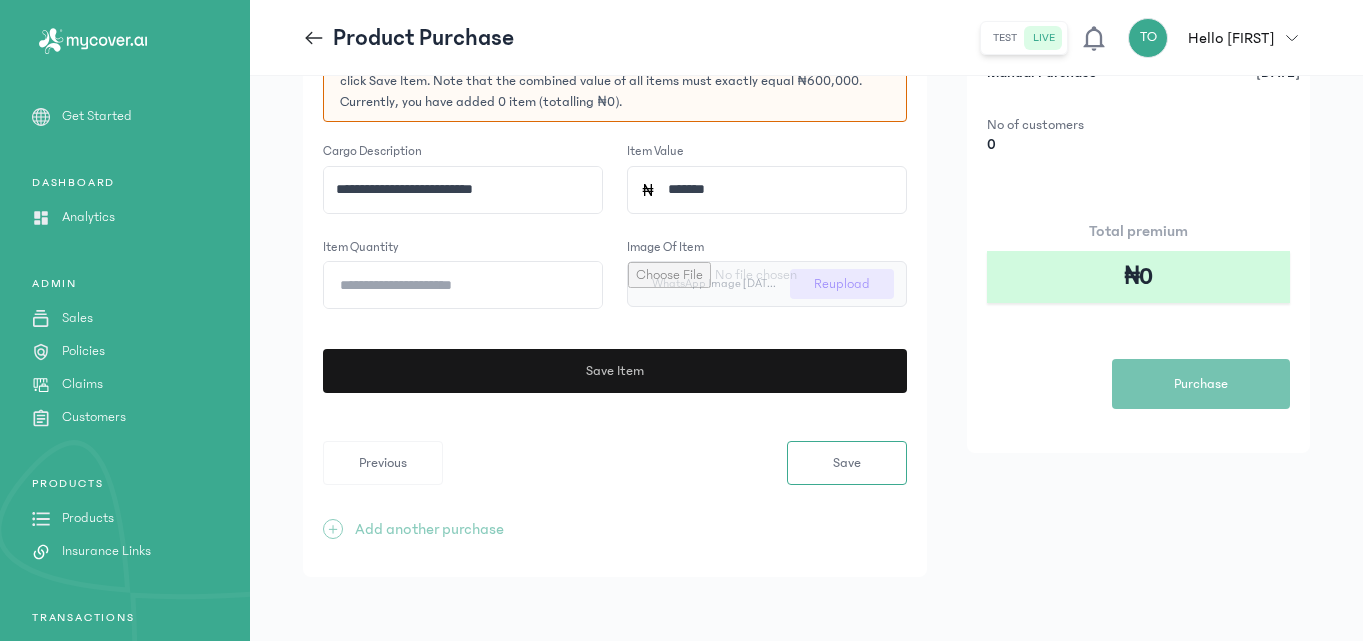 click on "Save Item" at bounding box center [615, 371] 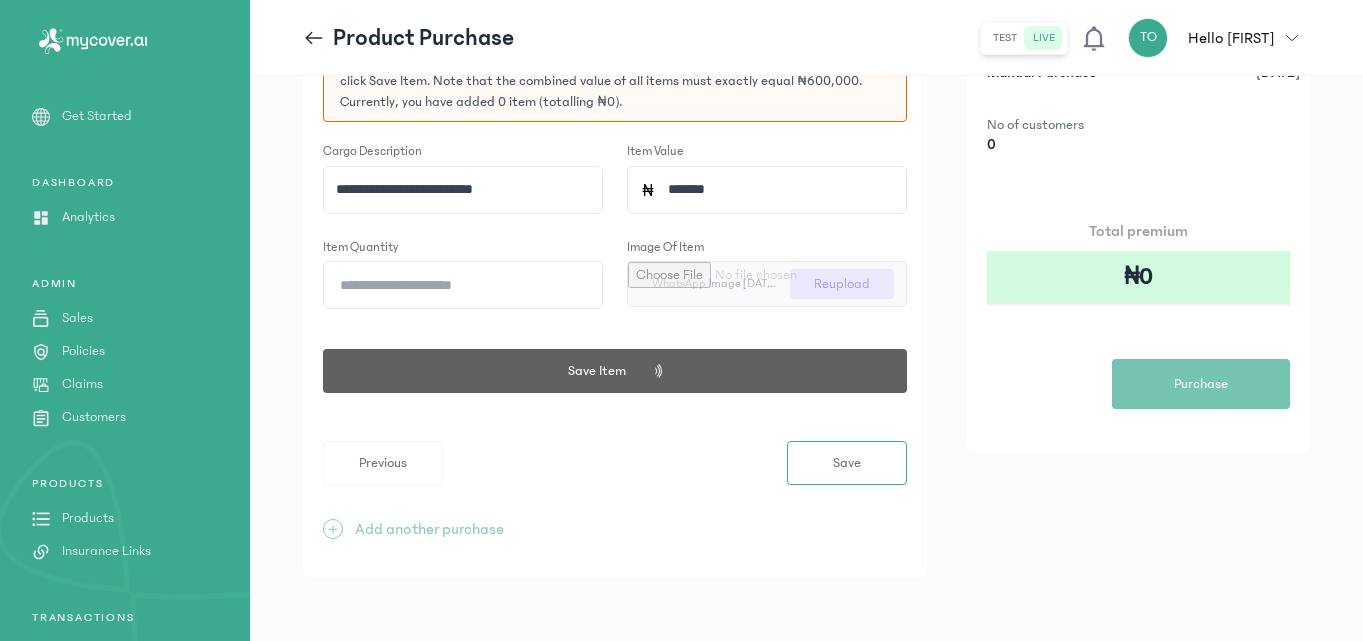 click on "**********" 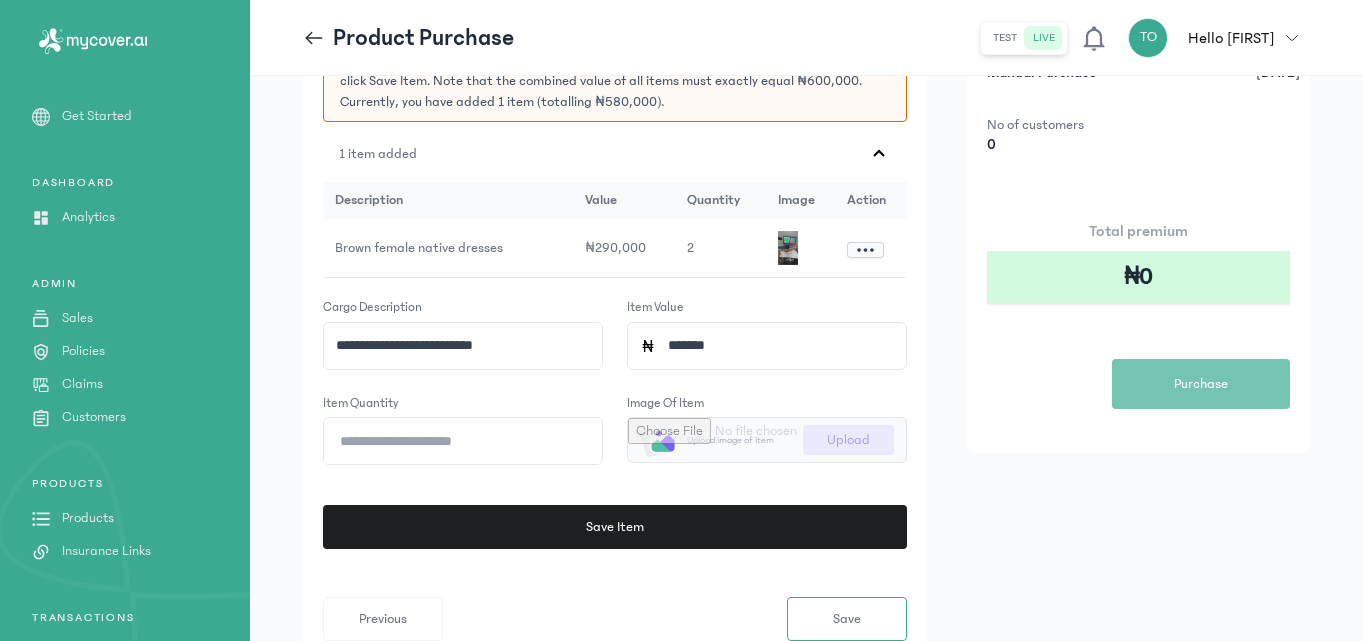 click on "**********" 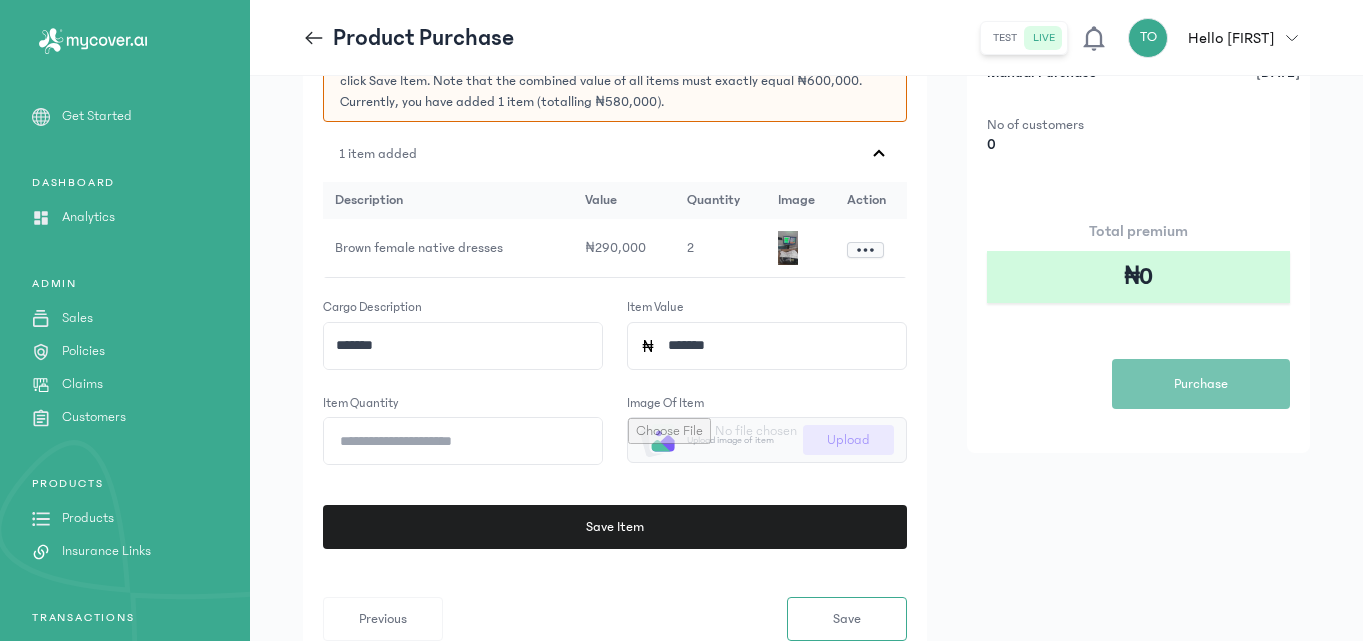 type on "*******" 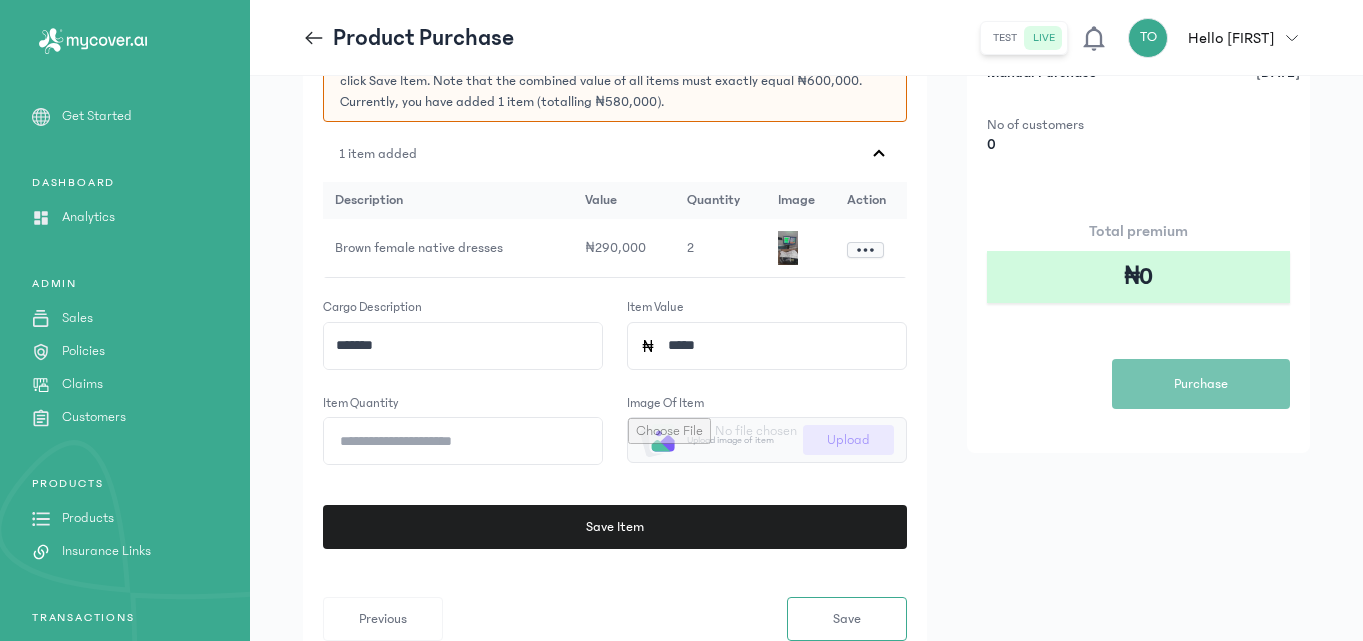 type on "******" 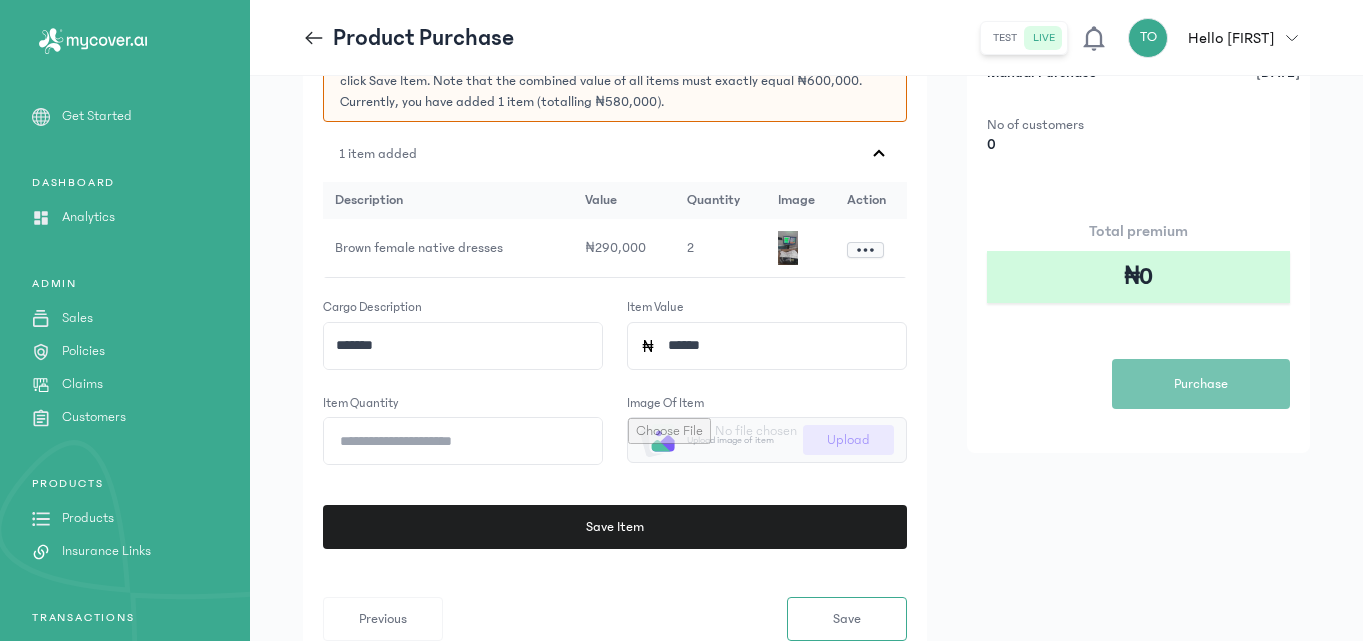 click on "*" 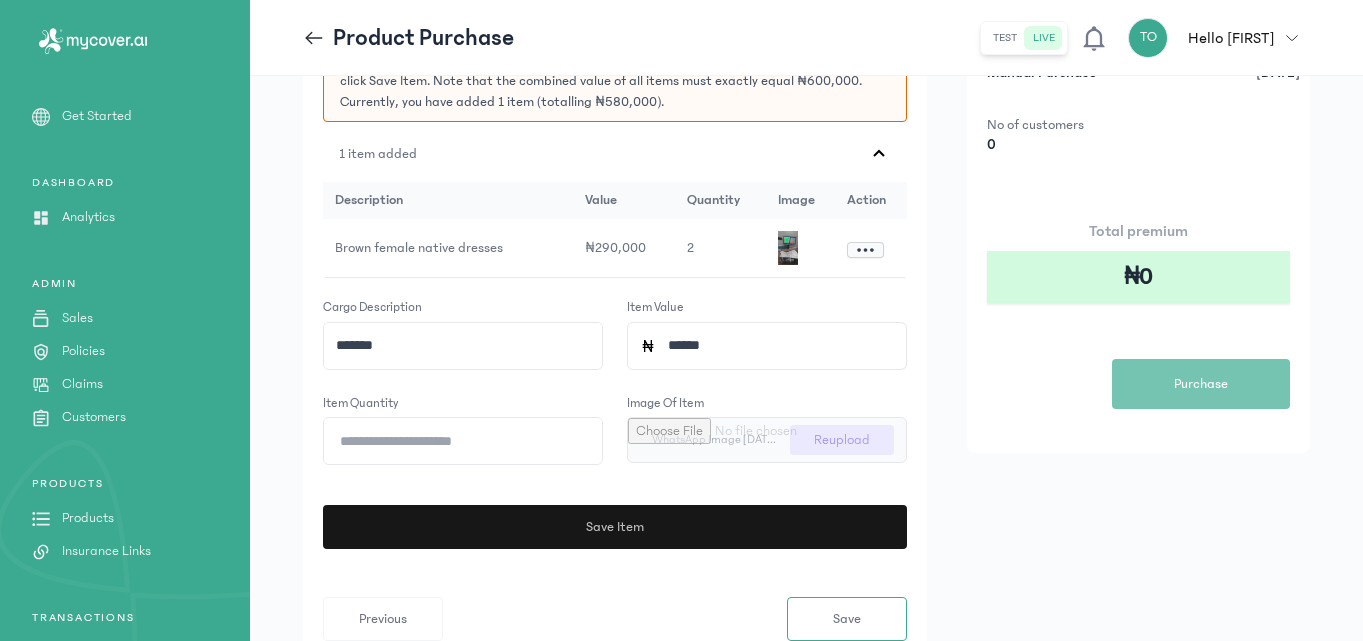 click on "Save Item" at bounding box center [615, 527] 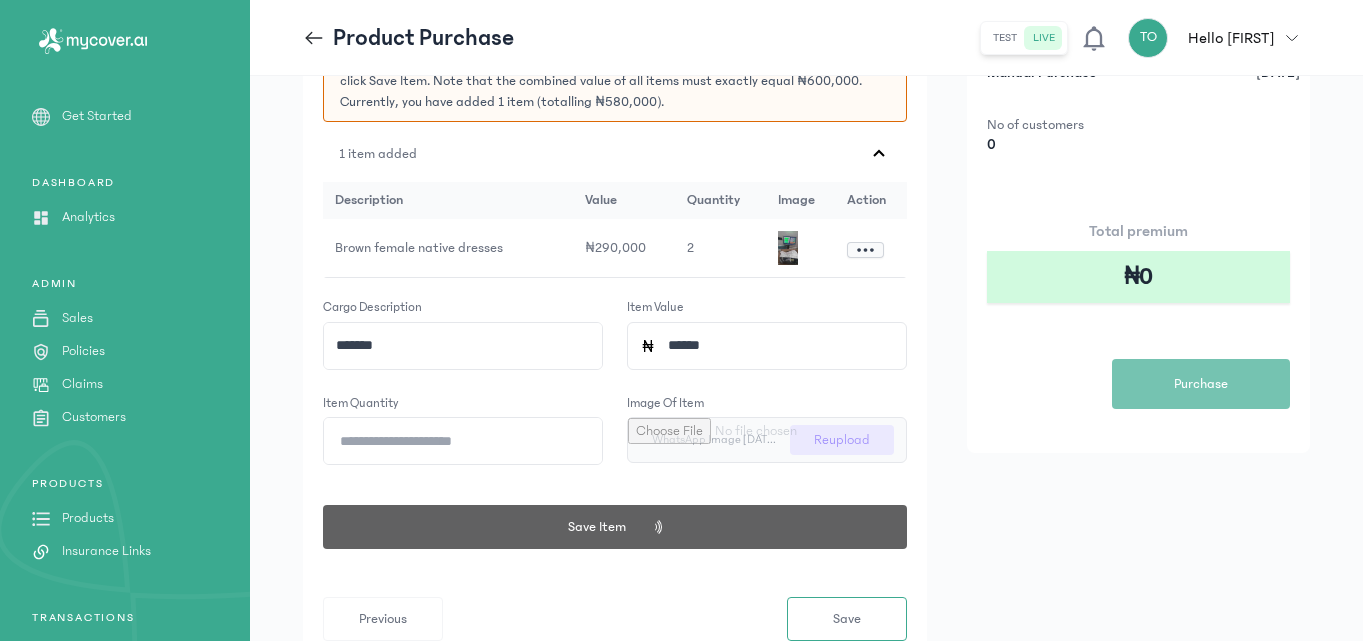 click on "Form  3  of  3 Add Cargo details Note:  Your cargo value must add up to a total of  ₦600,000 . To proceed, please add details for each item by entering the  Cargo description ,  Item Value ,  Item quantity  and  Image of item , then click Save Item. Note that the combined value of all items must exactly equal ₦600,000. Currently, you have added 1 item (totalling ₦580,000).  1 item added
description value quantity image Action Brown female native dresses ₦290,000 2
Cargo description ******* Item Value ****** Item quantity * Image of item WhatsApp Image 2025-08-05 at 14.18.56.jpeg Reupload  Save Item   Previous  Save  +  Add another purchase Plan Marine Cover Capped (Import and export) Provider Sovereign Trust Insurance Plc Purchase type Manual Purchase Purchase date 5th Aug 2025 No of customers 0 Total premium ₦0  Purchase" 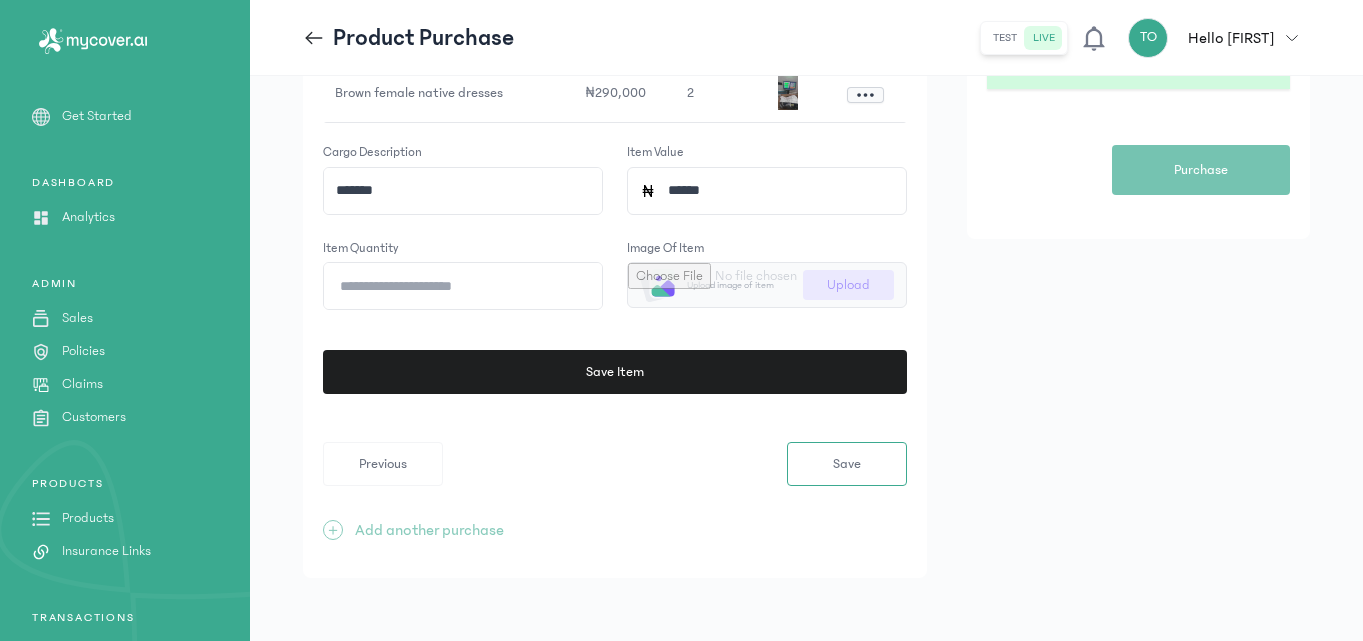 scroll, scrollTop: 436, scrollLeft: 0, axis: vertical 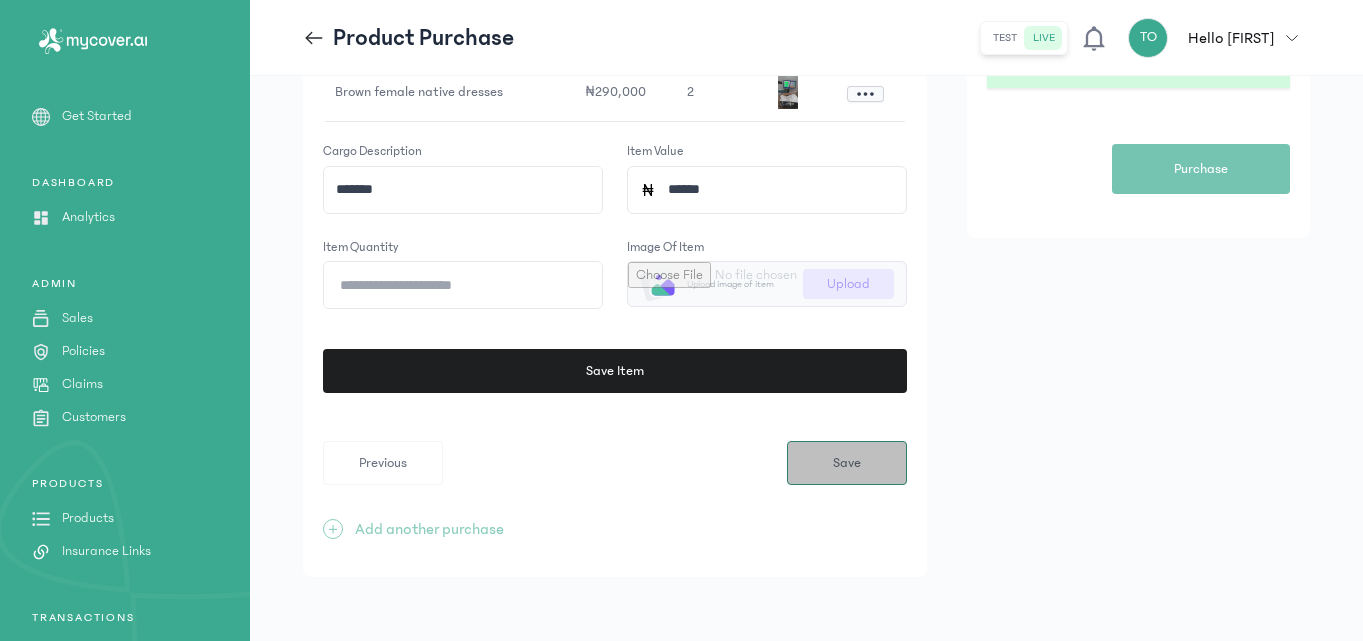 click on "Save" at bounding box center (847, 463) 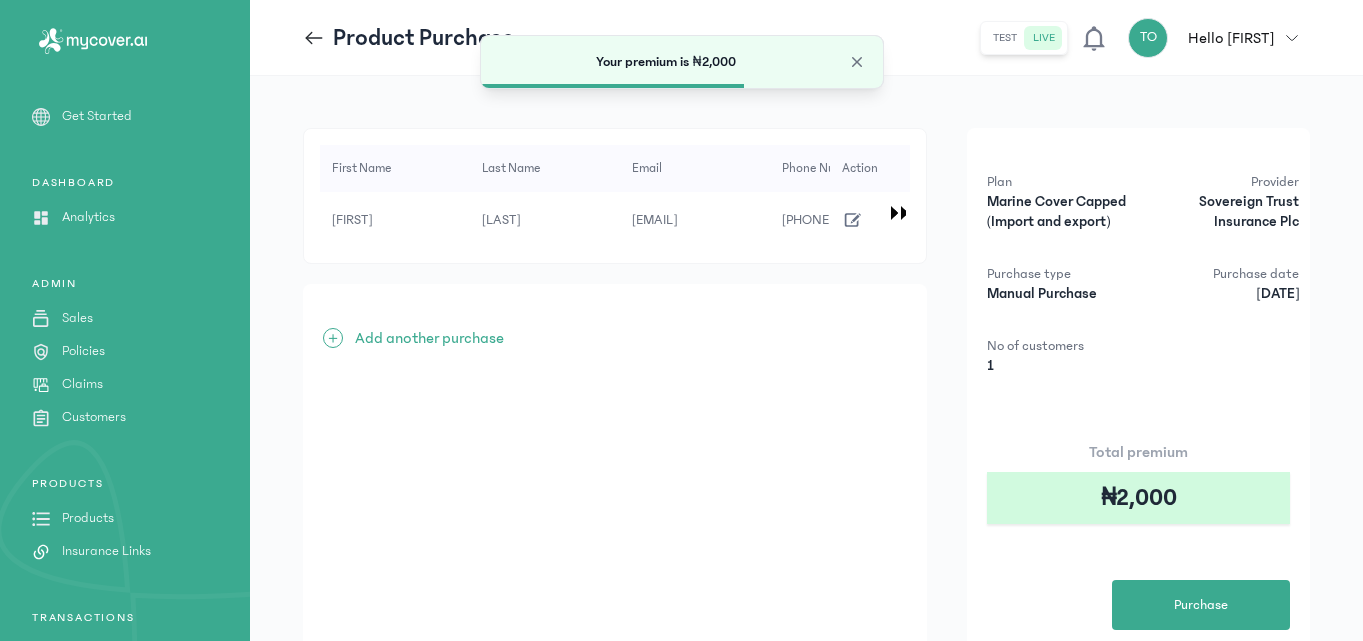 click on "+  Add another purchase" 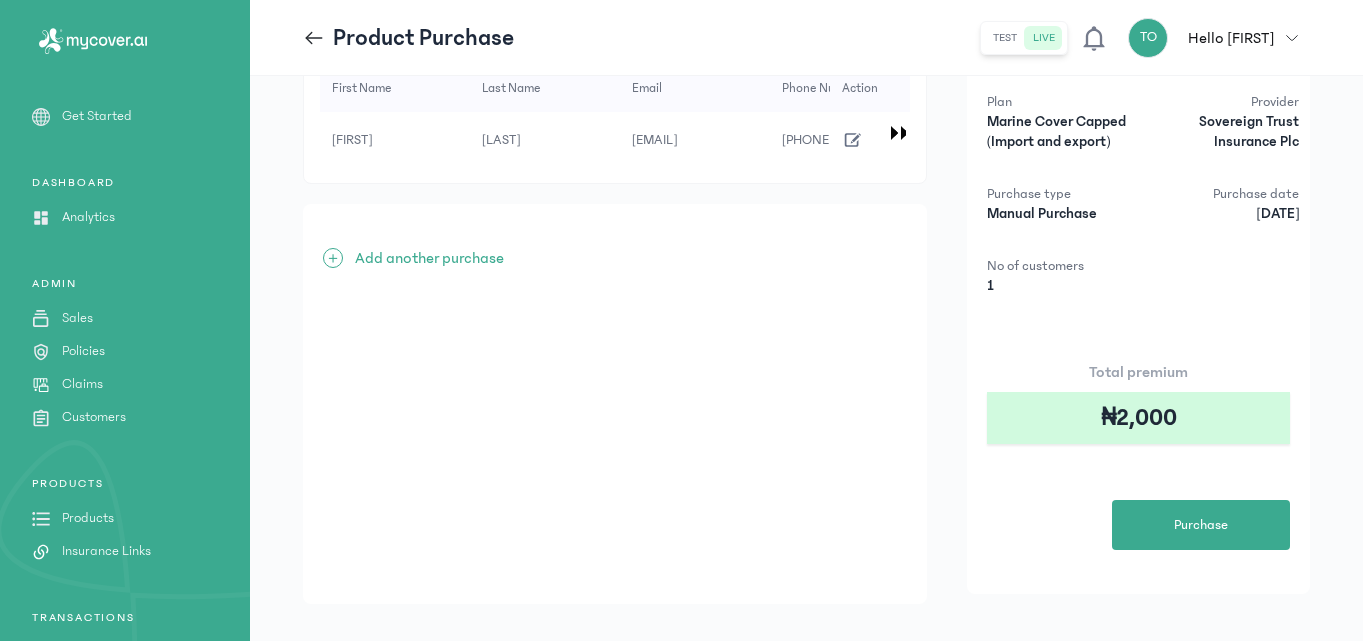 scroll, scrollTop: 110, scrollLeft: 0, axis: vertical 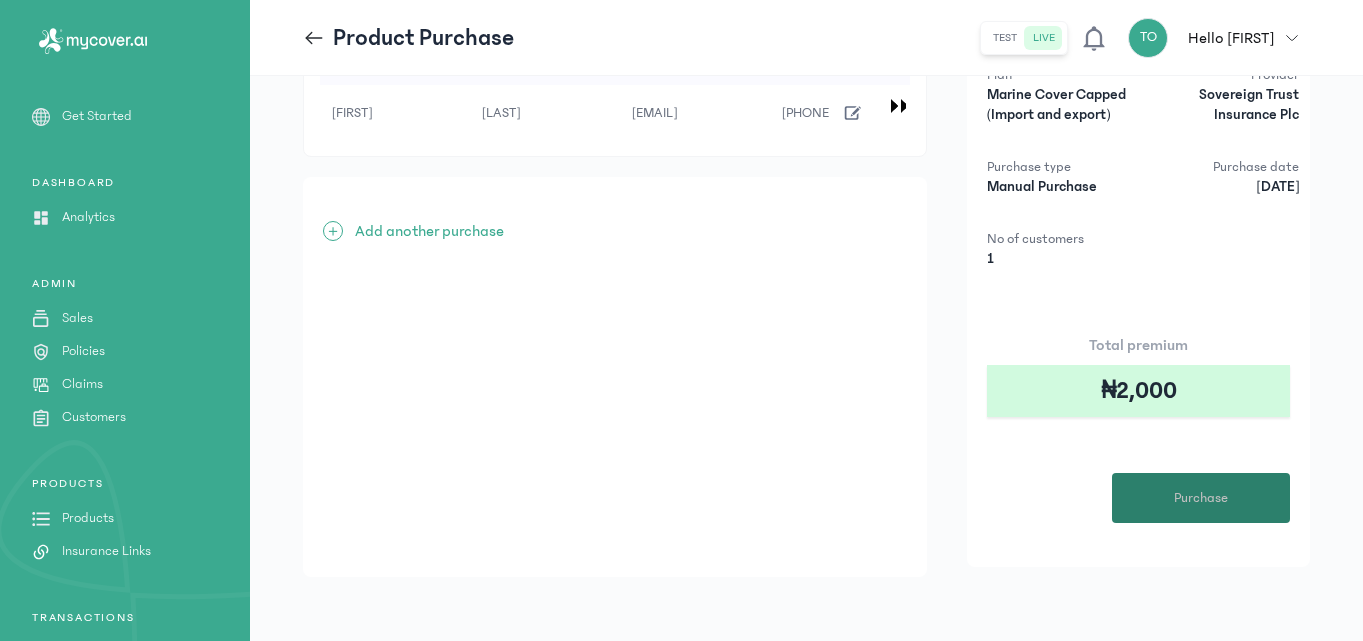 click on "Purchase" at bounding box center [1201, 498] 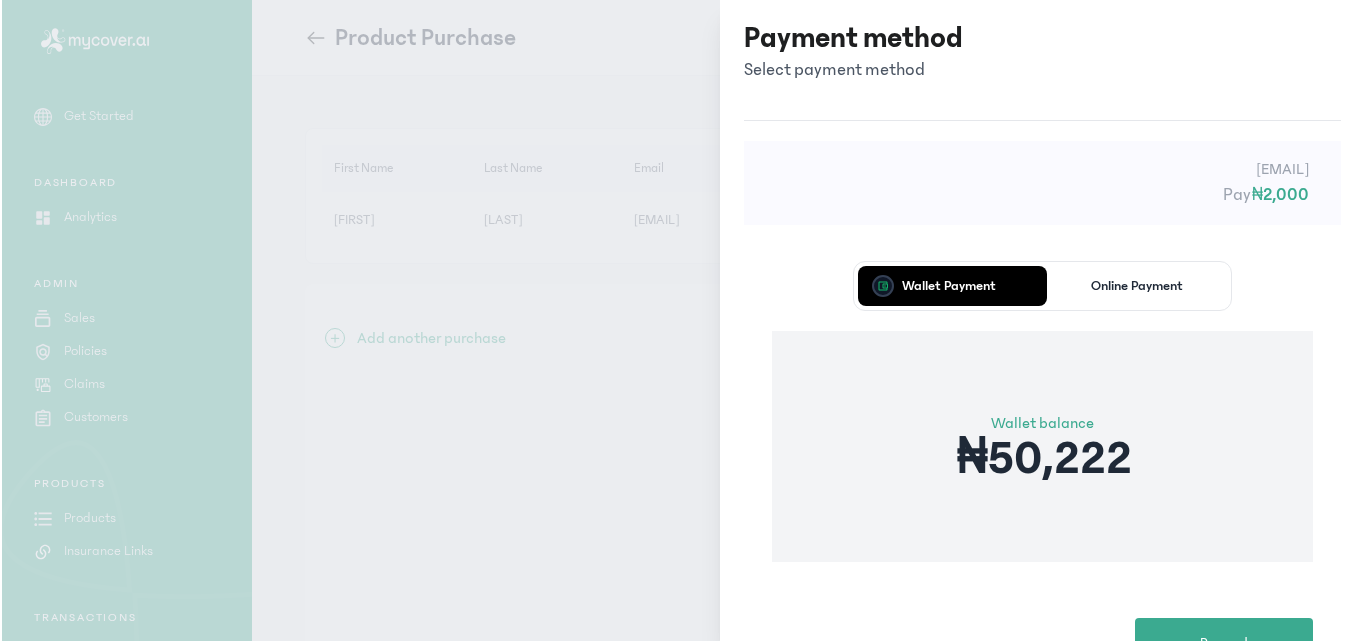 scroll, scrollTop: 0, scrollLeft: 0, axis: both 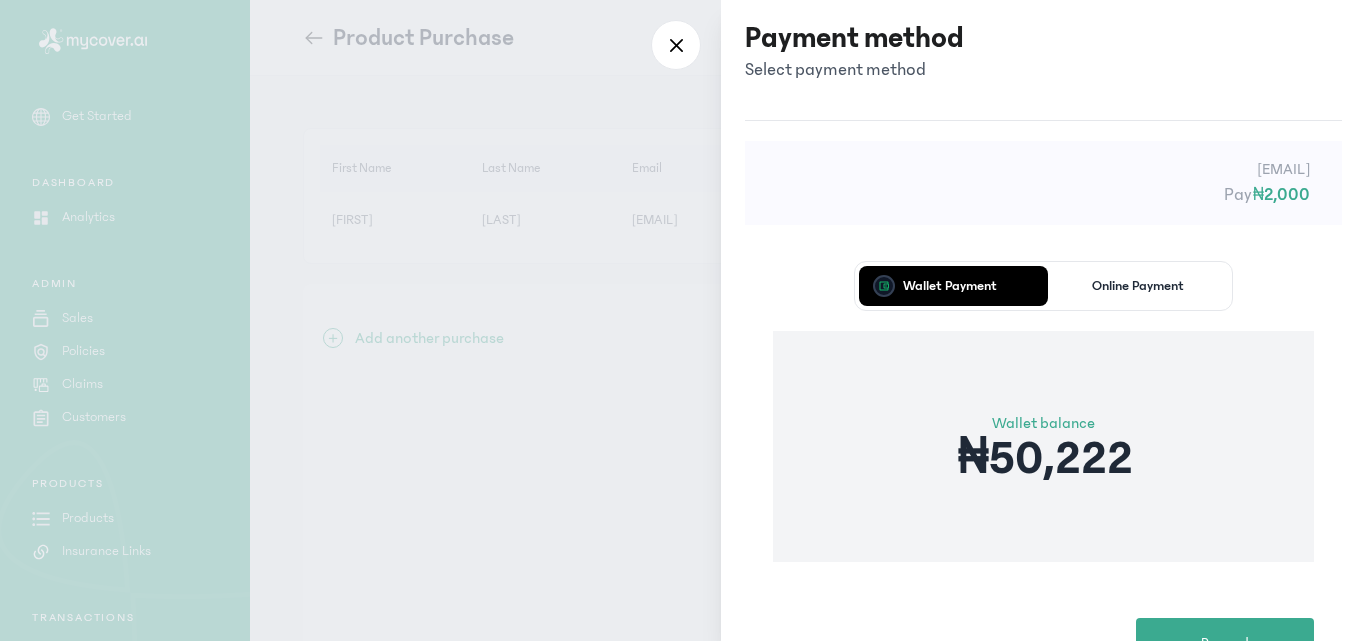 click on "Wallet Payment
Online Payment Wallet balance ₦50,222  Proceed" at bounding box center (1043, 464) 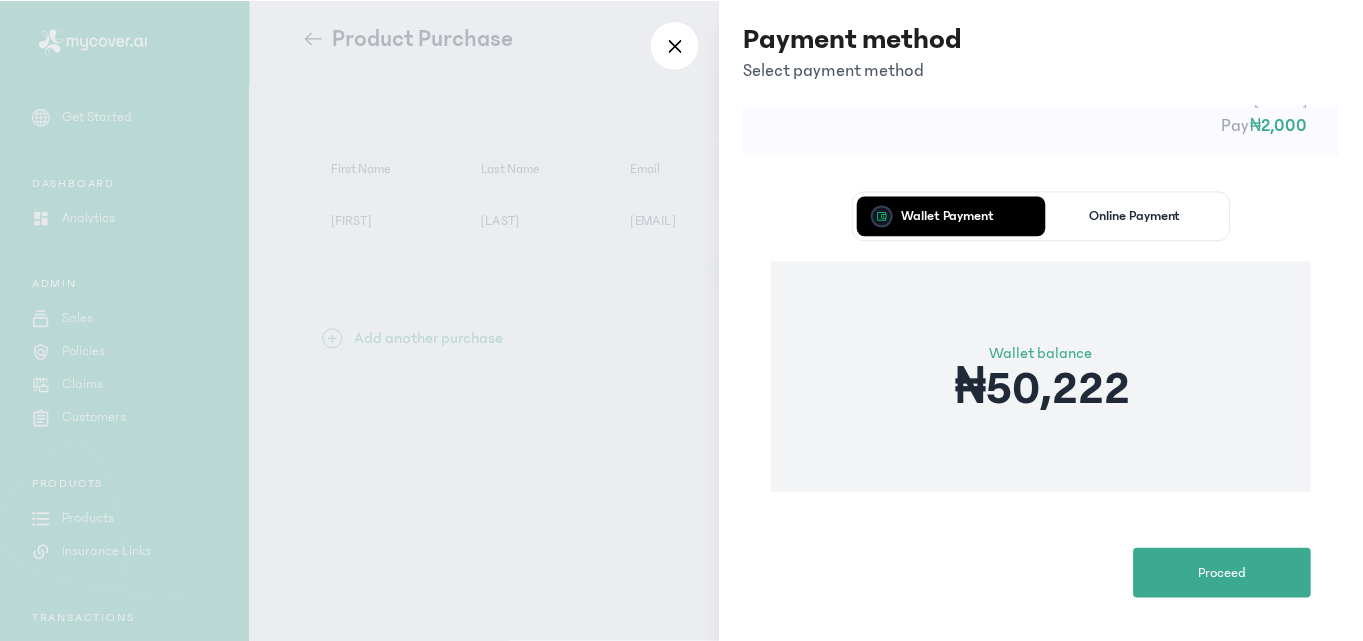 scroll, scrollTop: 79, scrollLeft: 0, axis: vertical 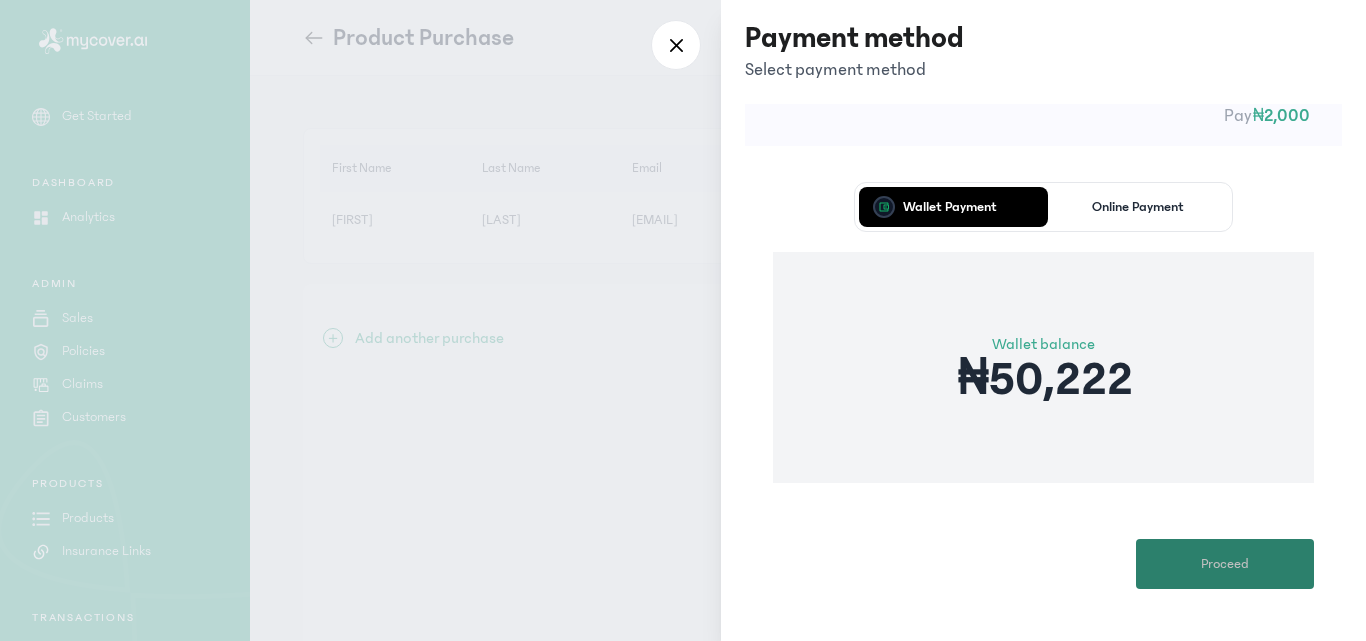 click on "Proceed" at bounding box center [1225, 564] 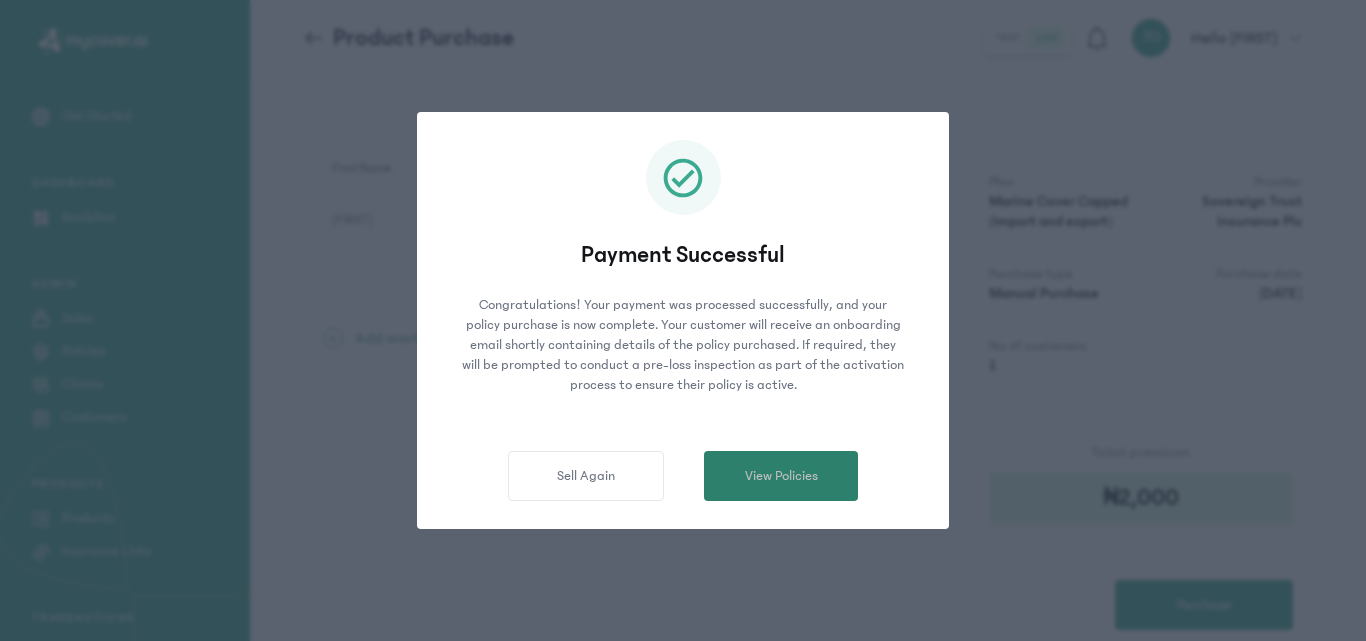 click on "View Policies" at bounding box center (781, 476) 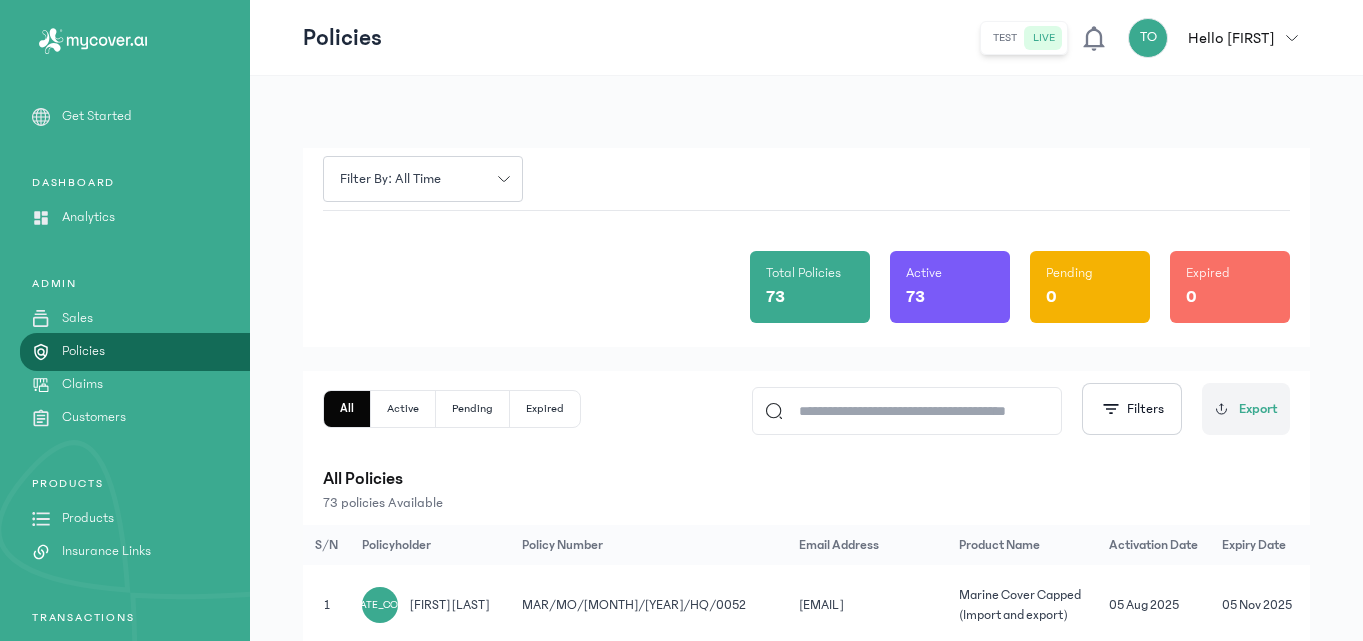 click on "Total Policies 73 Active 73 Pending 0 Expired 0" 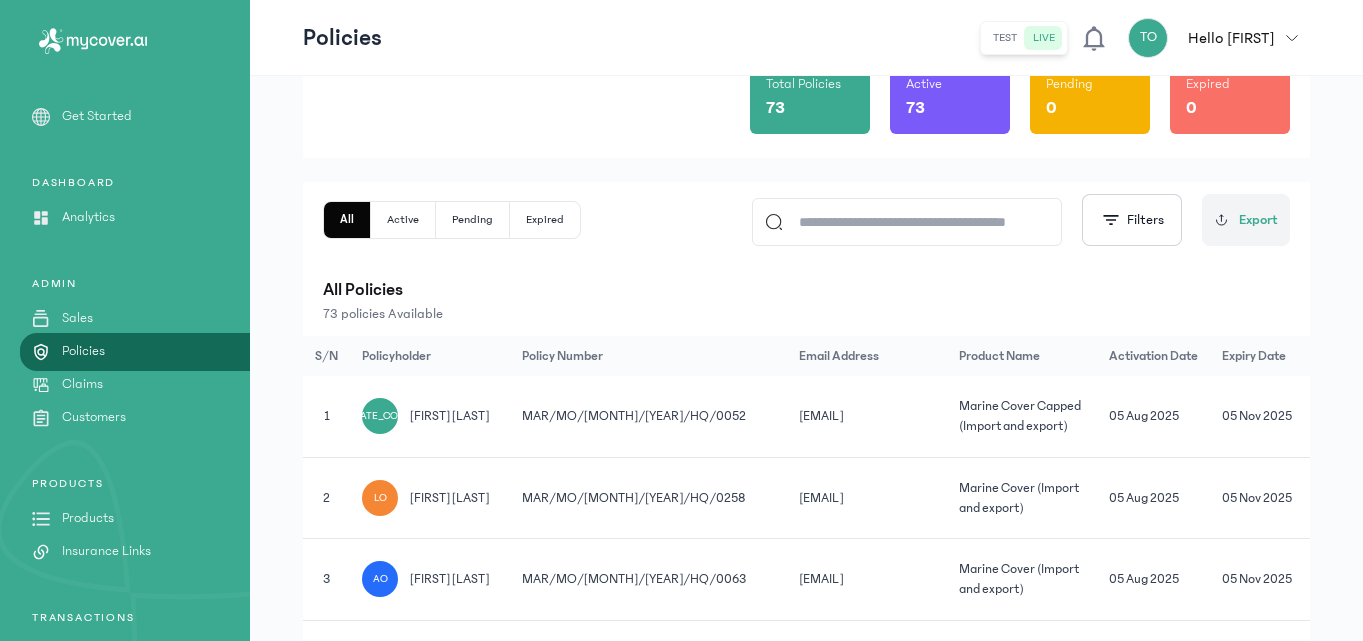 scroll, scrollTop: 200, scrollLeft: 0, axis: vertical 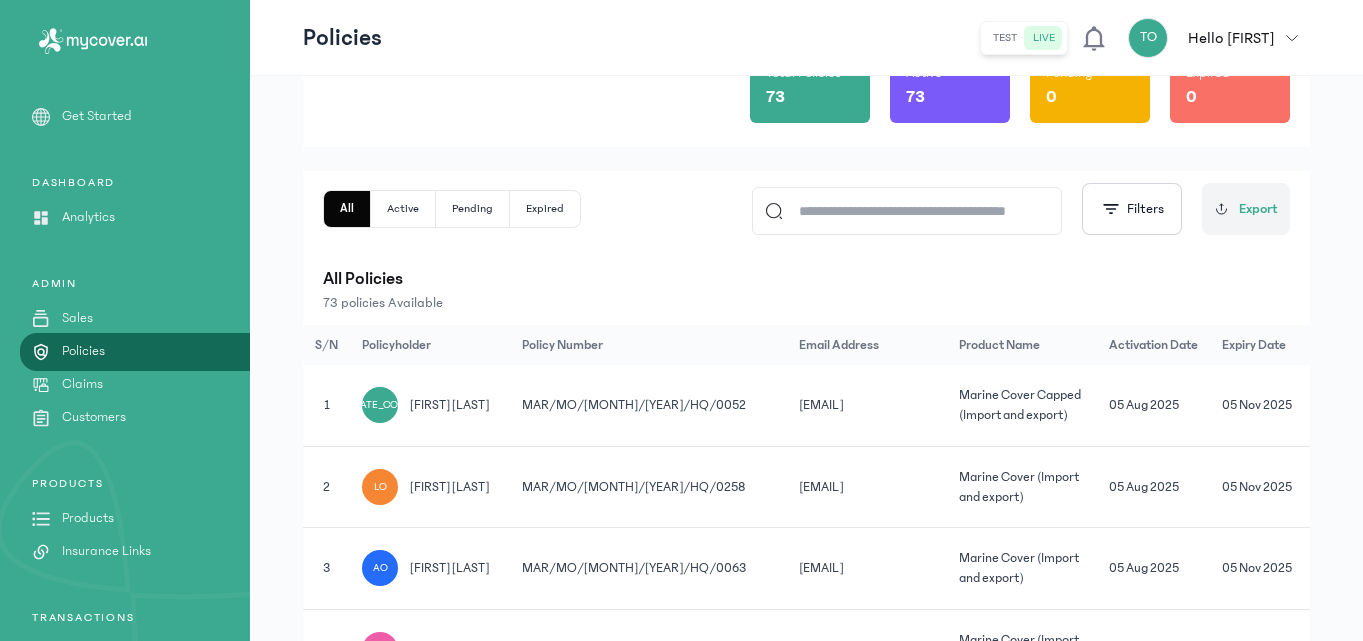 click on "Products" 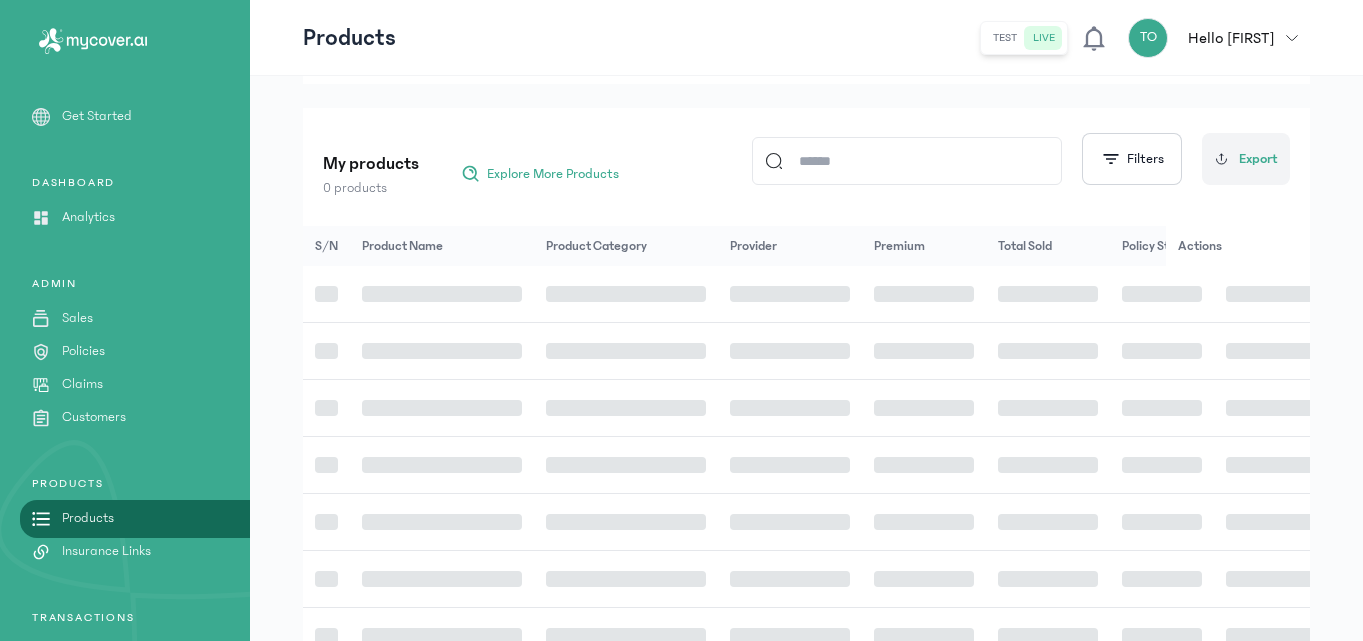 scroll, scrollTop: 0, scrollLeft: 0, axis: both 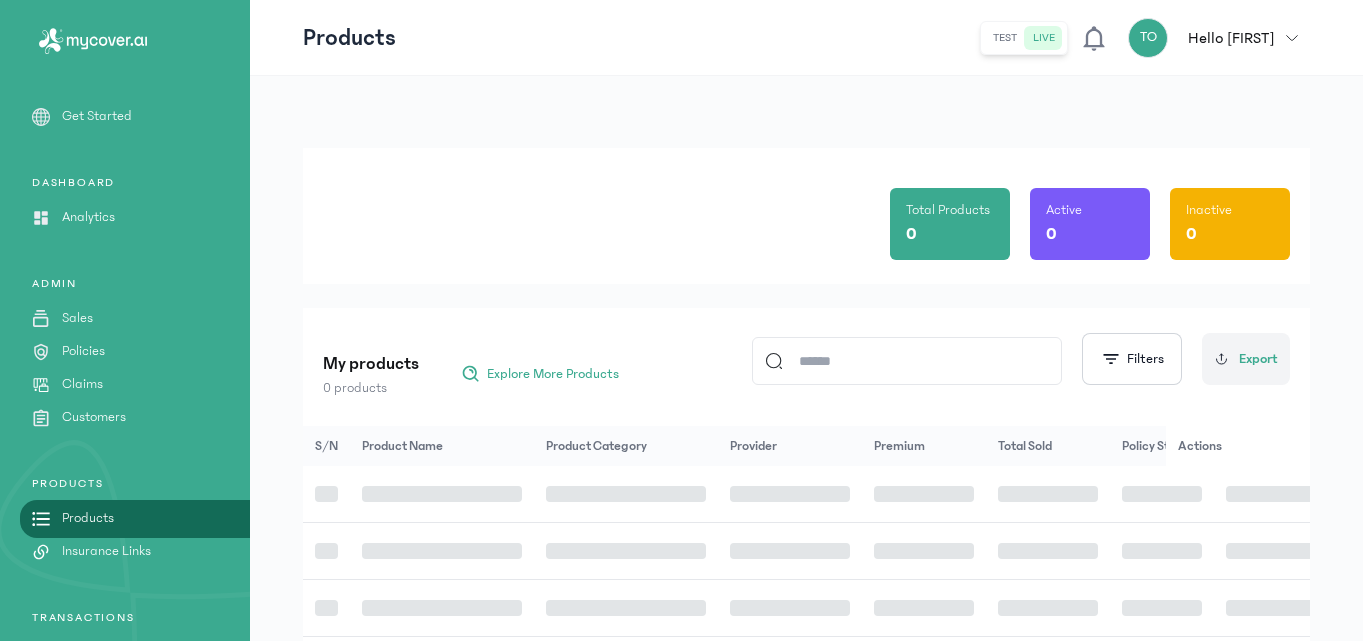 click on "Products" 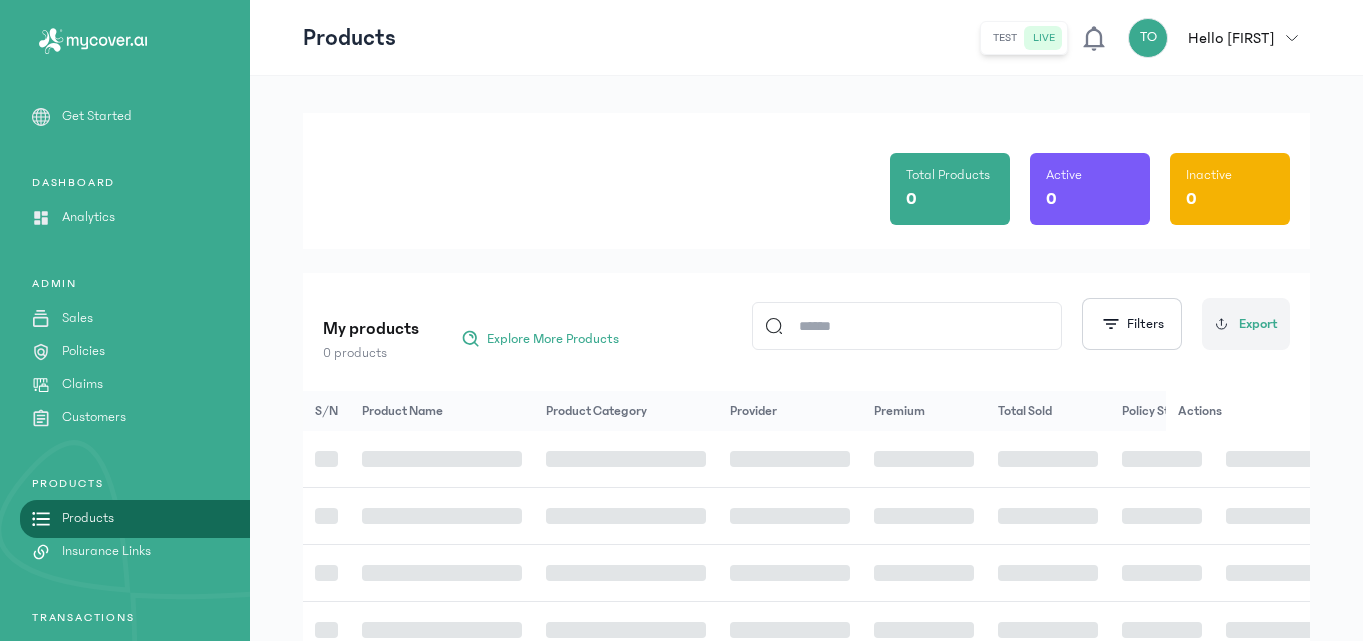 scroll, scrollTop: 40, scrollLeft: 0, axis: vertical 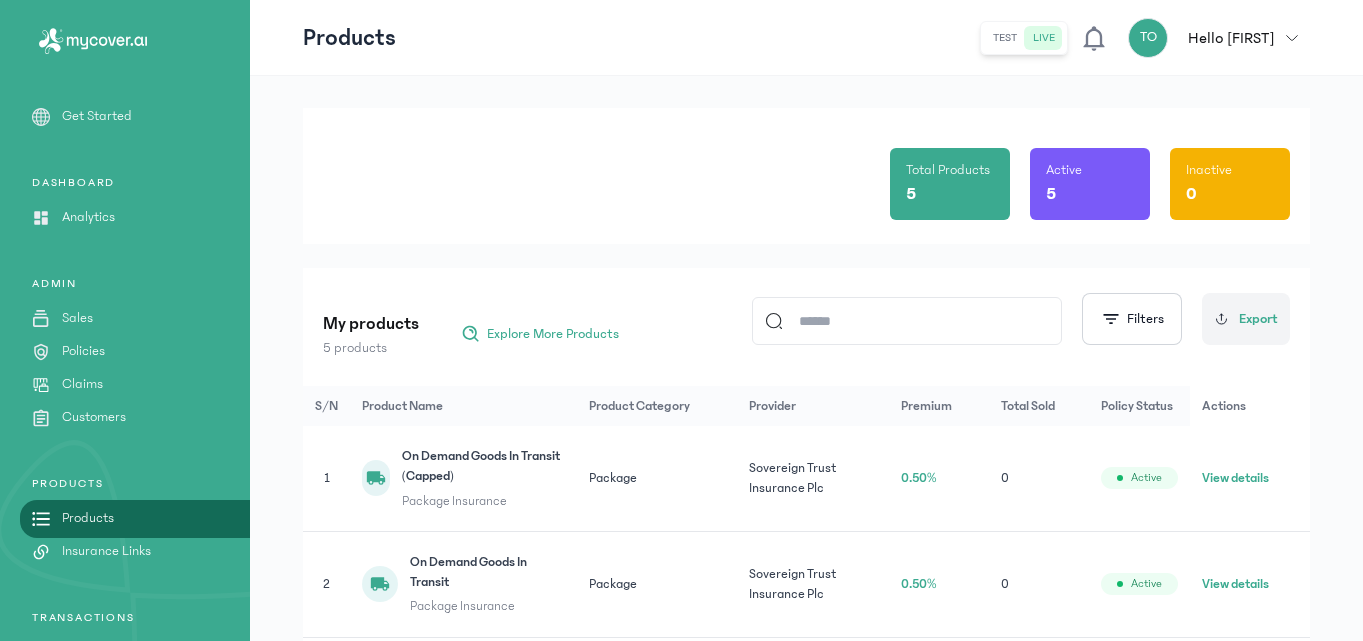 click on "Total Products 5 Active 5 Inactive 0 My products 5 products  Explore More Products
Filters
Export S/N Product Name Product Category Provider Premium Total Sold Policy Status Actions 1 On Demand Goods In Transit (Capped) Package Insurance Package Sovereign Trust Insurance Plc 0.50% 0  Active  View details  2 On Demand Goods In Transit Package Insurance Package Sovereign Trust Insurance Plc 0.50% 0  Active  View details  3 Marine Cover (Import and export) Package Insurance Package Sovereign Trust Insurance Plc 0.46% 72  Active  View details  4 Marine Cover Capped (Import and export) Package Insurance Package Sovereign Trust Insurance Plc 1.00% 1  Active  View details  5 Cash In Transit Cover Package Insurance Package Sovereign Trust Insurance Plc 0.75% 0  Active  View details" 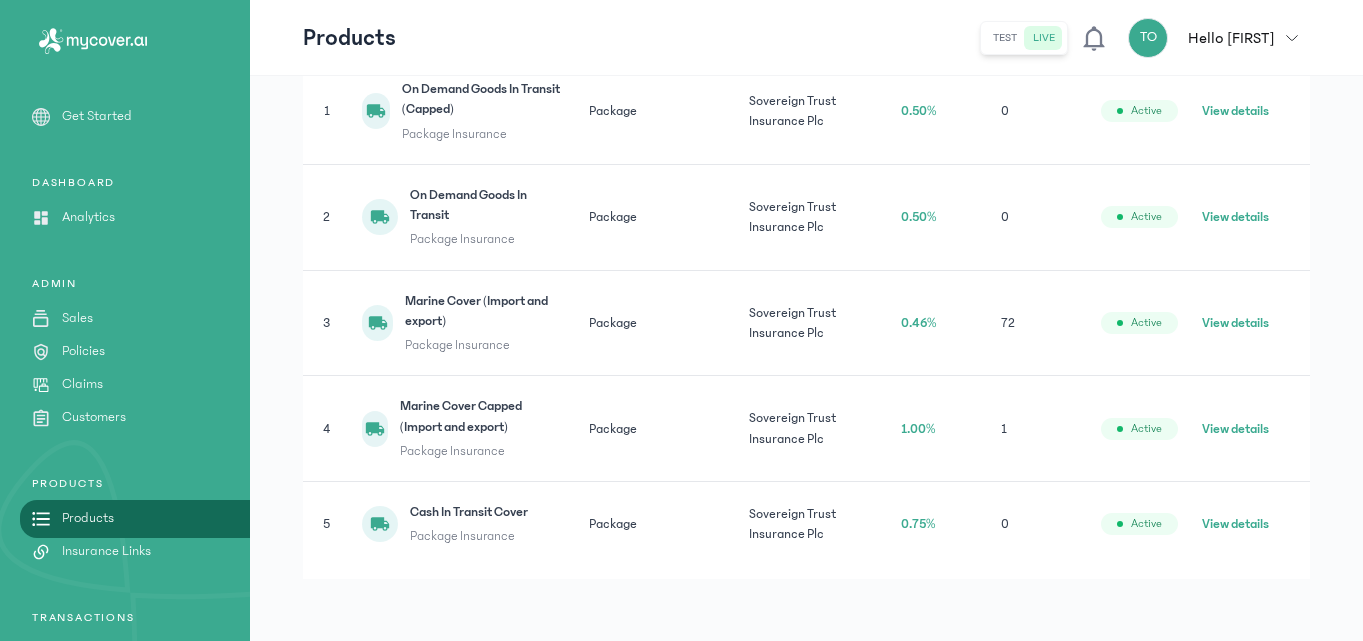 scroll, scrollTop: 409, scrollLeft: 0, axis: vertical 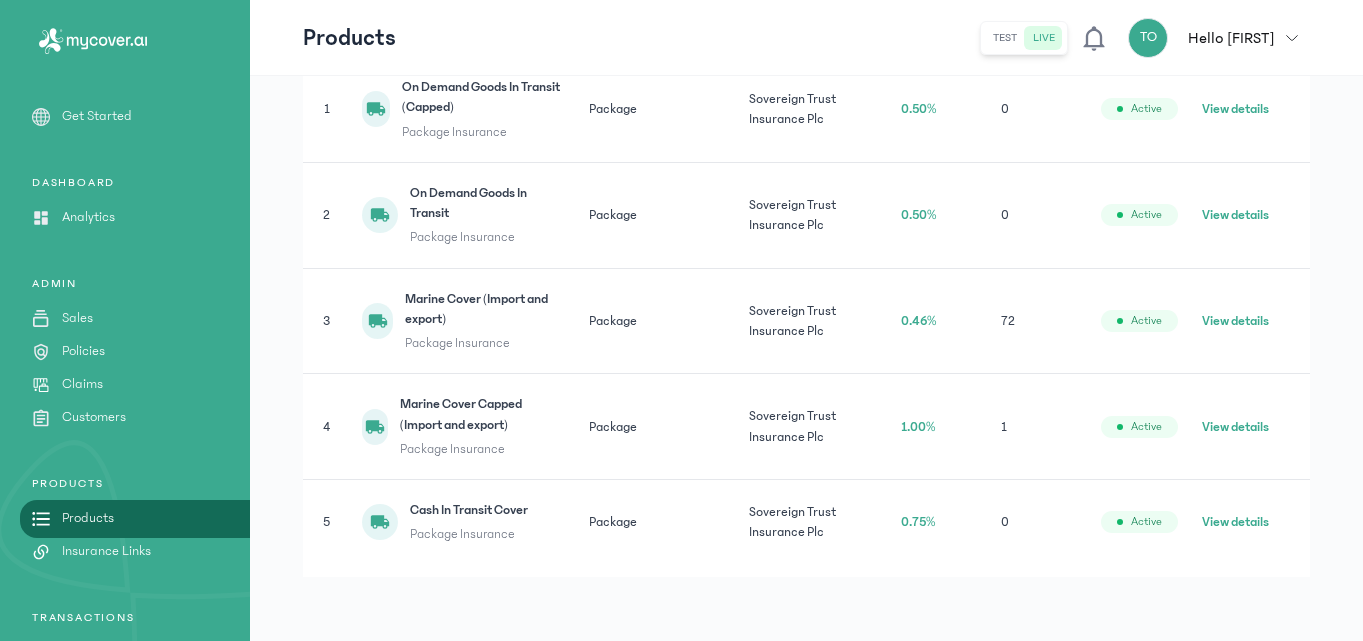 click on "View details" 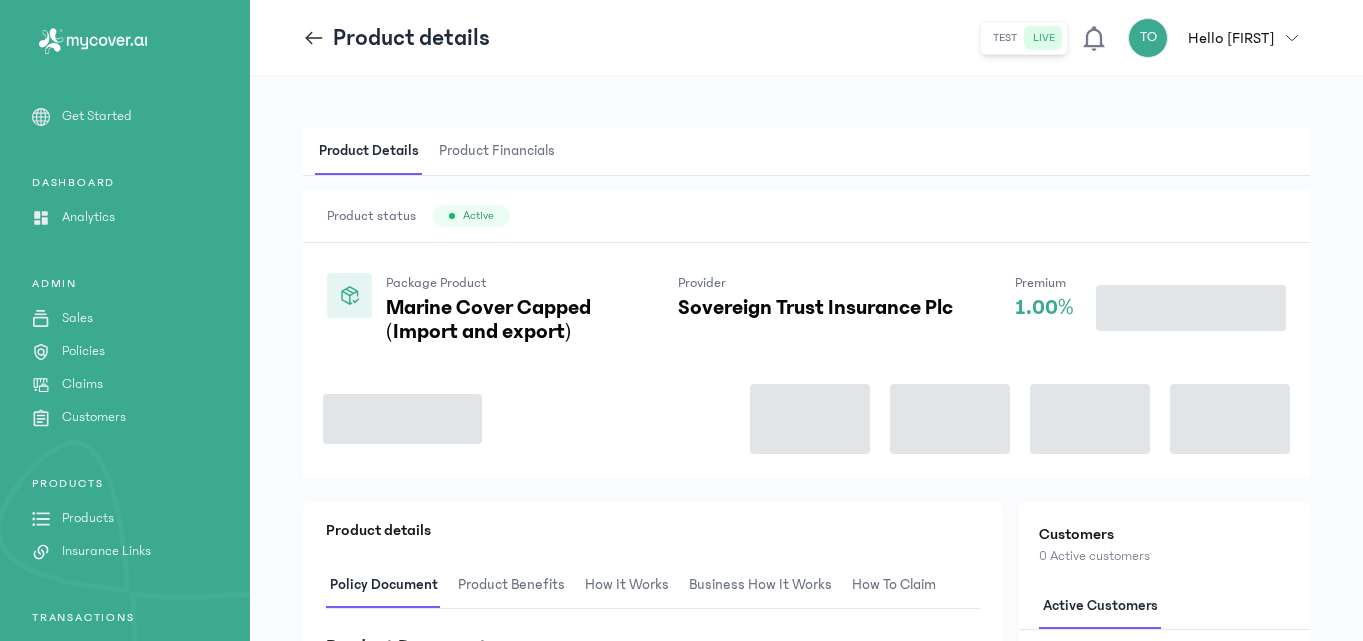 click on "Product status Active" at bounding box center (806, 216) 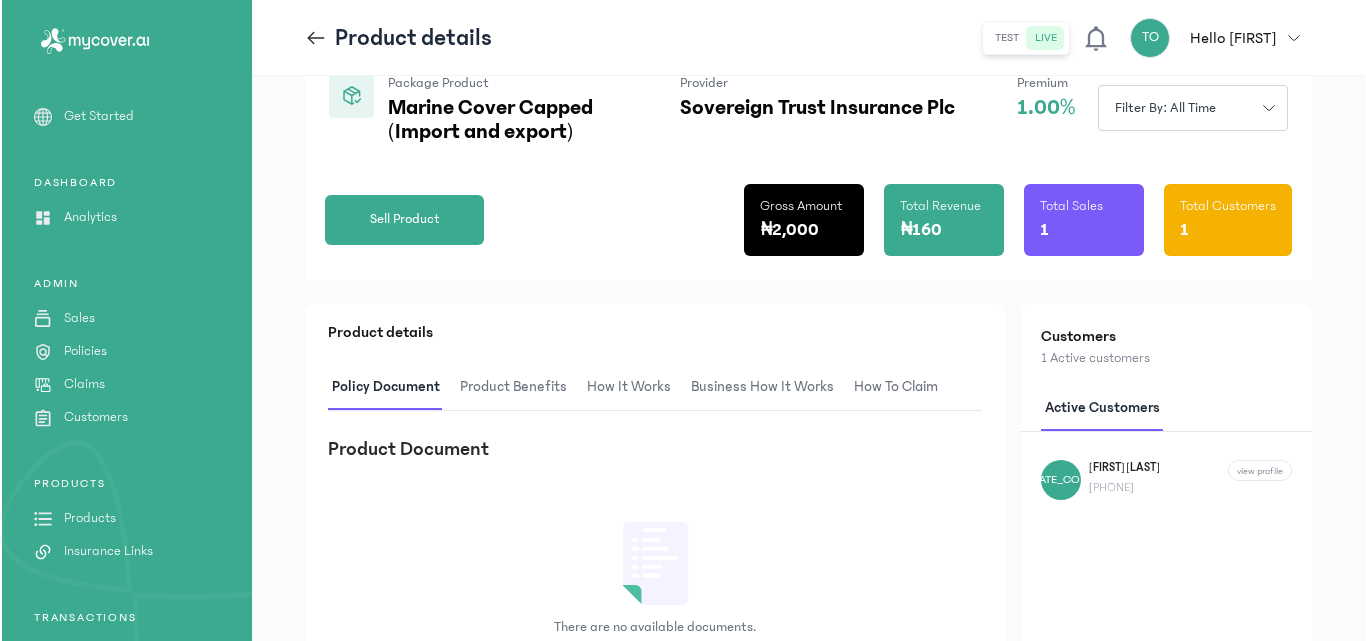 scroll, scrollTop: 240, scrollLeft: 0, axis: vertical 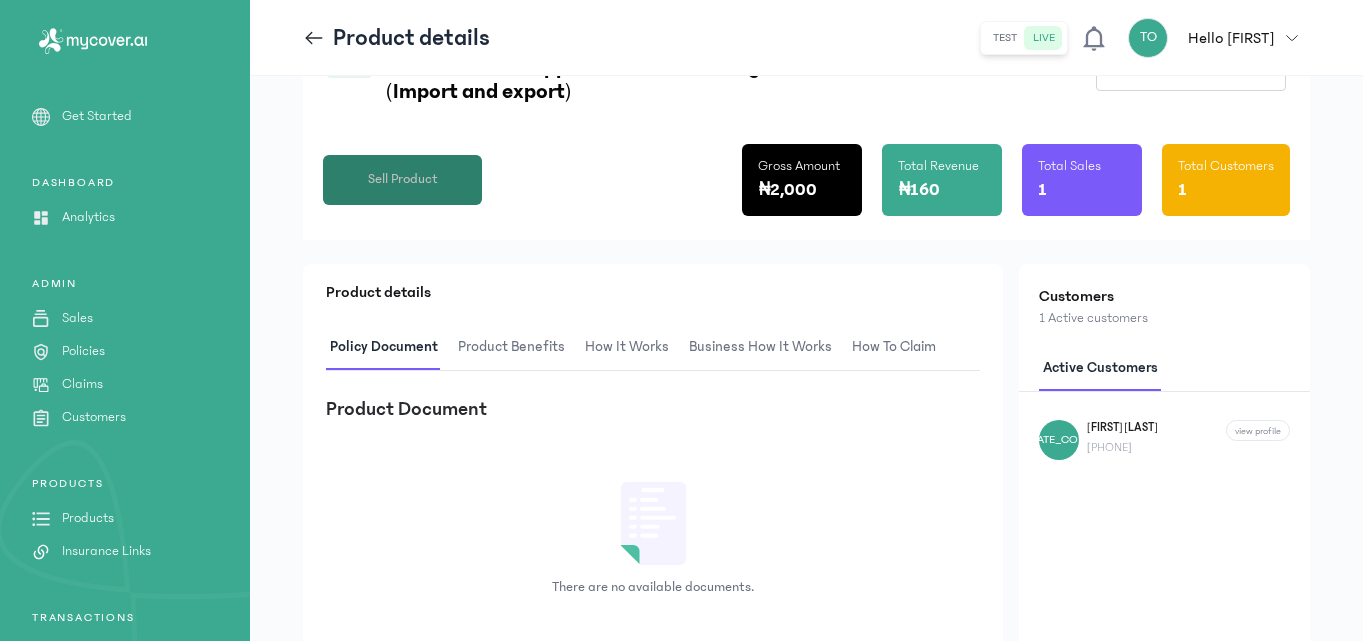 click on "Sell Product" 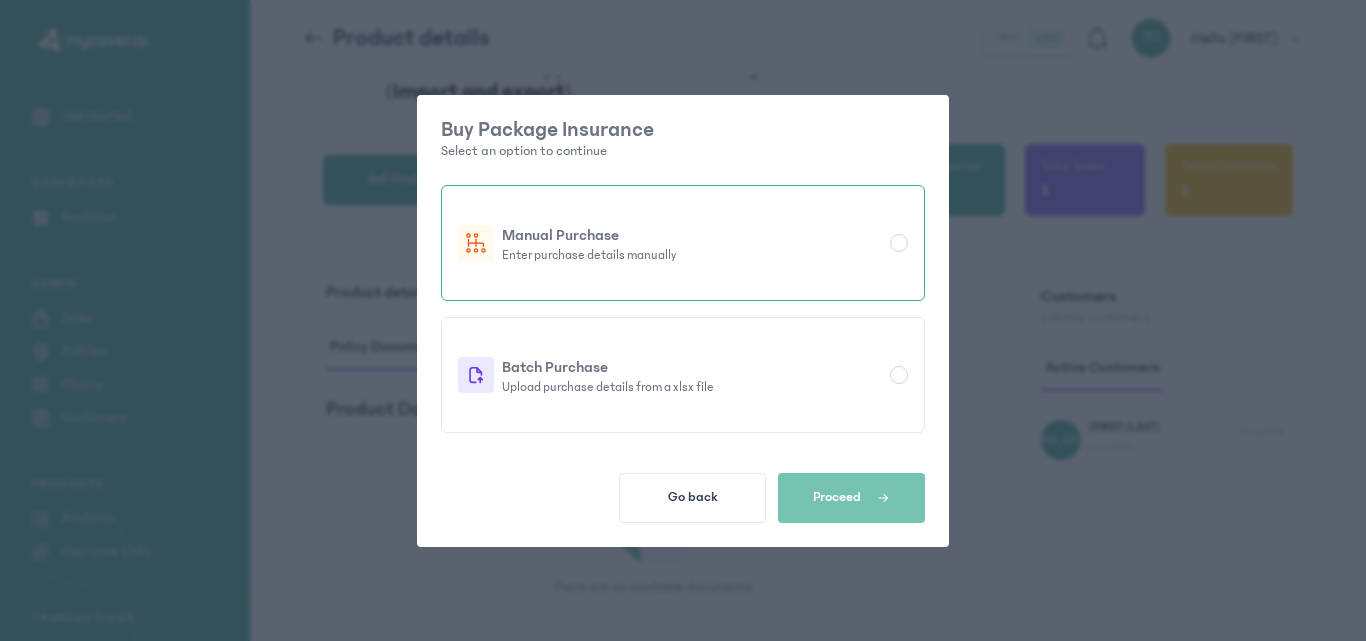 click at bounding box center [899, 243] 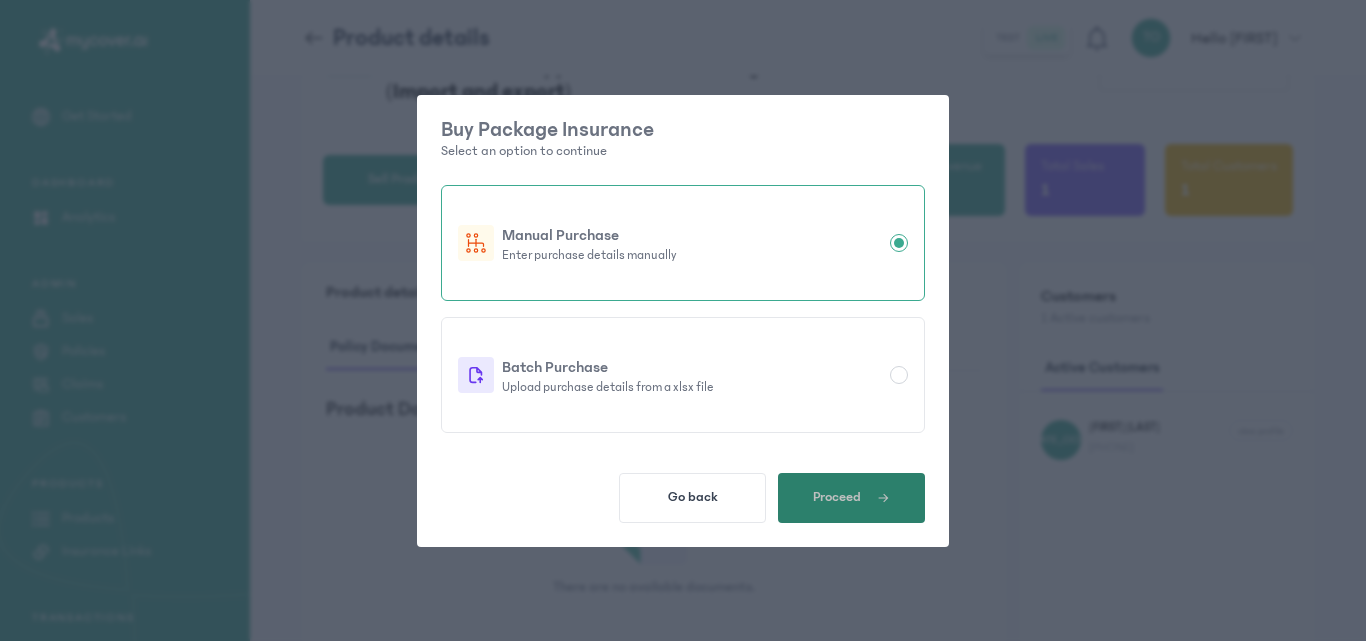 click on "Proceed" at bounding box center [851, 498] 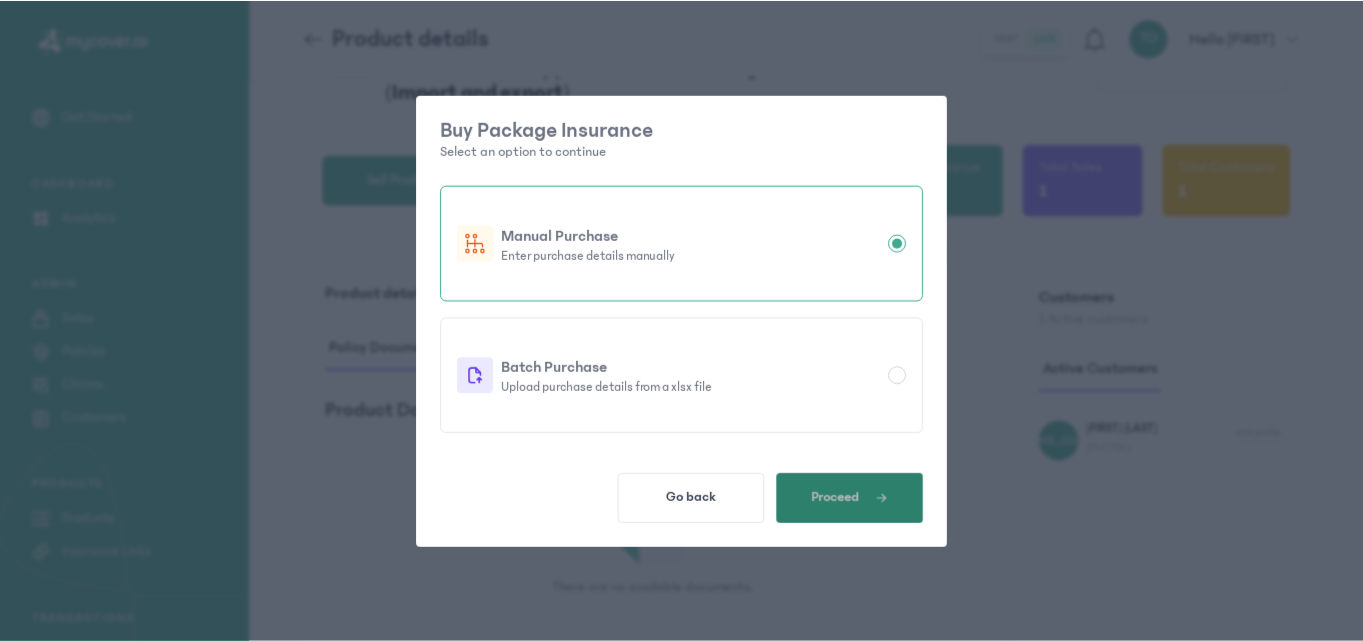 scroll, scrollTop: 0, scrollLeft: 0, axis: both 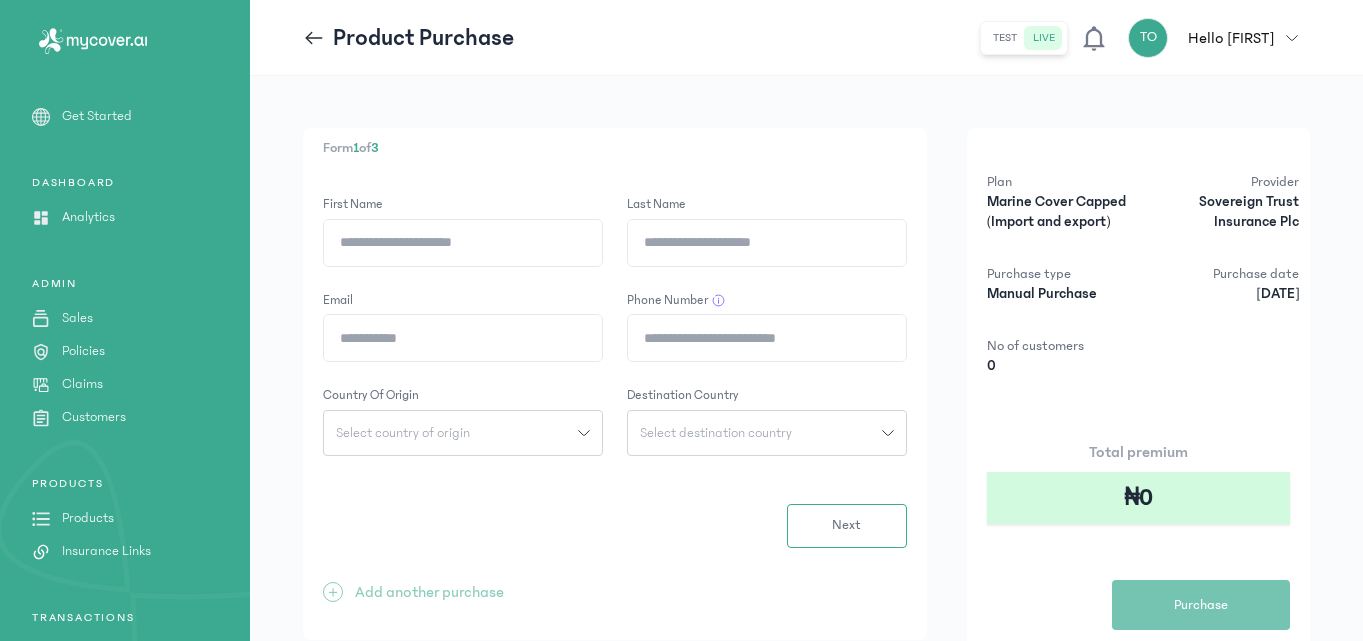click on "First Name" 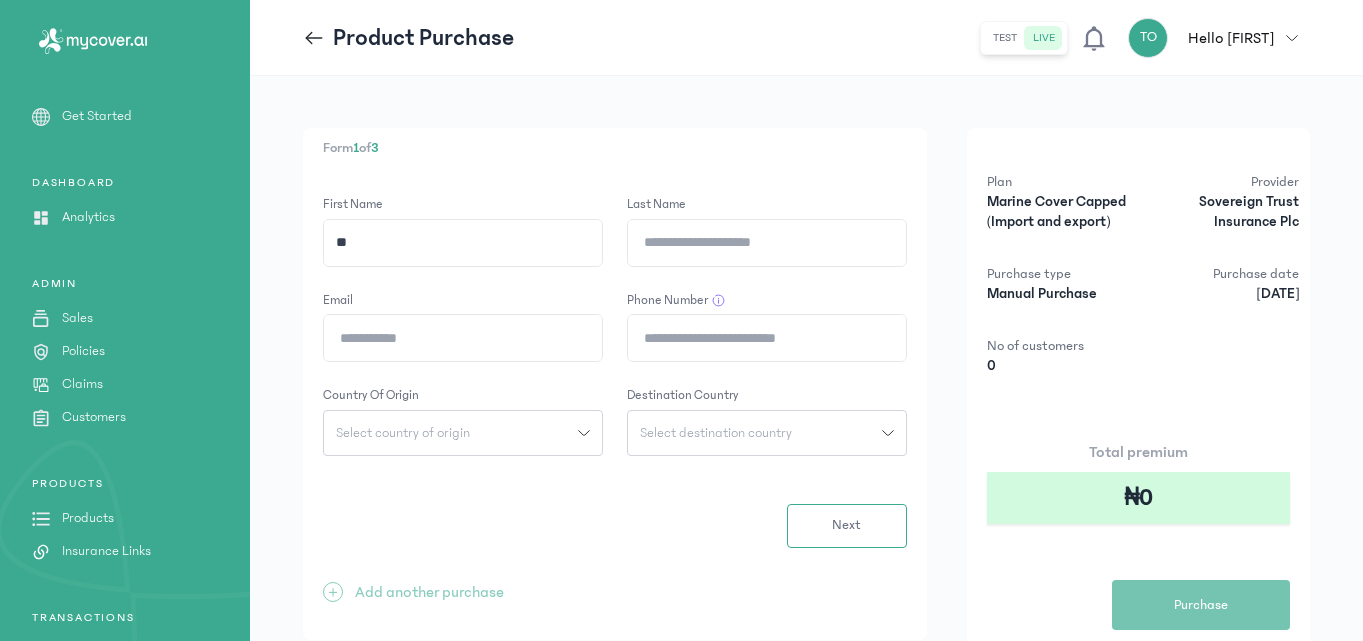 type on "*" 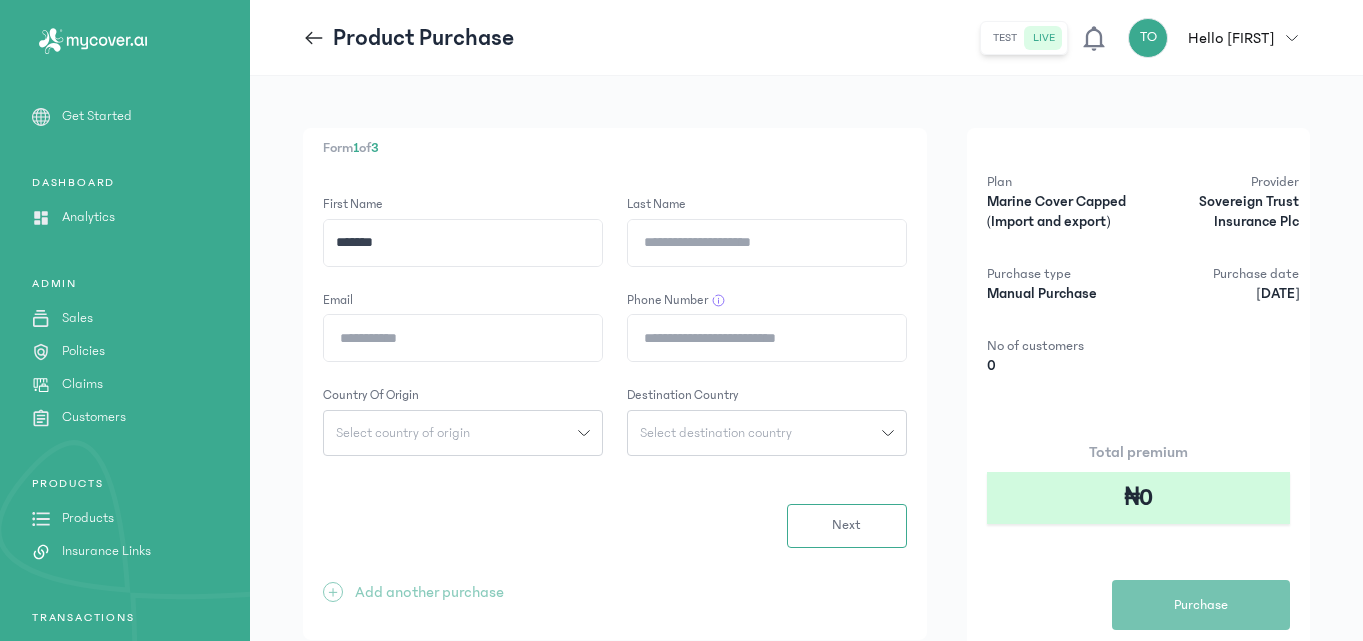 type on "*******" 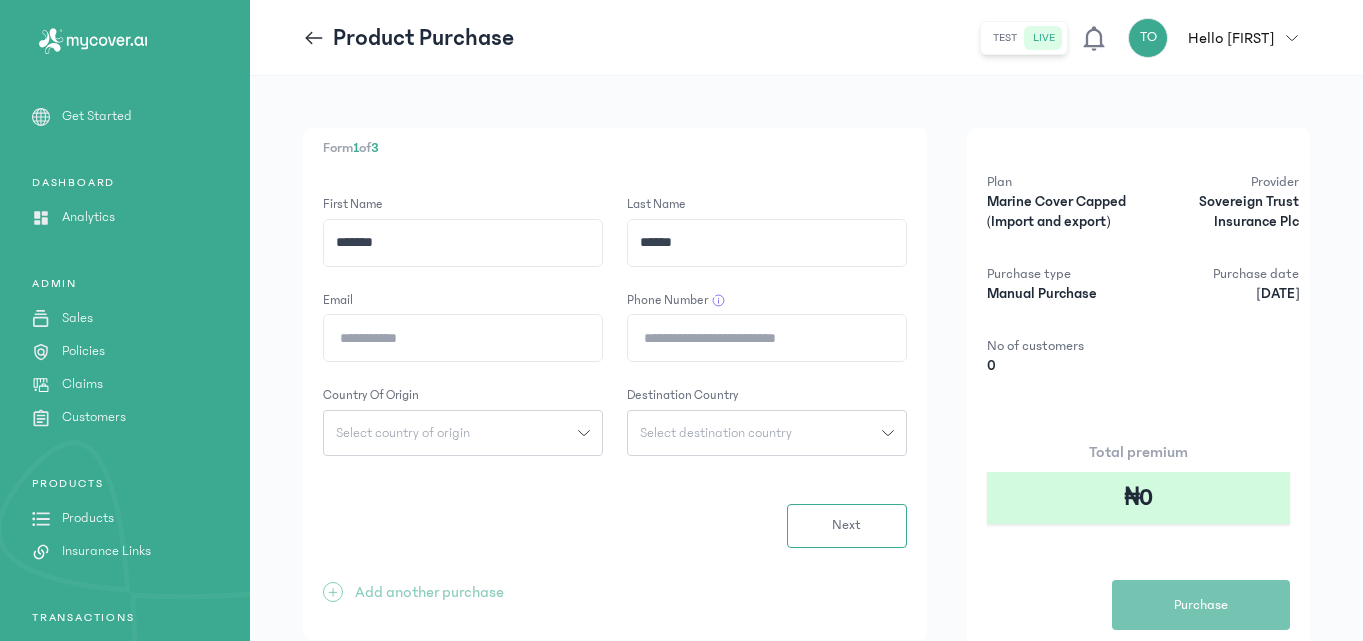 type on "******" 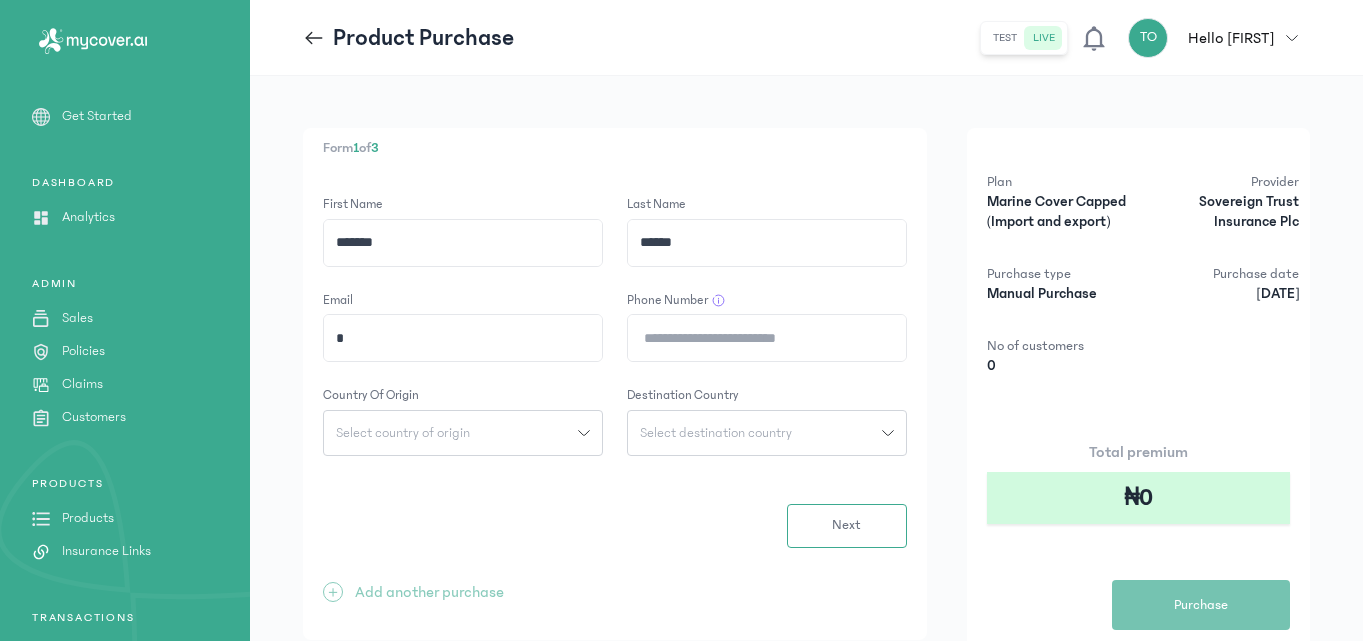 type on "**********" 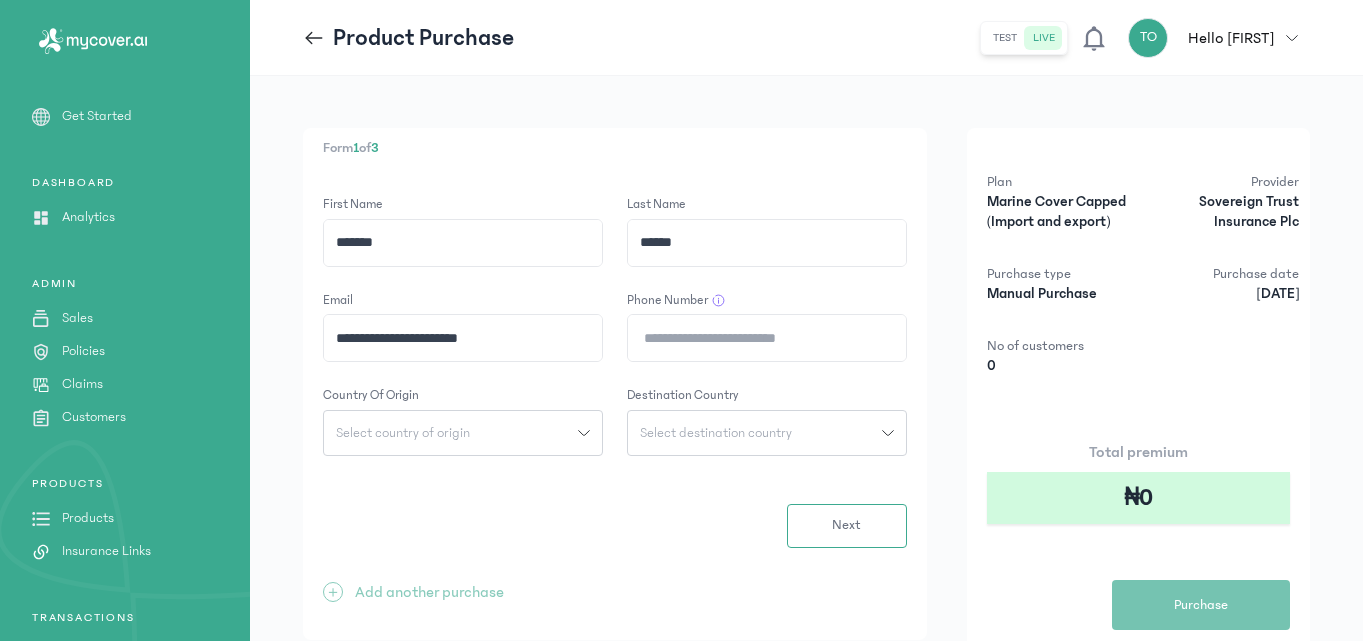 click on "Phone Number" 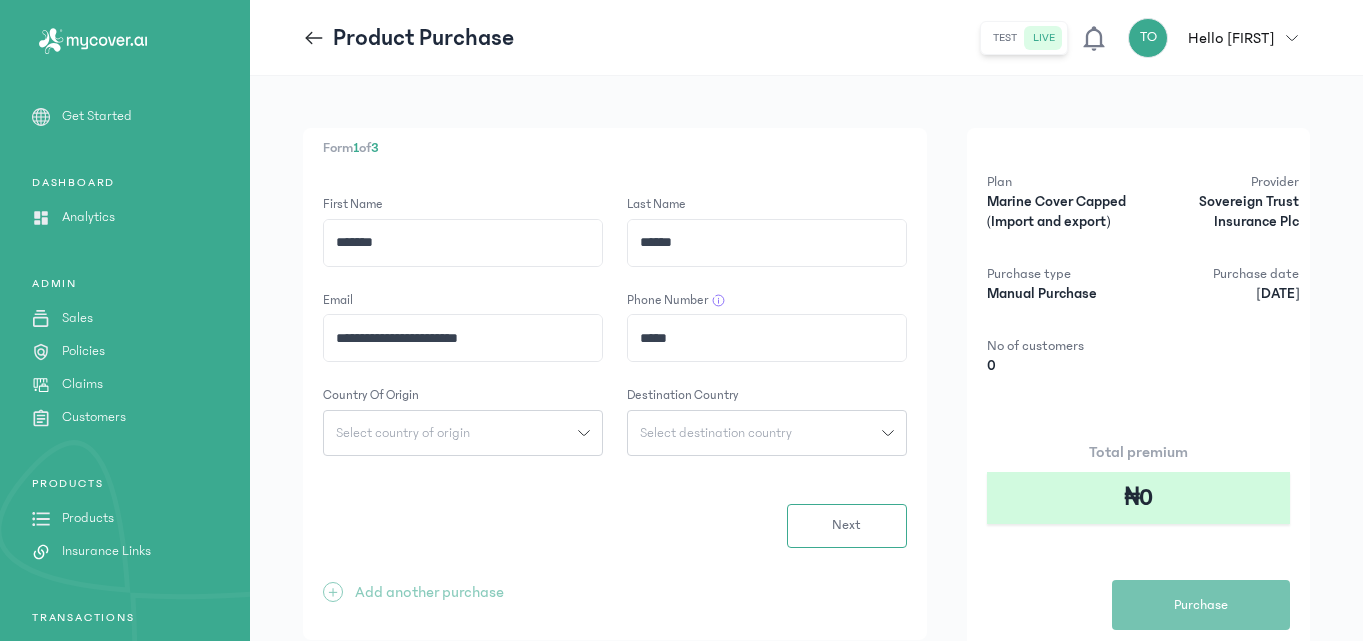 type on "**********" 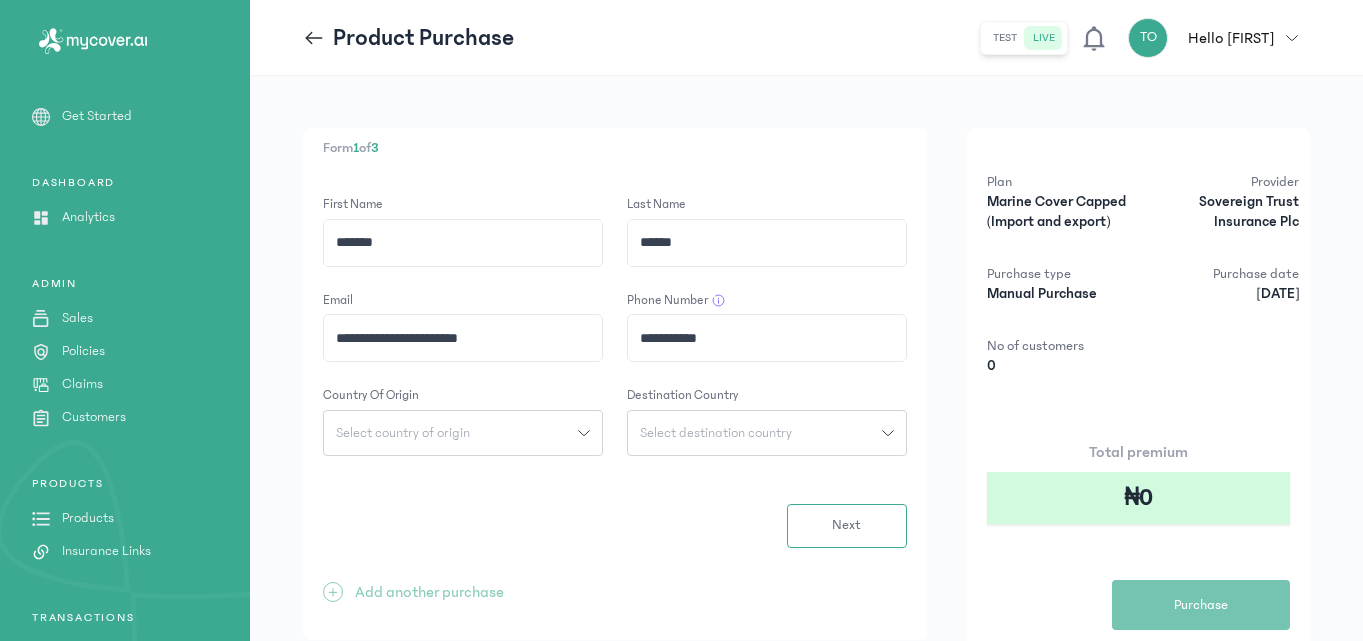 click on "Select country of origin" at bounding box center (451, 433) 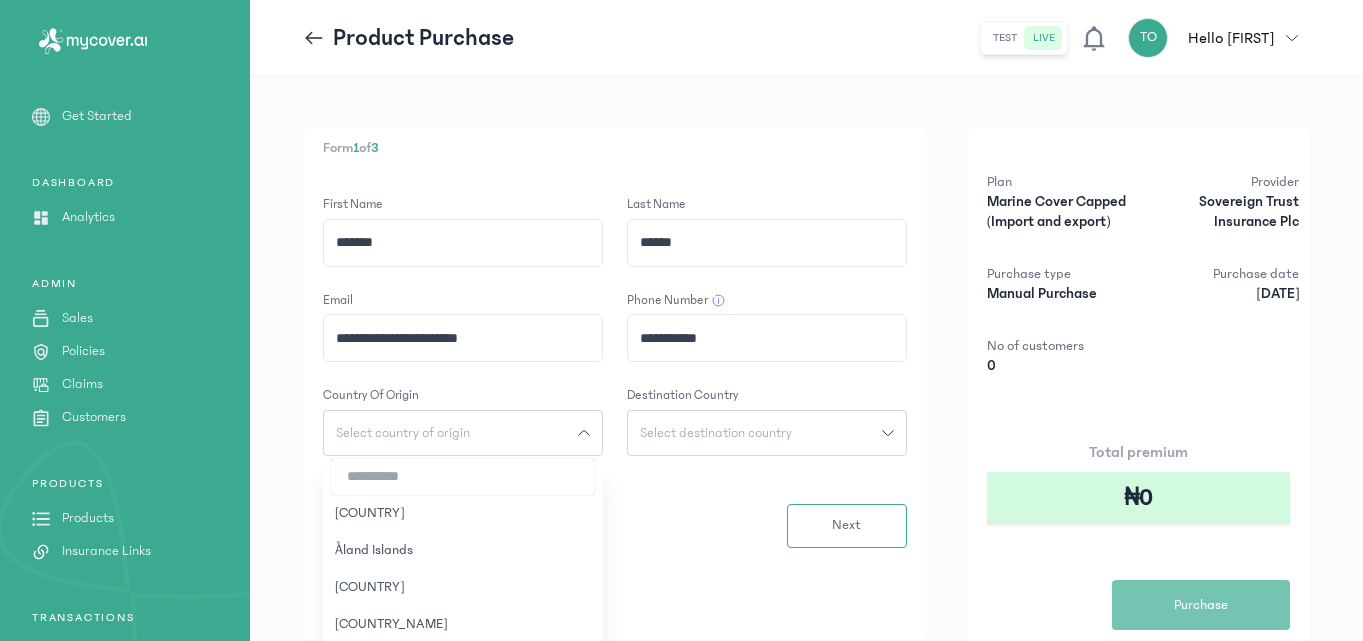 click at bounding box center (463, 477) 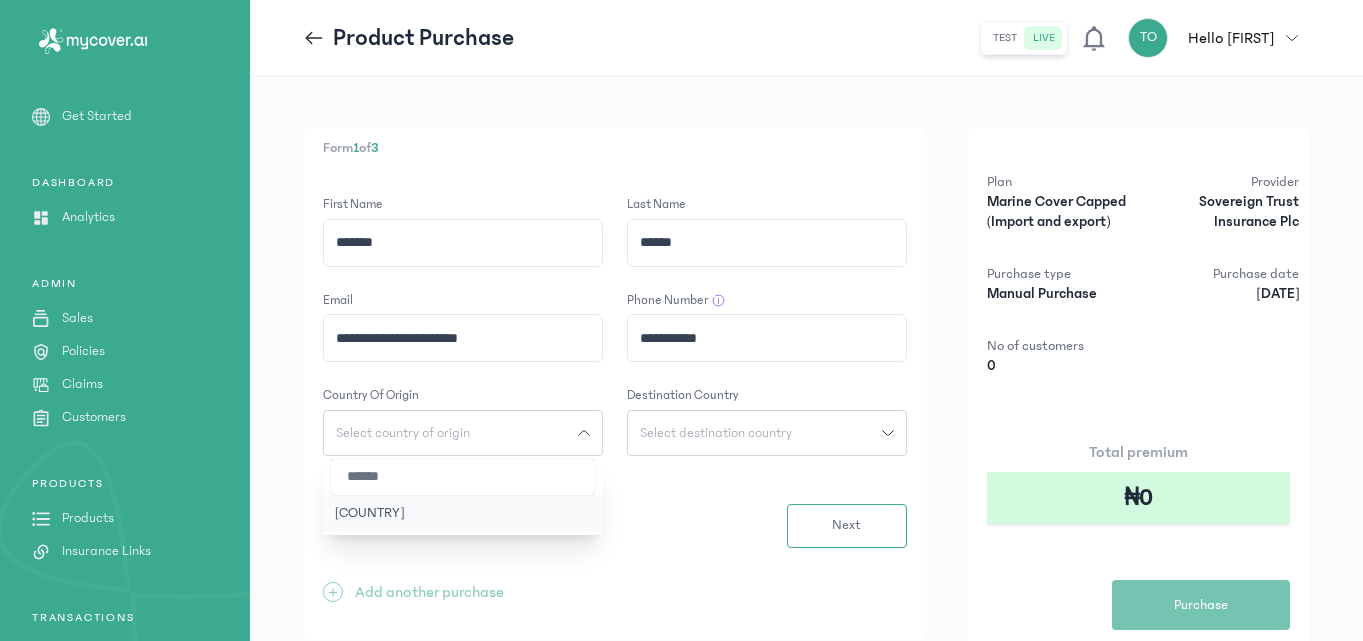 type on "******" 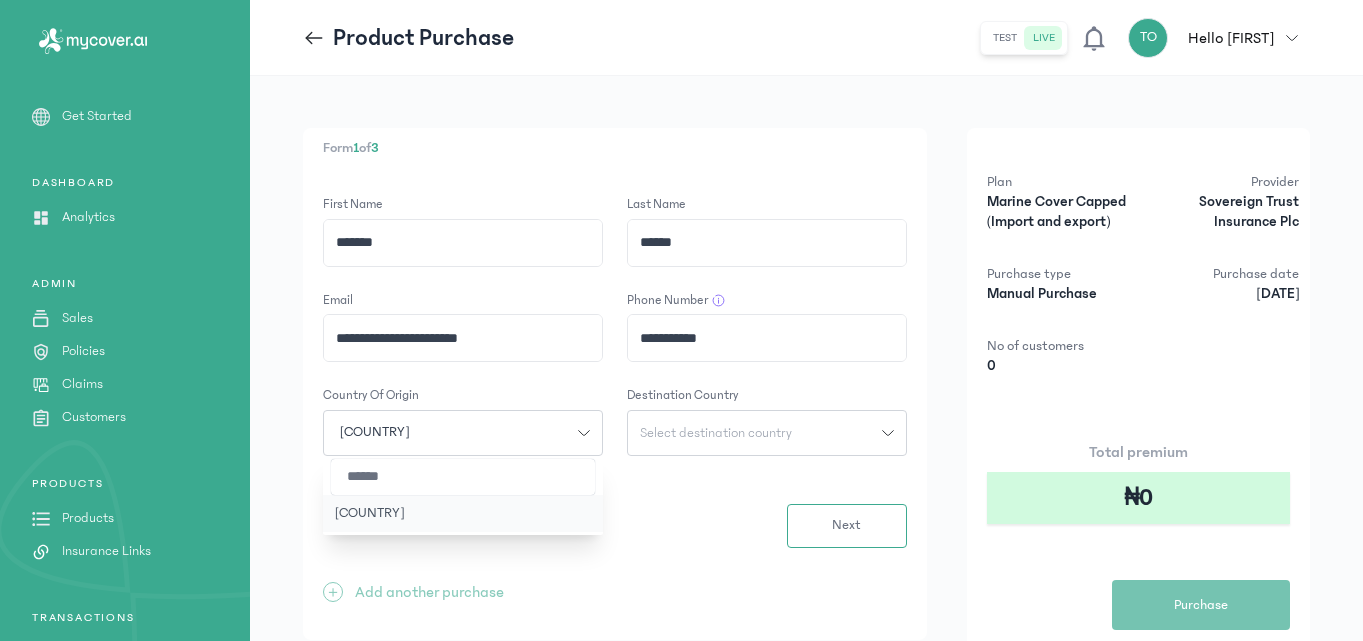 click on "****** [COUNTRY_NAME]" 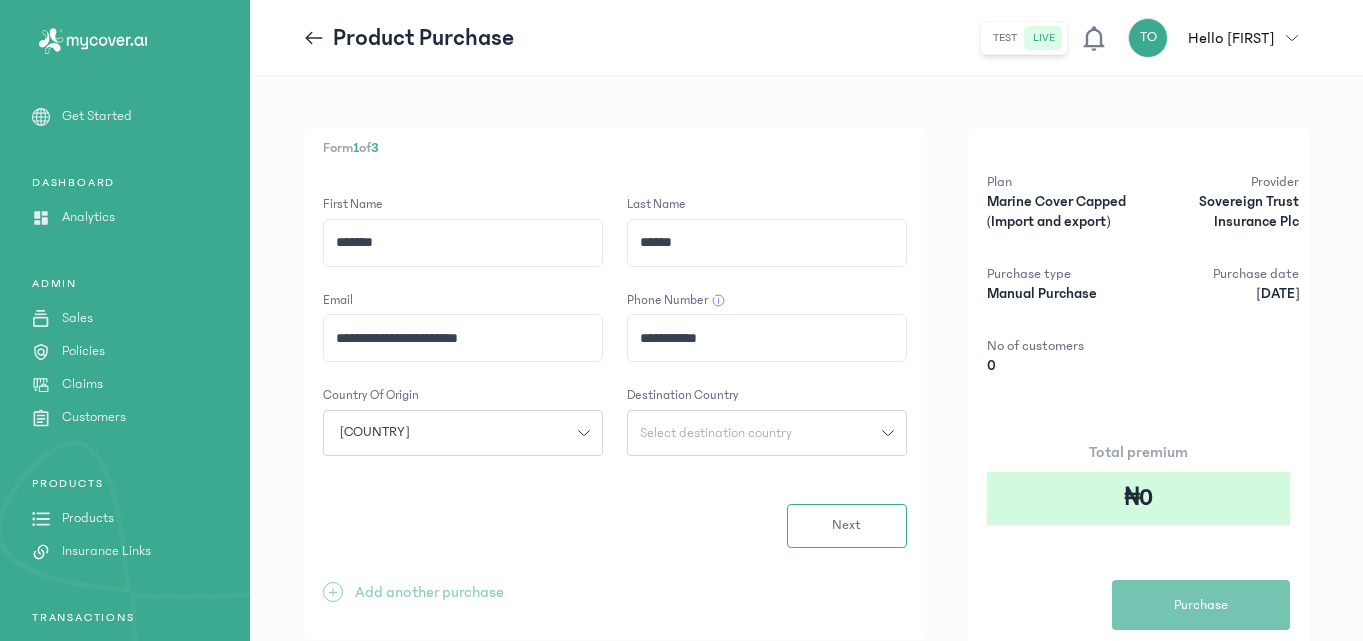 click on "Select destination country" at bounding box center (716, 433) 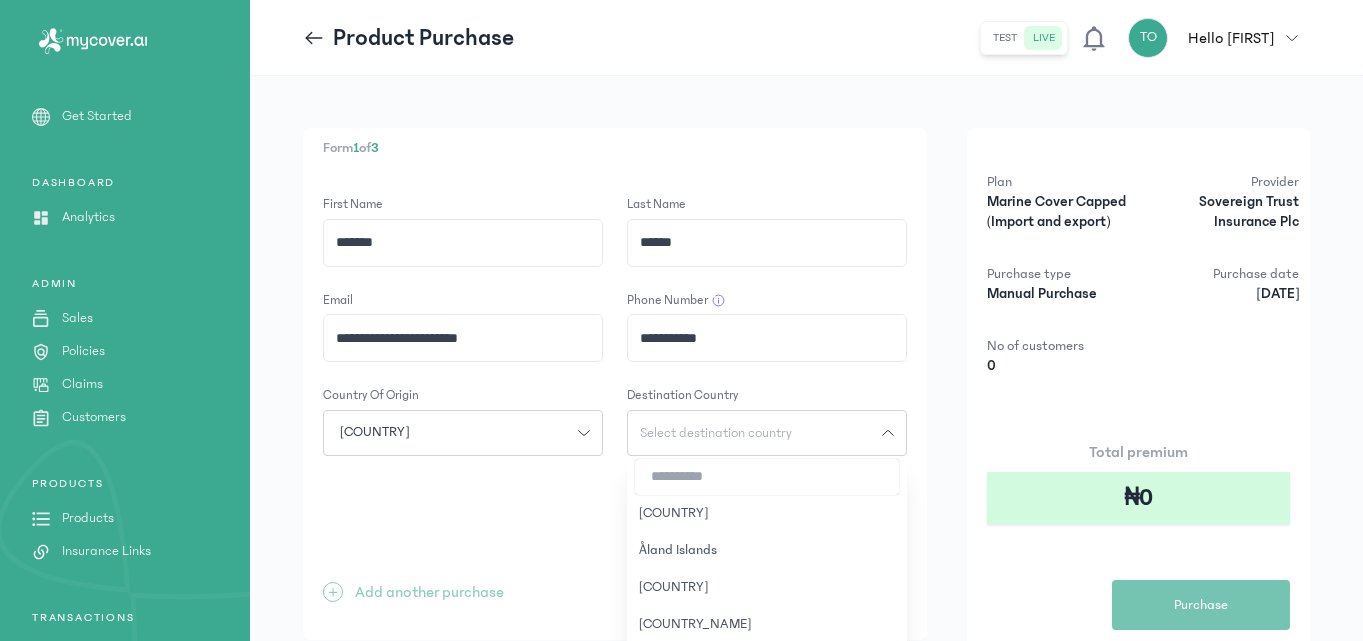 click at bounding box center [767, 477] 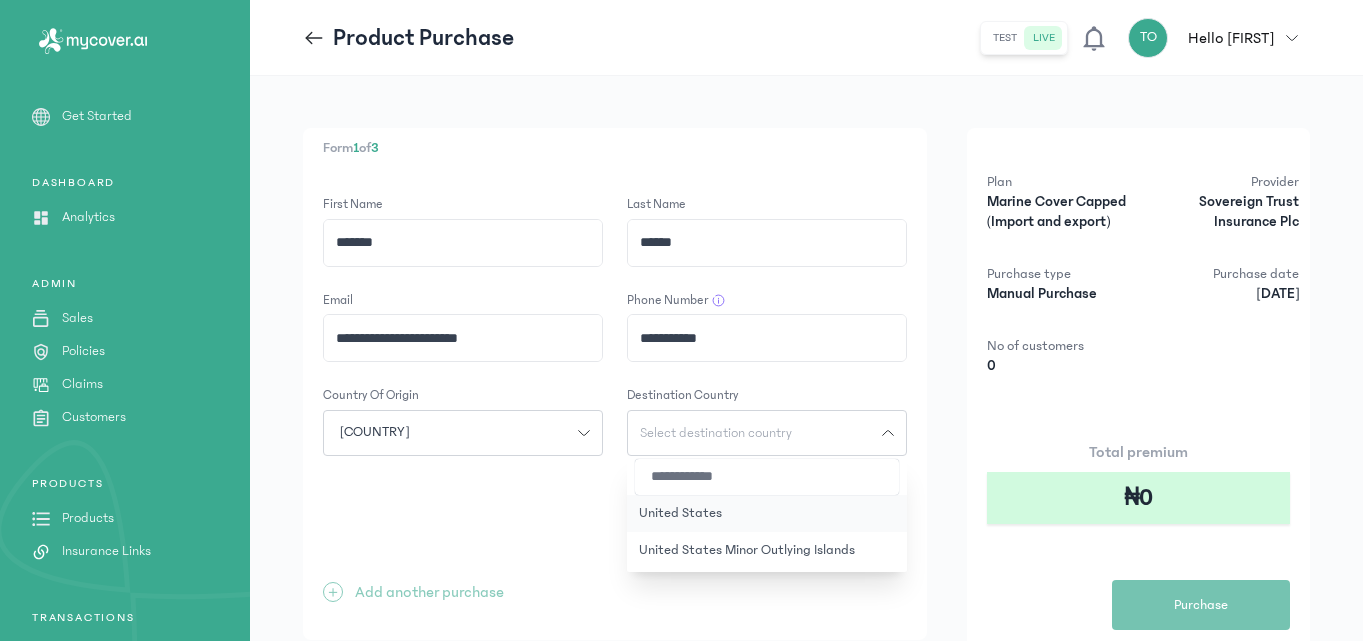 type on "**********" 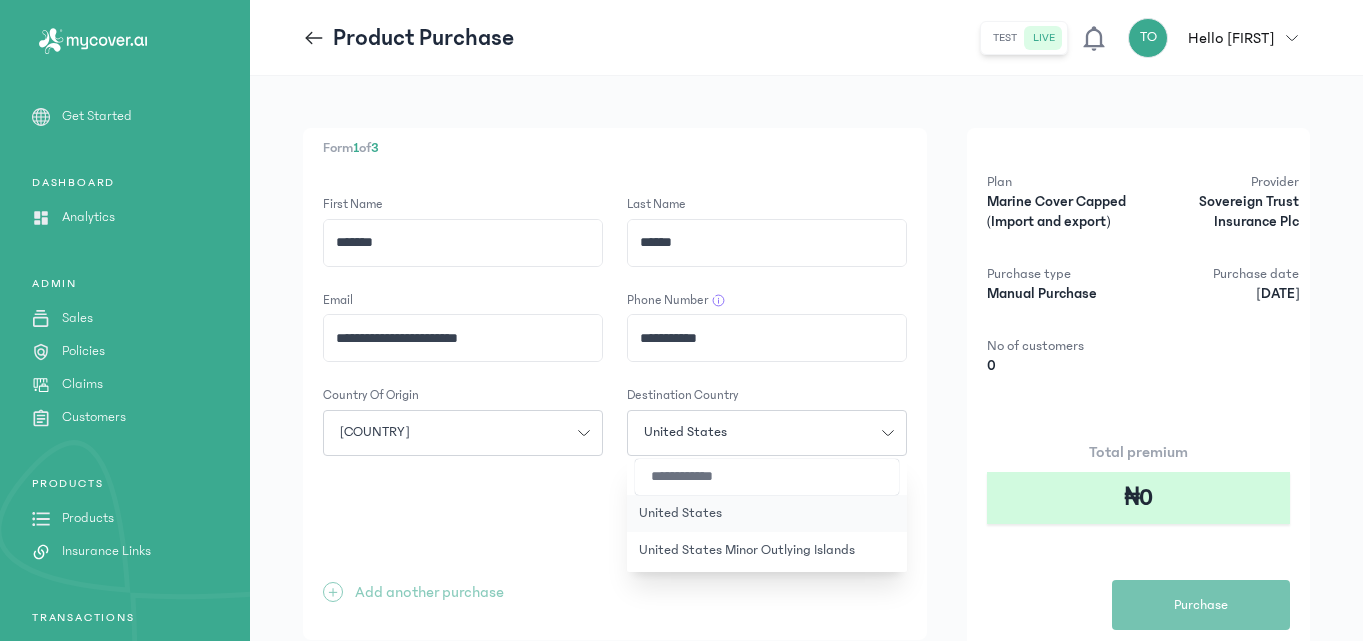 click on "**********" 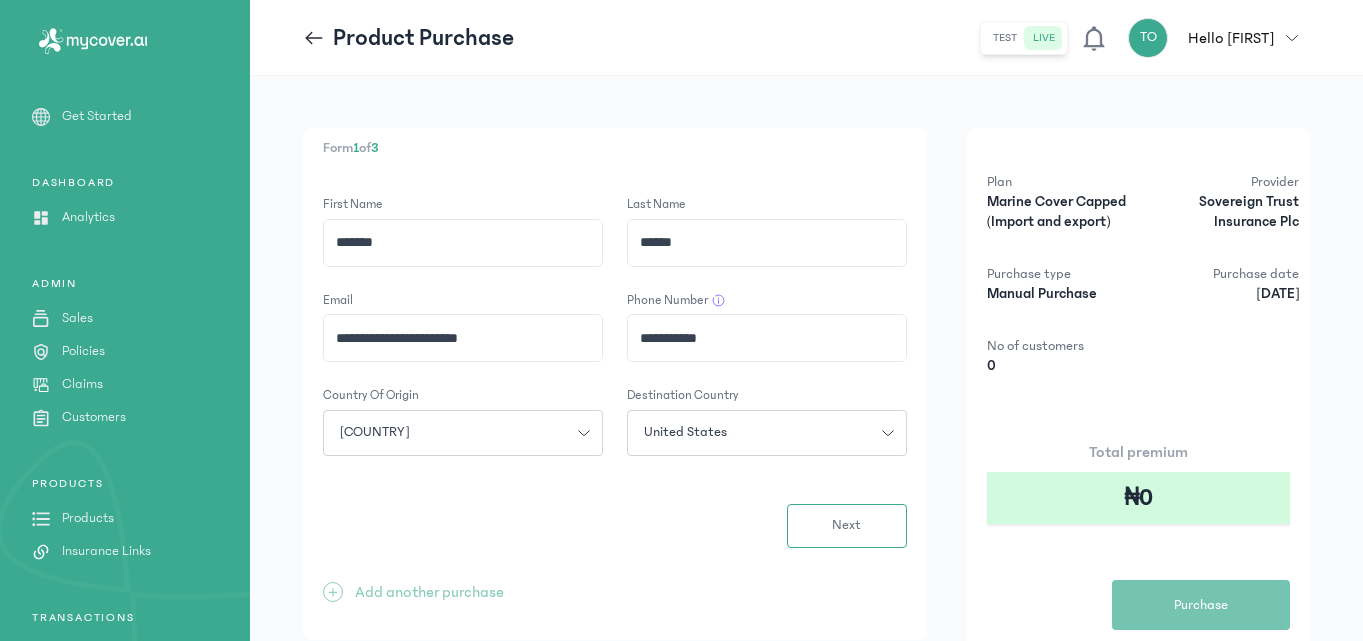 click on "Next" 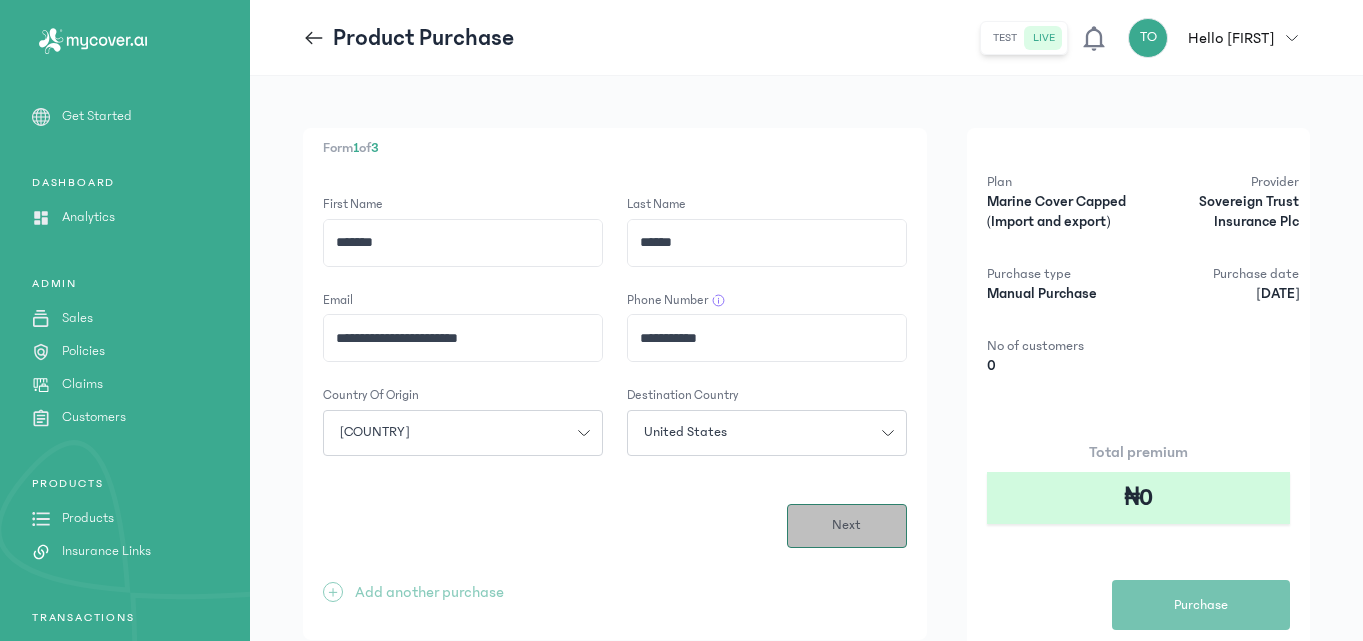 click on "Next" at bounding box center [846, 525] 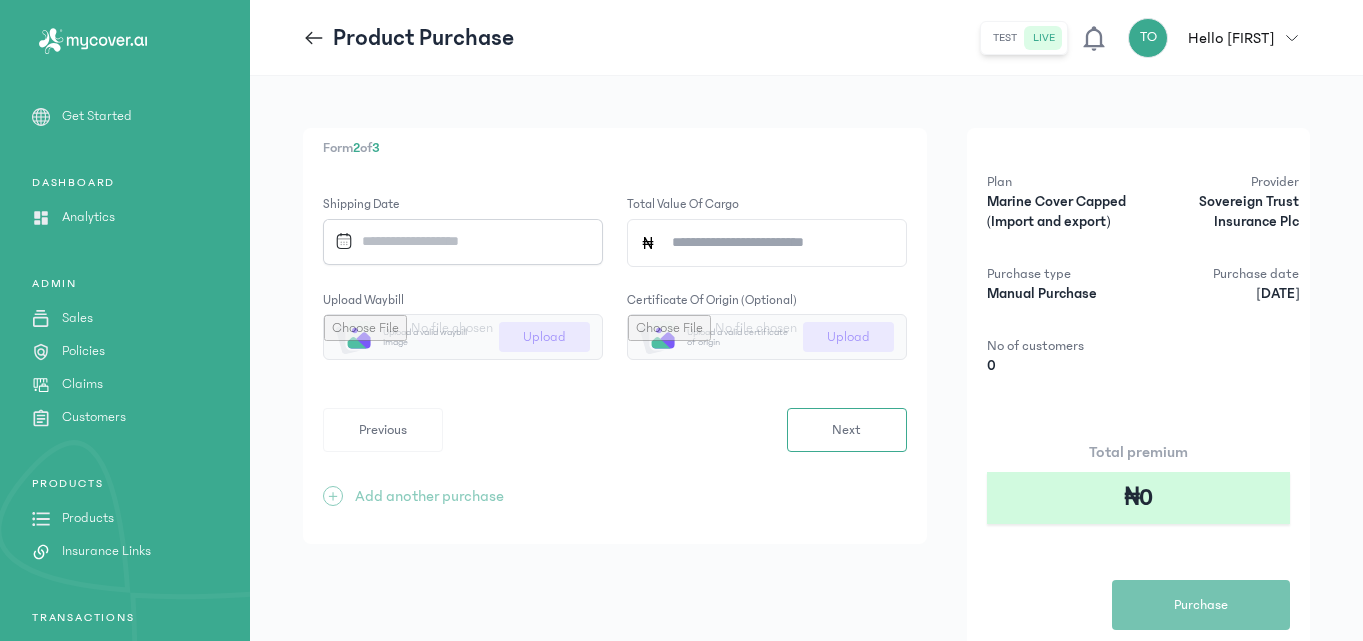 click at bounding box center [456, 241] 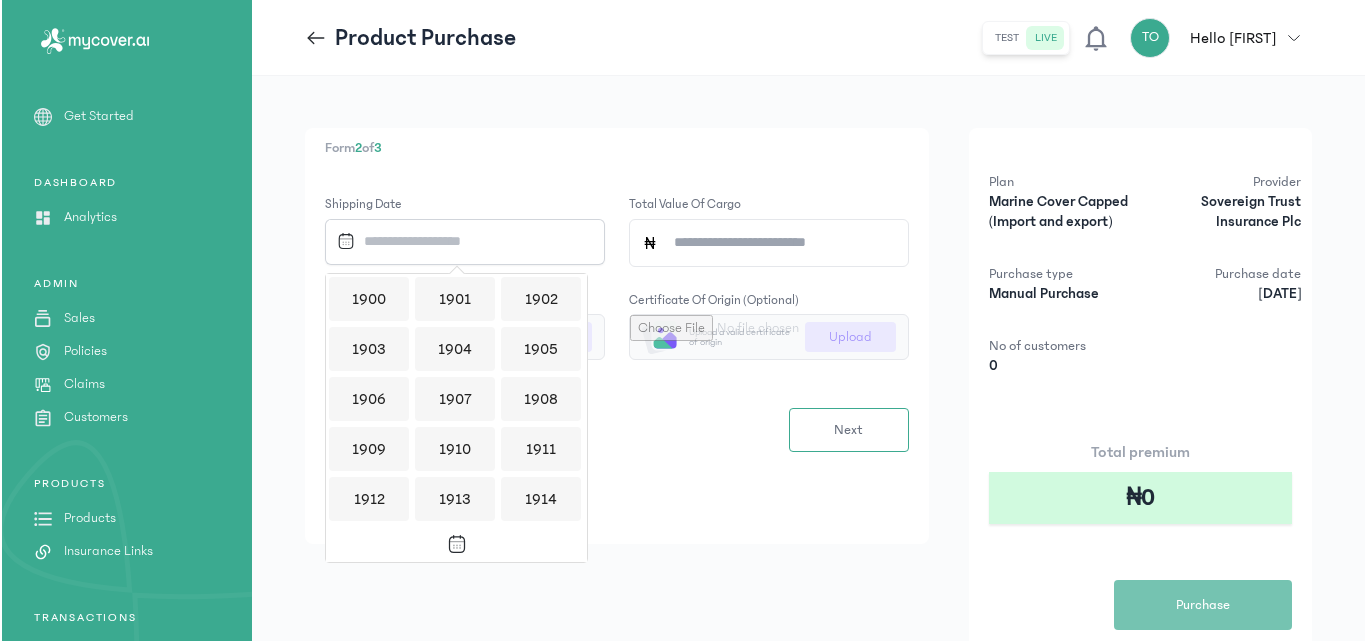 scroll, scrollTop: 1939, scrollLeft: 0, axis: vertical 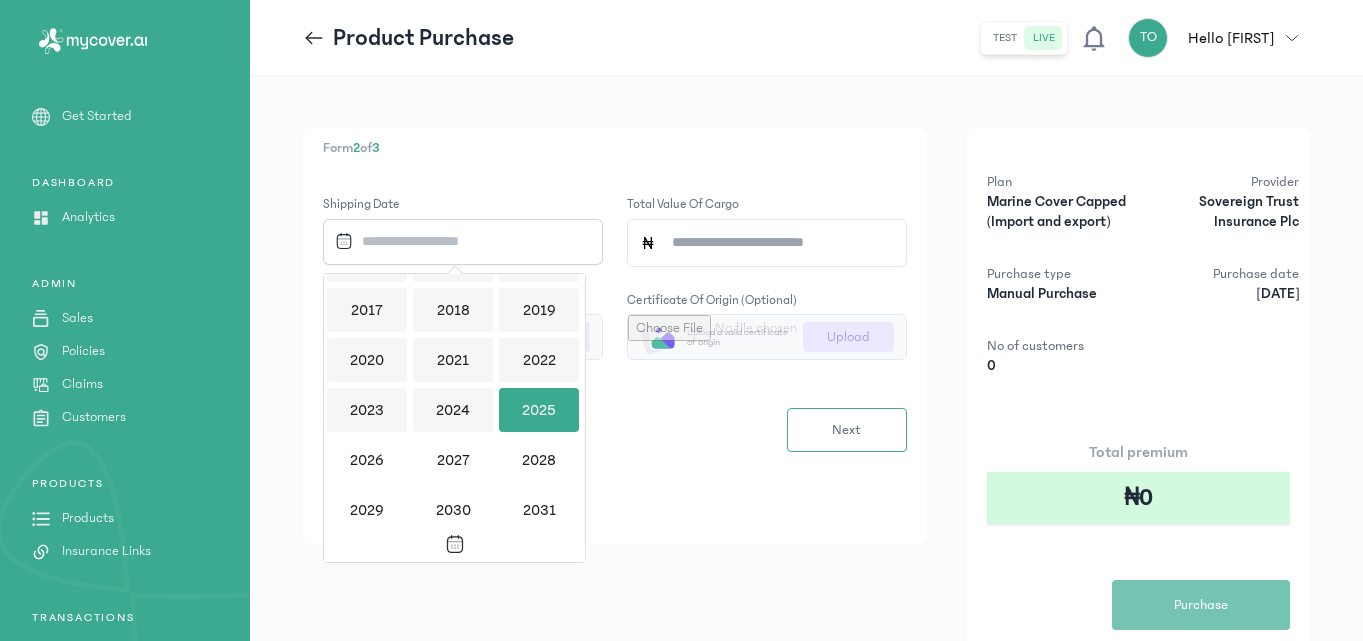 click on "2025" at bounding box center [539, 410] 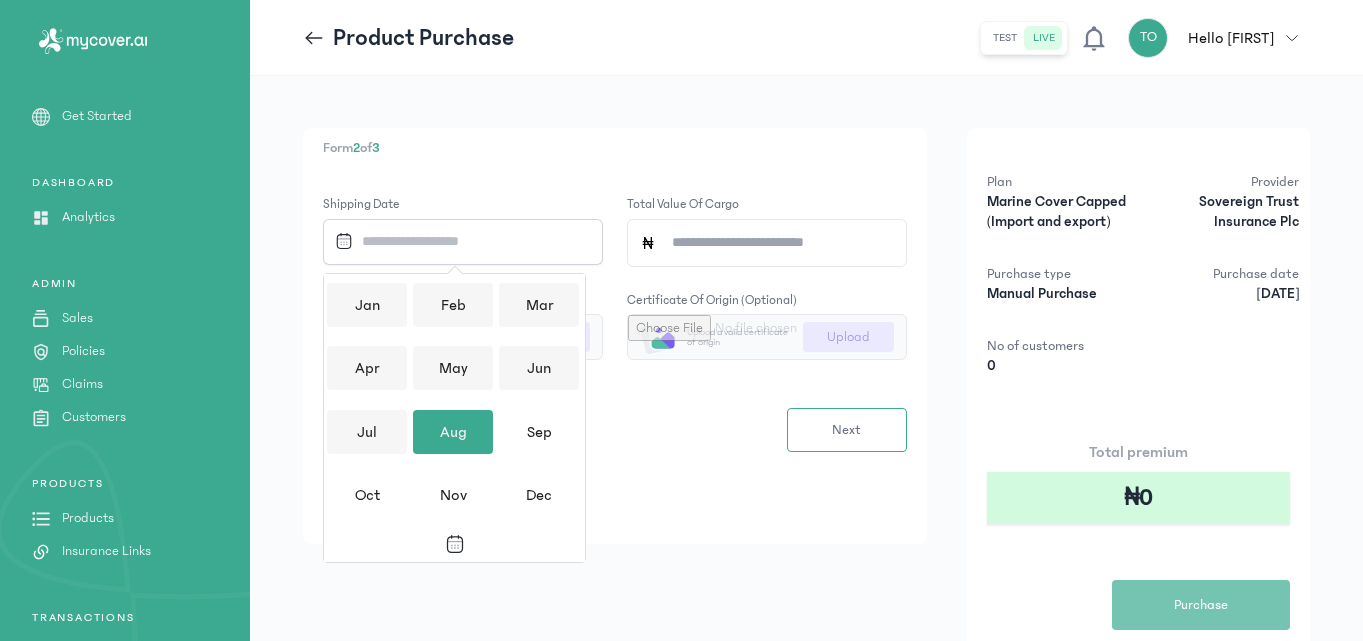 click on "Aug" at bounding box center [453, 432] 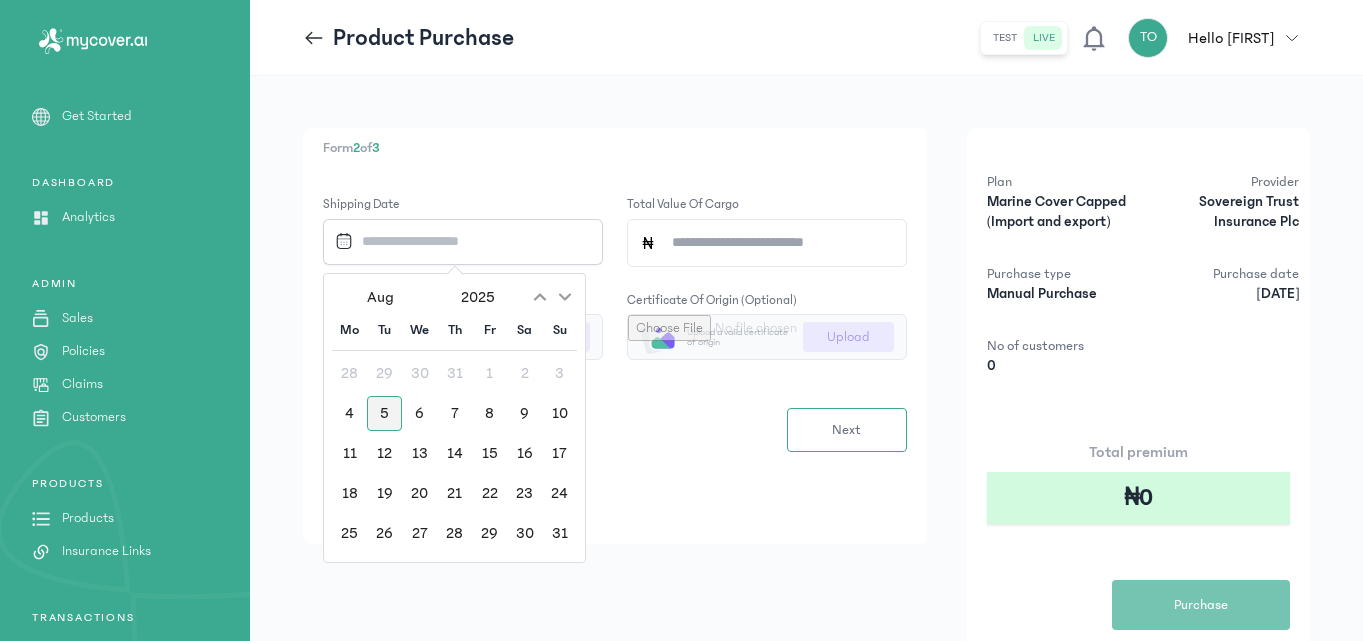 click on "5" at bounding box center [384, 413] 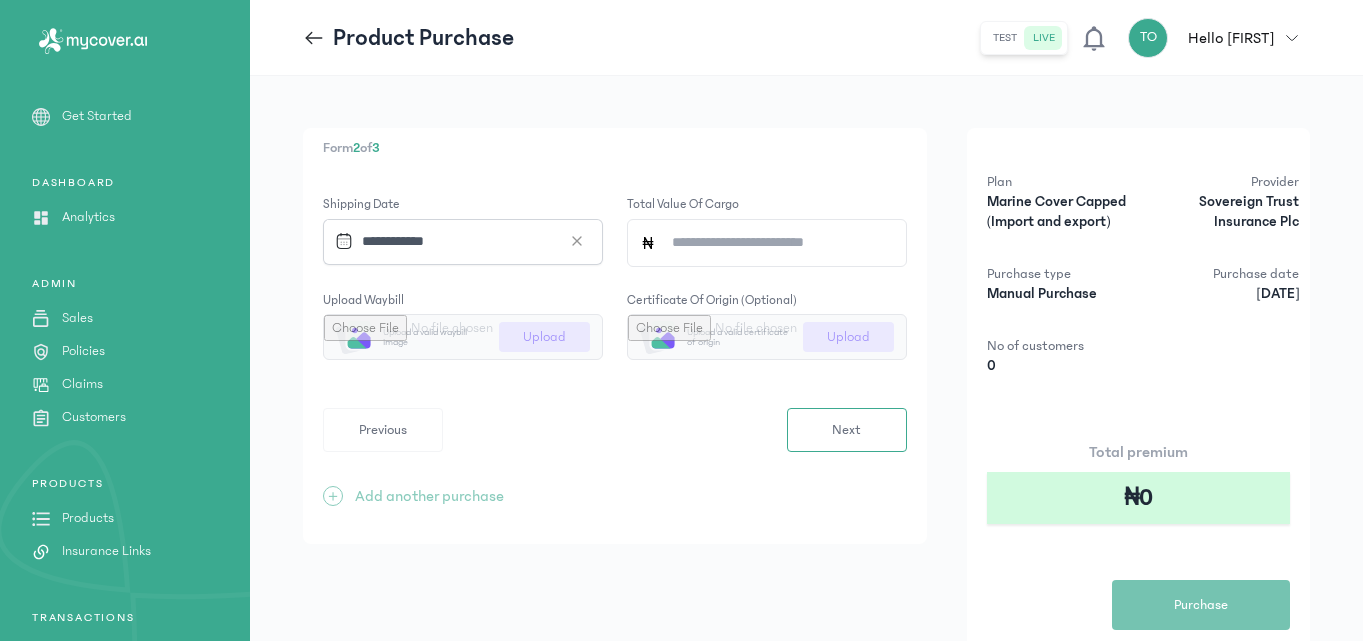 click on "Total value of cargo" 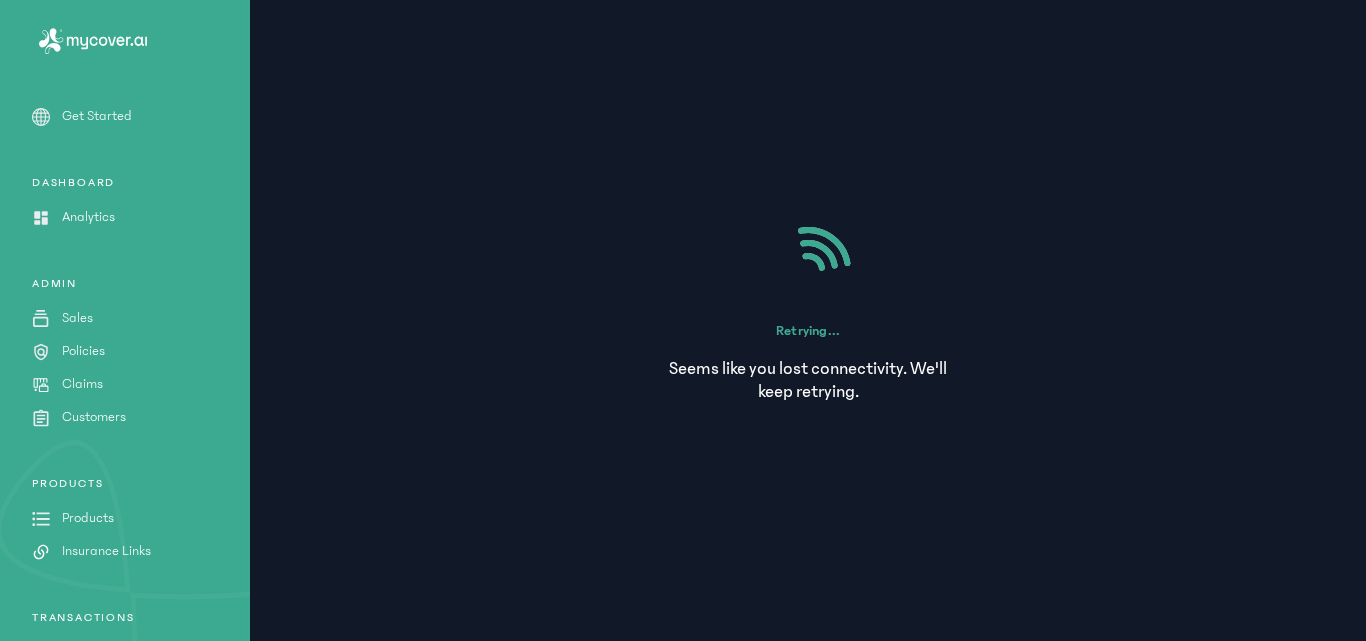 scroll, scrollTop: 0, scrollLeft: 6, axis: horizontal 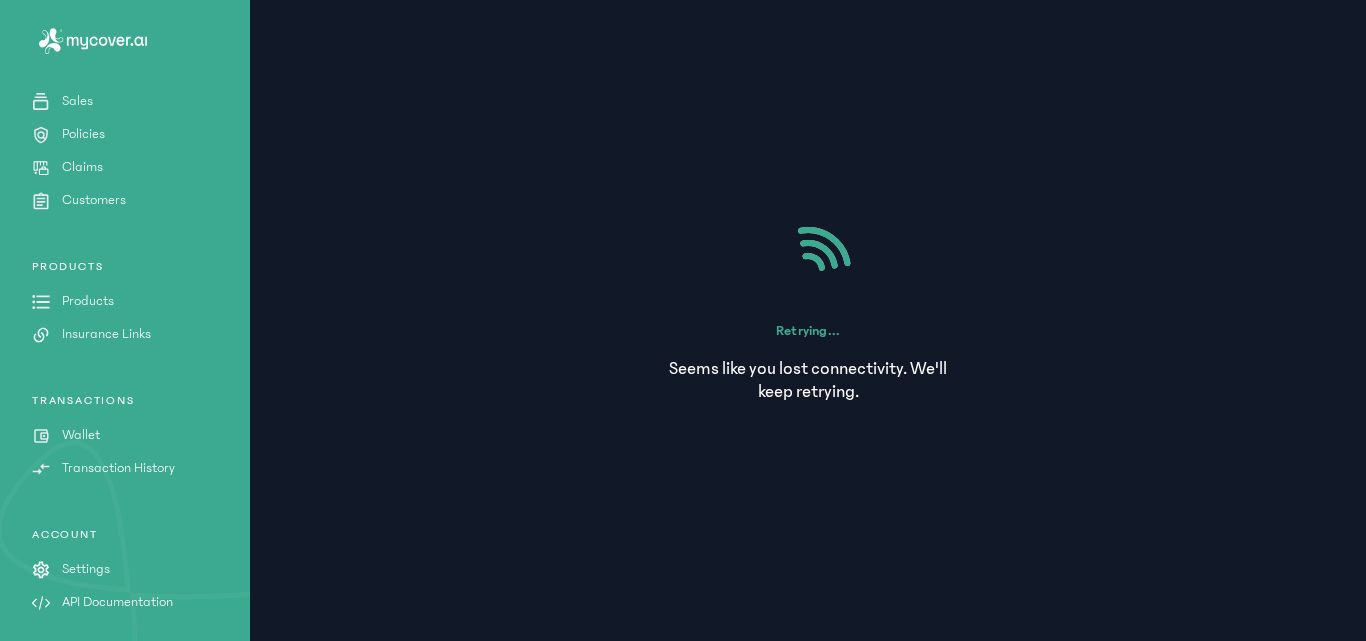 type on "*" 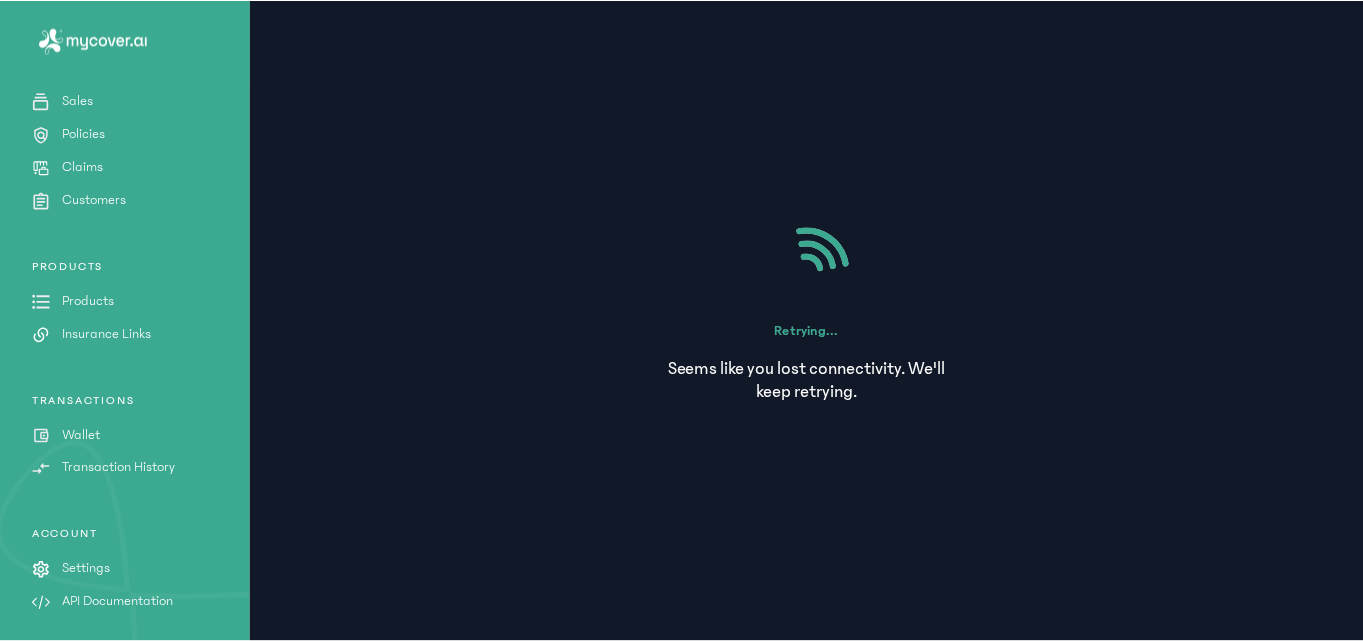 scroll, scrollTop: 0, scrollLeft: 0, axis: both 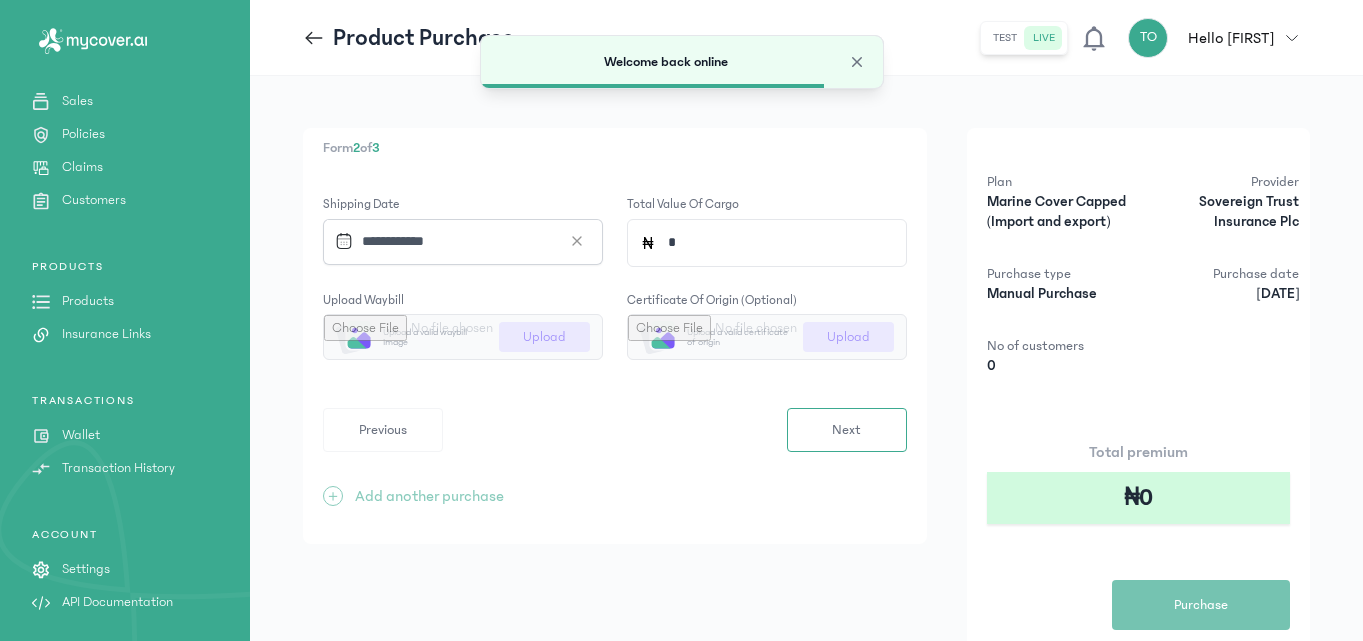 click on "*" 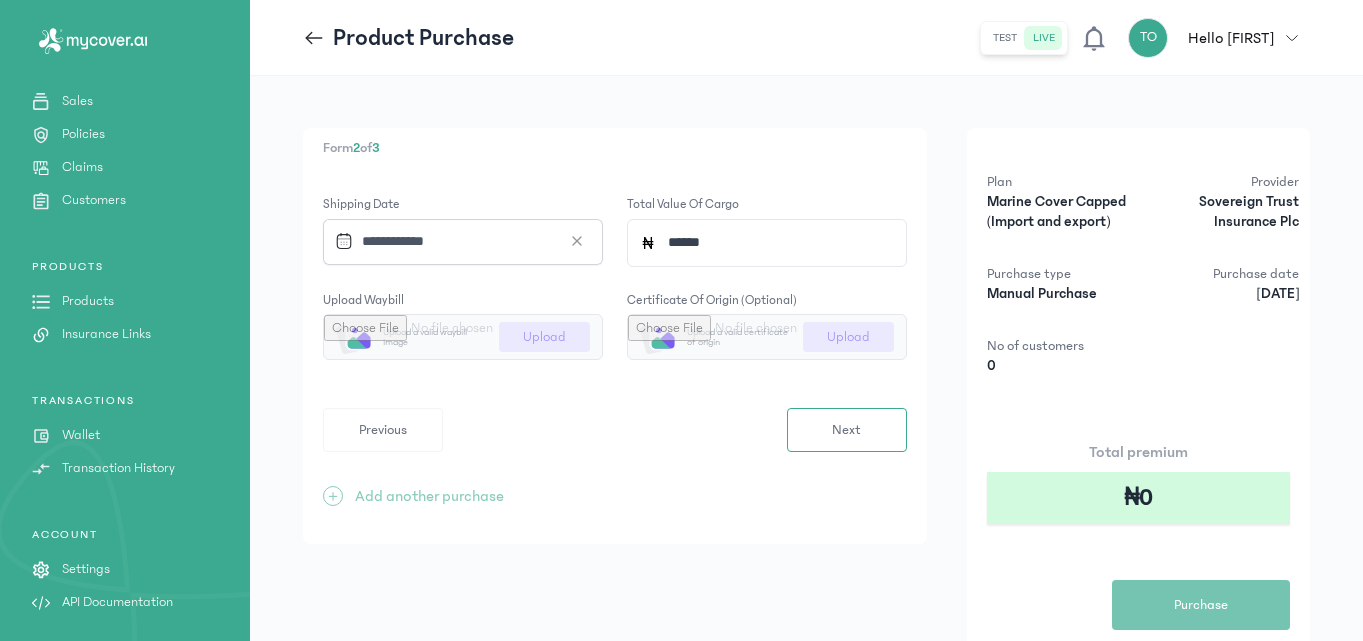 type on "*******" 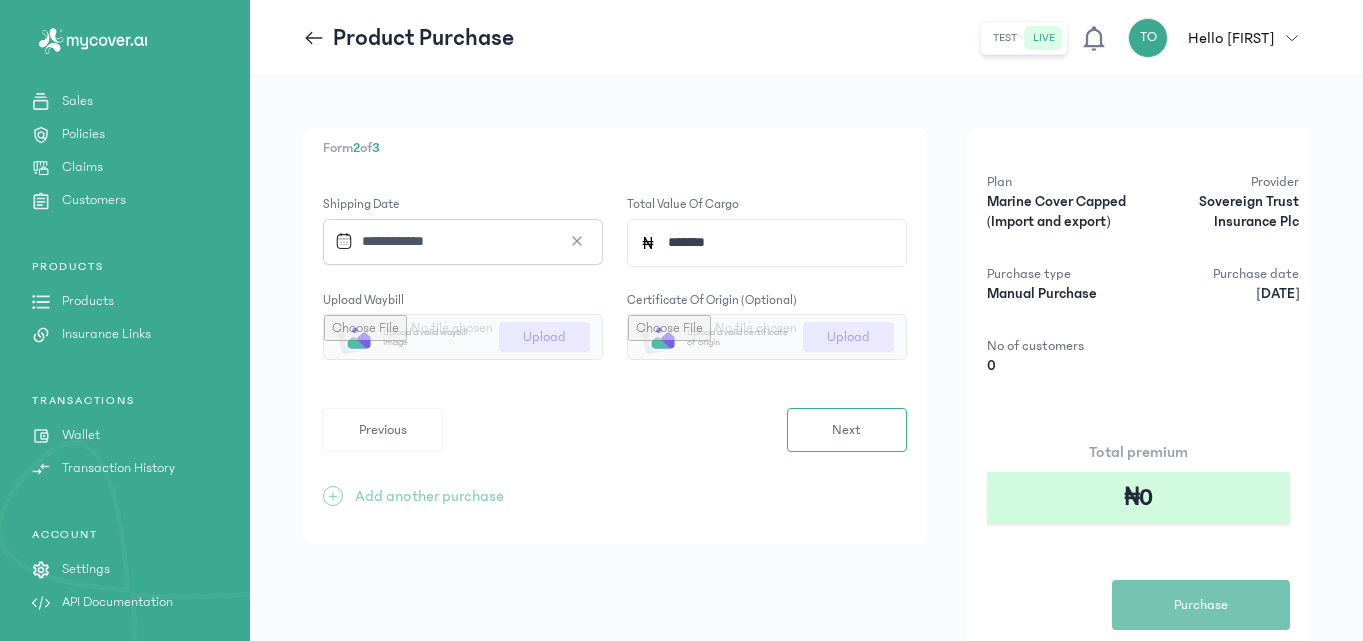 click at bounding box center (463, 337) 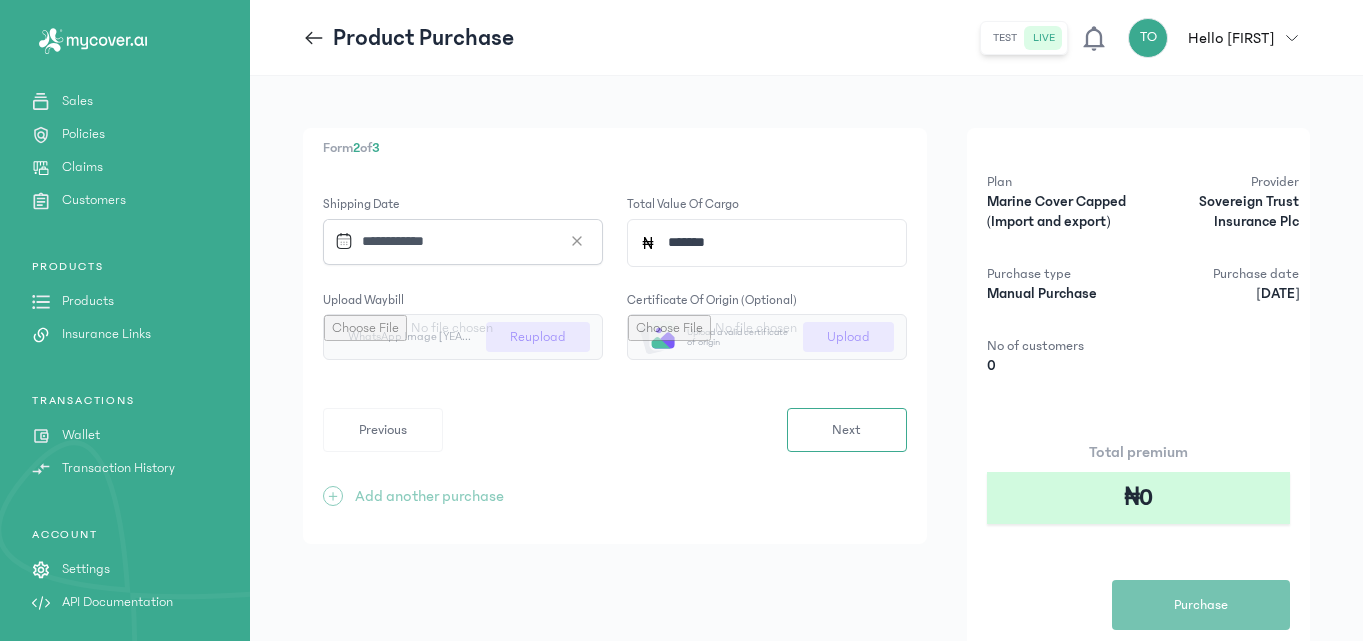 click on "*******" 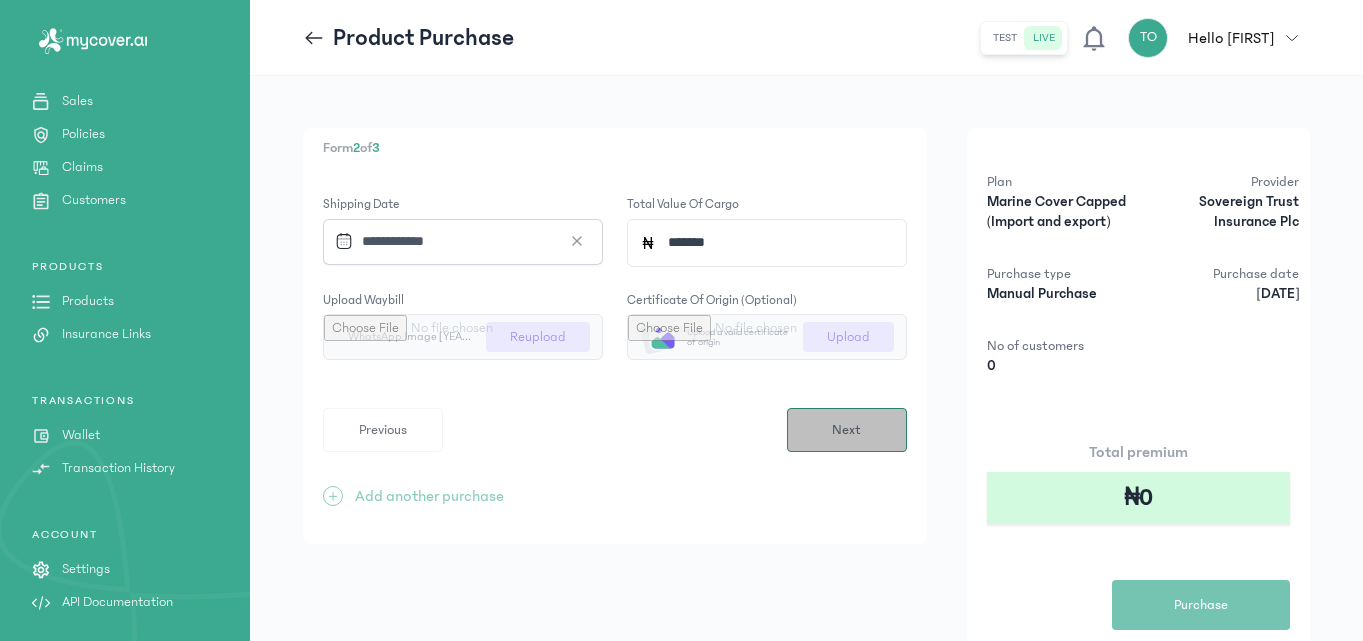 type on "*******" 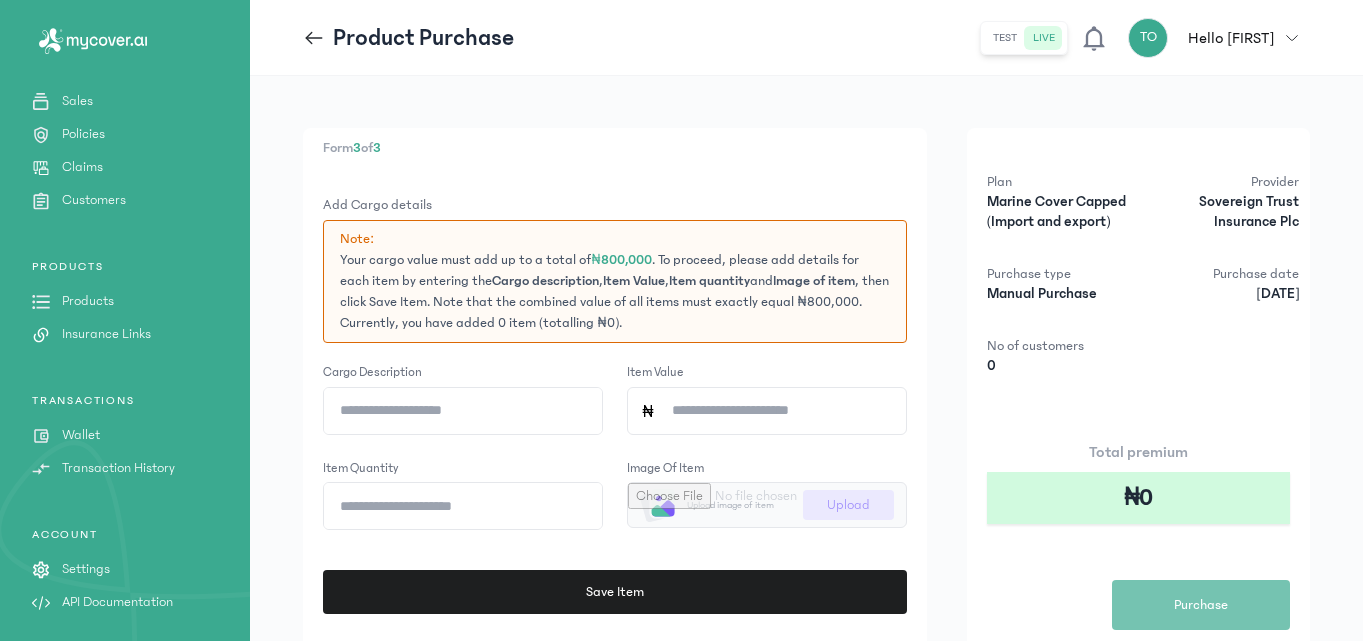 click on "Form 3 of 3 Add Cargo details Note: Your cargo value must add up to a total of ₦800,000 . To proceed, please add details for each item by entering the Cargo description , Item Value , Item quantity and Image of item , then click Save Item. Note that the combined value of all items must exactly equal ₦800,000. Currently, you have added 0 item (totalling ₦0). Cargo description Item Value Item quantity Image of item Upload image of item Upload Save Item Previous Save + Add another purchase" at bounding box center [615, 463] 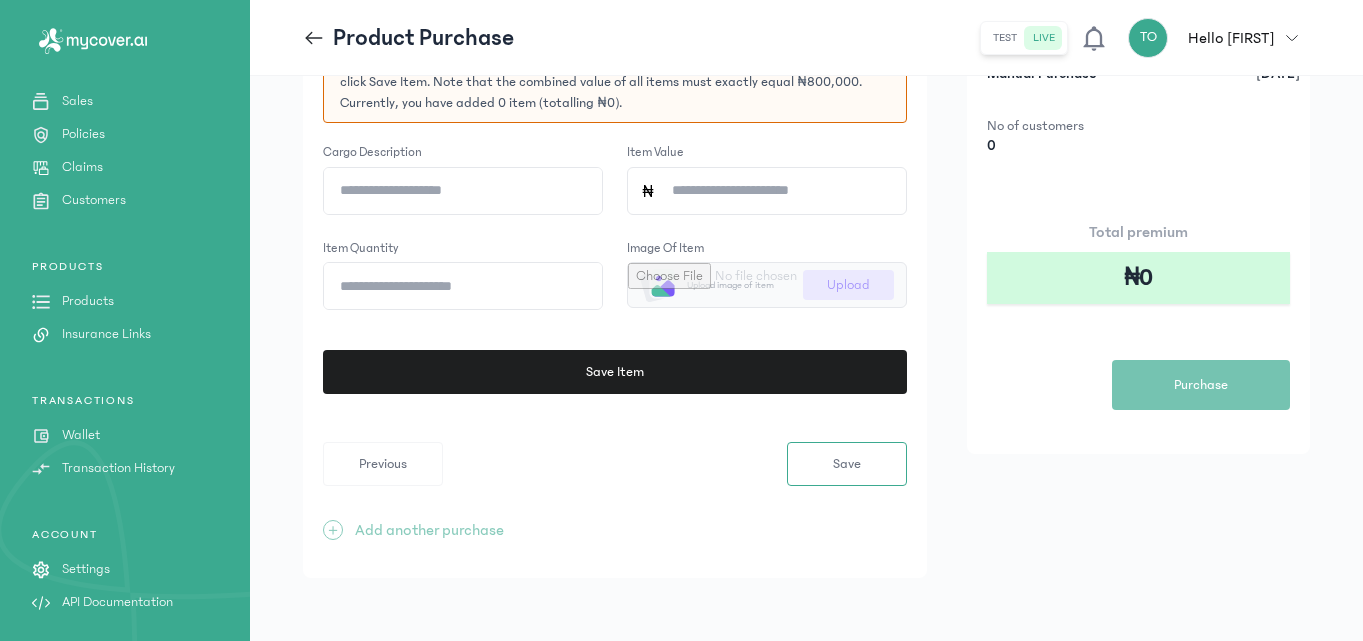 scroll, scrollTop: 221, scrollLeft: 0, axis: vertical 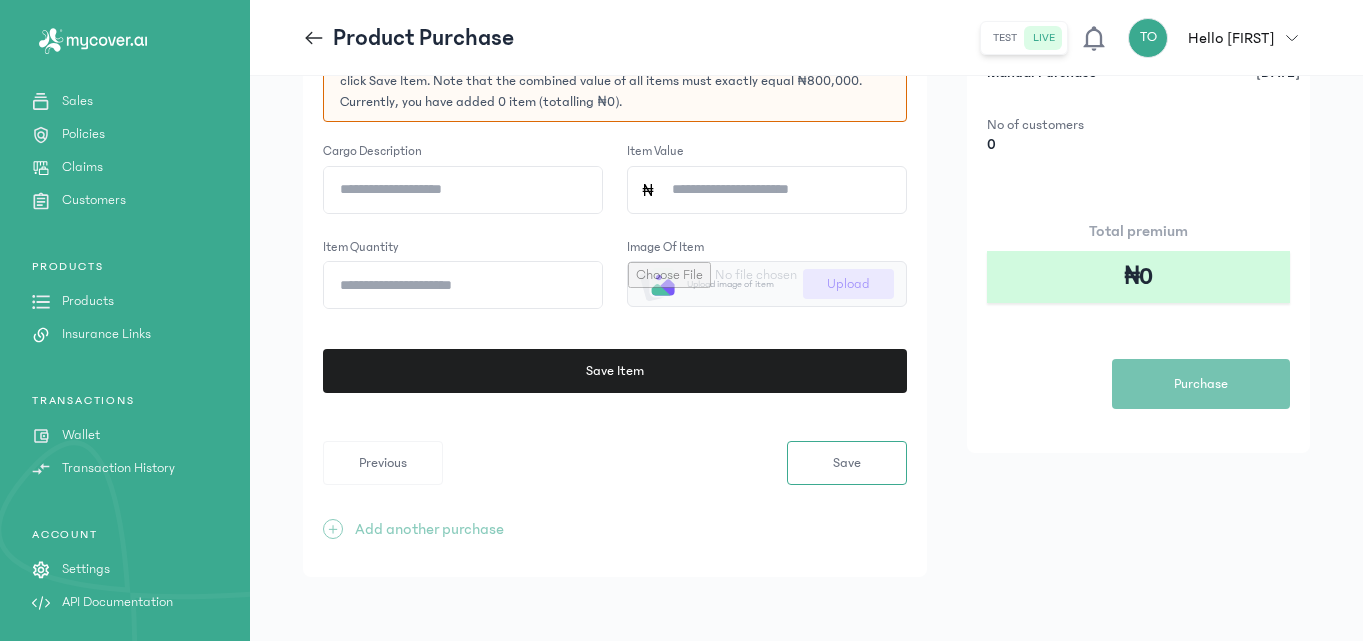 click on "Cargo description" 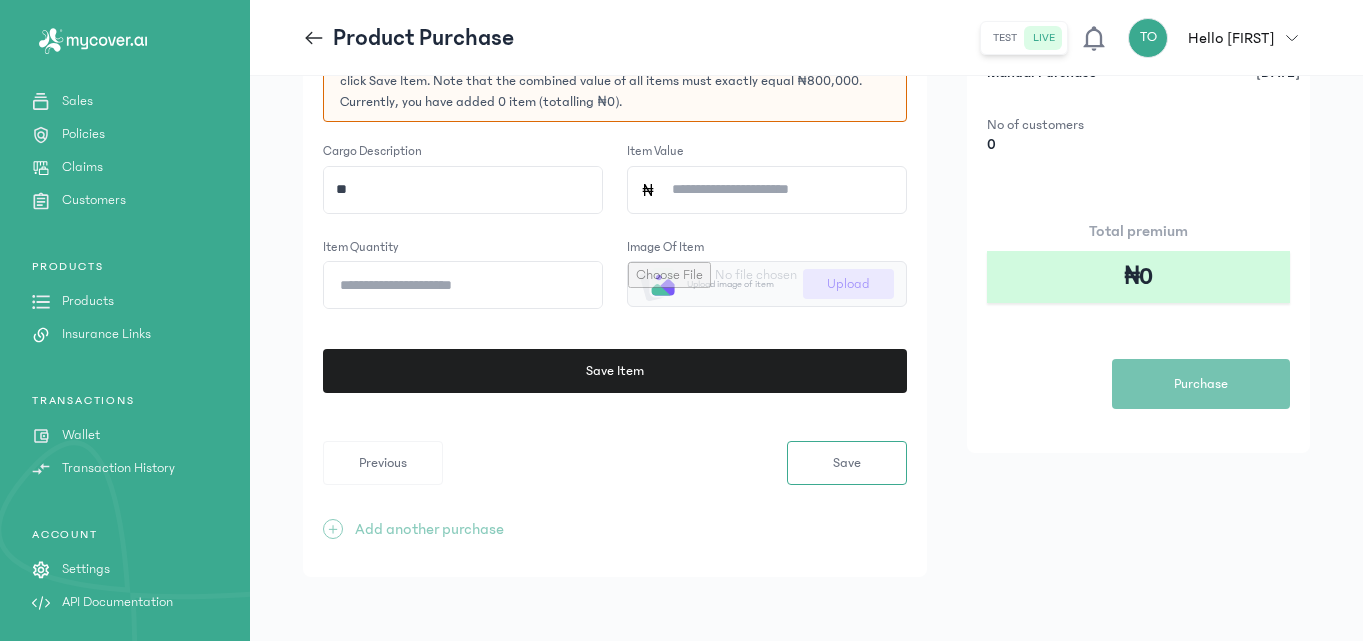 type on "*" 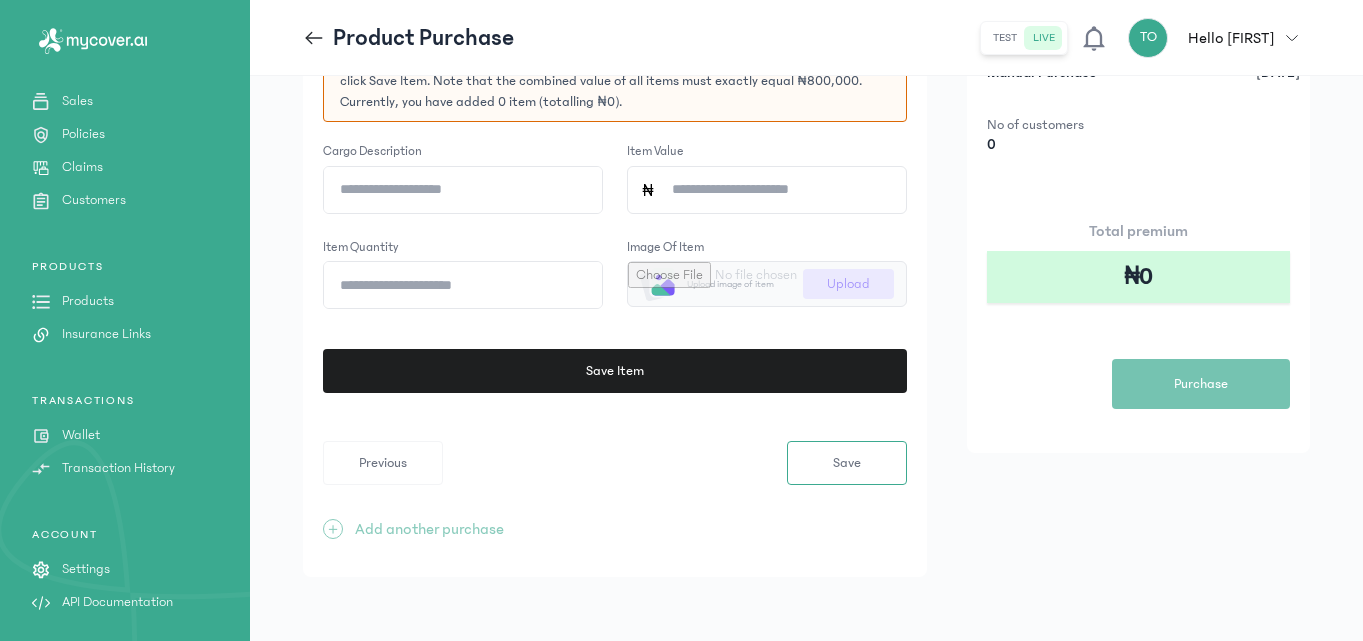 type on "*" 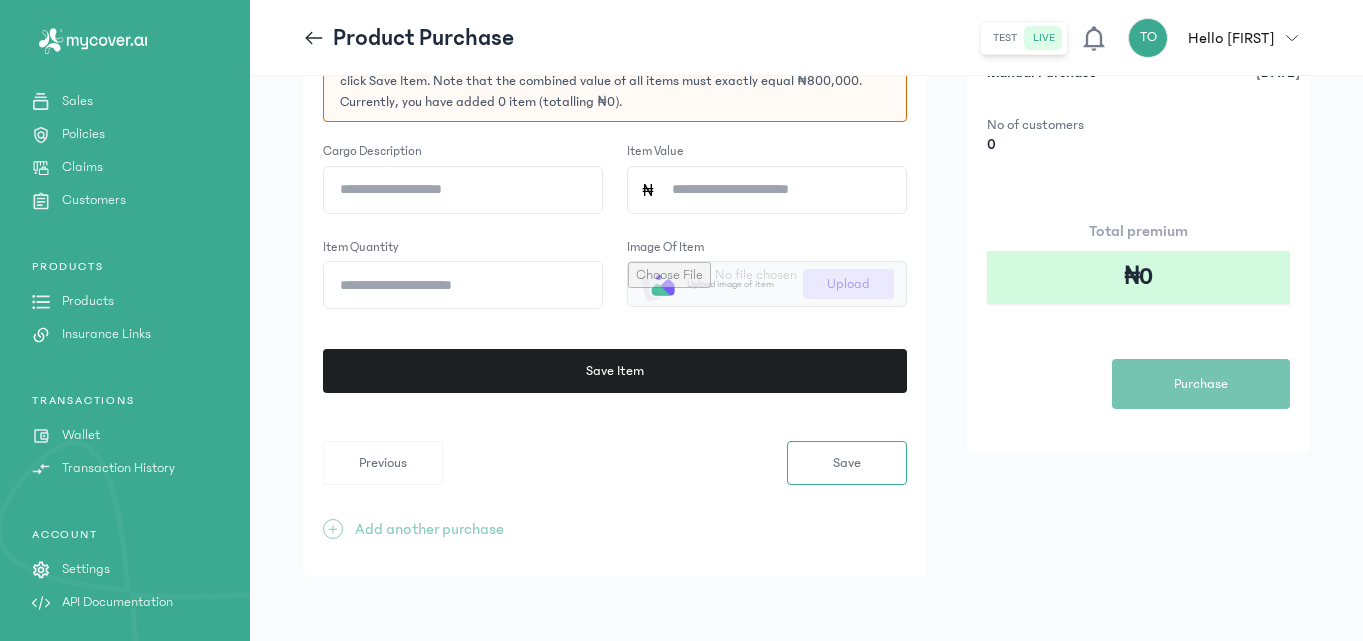 type on "*" 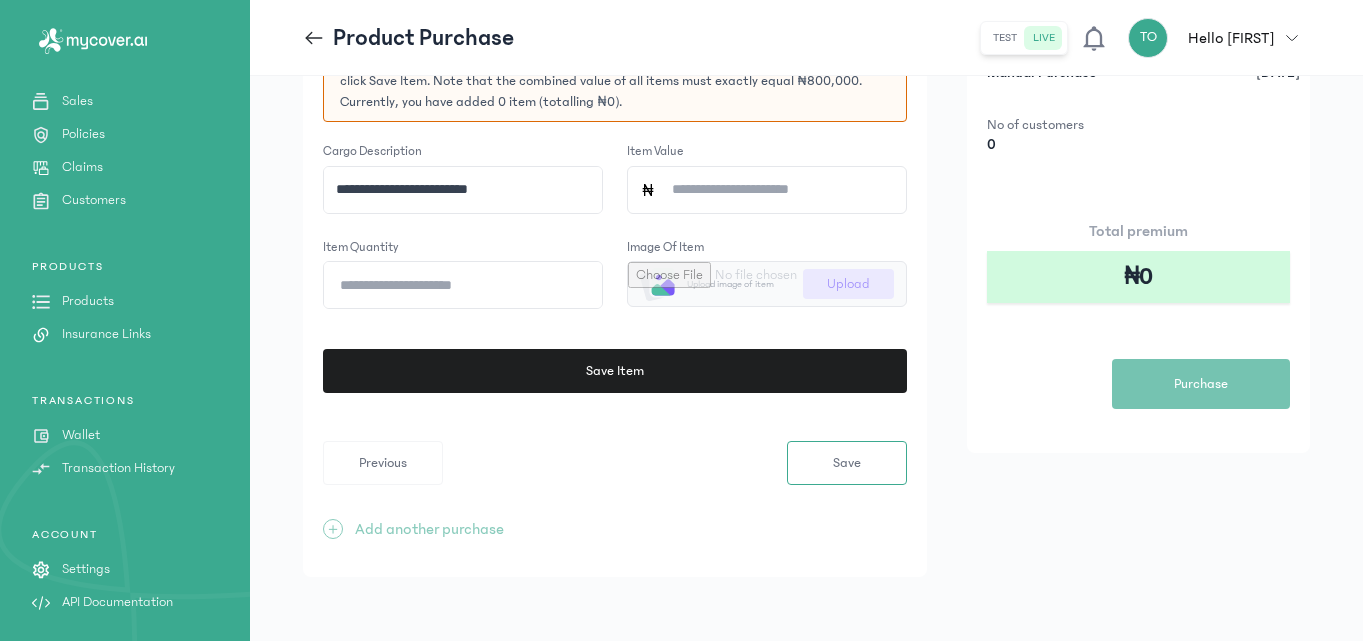 type on "**********" 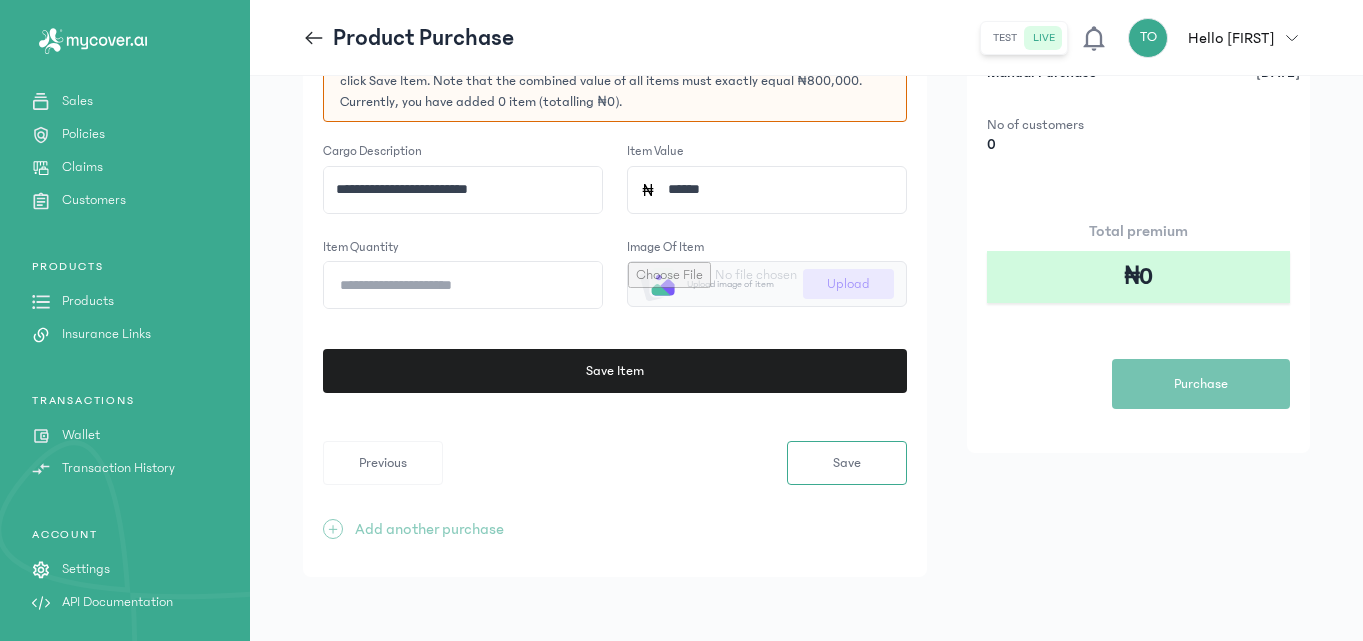 type on "*******" 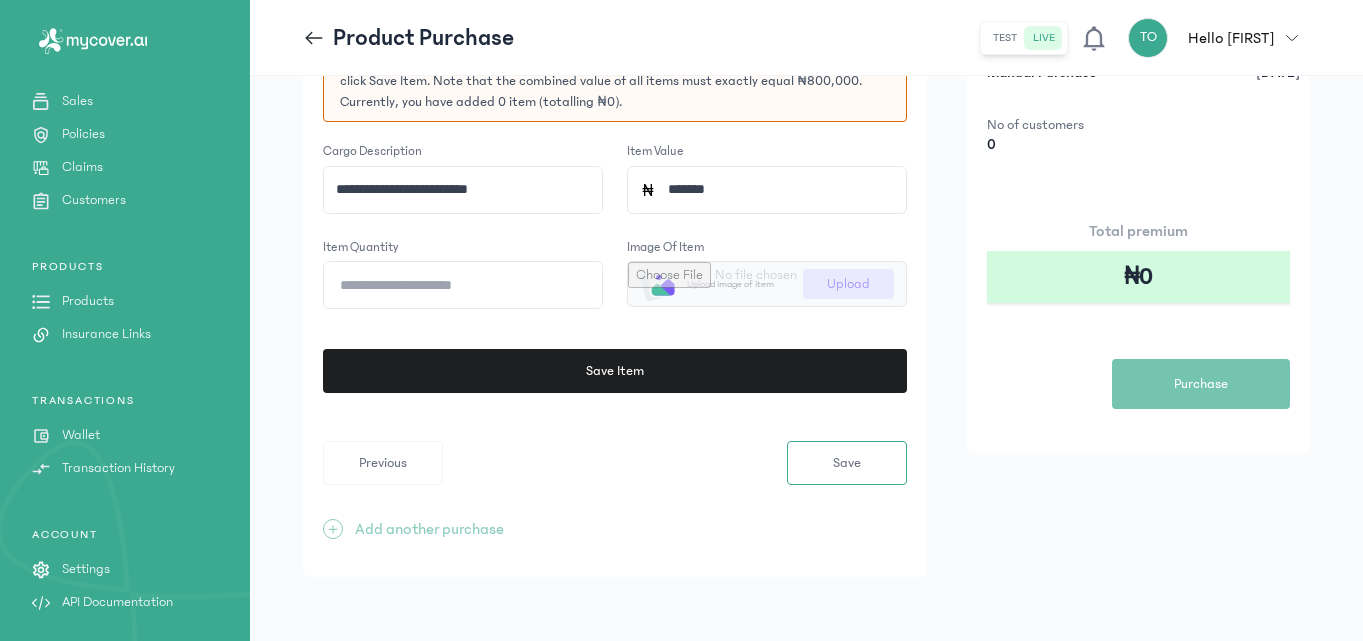 click on "Item quantity" 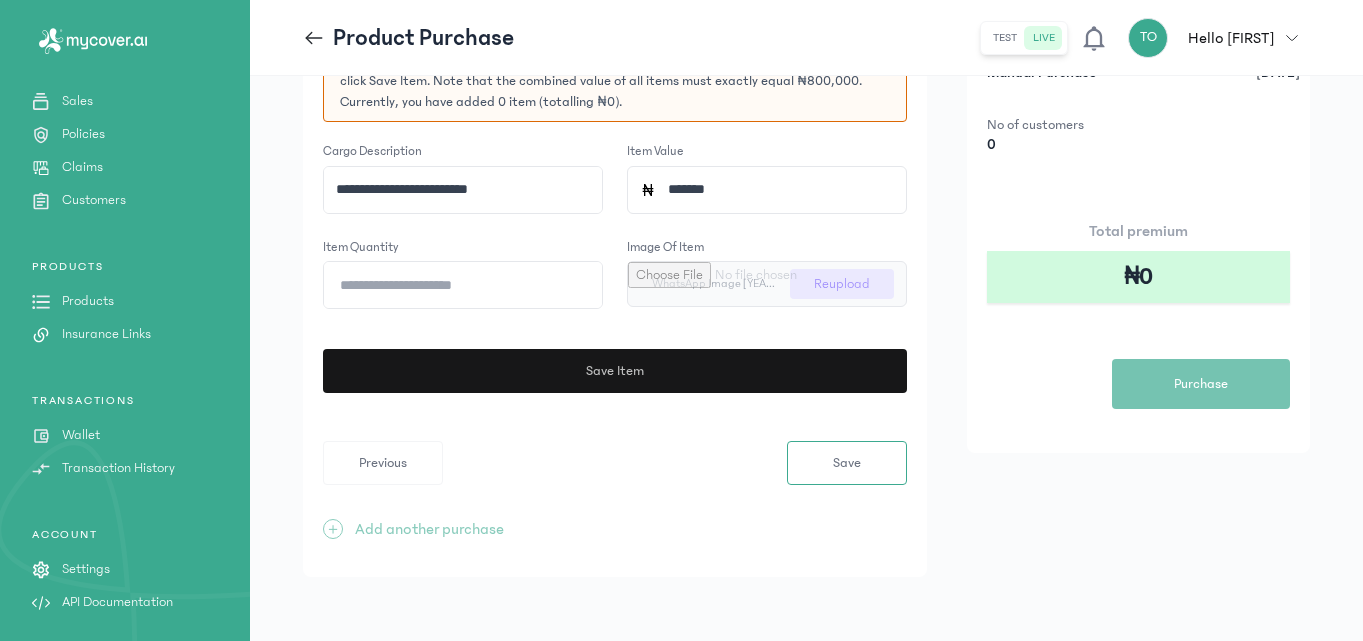 click on "Save Item" at bounding box center [614, 371] 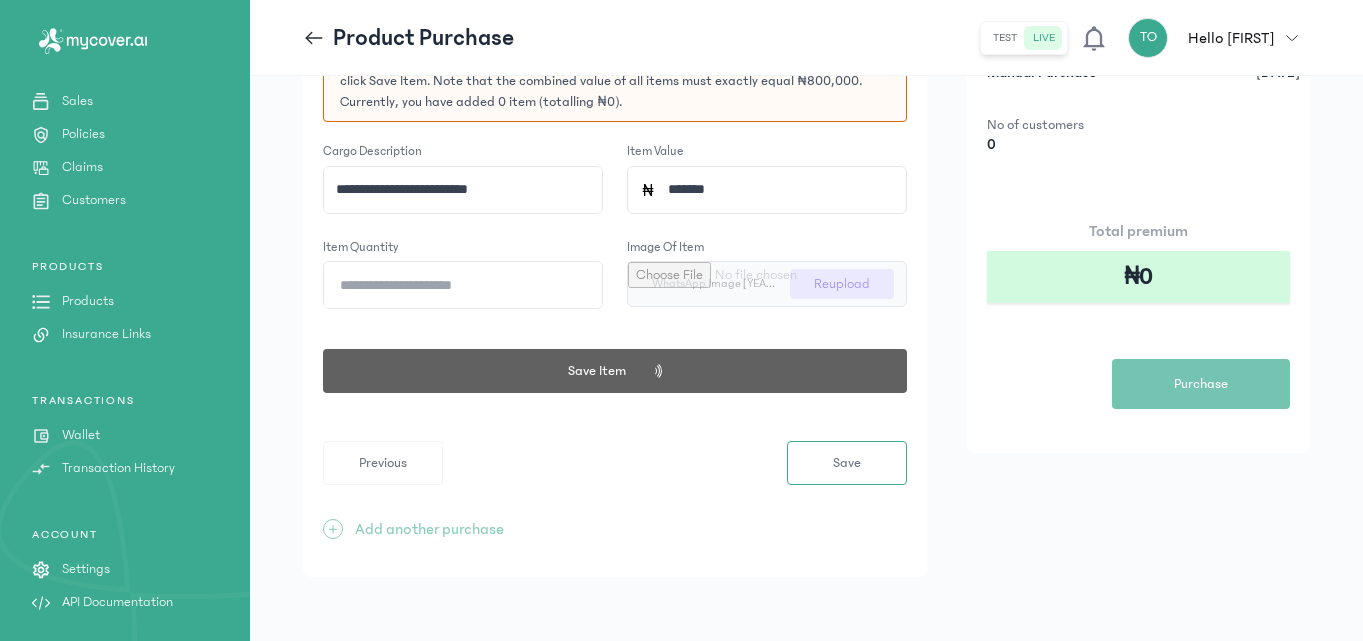 click on "**********" 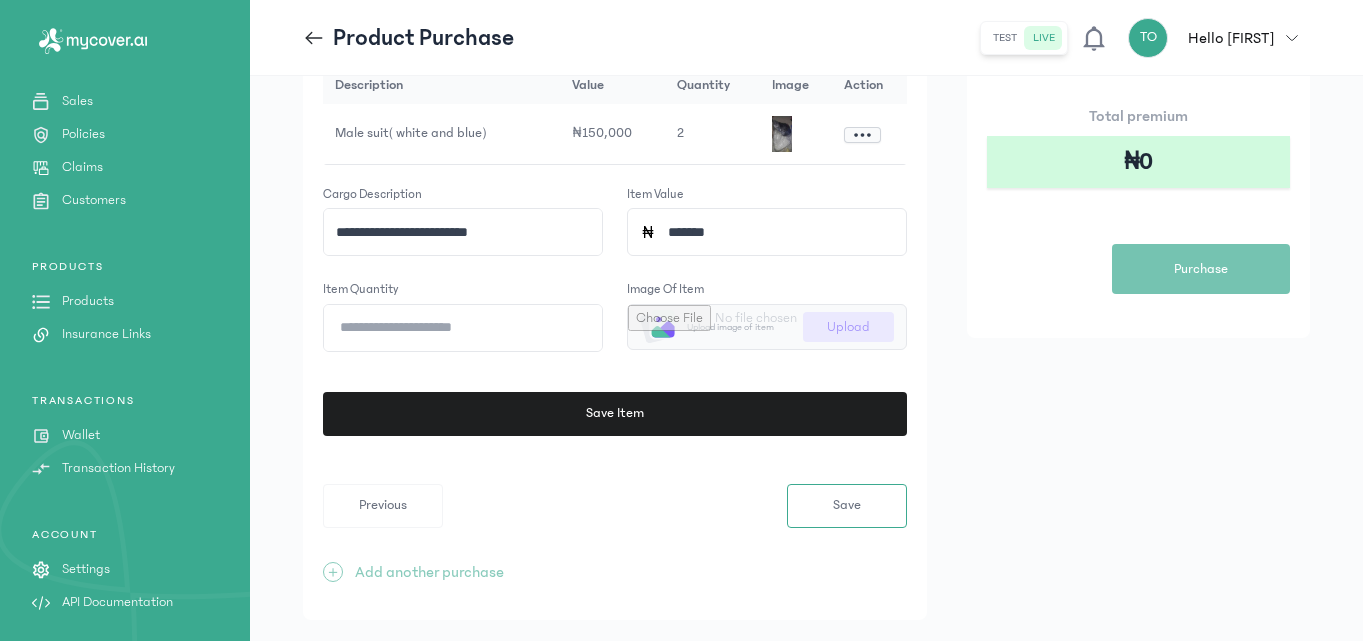 scroll, scrollTop: 379, scrollLeft: 0, axis: vertical 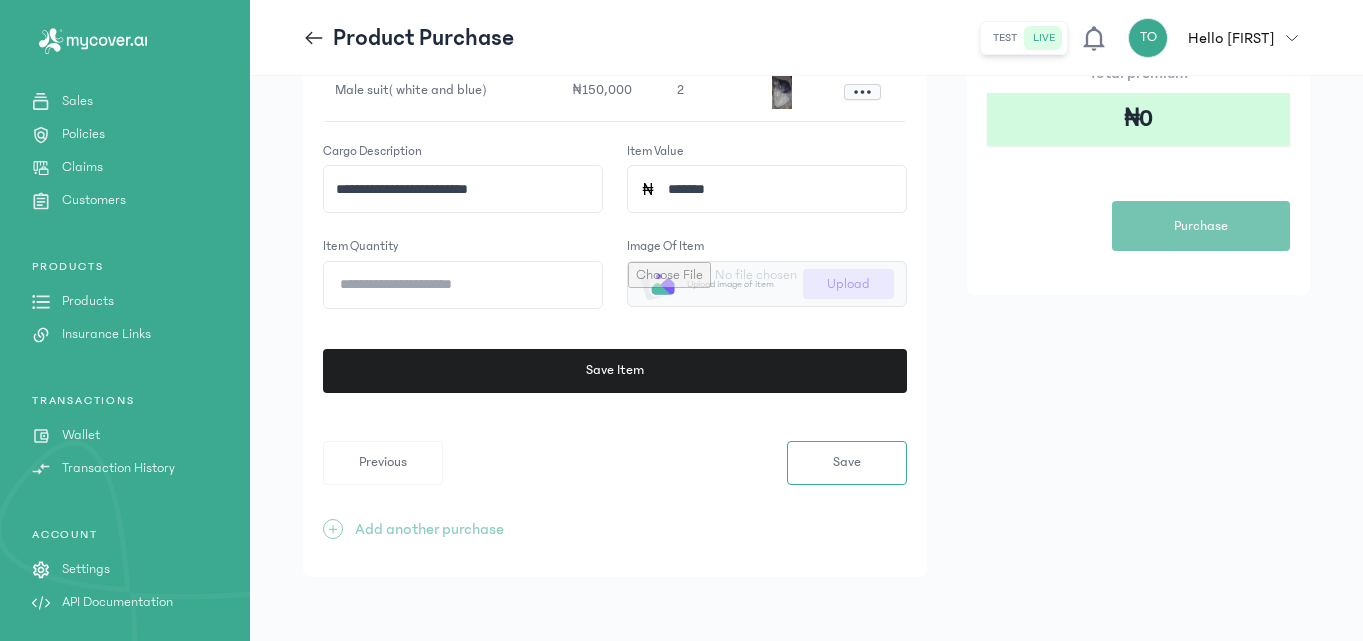 click on "**********" 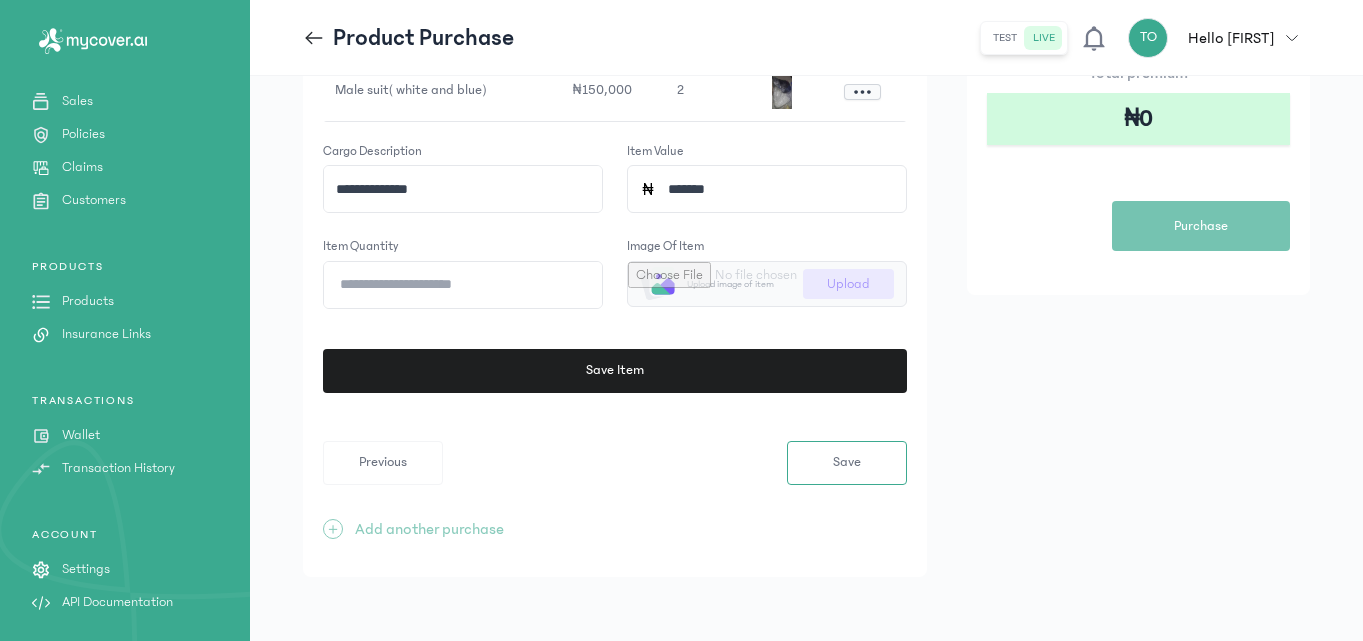 type on "**********" 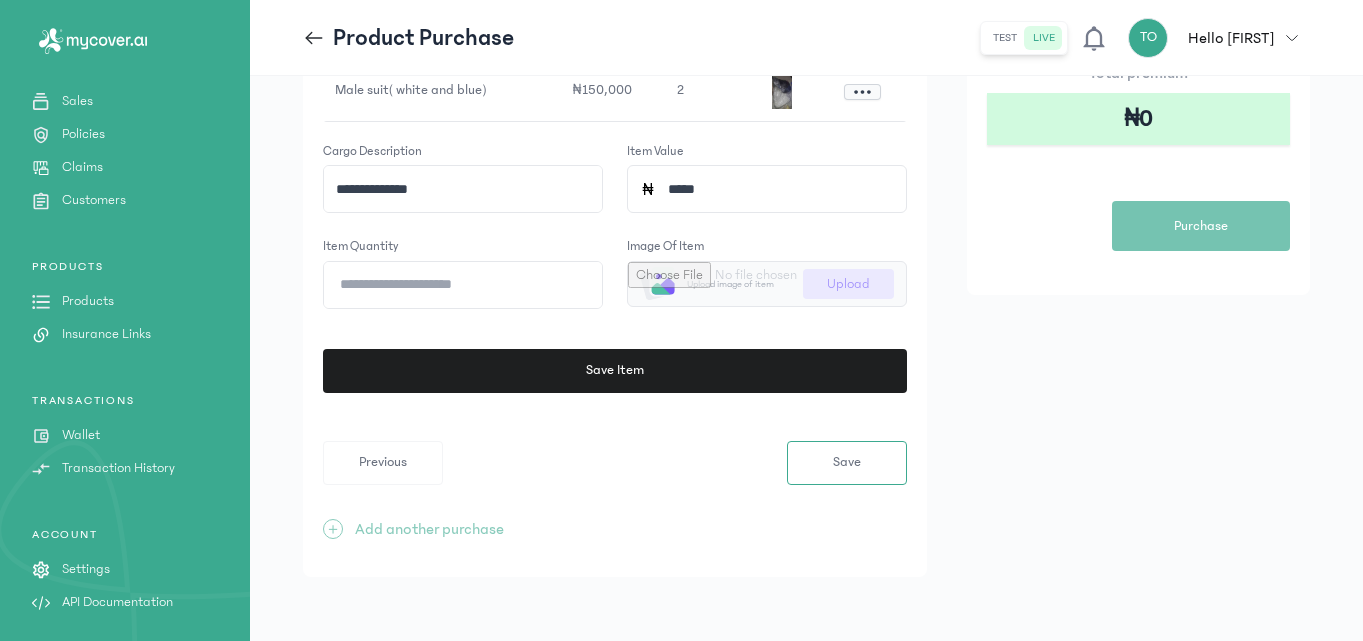 type on "******" 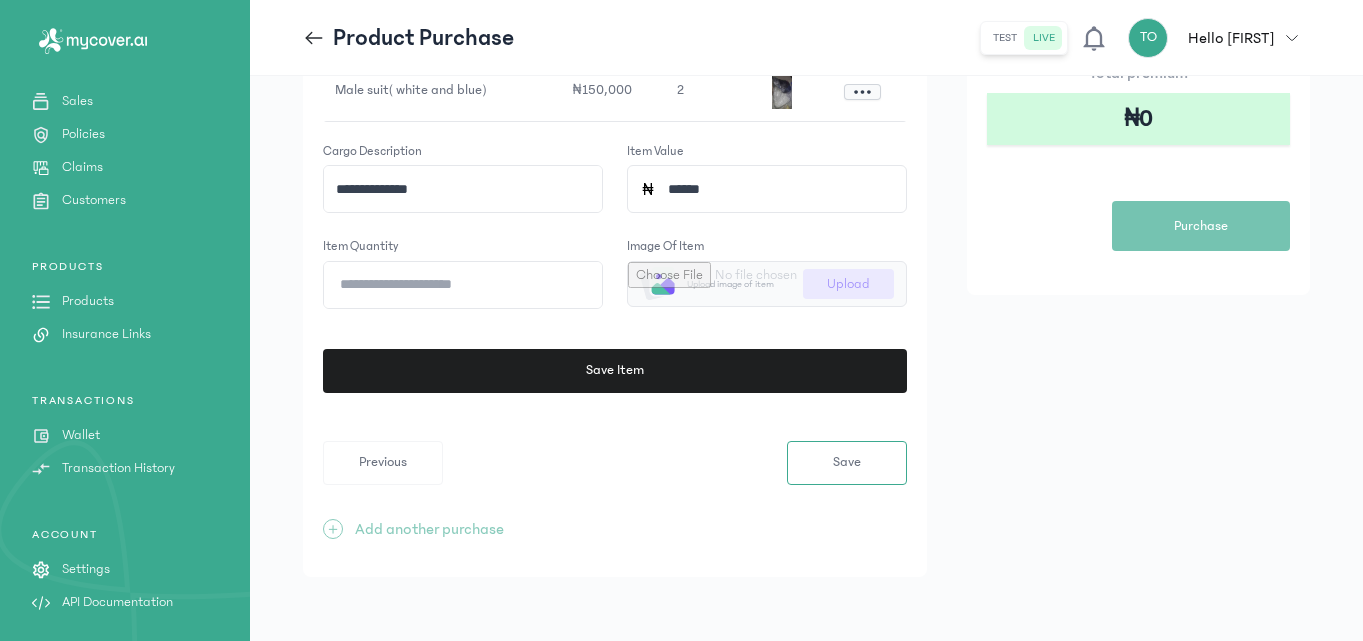 click on "*" 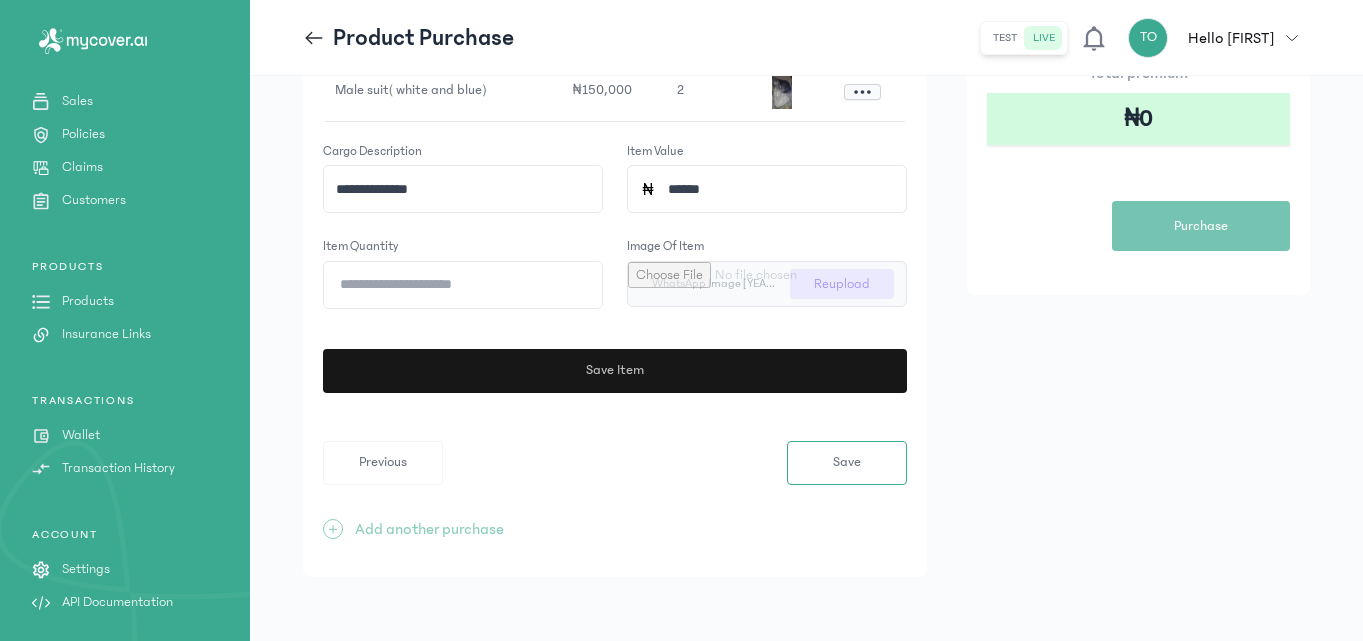 click on "Save Item" at bounding box center [614, 371] 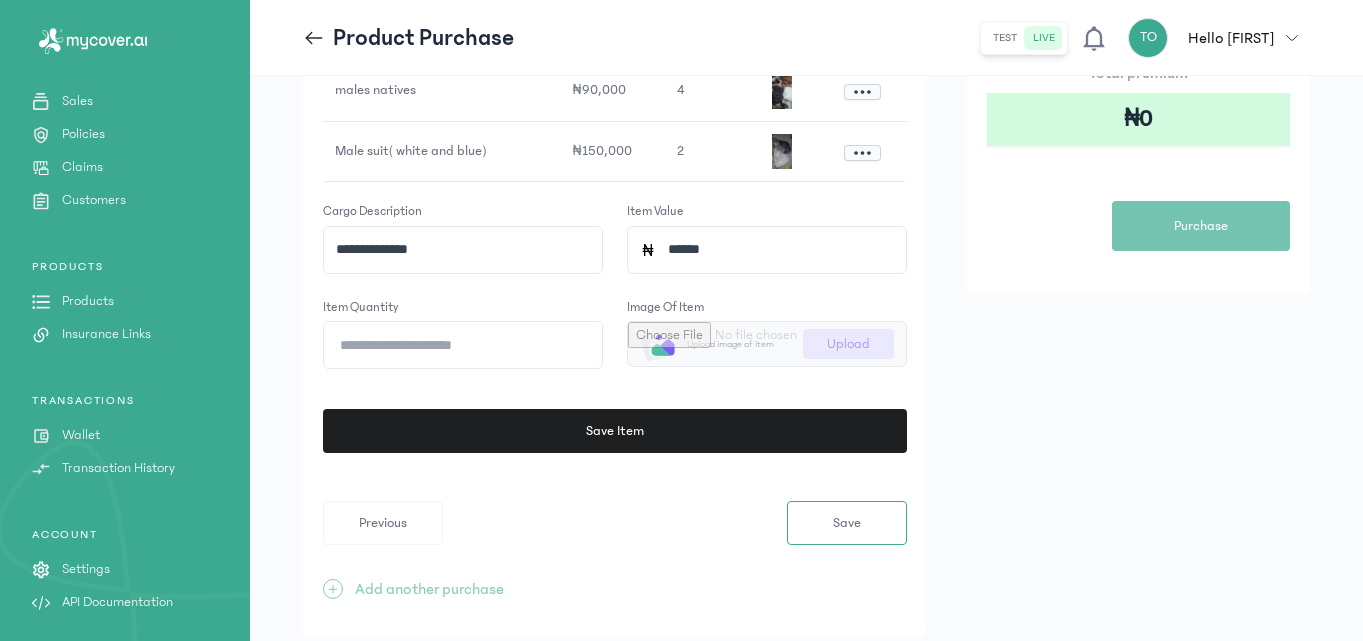 click on "**********" 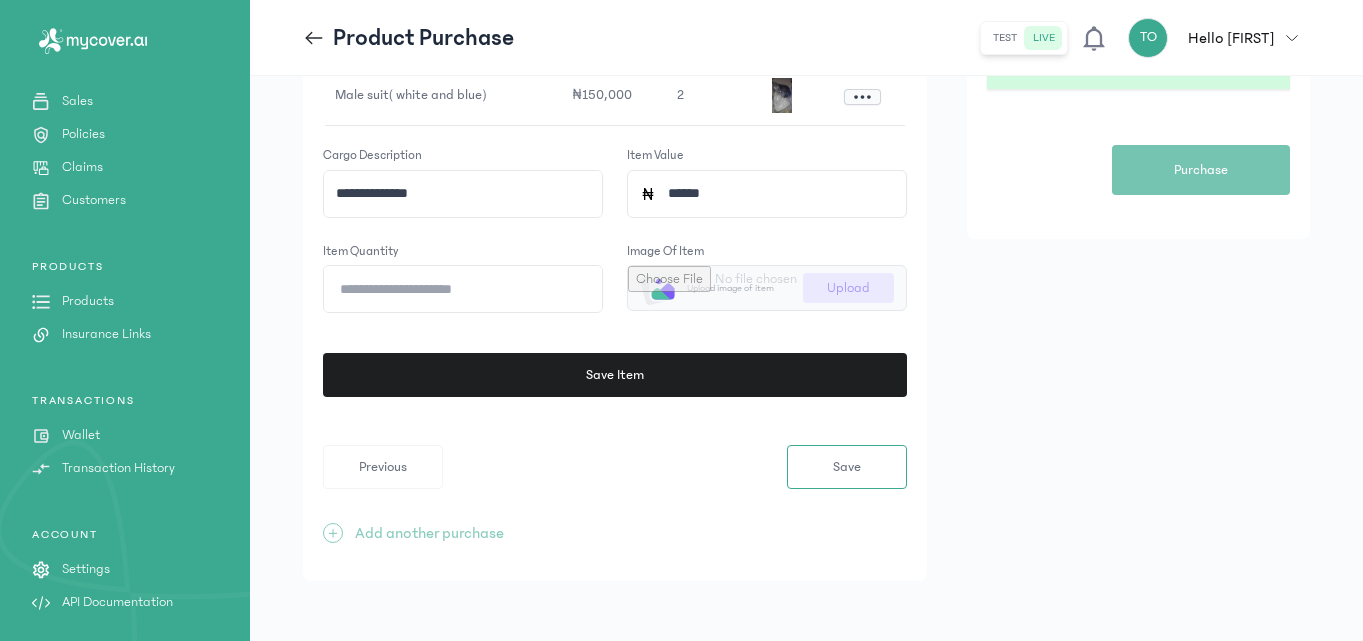 scroll, scrollTop: 439, scrollLeft: 0, axis: vertical 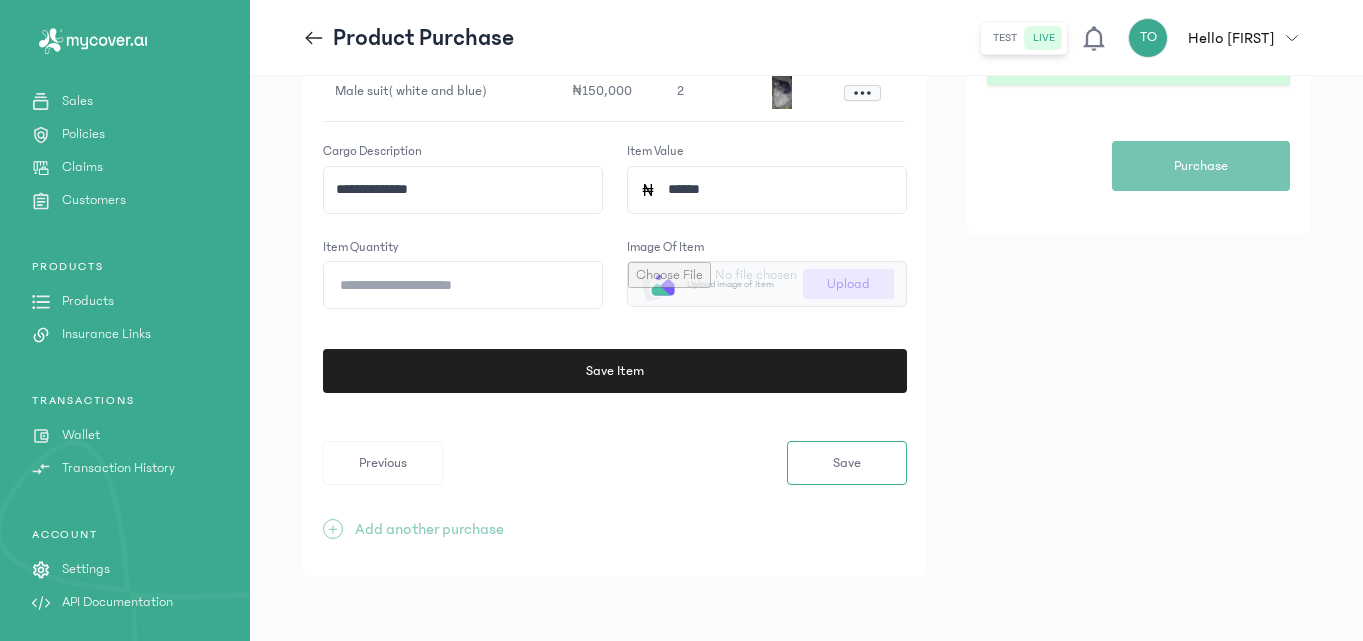 click on "**********" 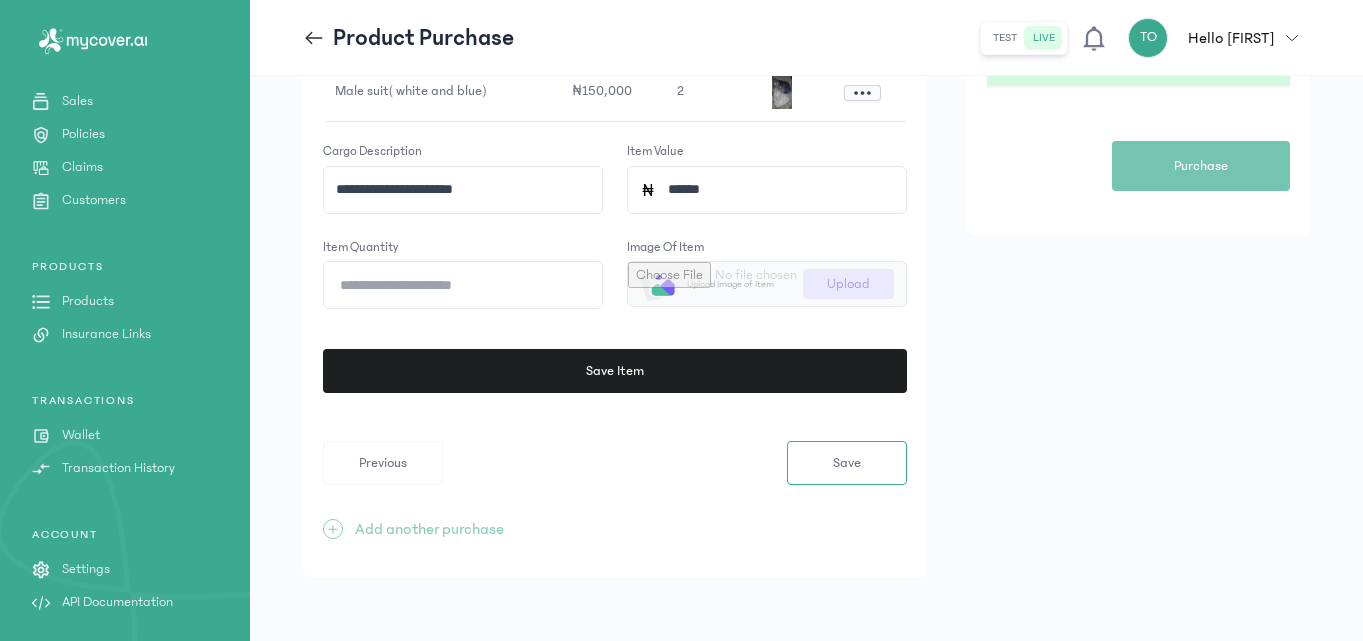 type on "**********" 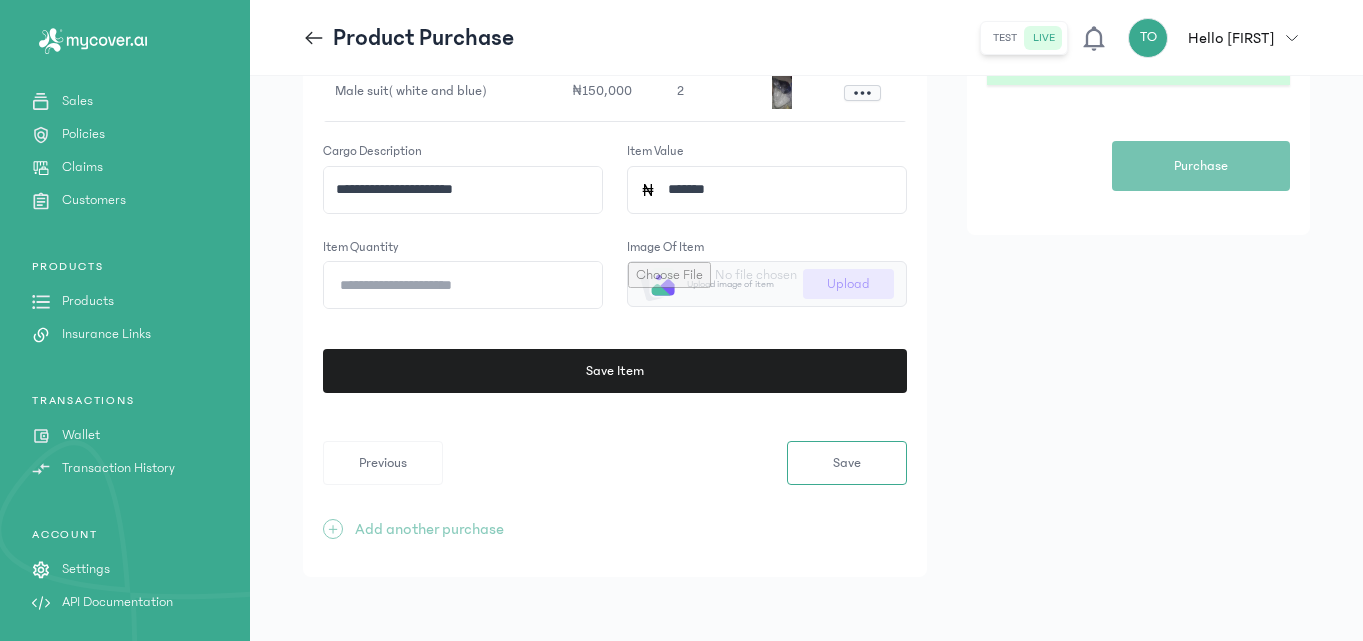 click on "*" 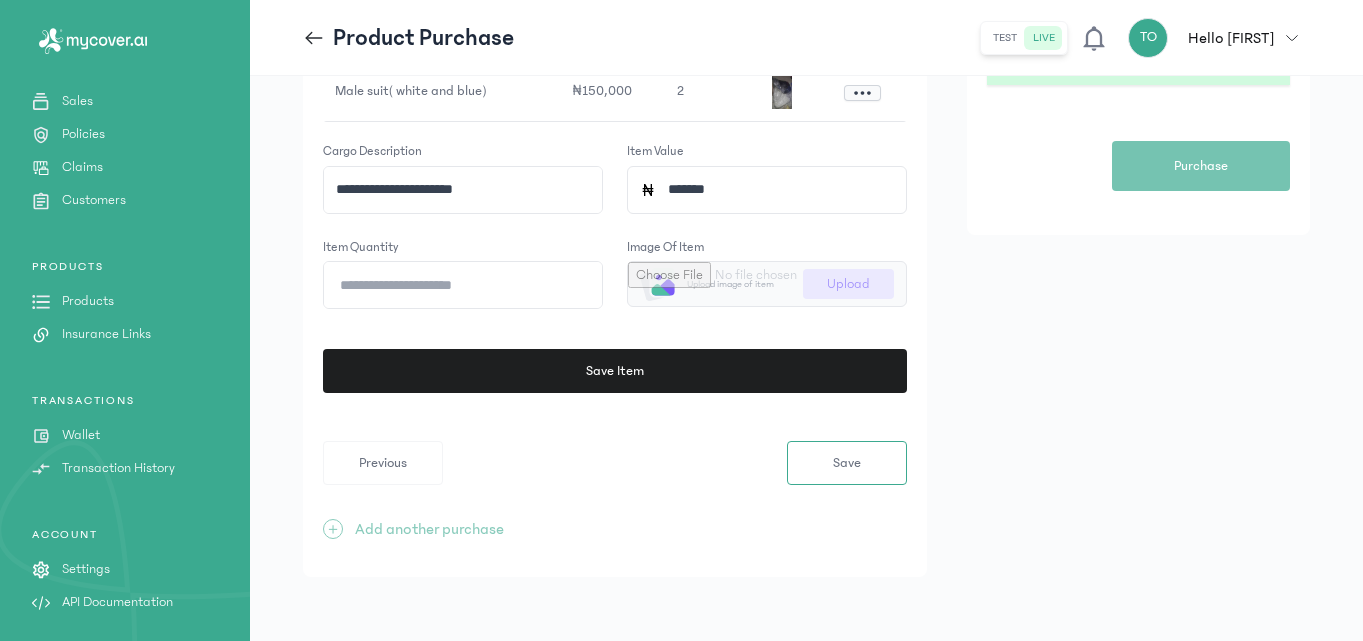 type on "*" 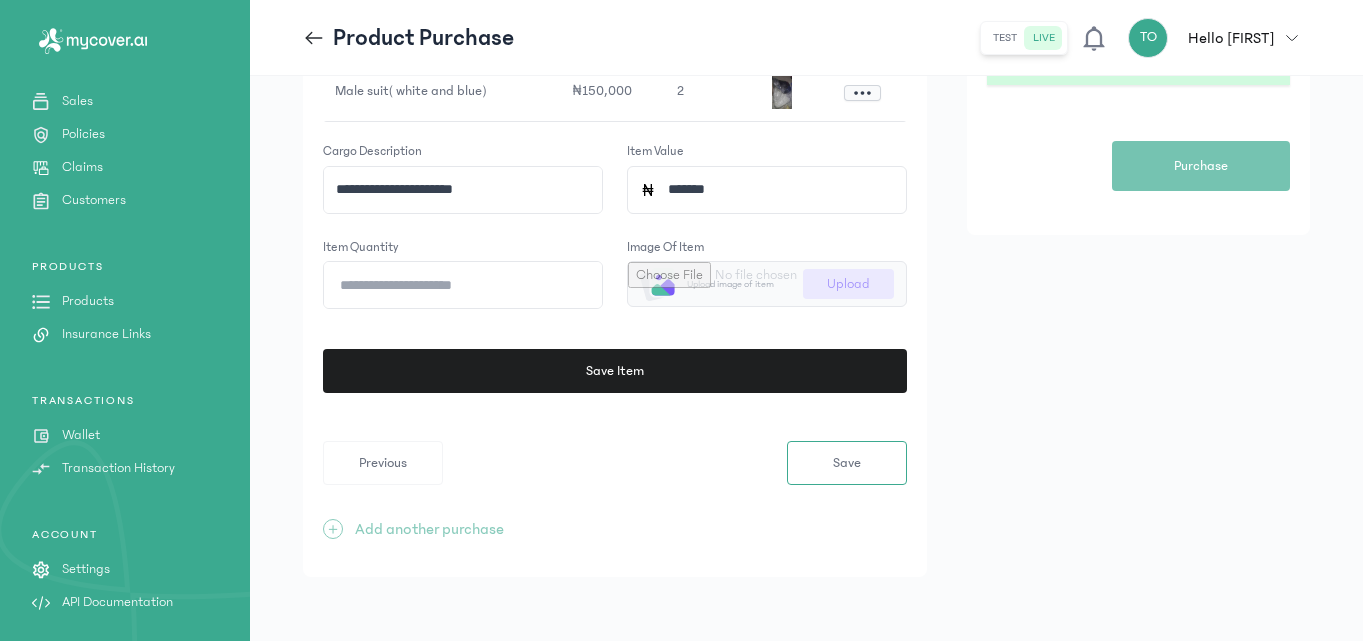 click at bounding box center (767, 284) 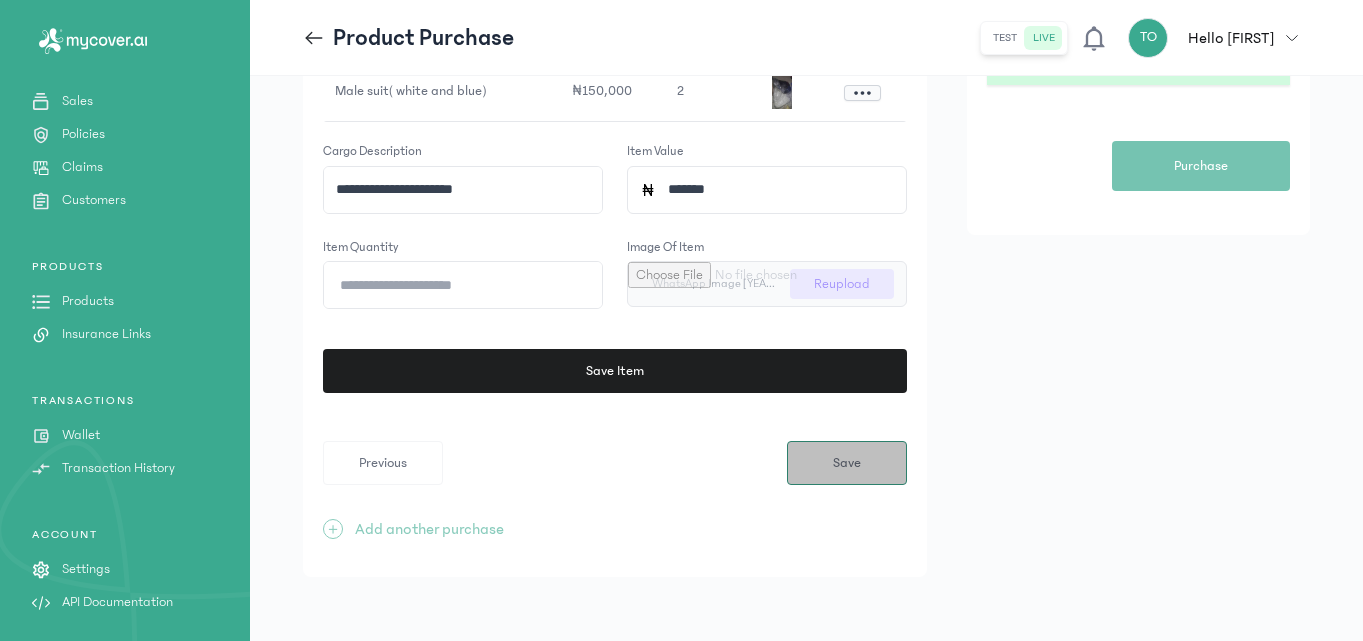 click on "Save" at bounding box center (847, 463) 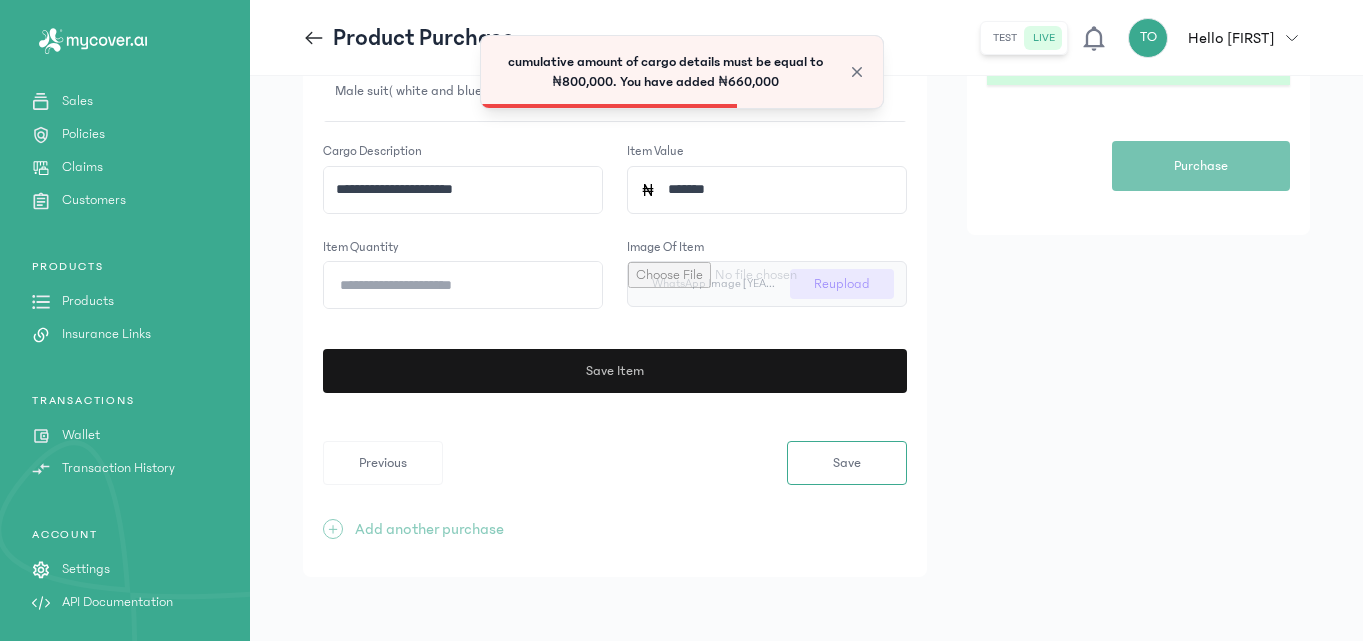 click on "Save Item" at bounding box center [614, 371] 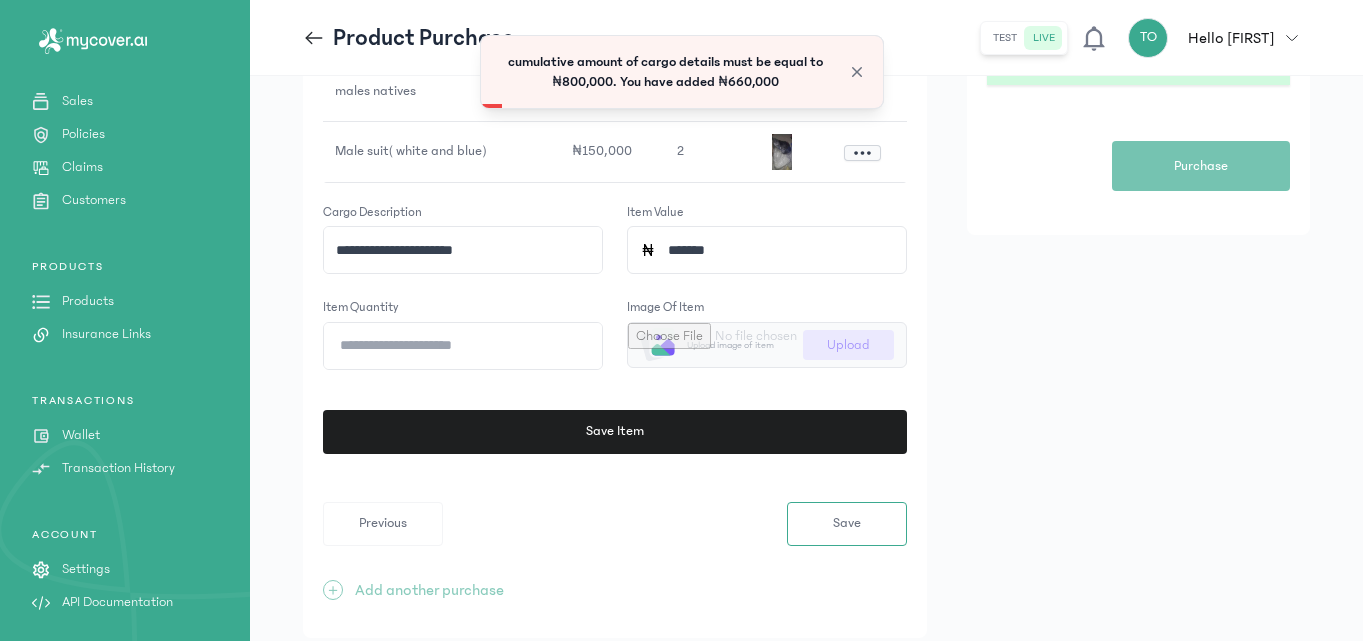click on "**********" 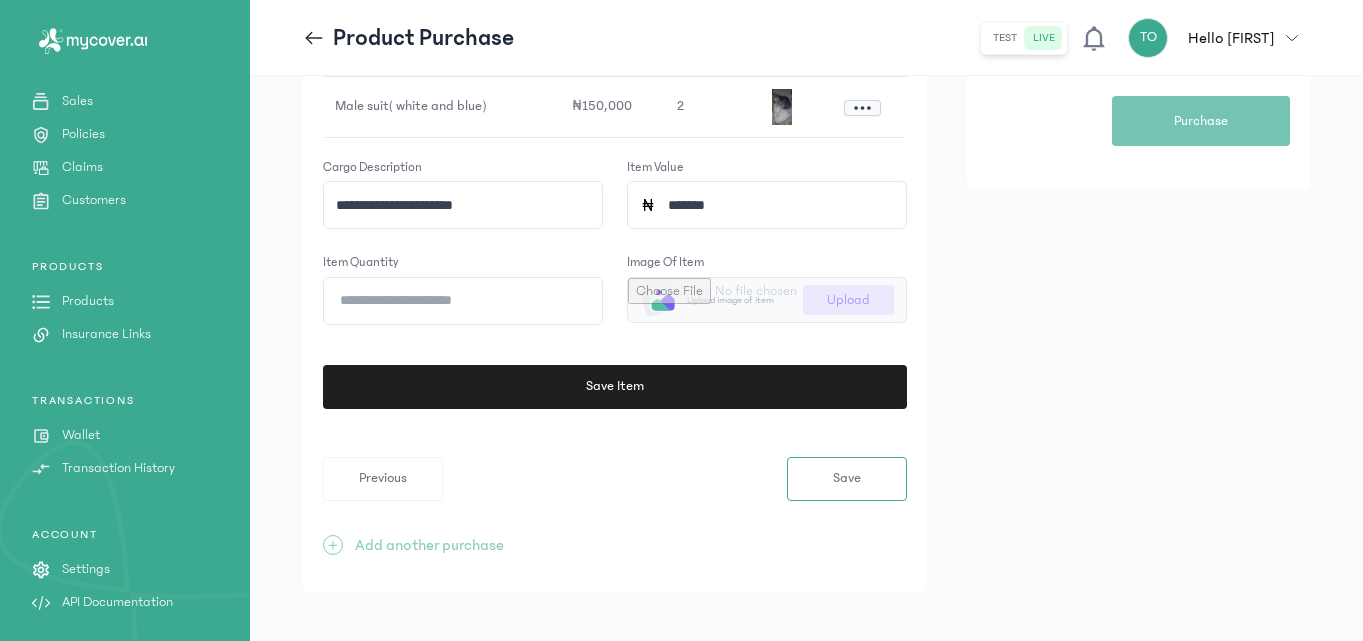 scroll, scrollTop: 500, scrollLeft: 0, axis: vertical 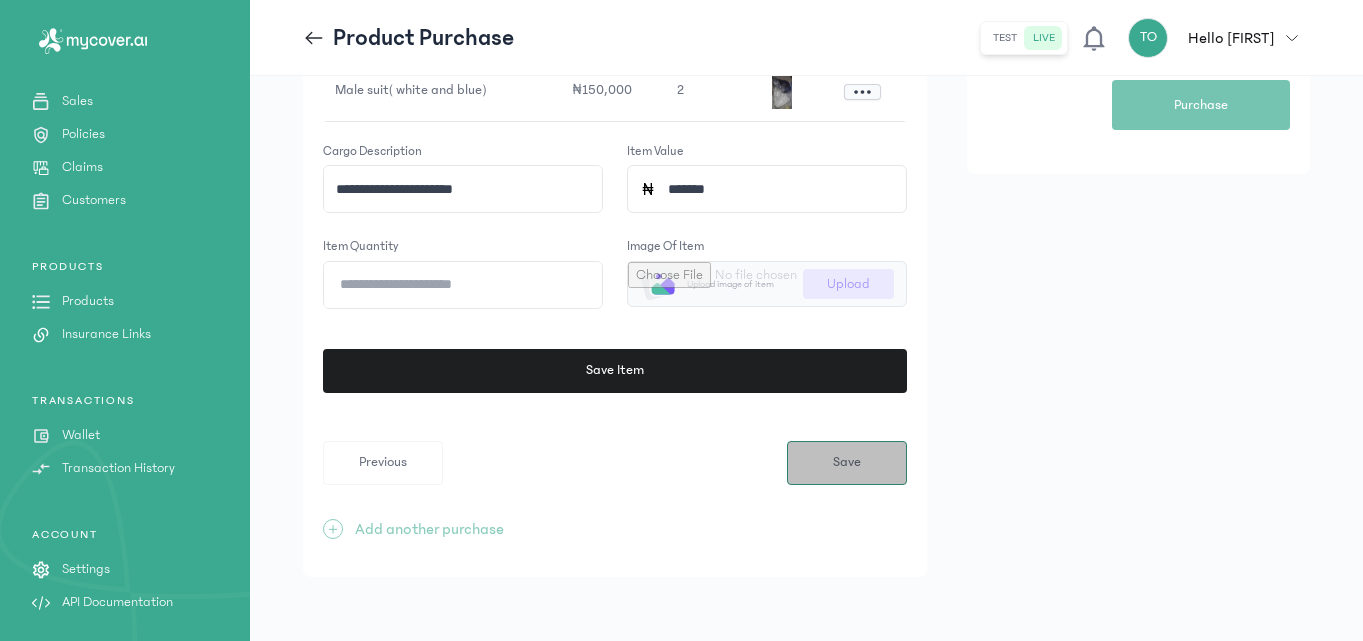 click on "Save" at bounding box center [847, 463] 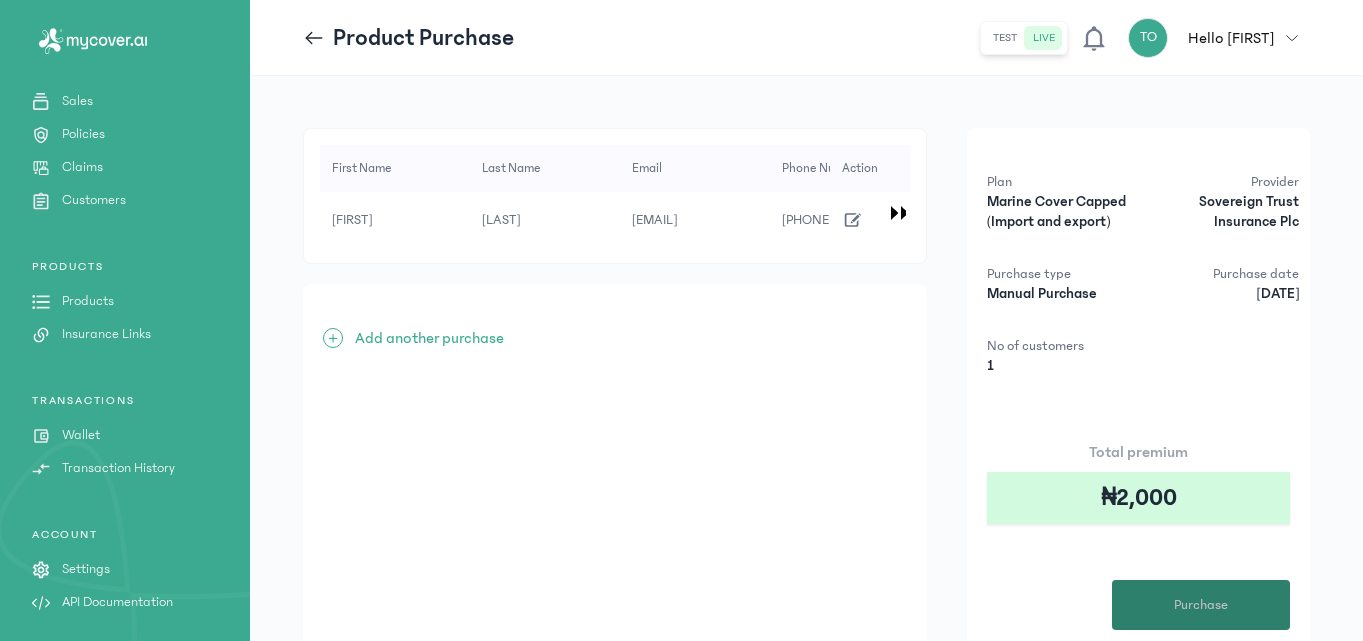 click on "Purchase" at bounding box center [1201, 605] 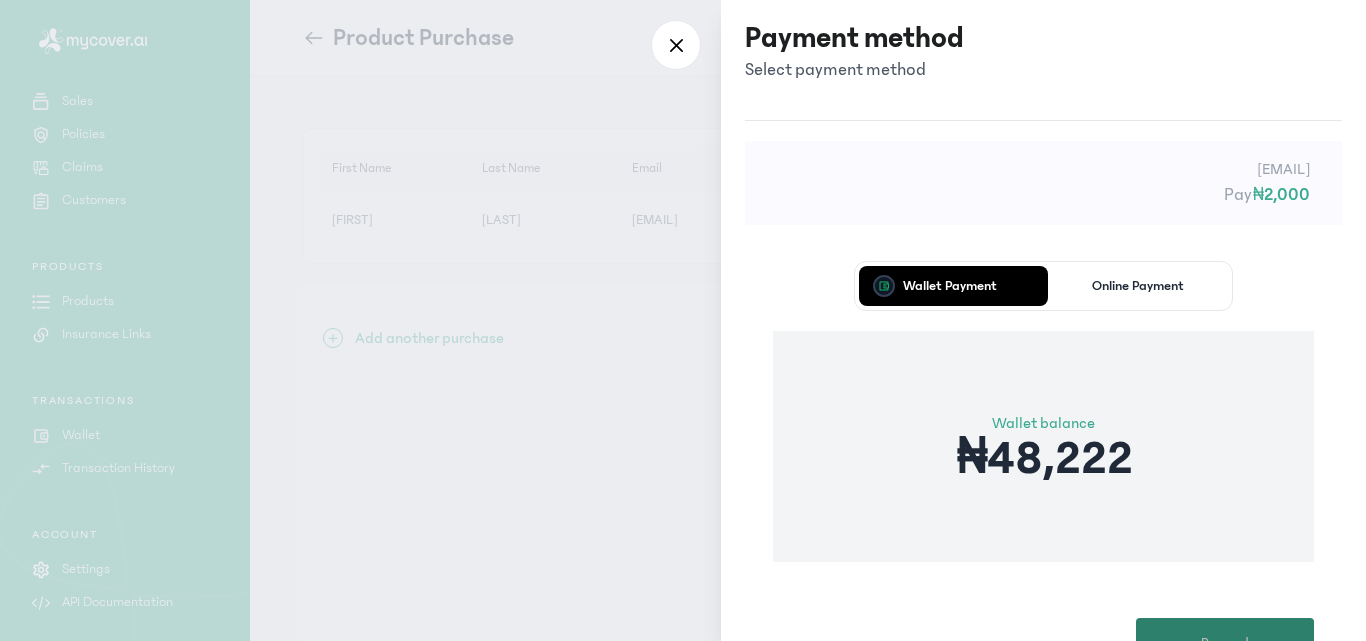 click on "Proceed" at bounding box center (1225, 643) 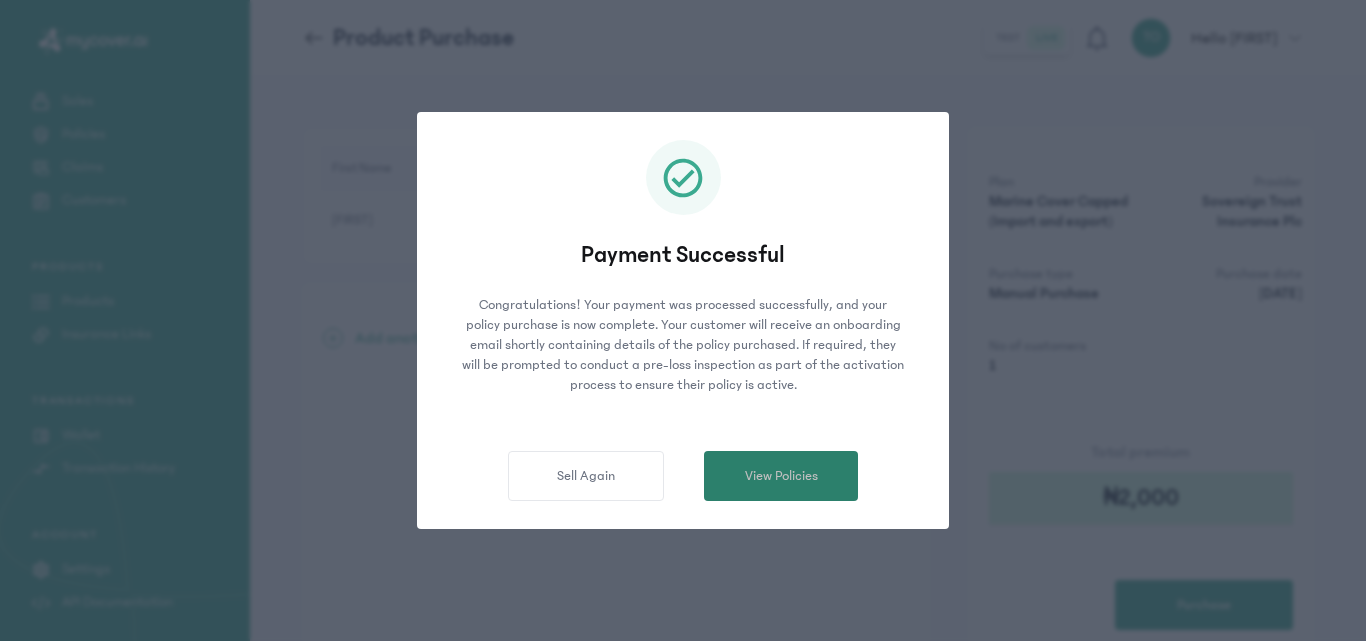 click on "View Policies" at bounding box center (781, 476) 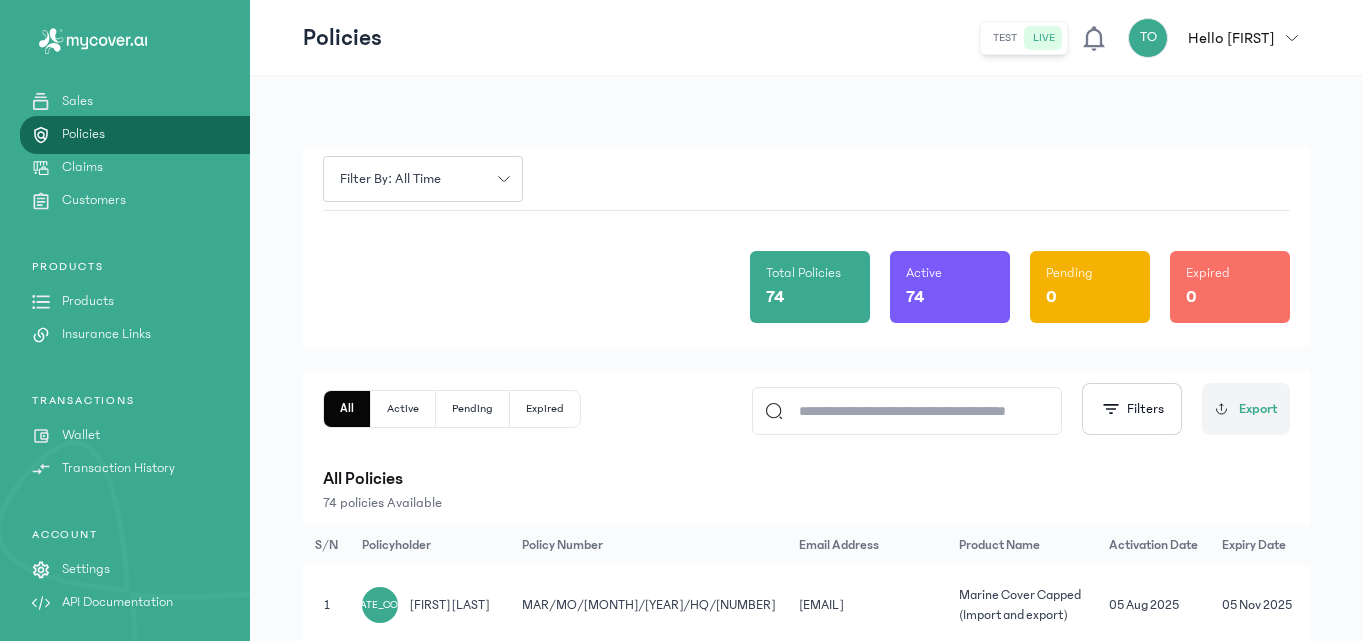 click on "Total Policies 74 Active 74 Pending 0 Expired 0" 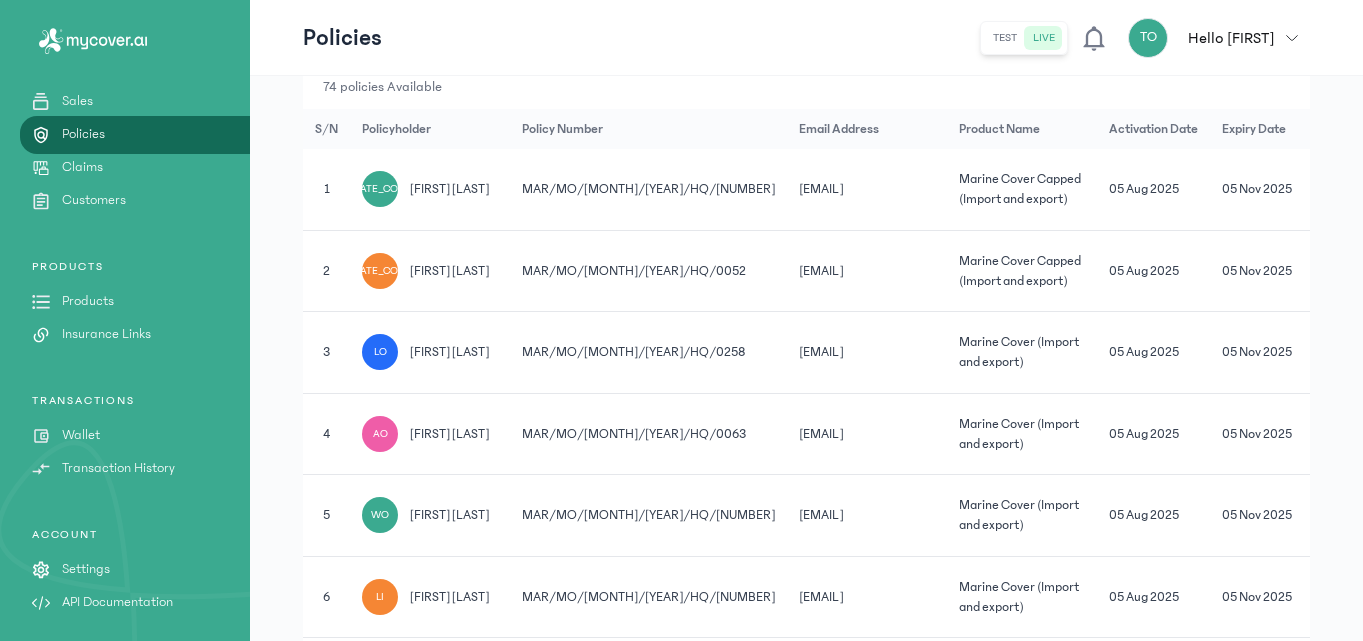 scroll, scrollTop: 600, scrollLeft: 0, axis: vertical 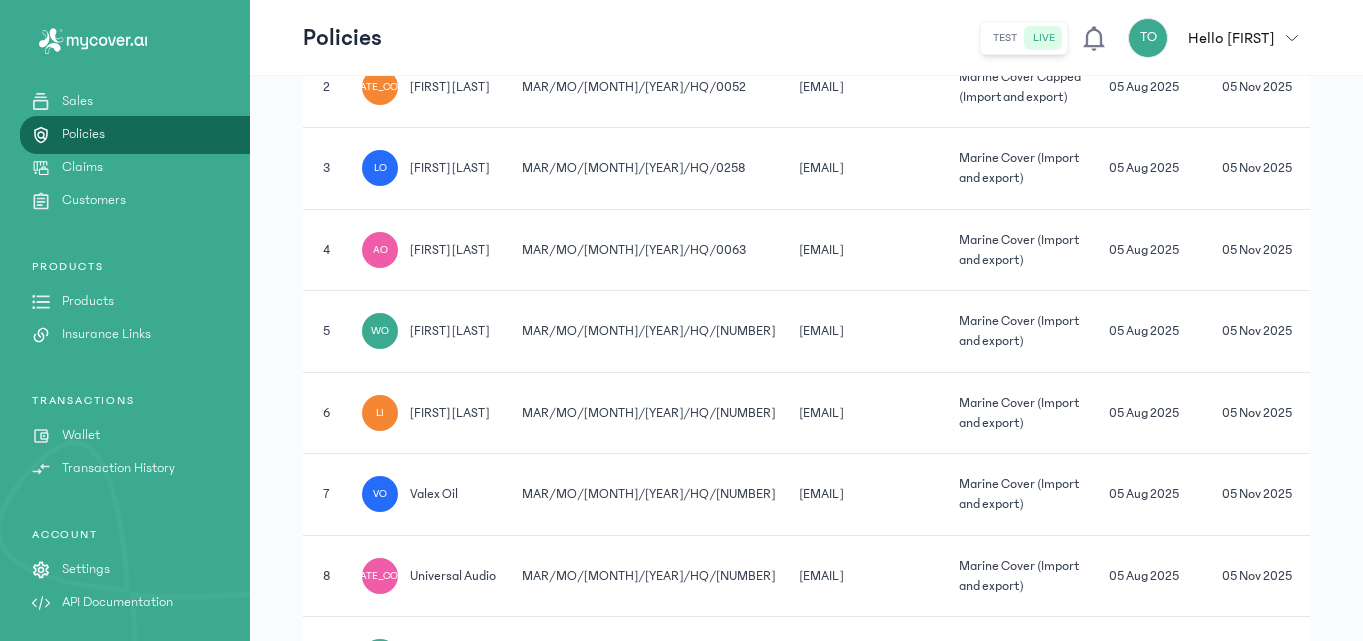 click on "Products" at bounding box center [88, 301] 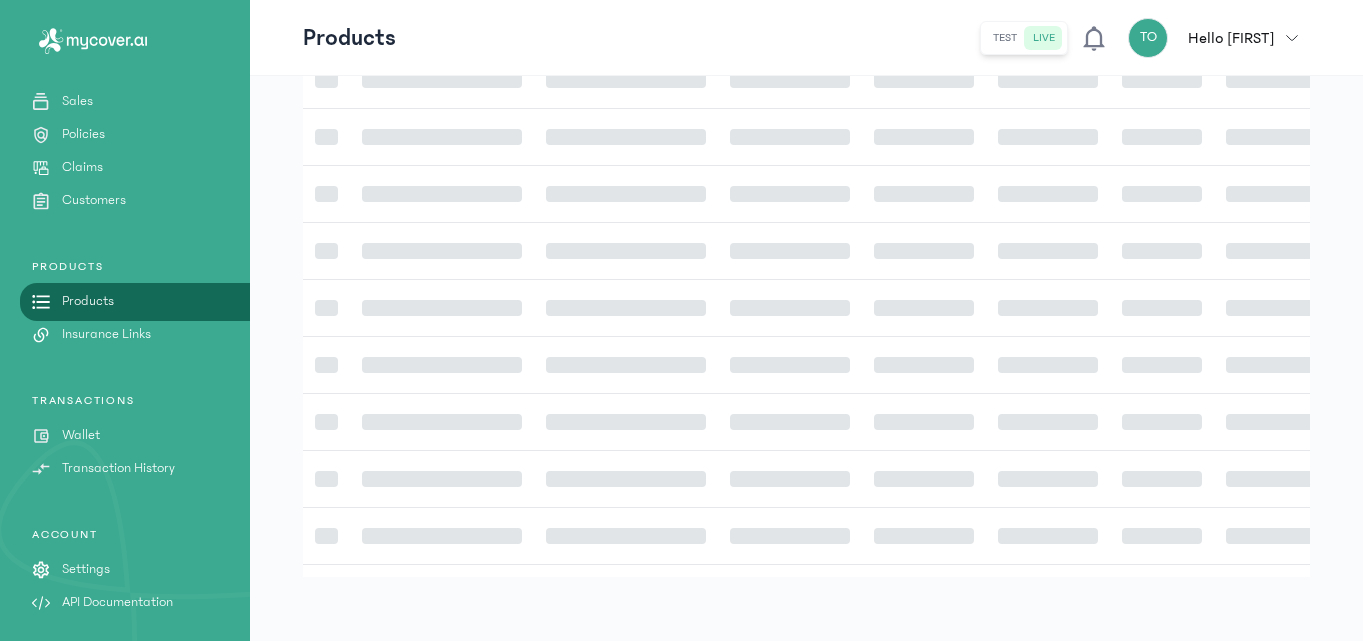 scroll, scrollTop: 0, scrollLeft: 0, axis: both 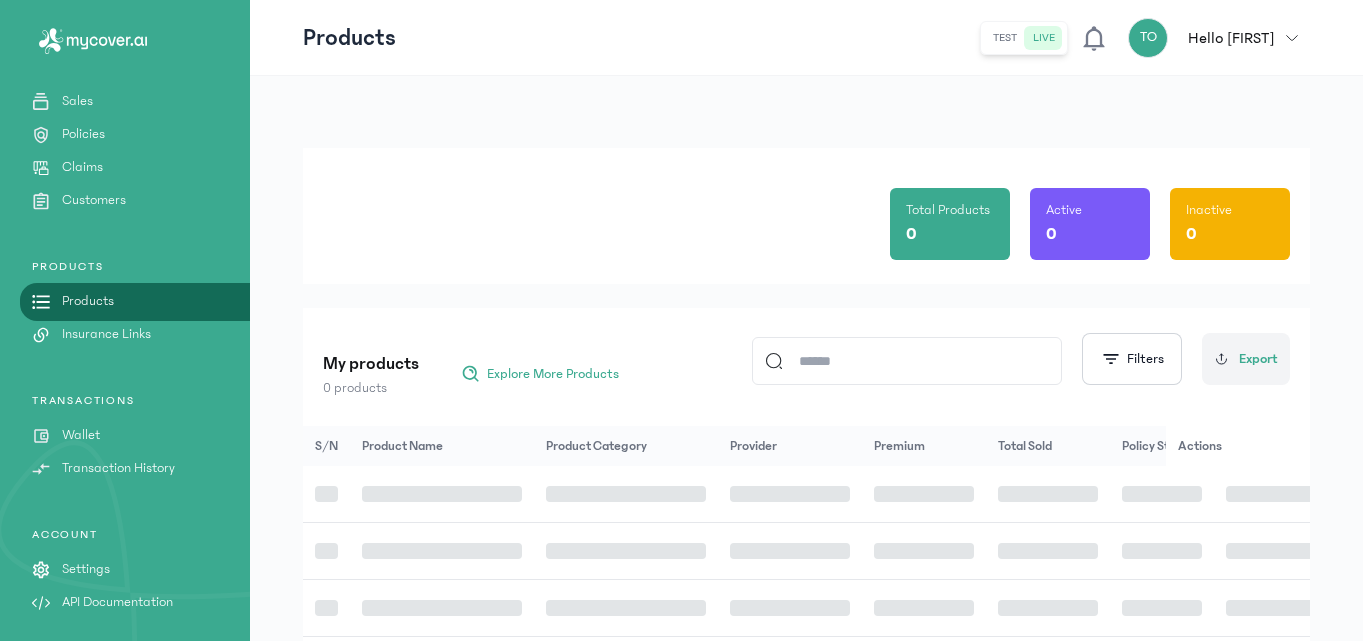 click on "Products" at bounding box center (88, 301) 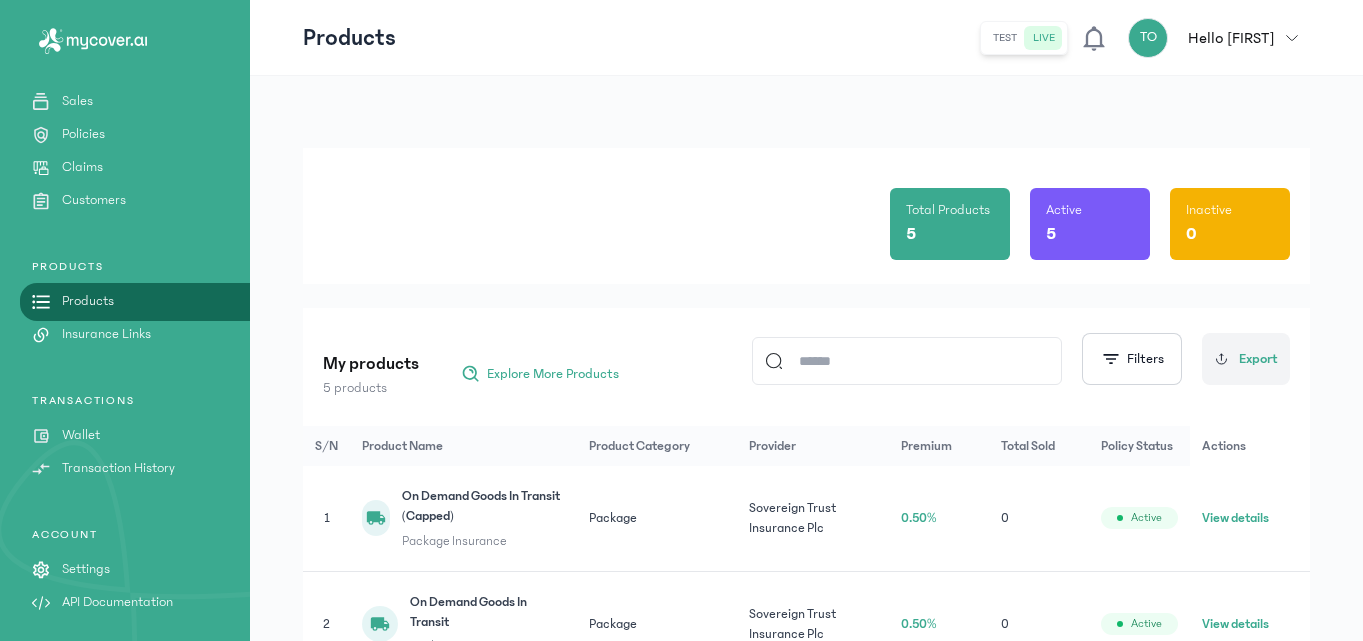 click on "My products 5 products Explore More Products Filters Export" at bounding box center [806, 359] 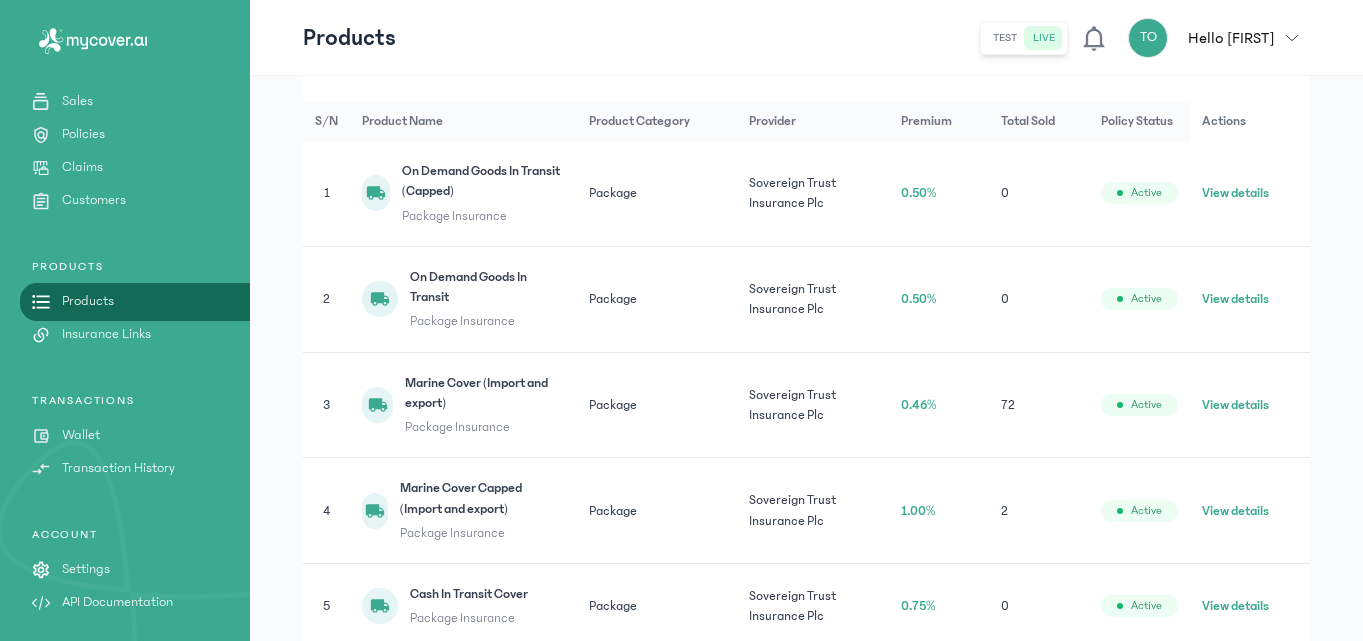 scroll, scrollTop: 360, scrollLeft: 0, axis: vertical 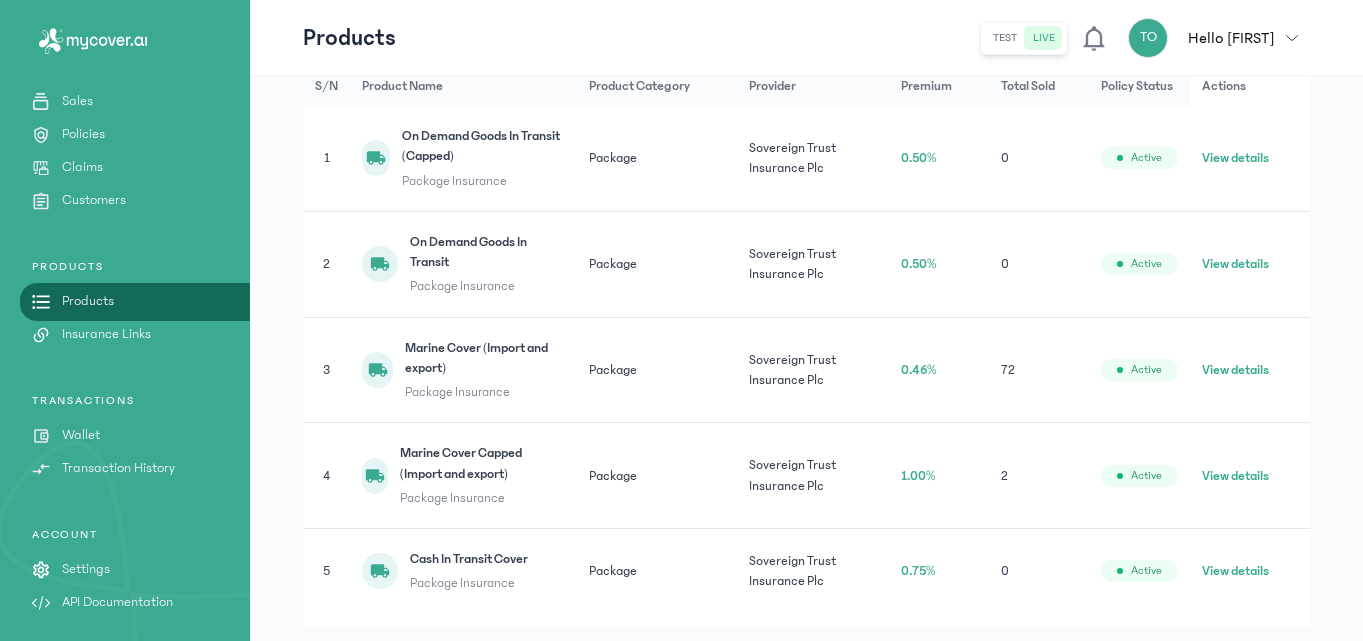 click on "View details" 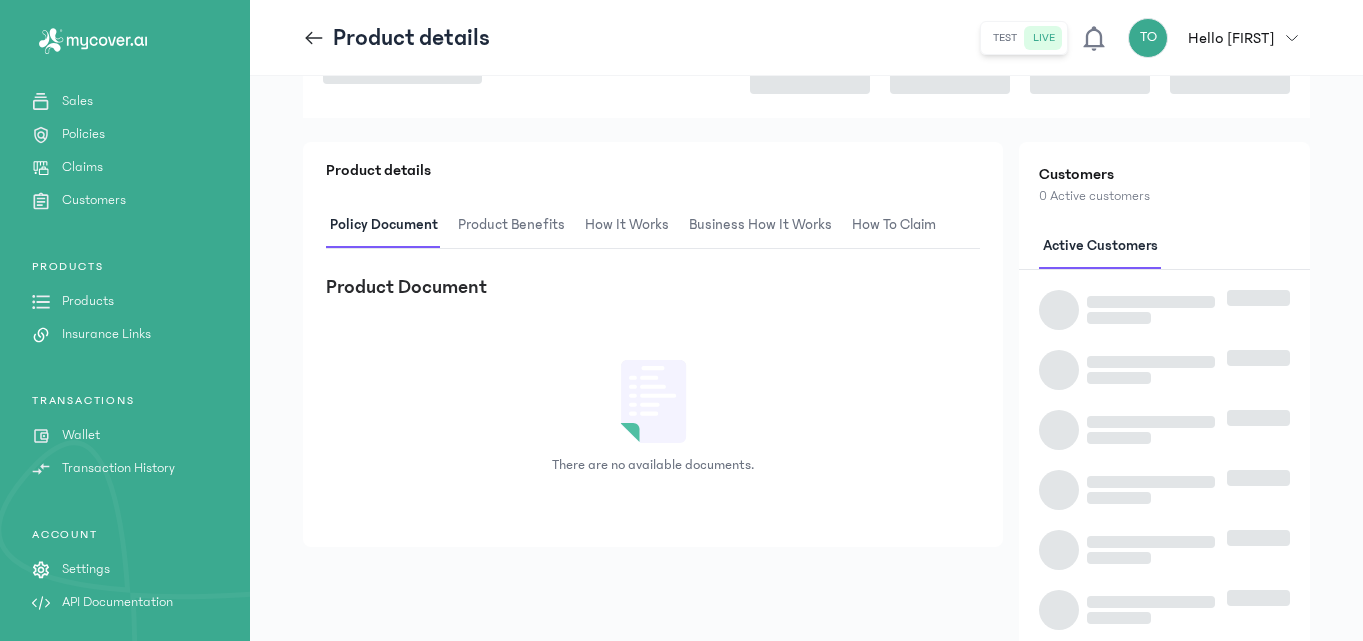 scroll, scrollTop: 0, scrollLeft: 0, axis: both 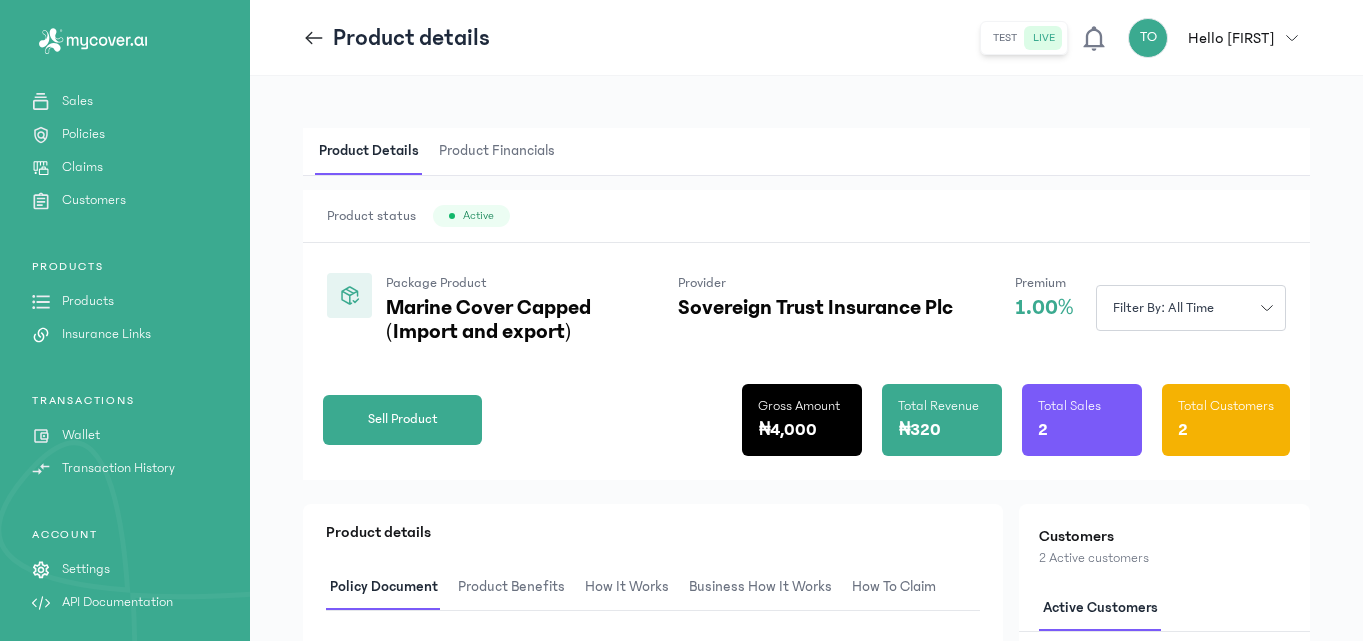 click on "Product Details Product Financials" at bounding box center (806, 152) 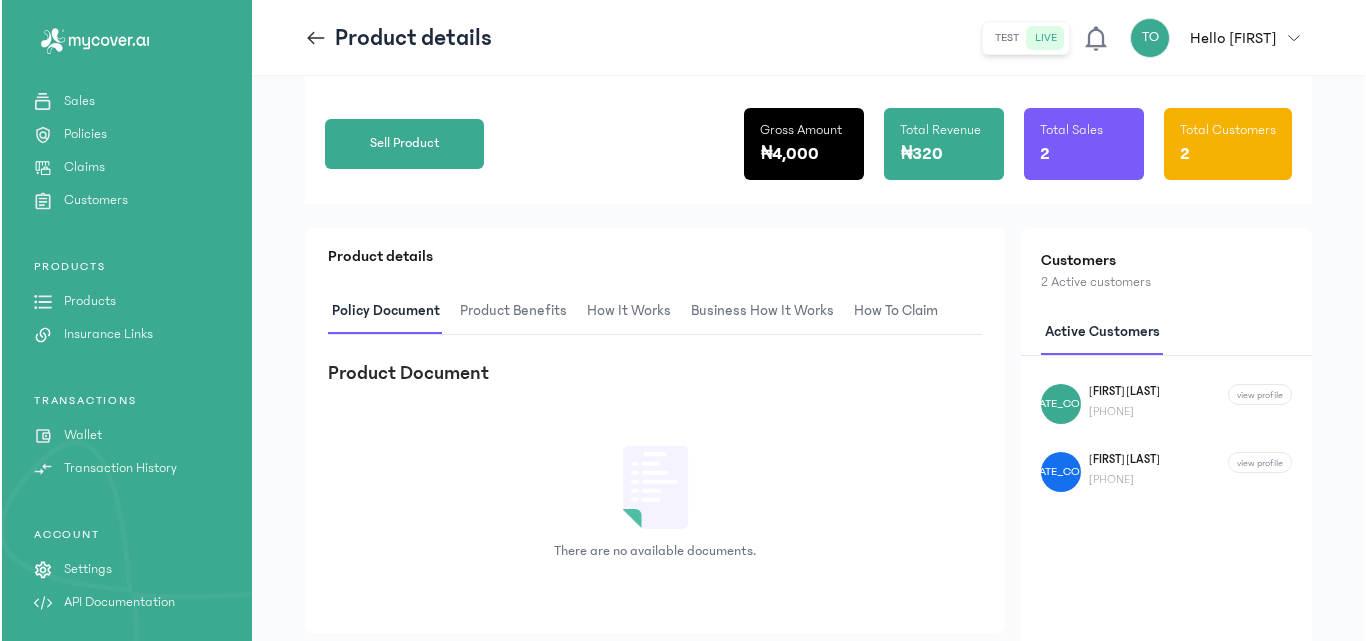 scroll, scrollTop: 280, scrollLeft: 0, axis: vertical 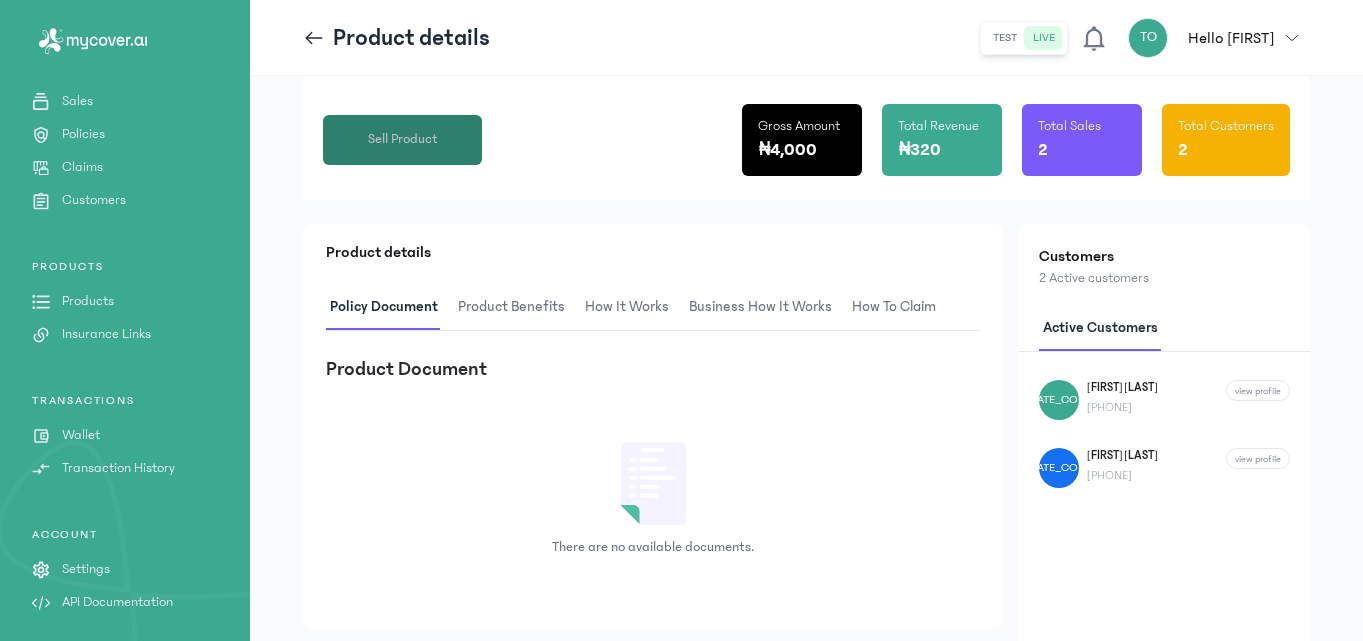 click on "Sell Product" at bounding box center [403, 139] 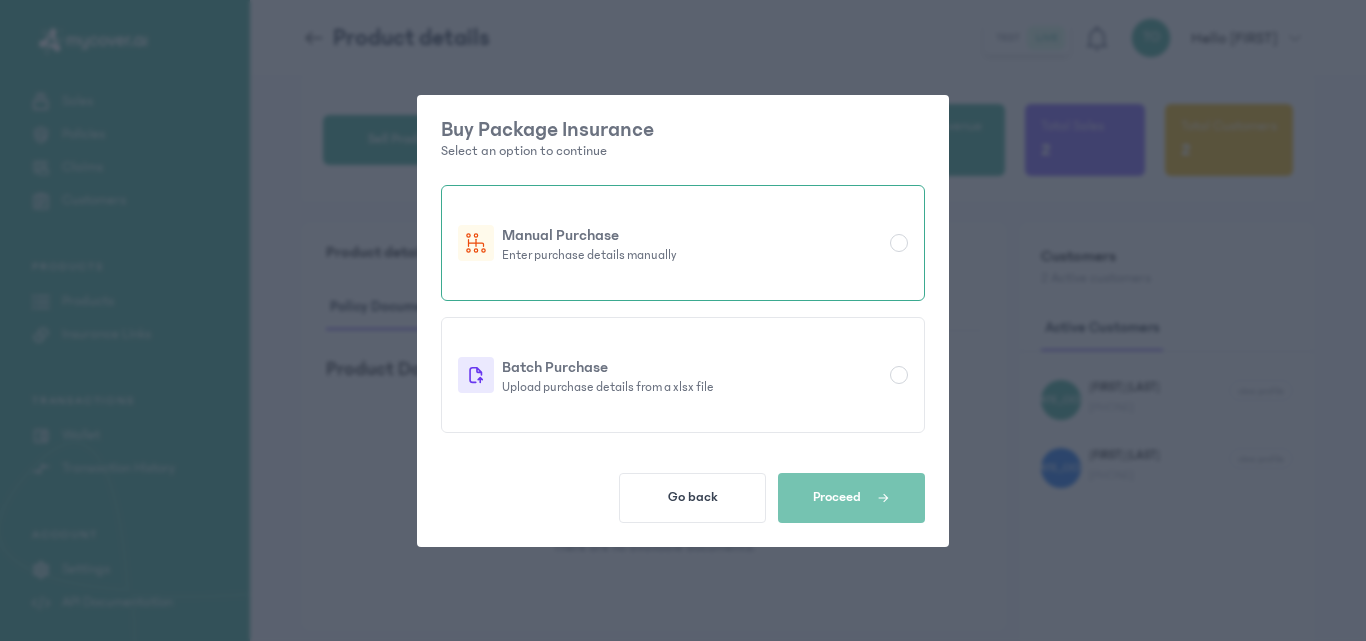 click at bounding box center [899, 243] 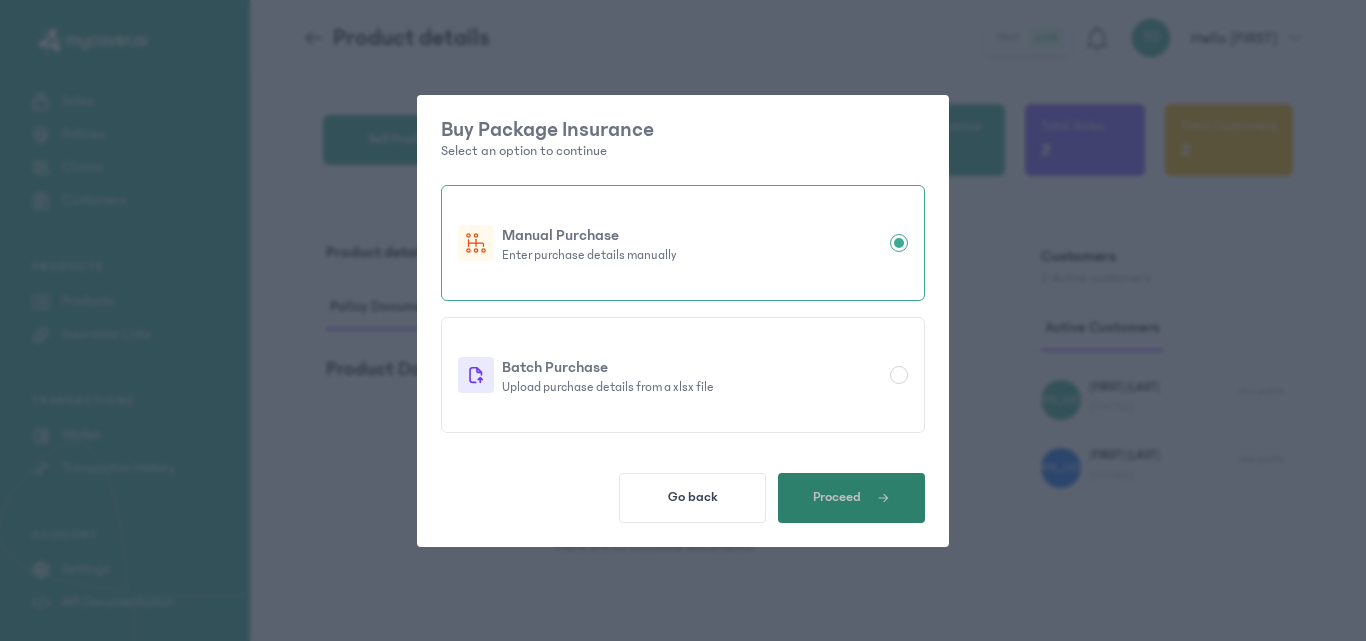 click at bounding box center (875, 498) 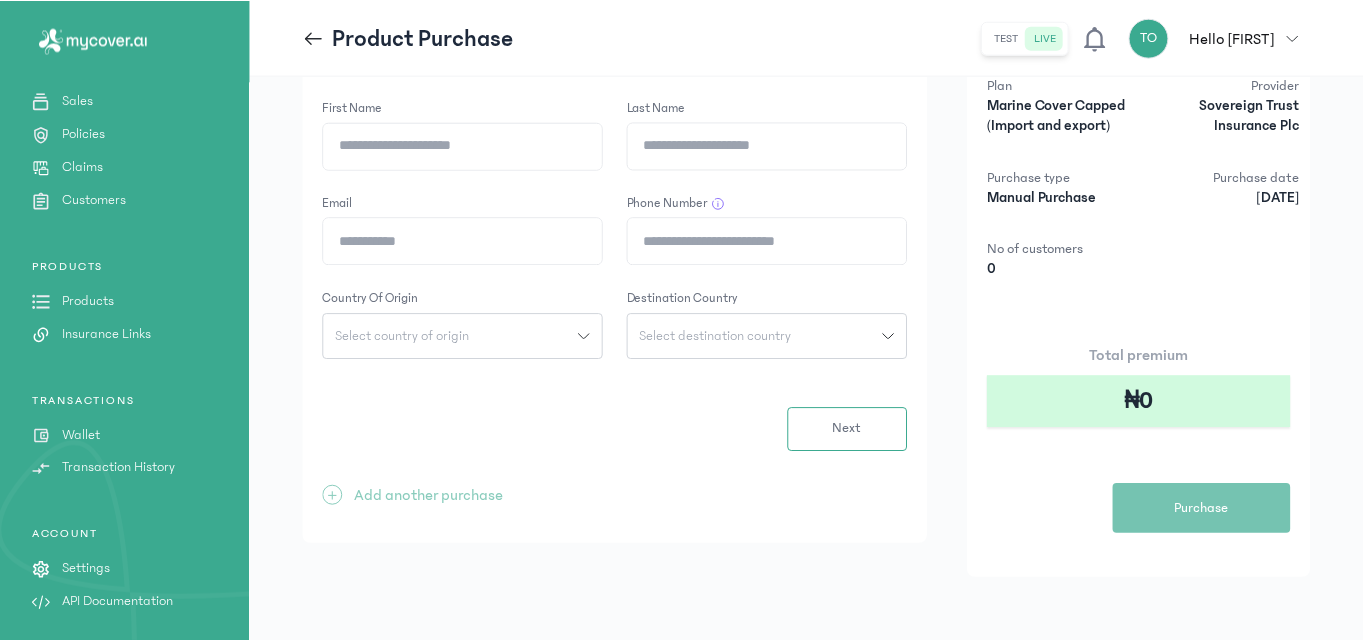 scroll, scrollTop: 0, scrollLeft: 0, axis: both 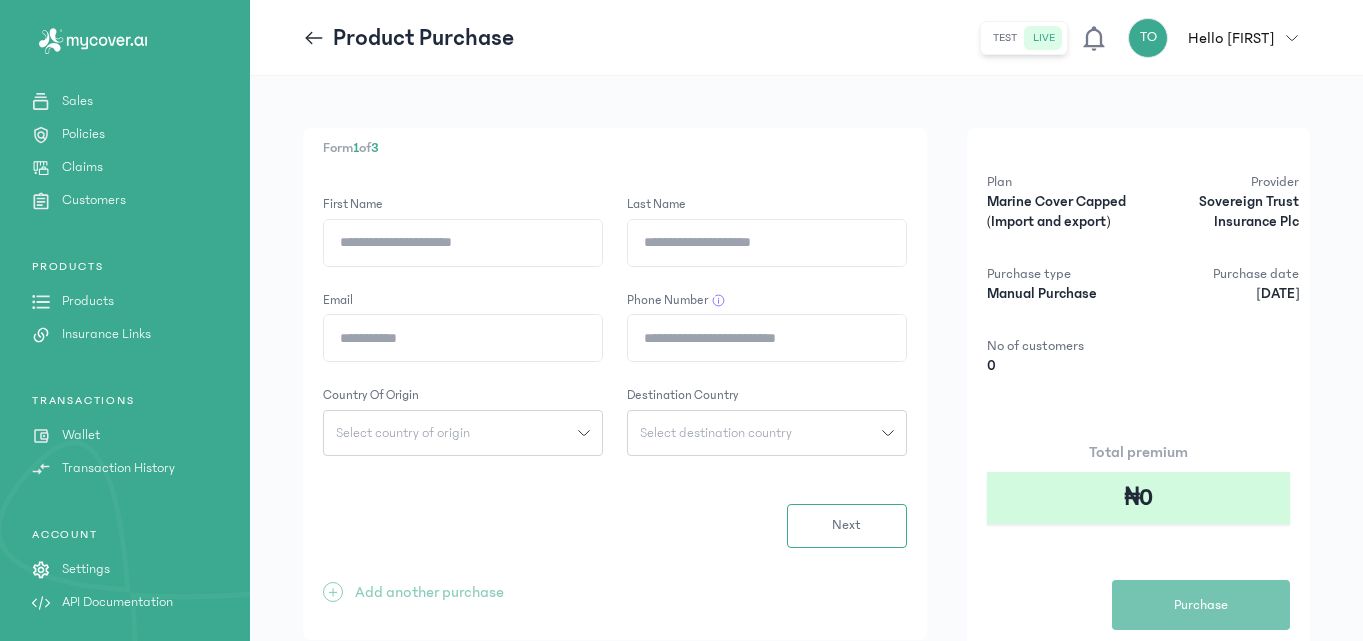 click on "First Name" 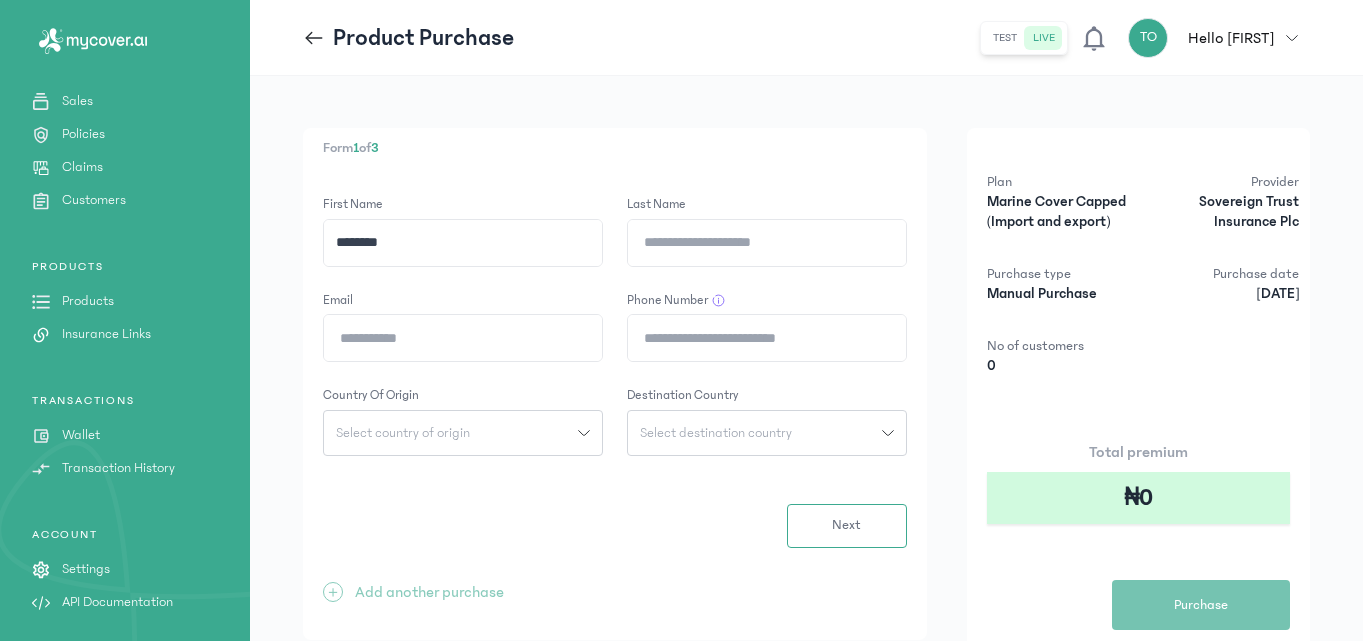 type on "********" 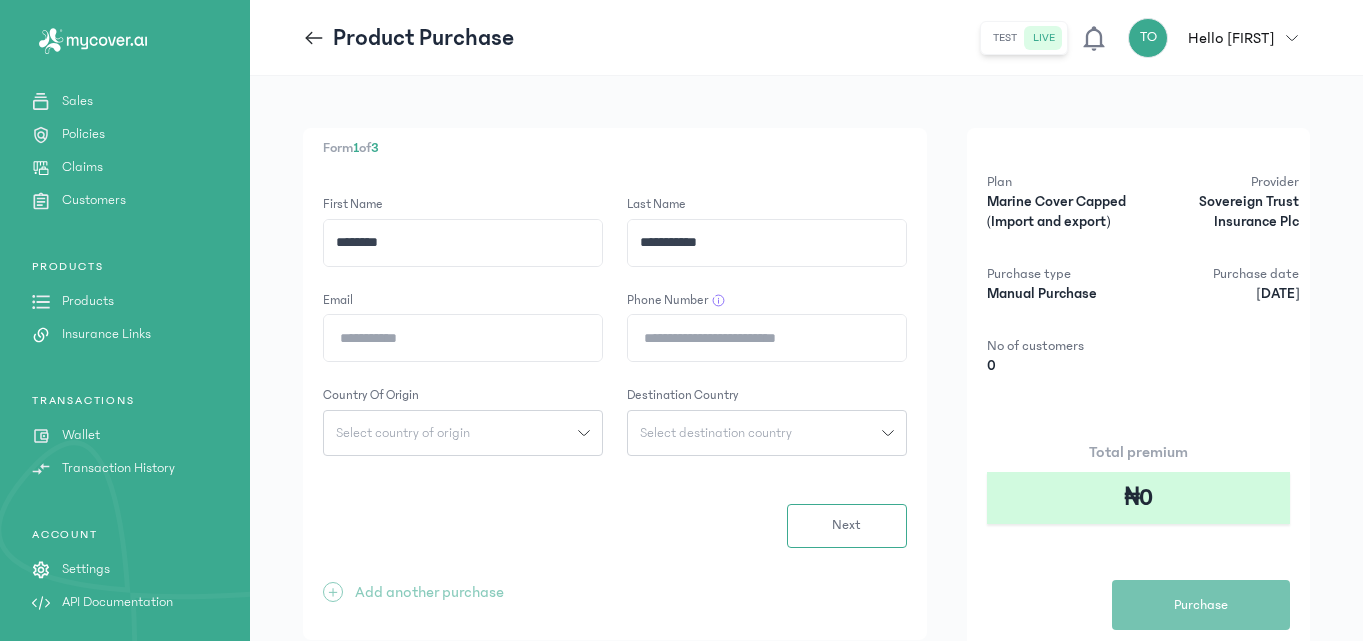 type on "**********" 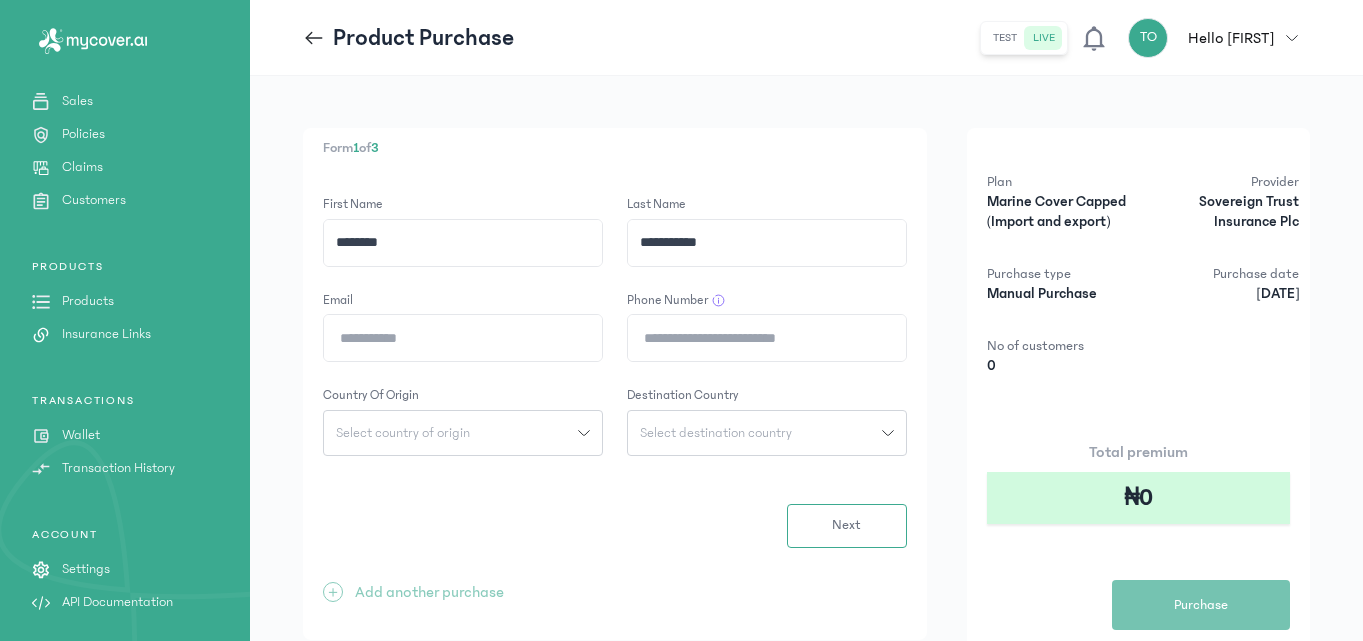type on "**********" 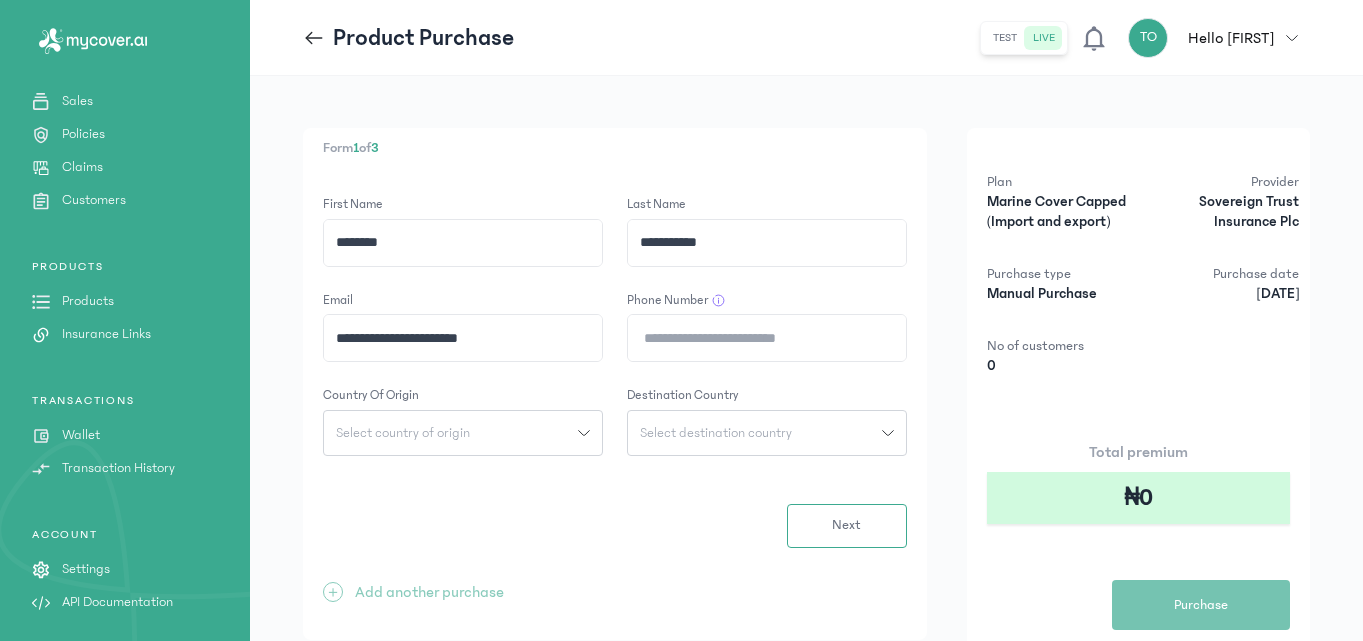 click on "Phone Number" 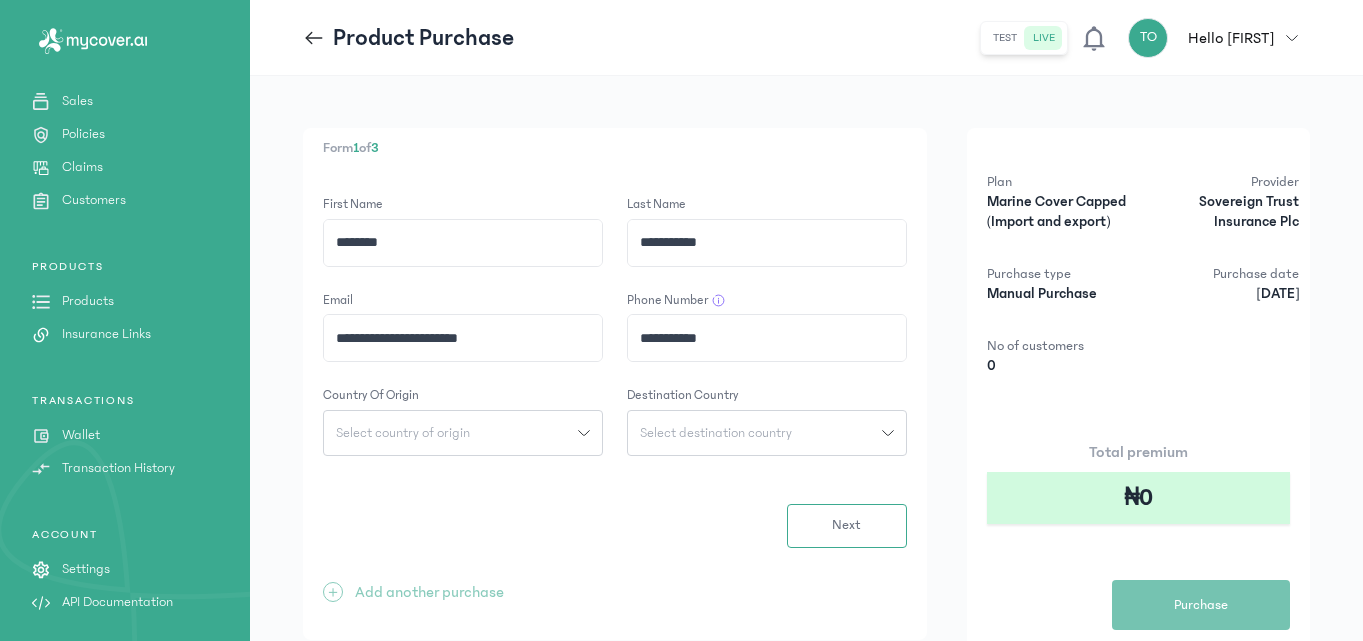 type on "**********" 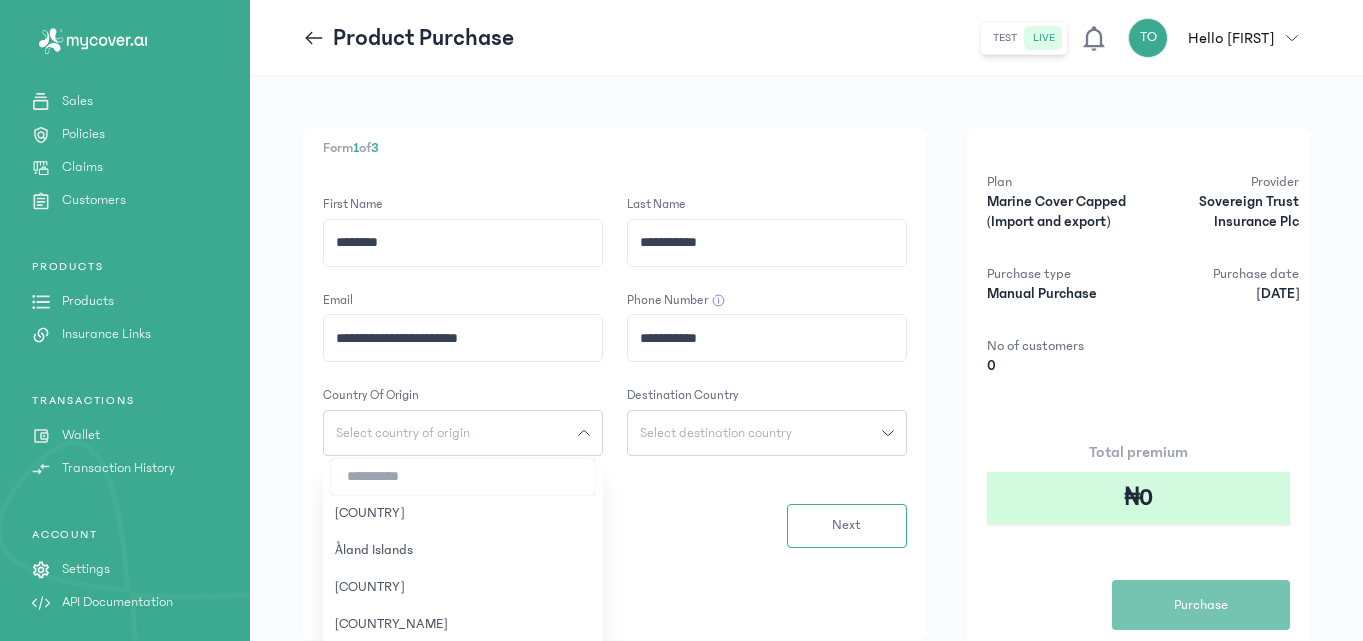 click at bounding box center (463, 477) 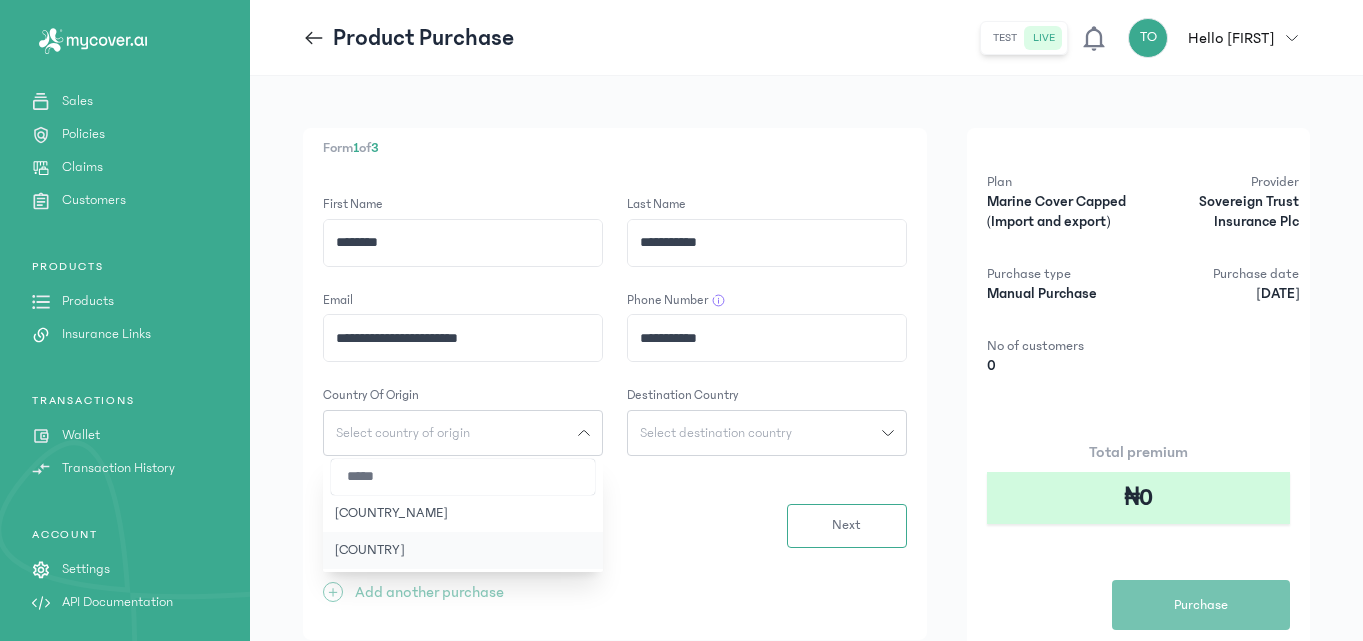type on "*****" 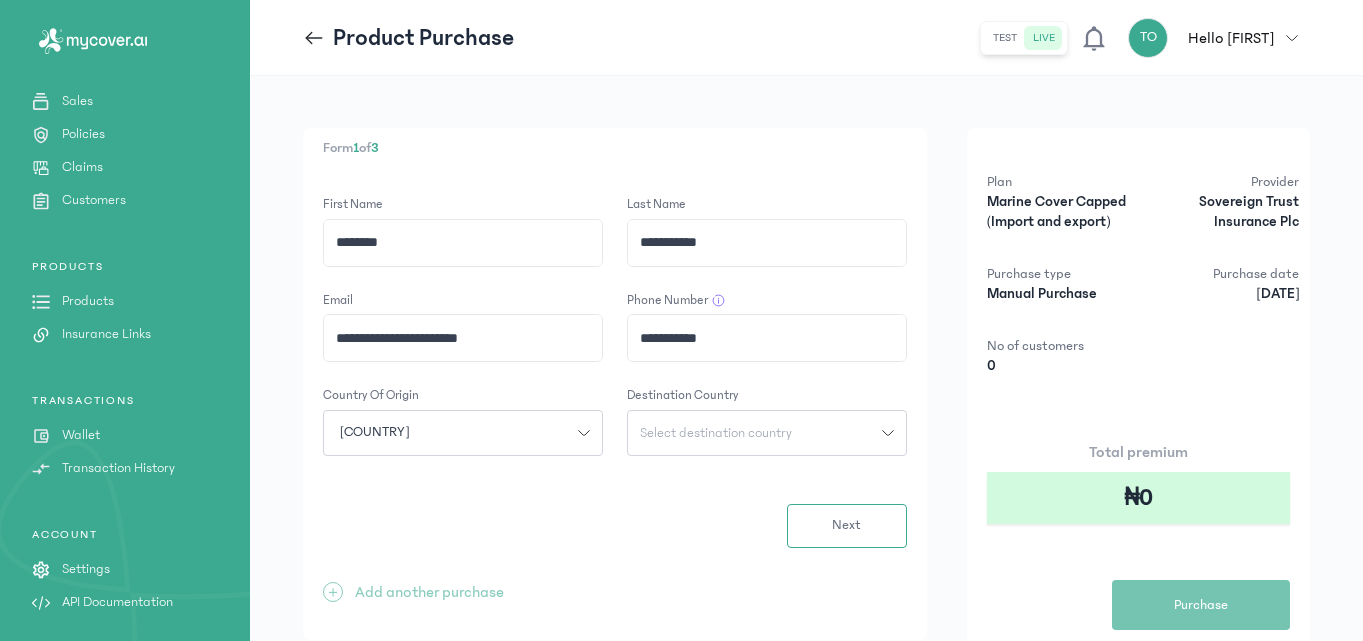 click on "**********" 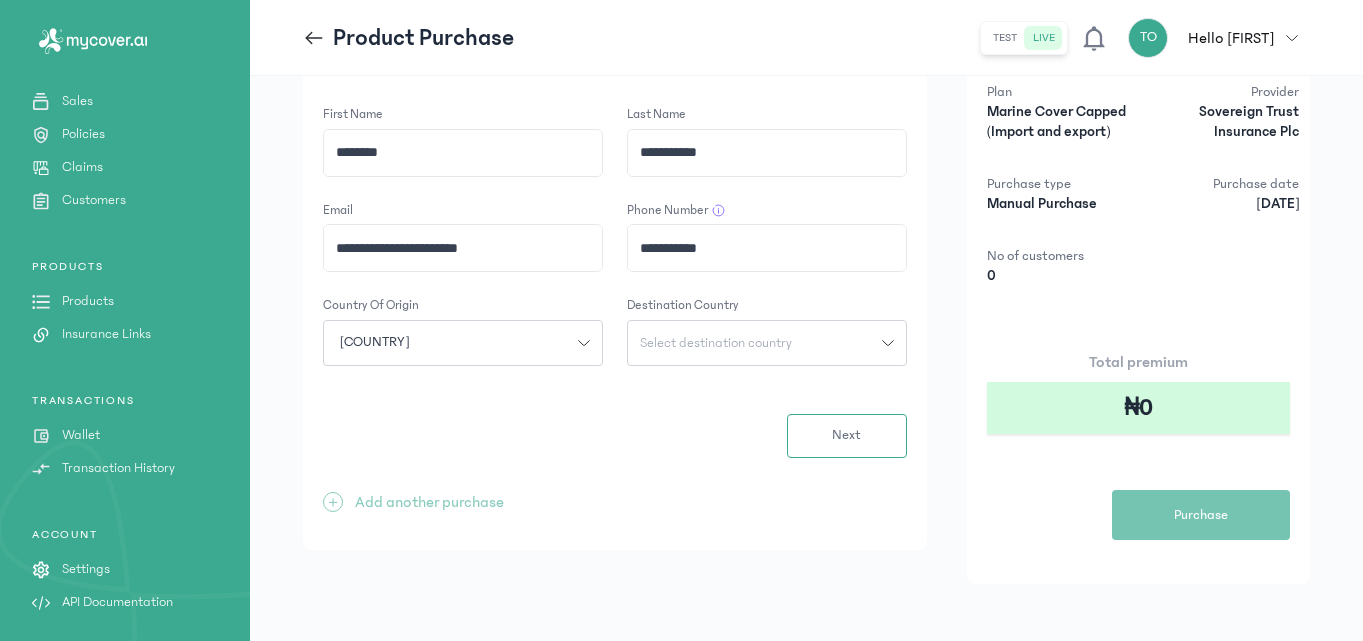 scroll, scrollTop: 97, scrollLeft: 0, axis: vertical 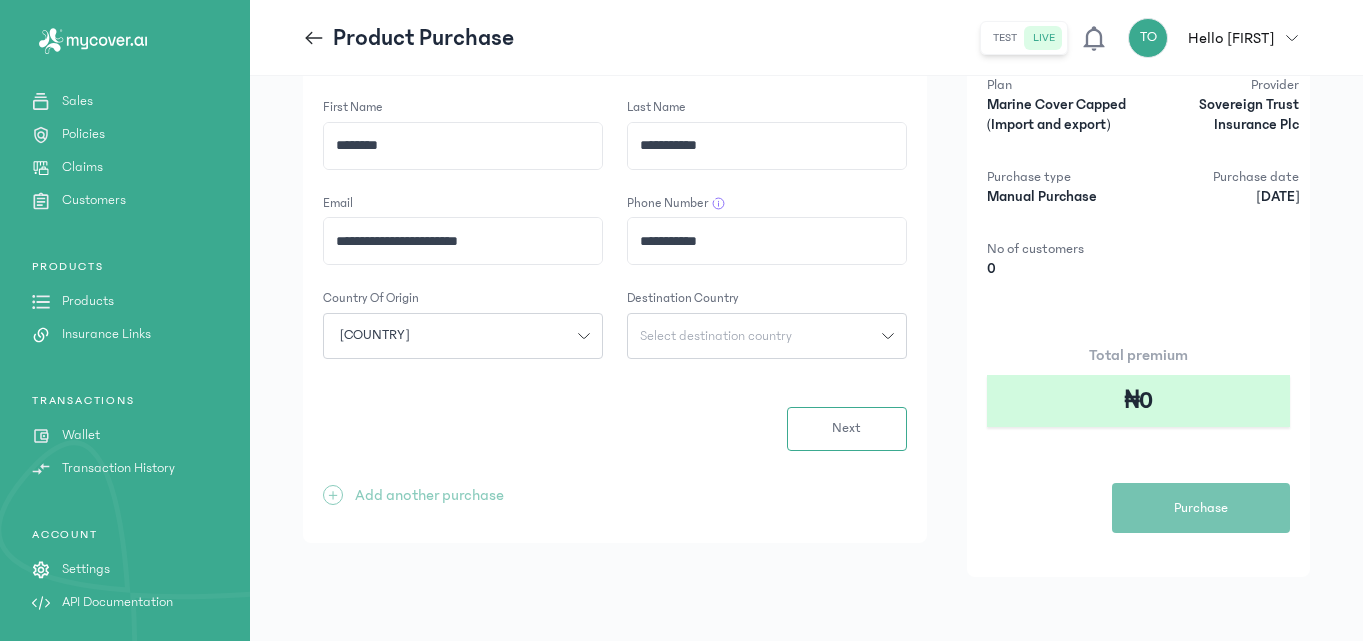 click on "Select destination country" 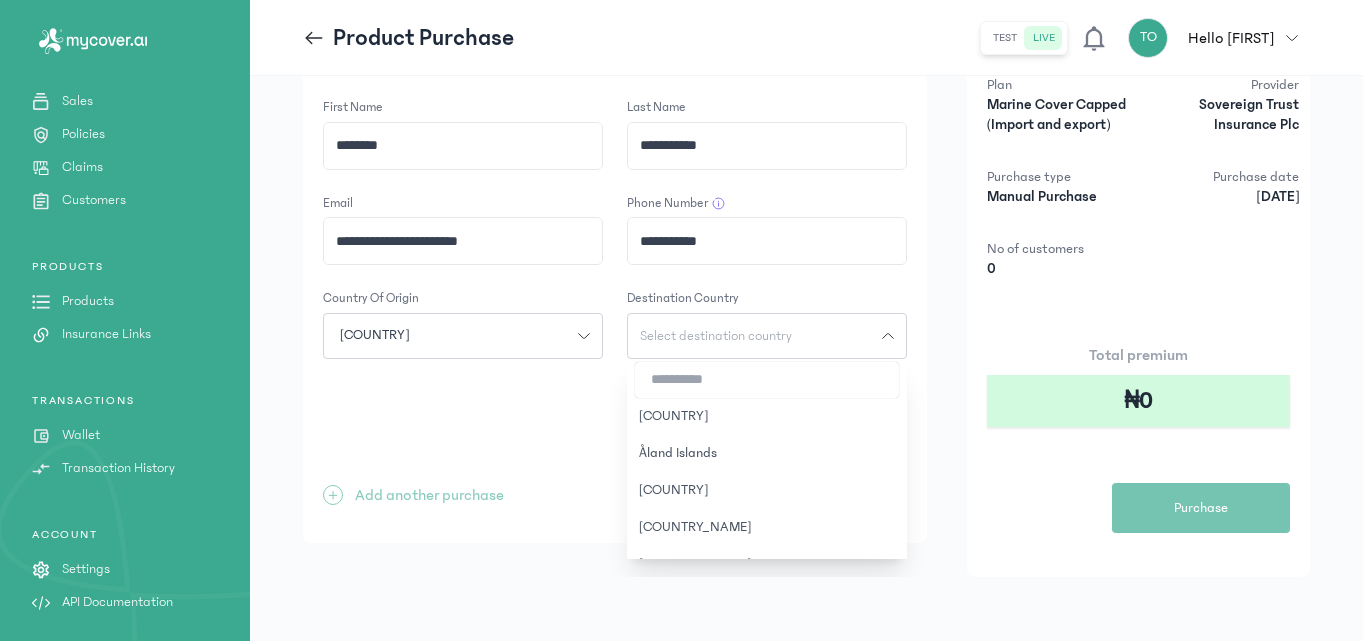 click at bounding box center (767, 380) 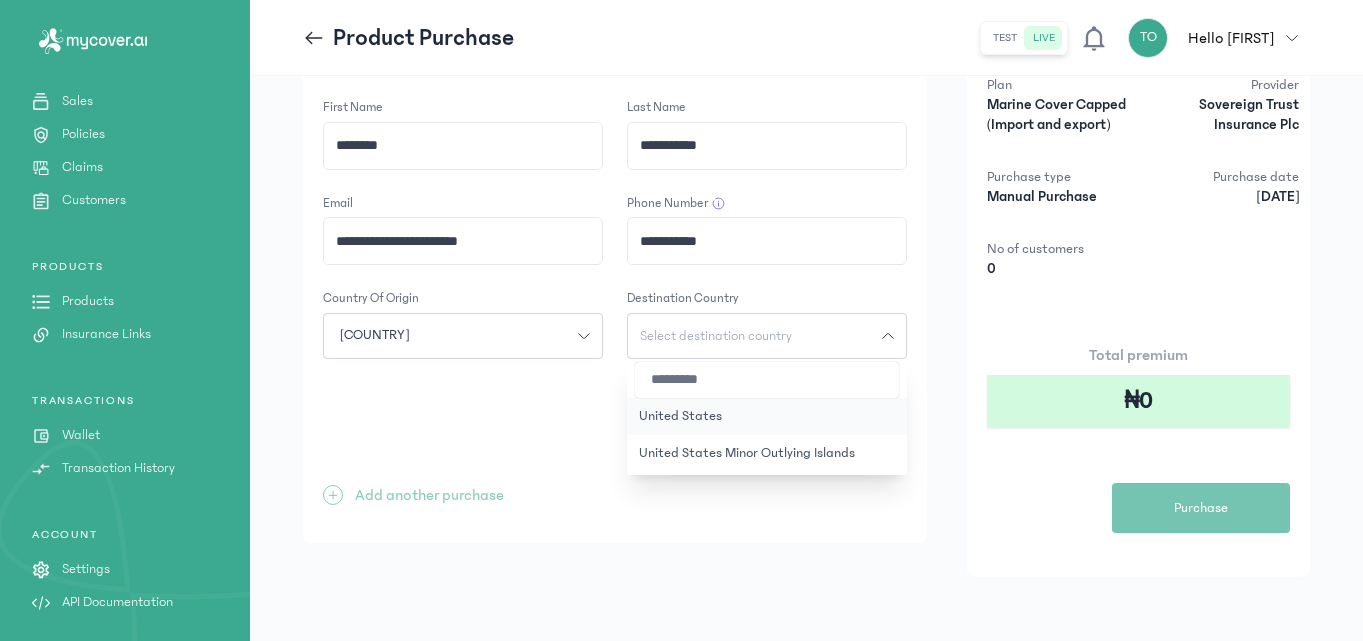 type on "*********" 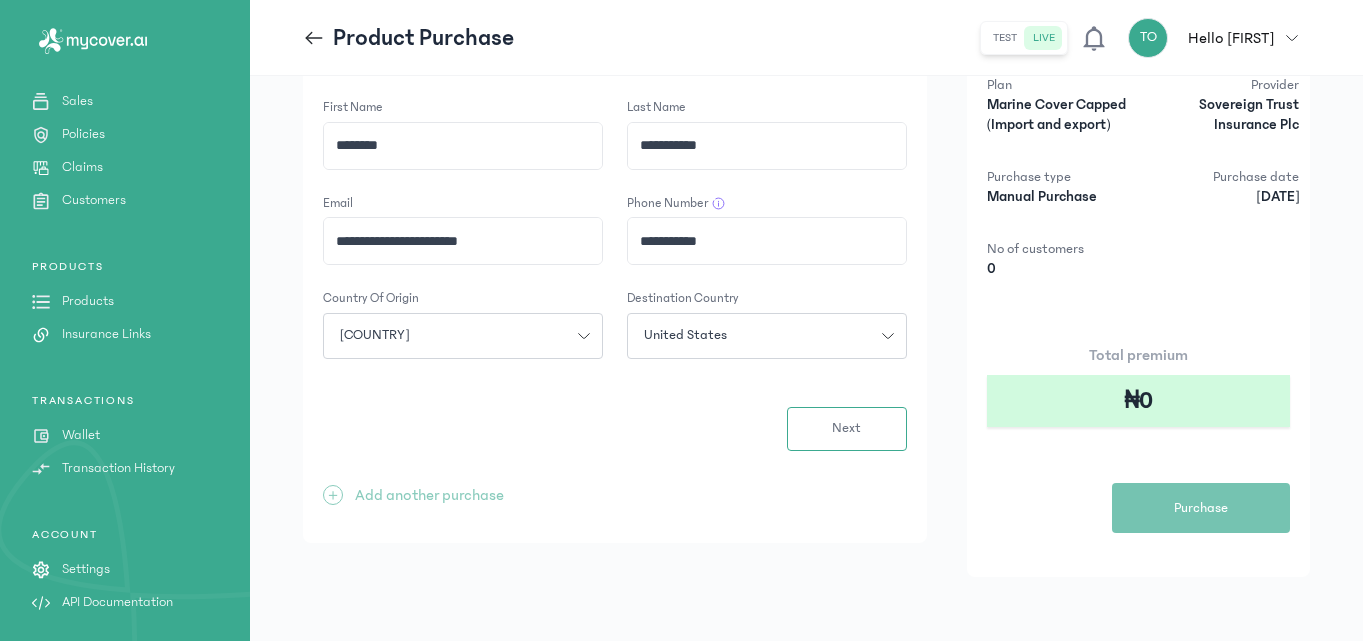 click on "Next" 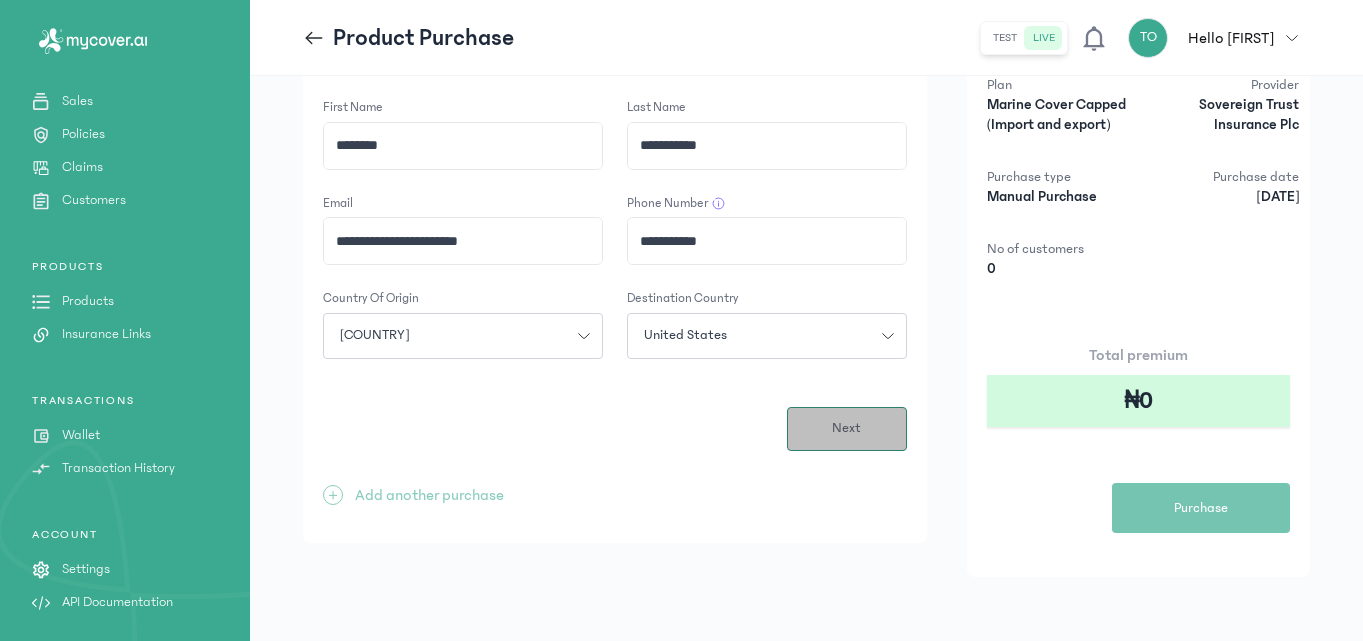 click on "Next" at bounding box center [847, 429] 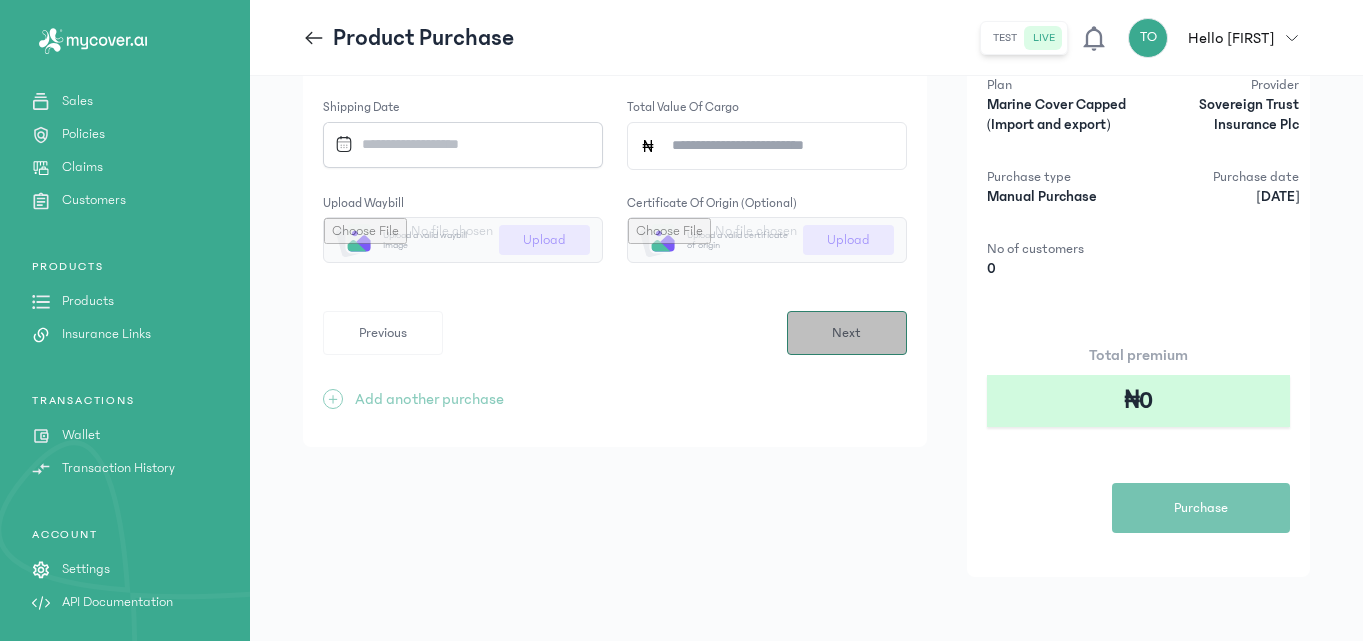 scroll, scrollTop: 0, scrollLeft: 0, axis: both 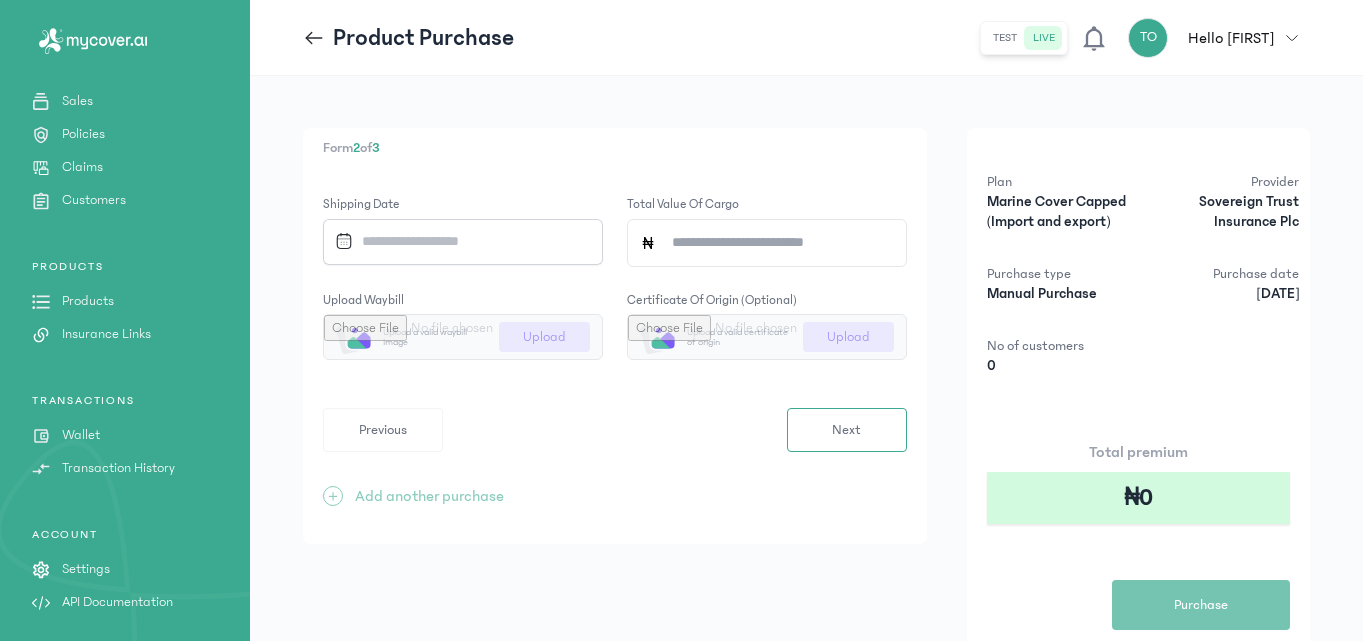 click at bounding box center (456, 241) 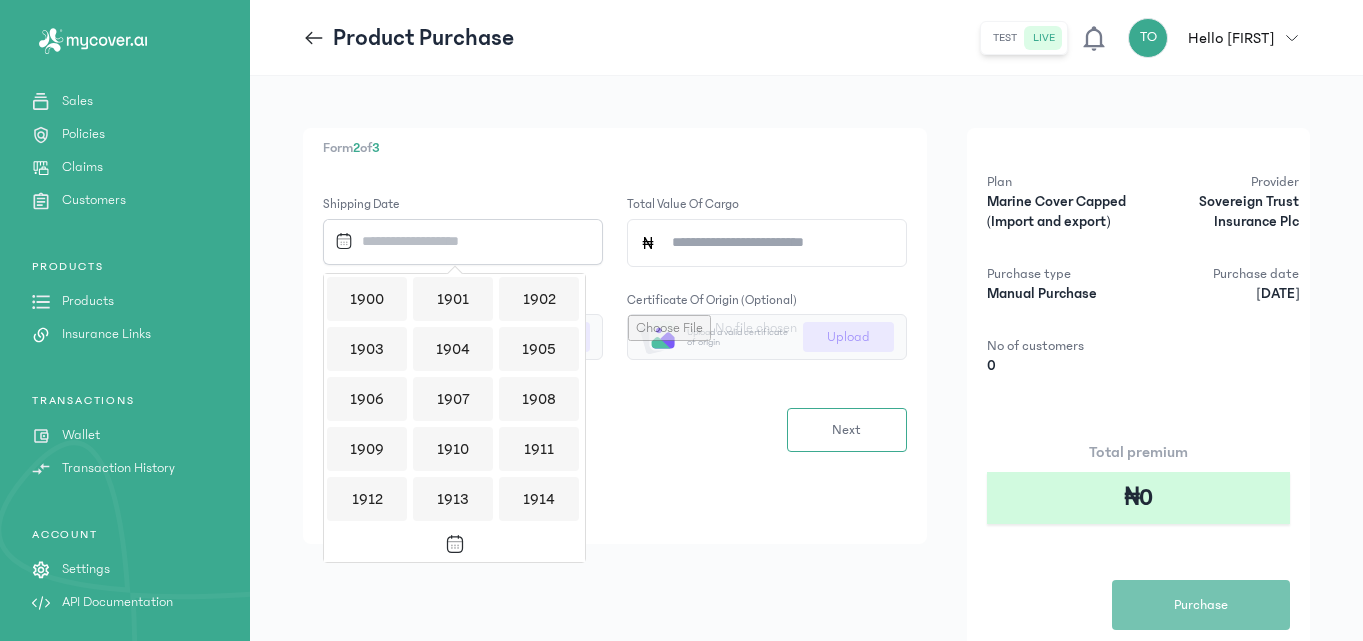 scroll, scrollTop: 1939, scrollLeft: 0, axis: vertical 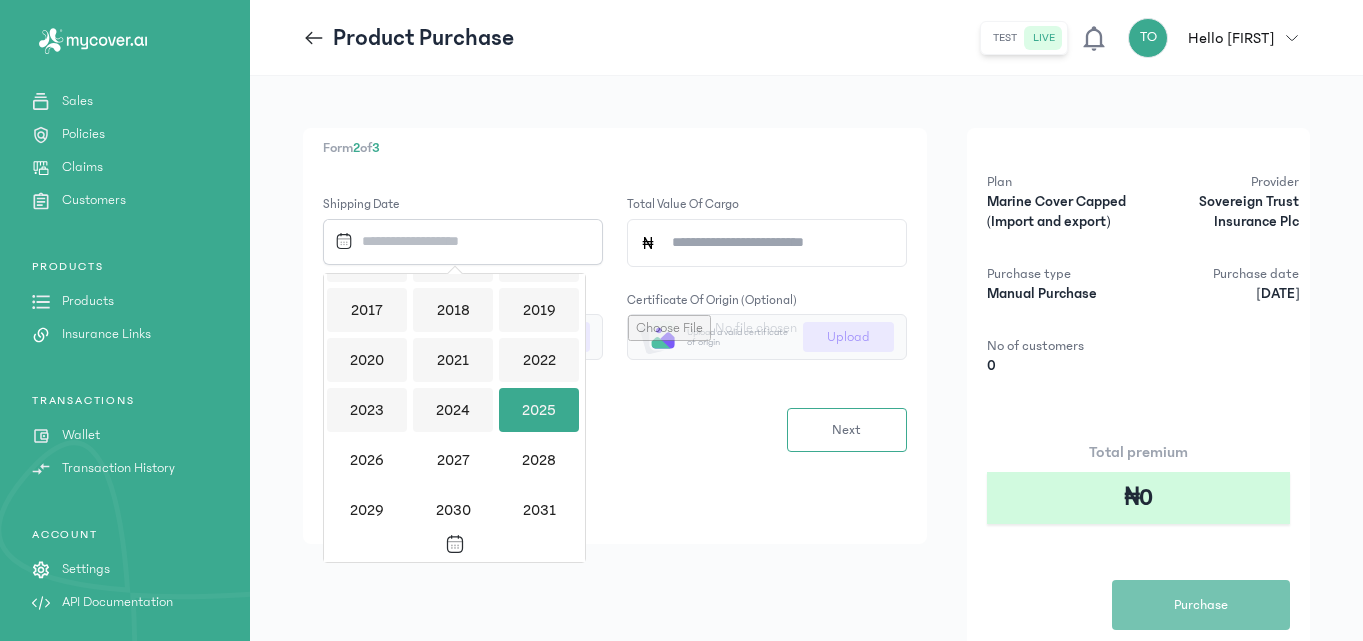 click on "2025" at bounding box center [539, 410] 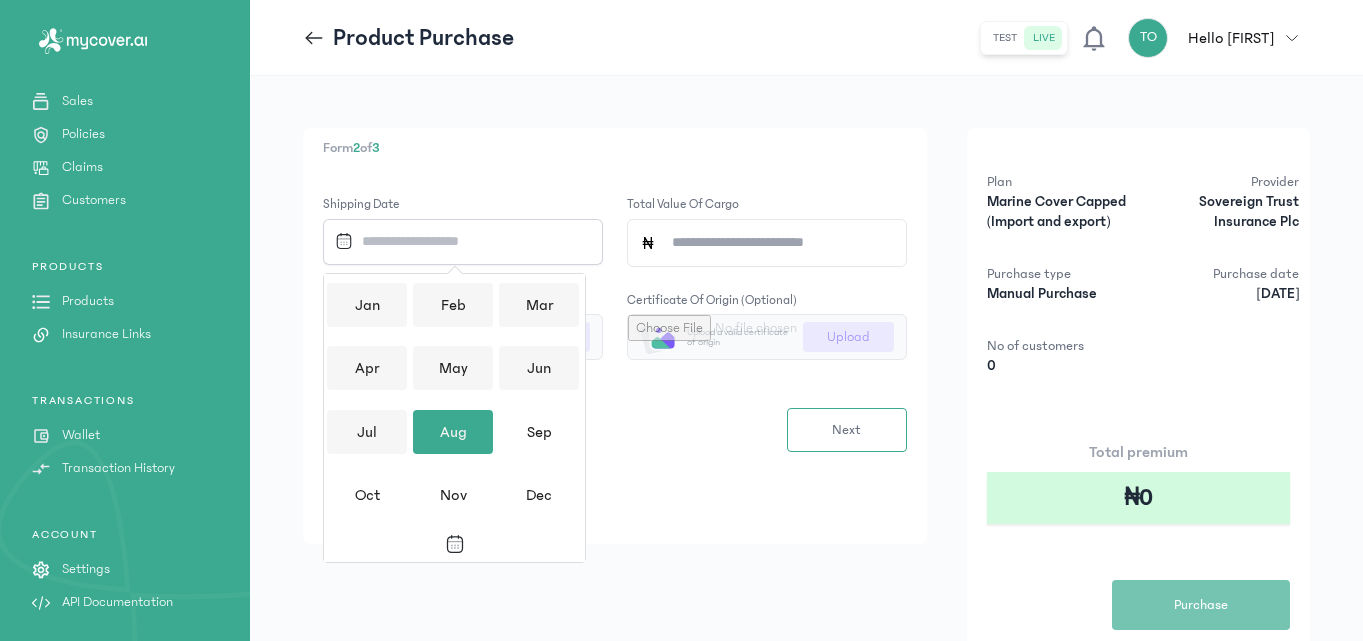 click on "Aug" at bounding box center [453, 432] 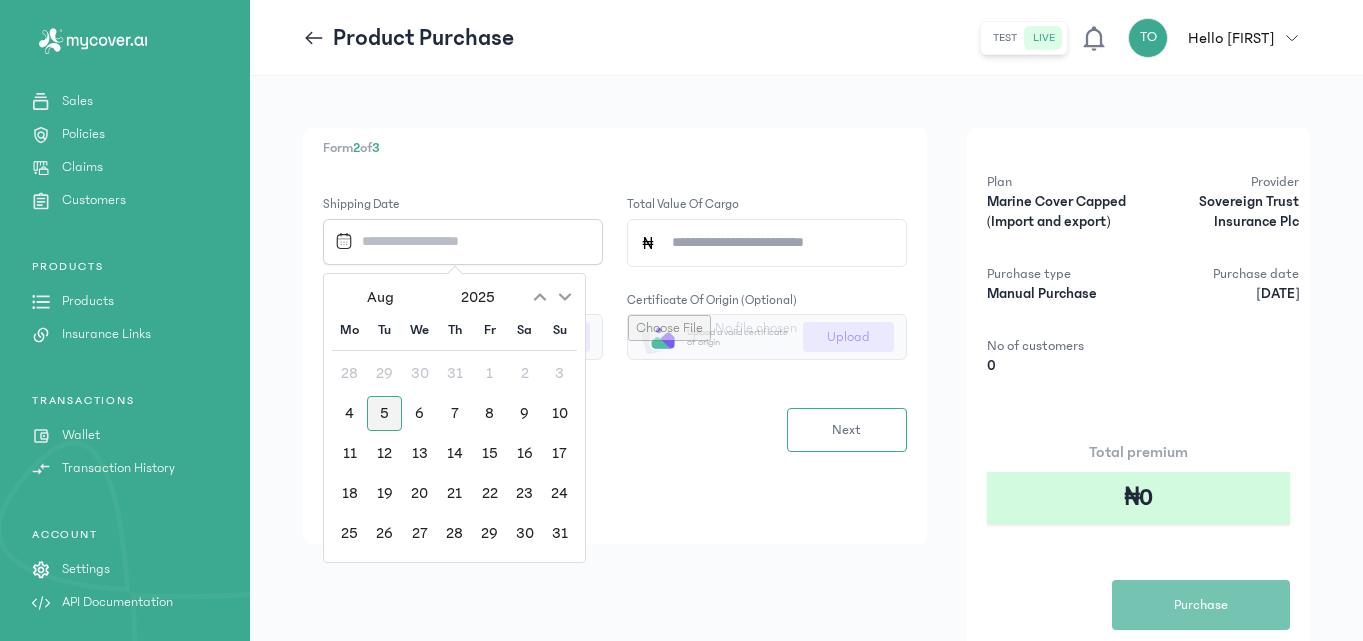click on "5" at bounding box center [384, 413] 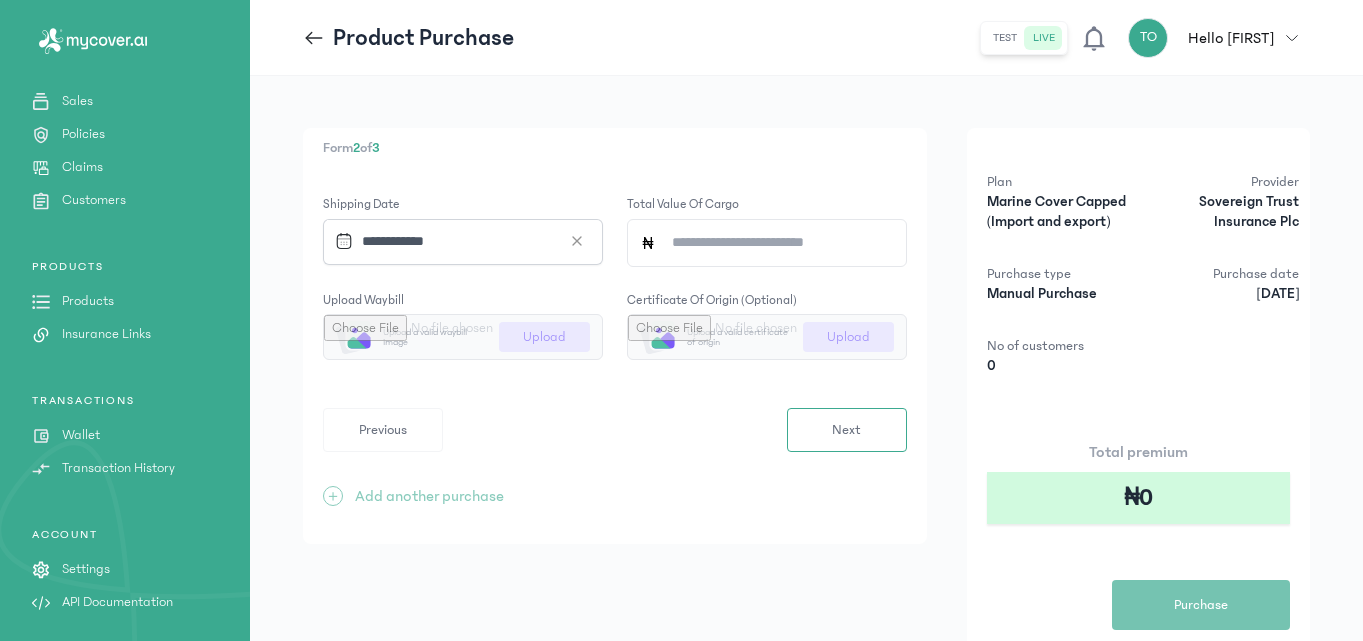 click on "Total value of cargo" 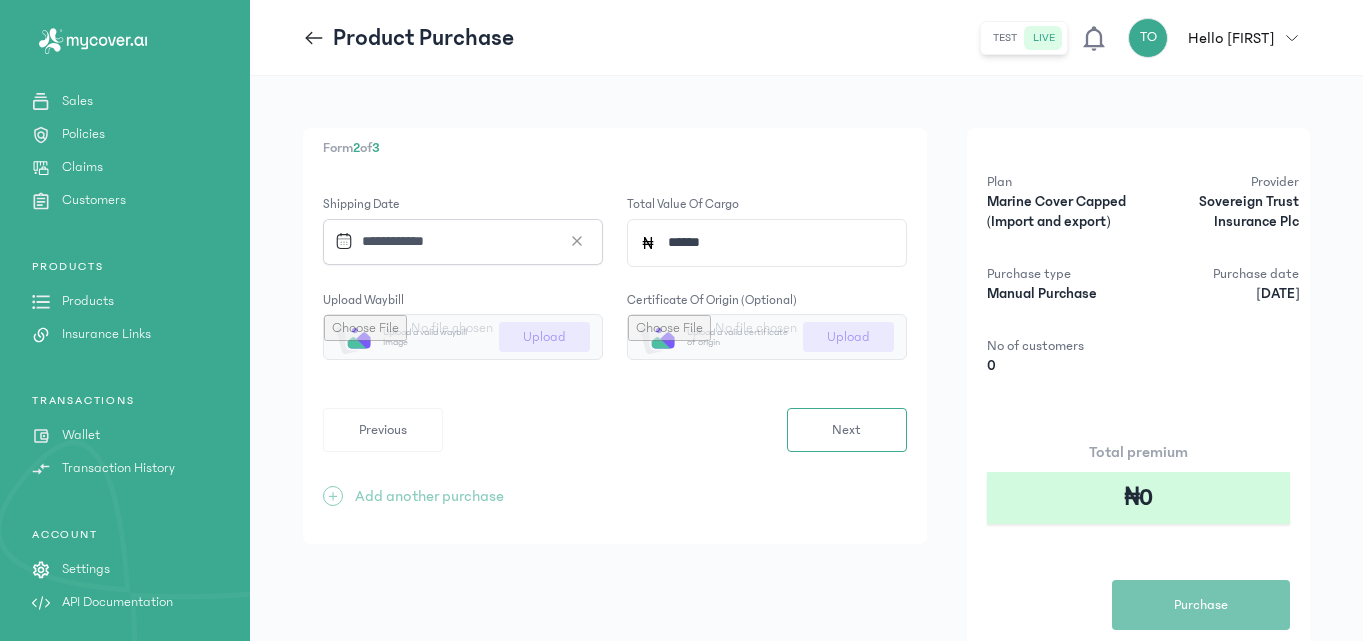 type on "*******" 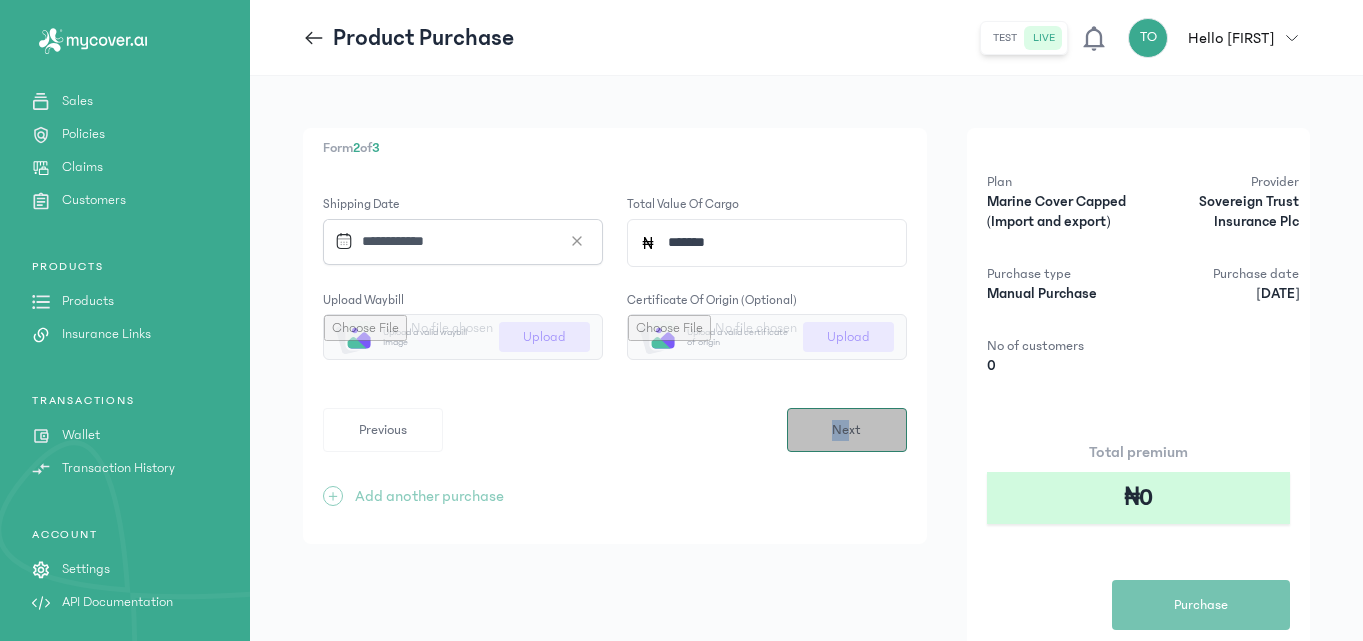 drag, startPoint x: 702, startPoint y: 412, endPoint x: 854, endPoint y: 434, distance: 153.58385 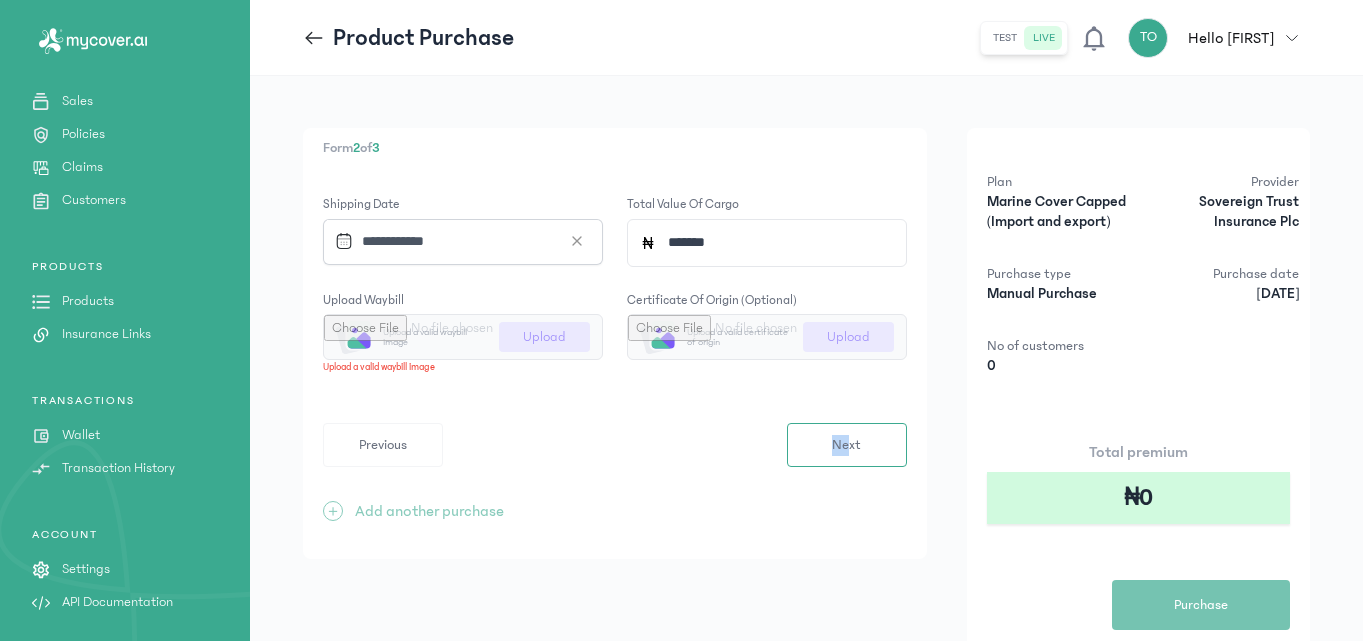 click at bounding box center [463, 337] 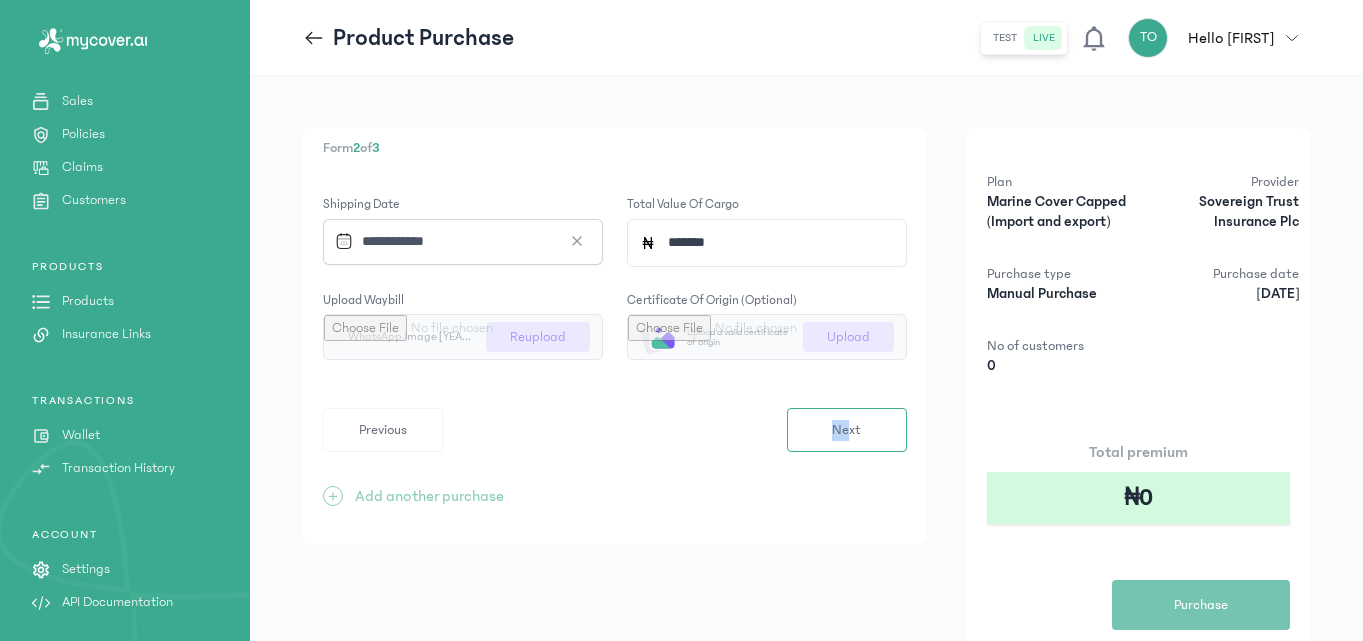 click at bounding box center [463, 337] 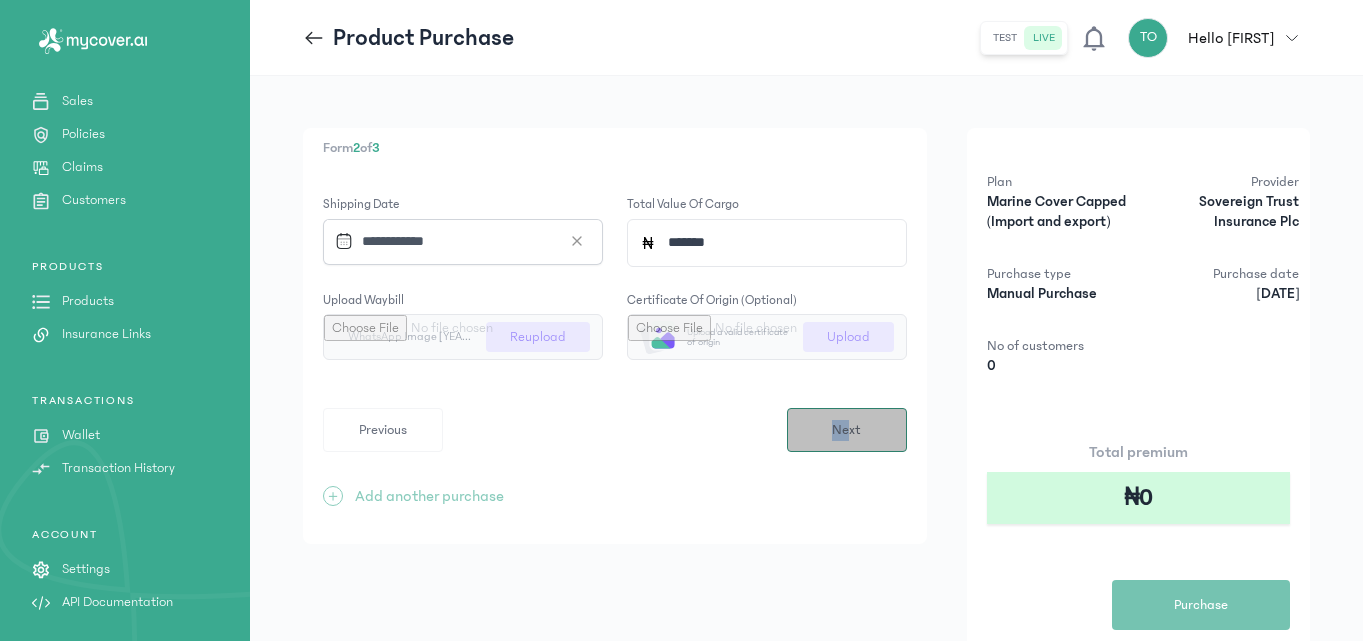 click on "Next" at bounding box center [847, 430] 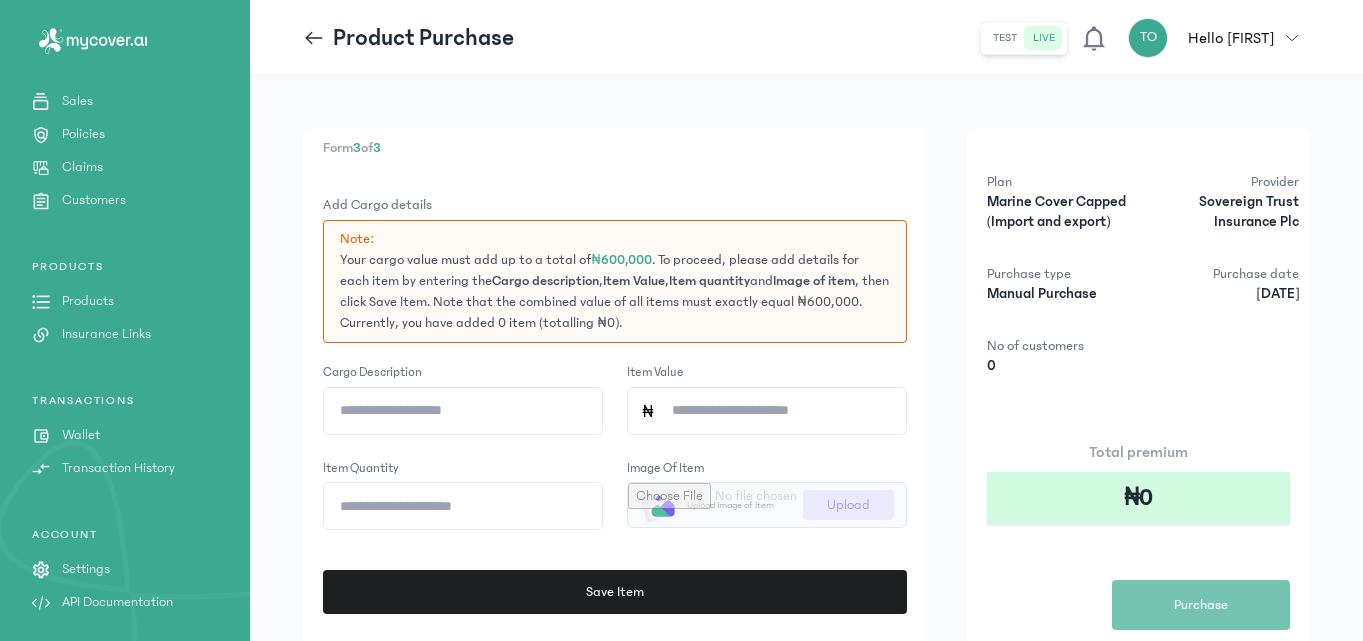 click on "Add Cargo details" at bounding box center [615, 205] 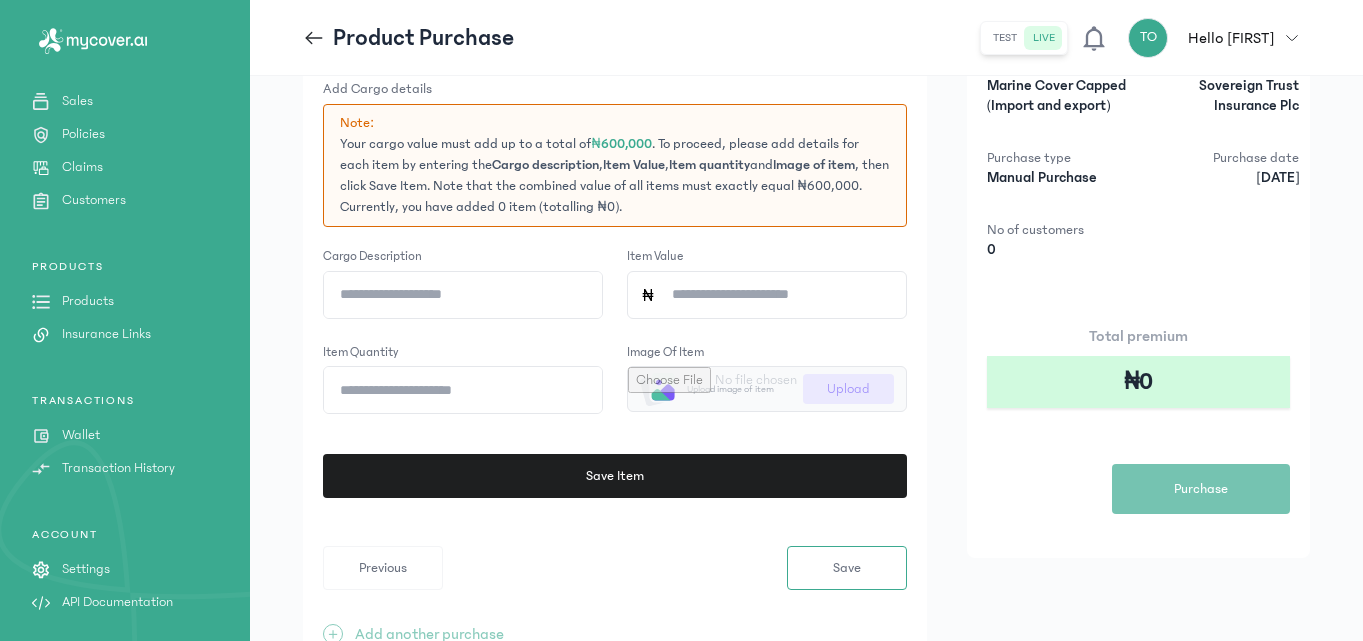 scroll, scrollTop: 160, scrollLeft: 0, axis: vertical 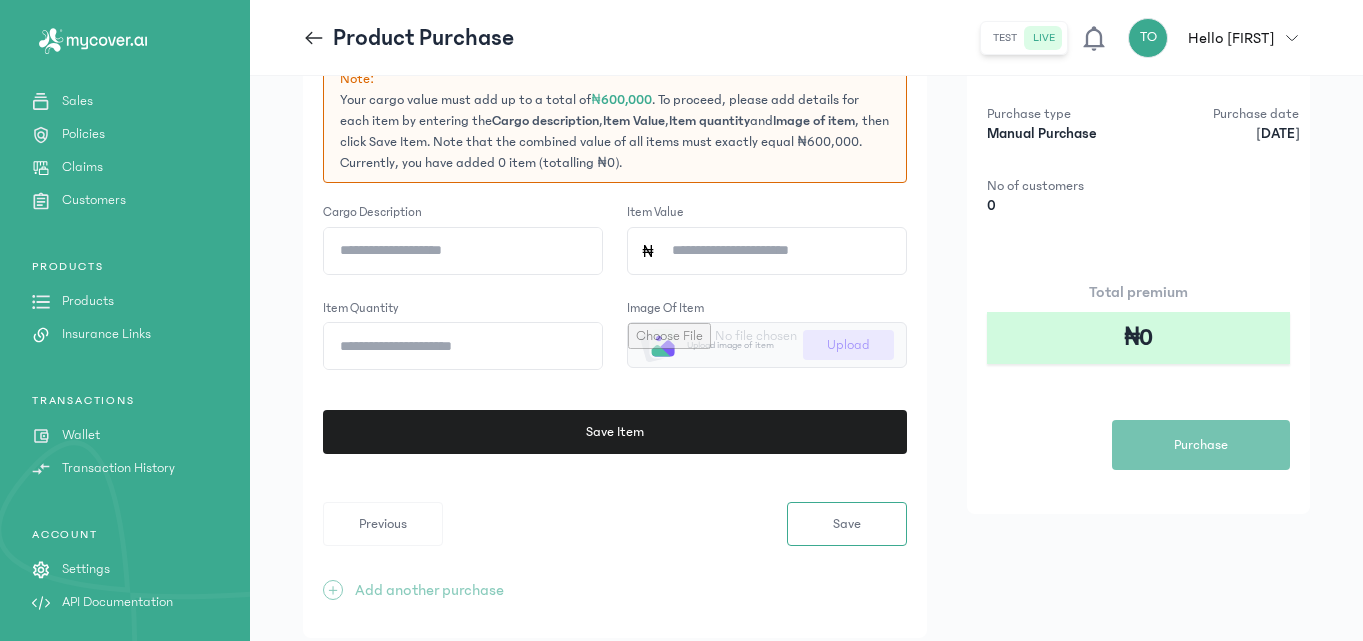 click on "Cargo description" 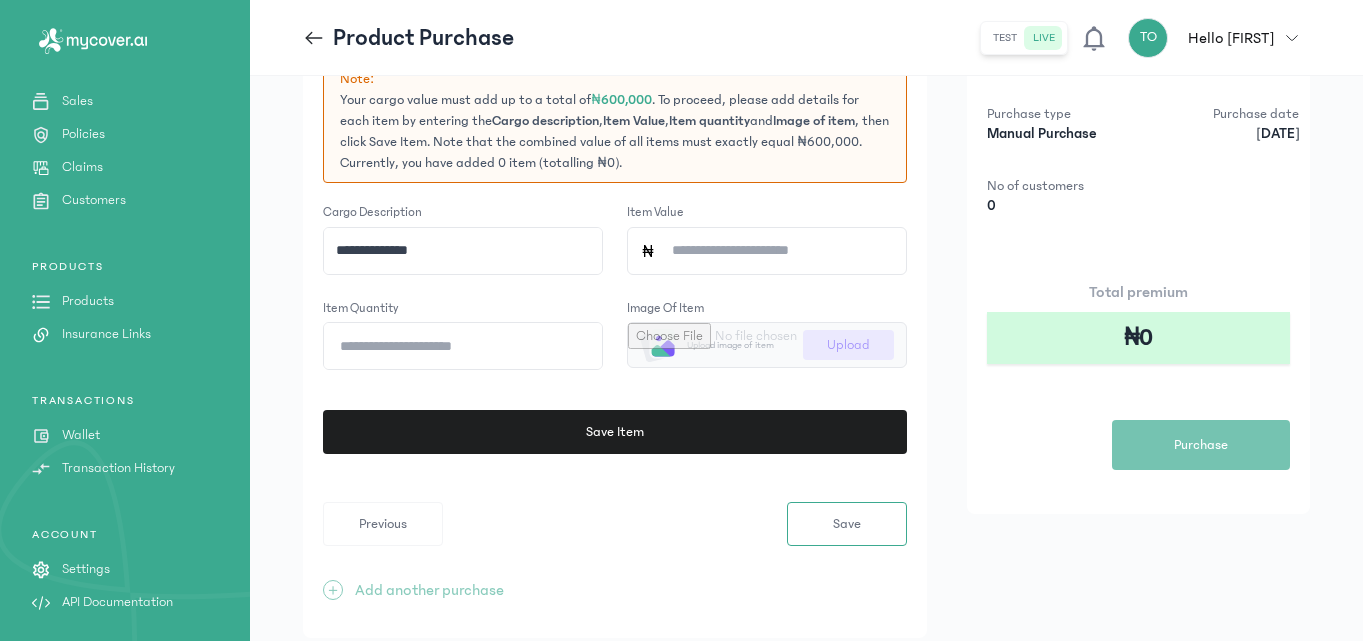 type on "**********" 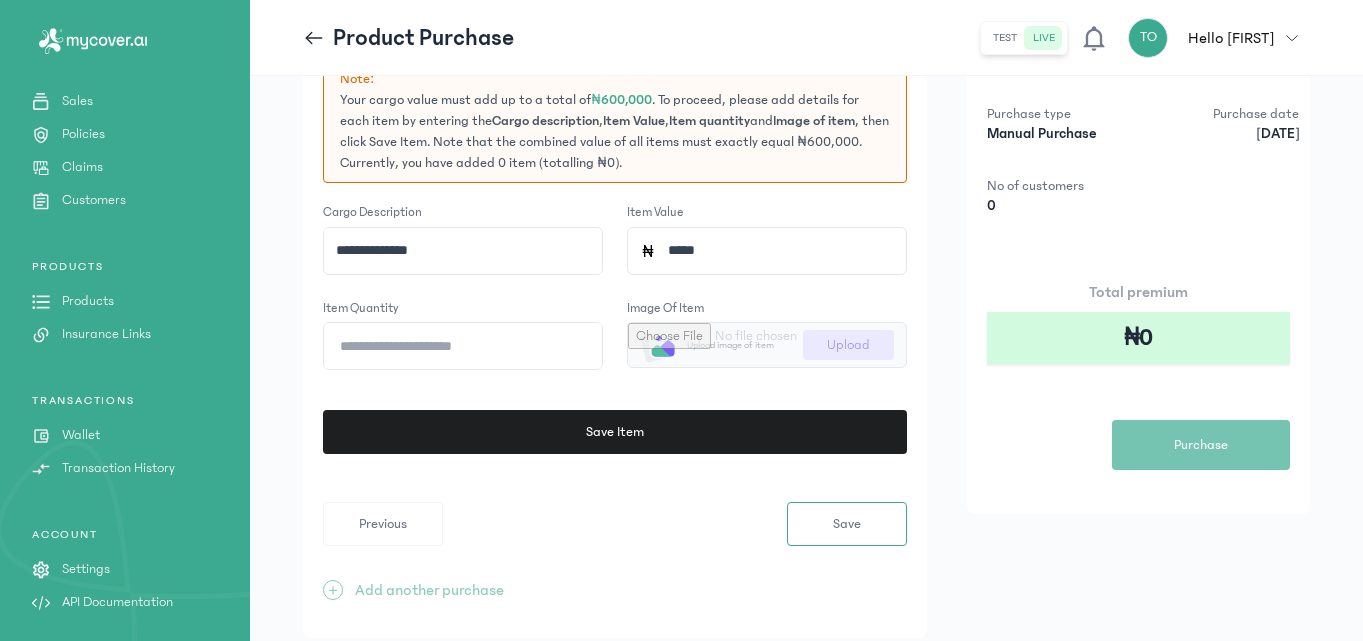 type on "******" 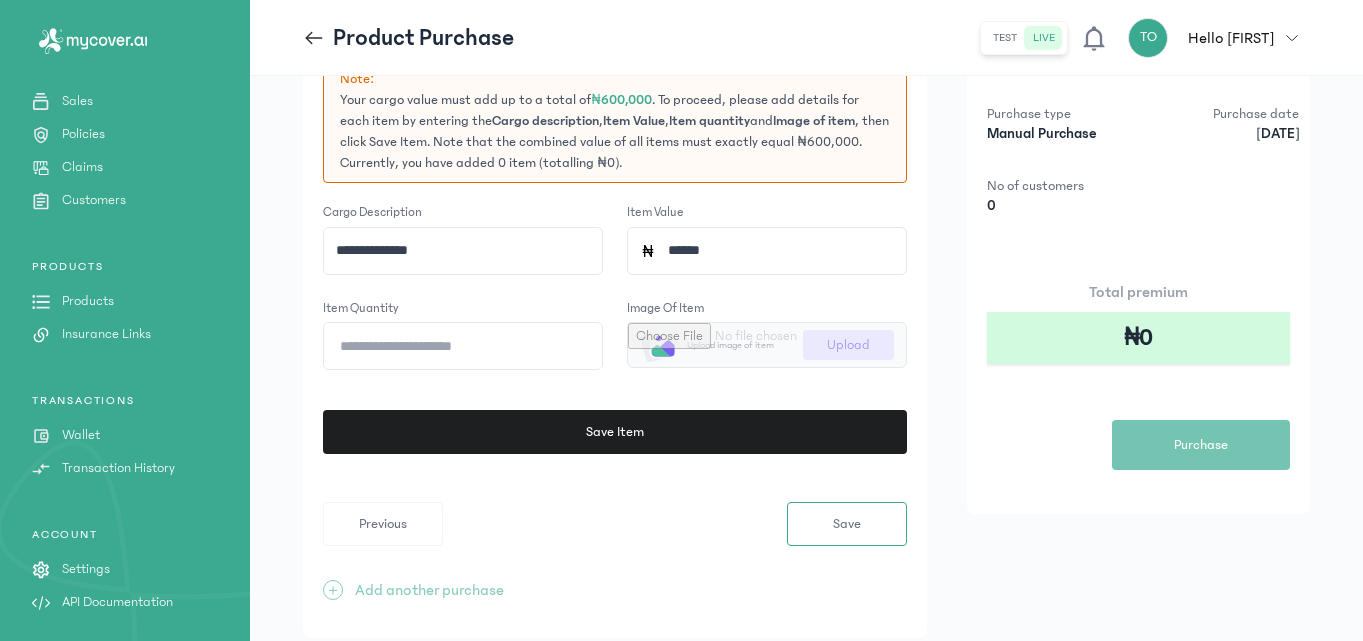 click on "Item quantity" 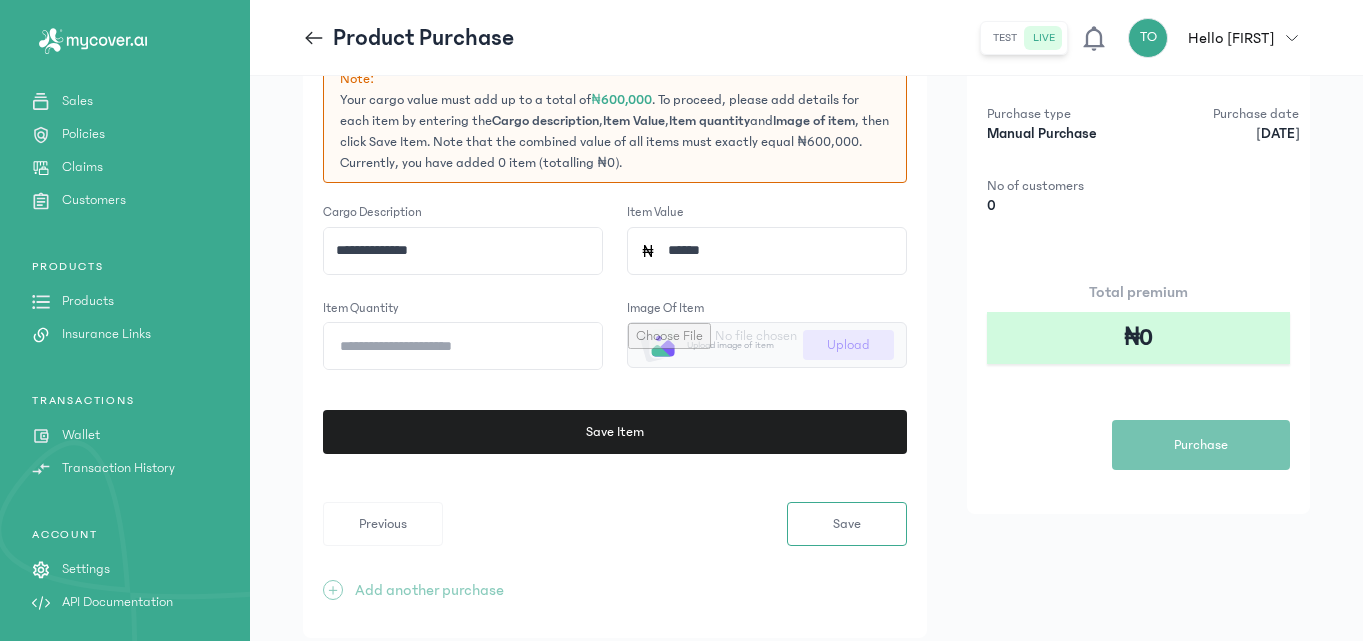 type on "*" 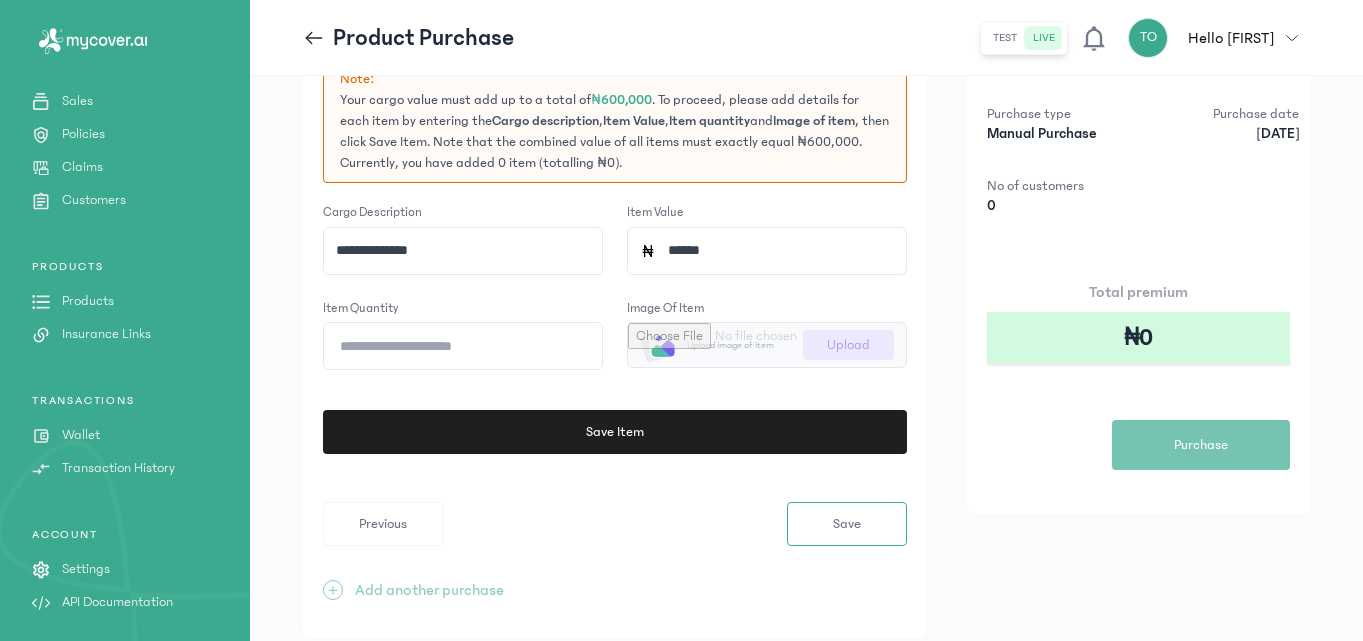 click at bounding box center (767, 345) 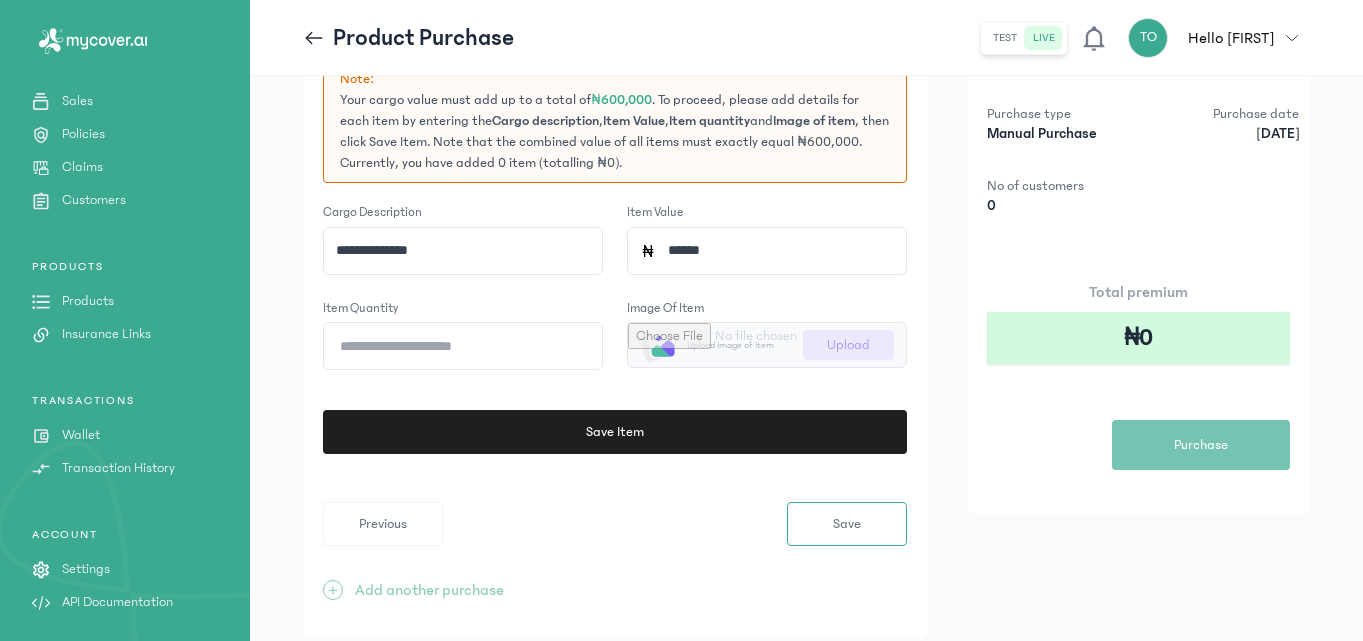 type on "**********" 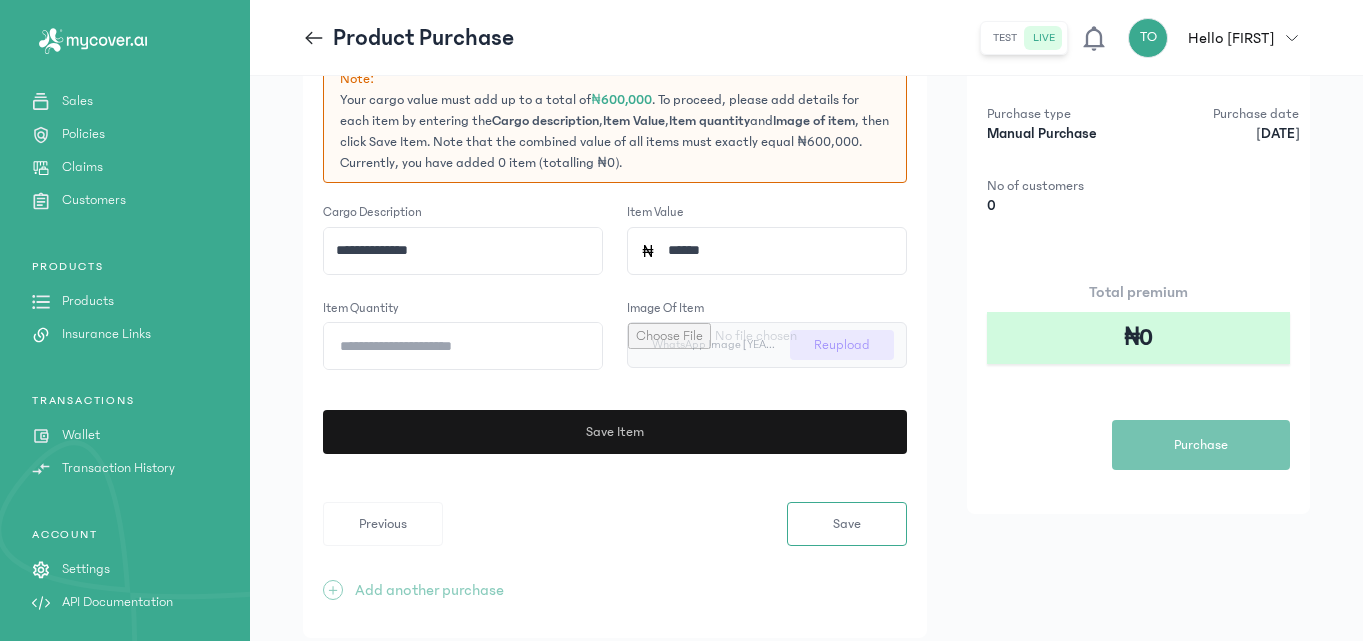 click on "Save Item" at bounding box center [615, 432] 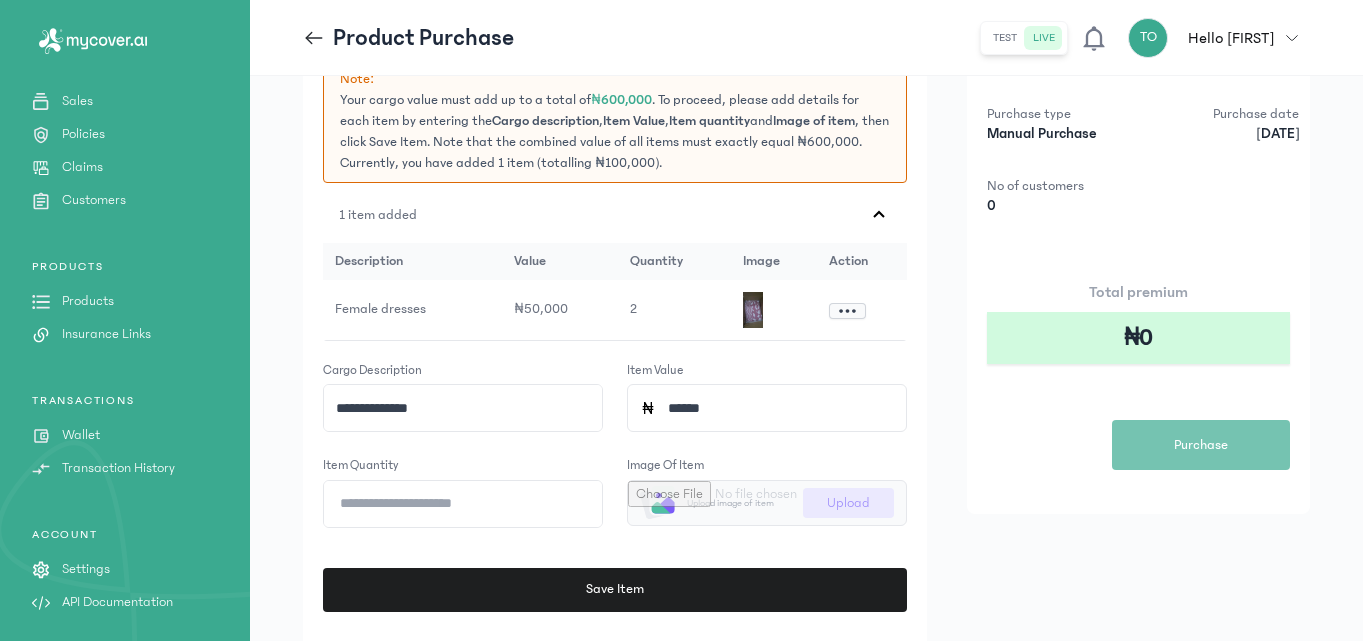 click on "**********" 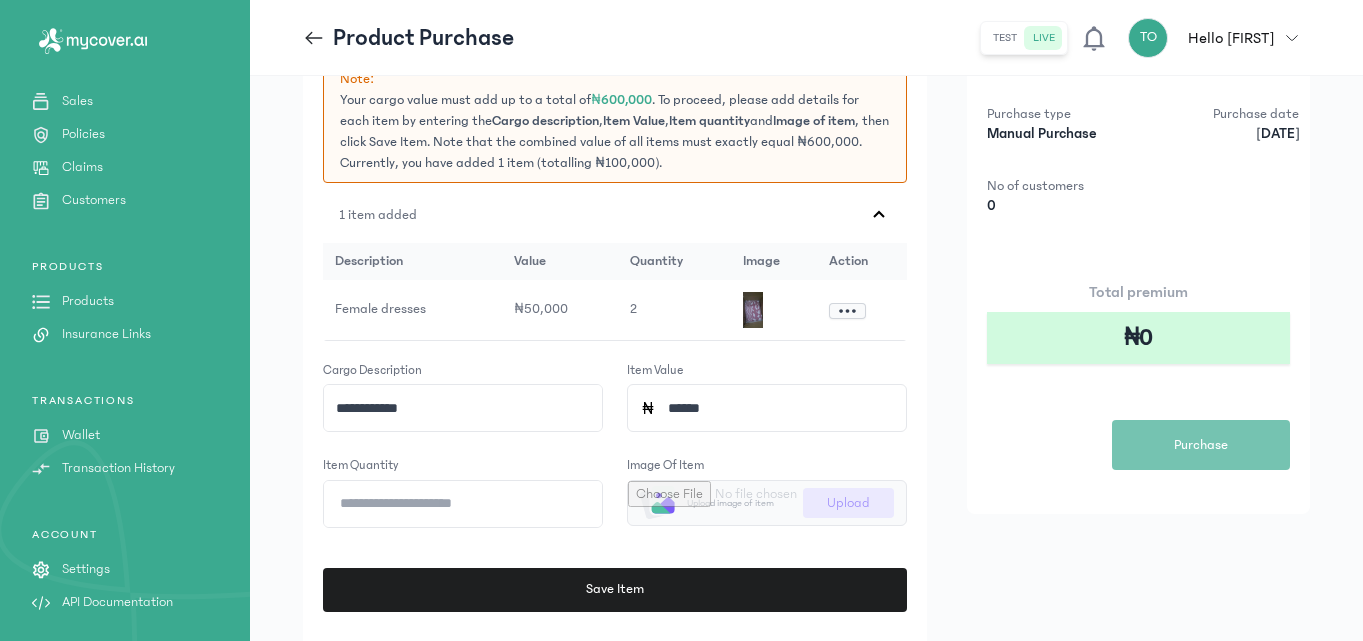 type on "**********" 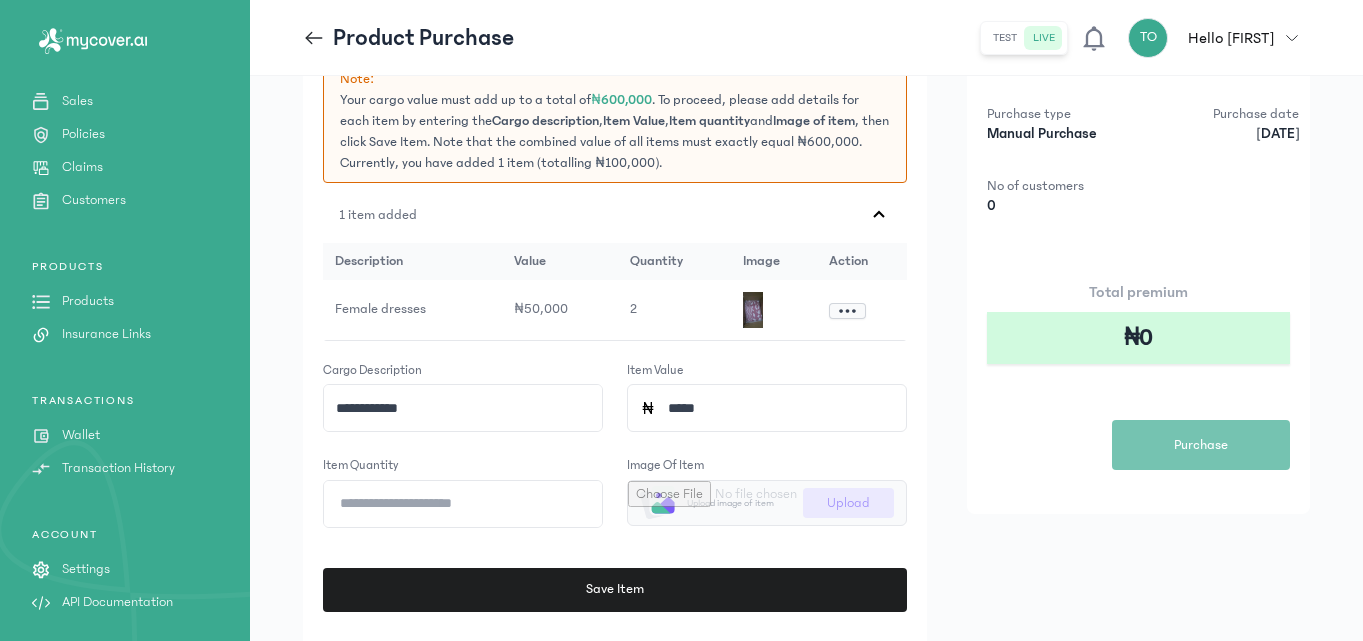 type on "******" 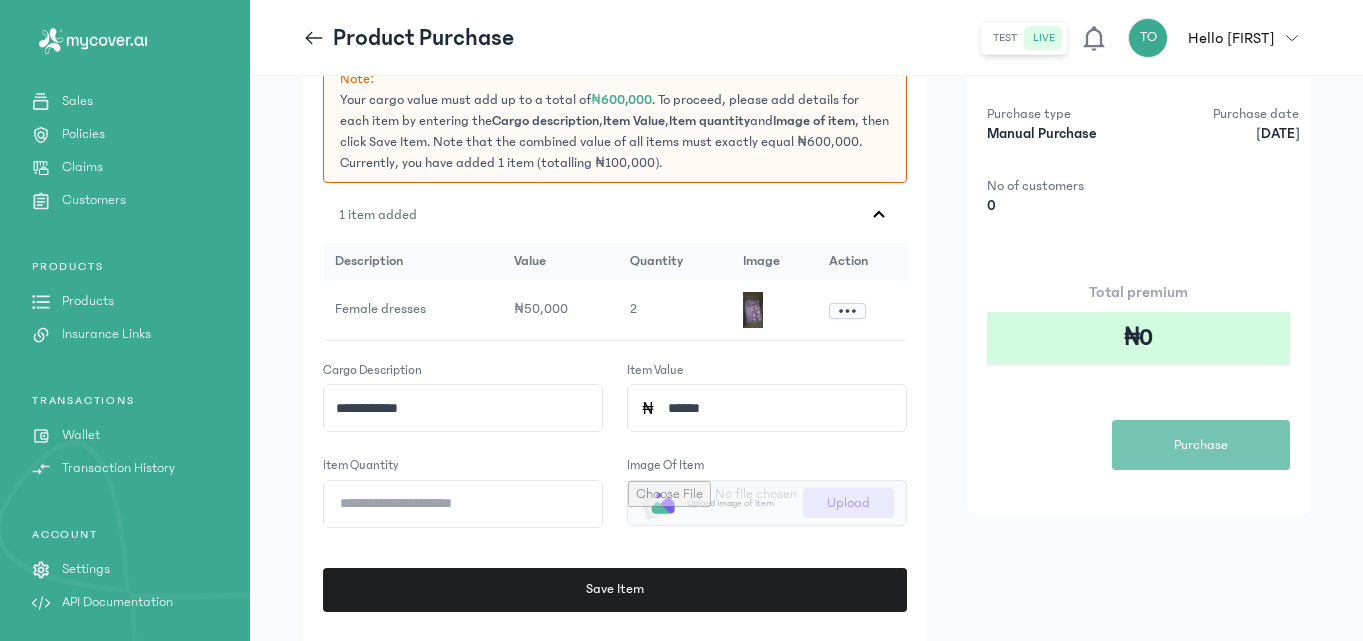 click on "*" 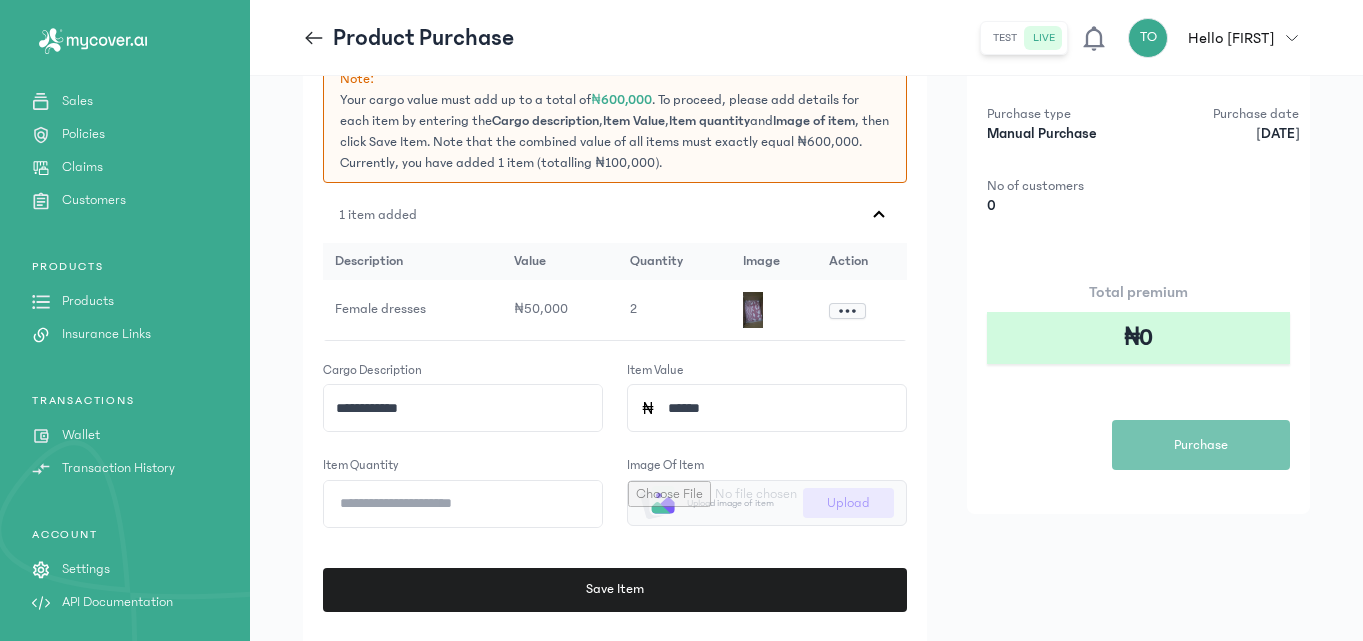type on "*" 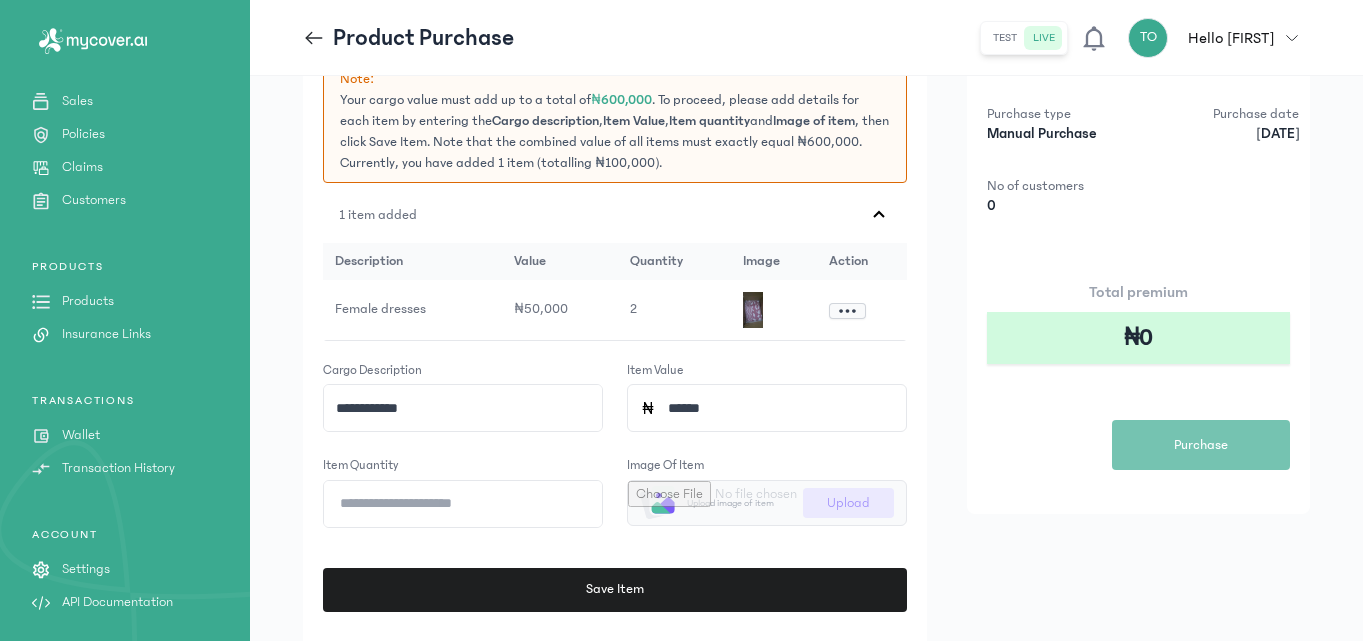 click at bounding box center [767, 503] 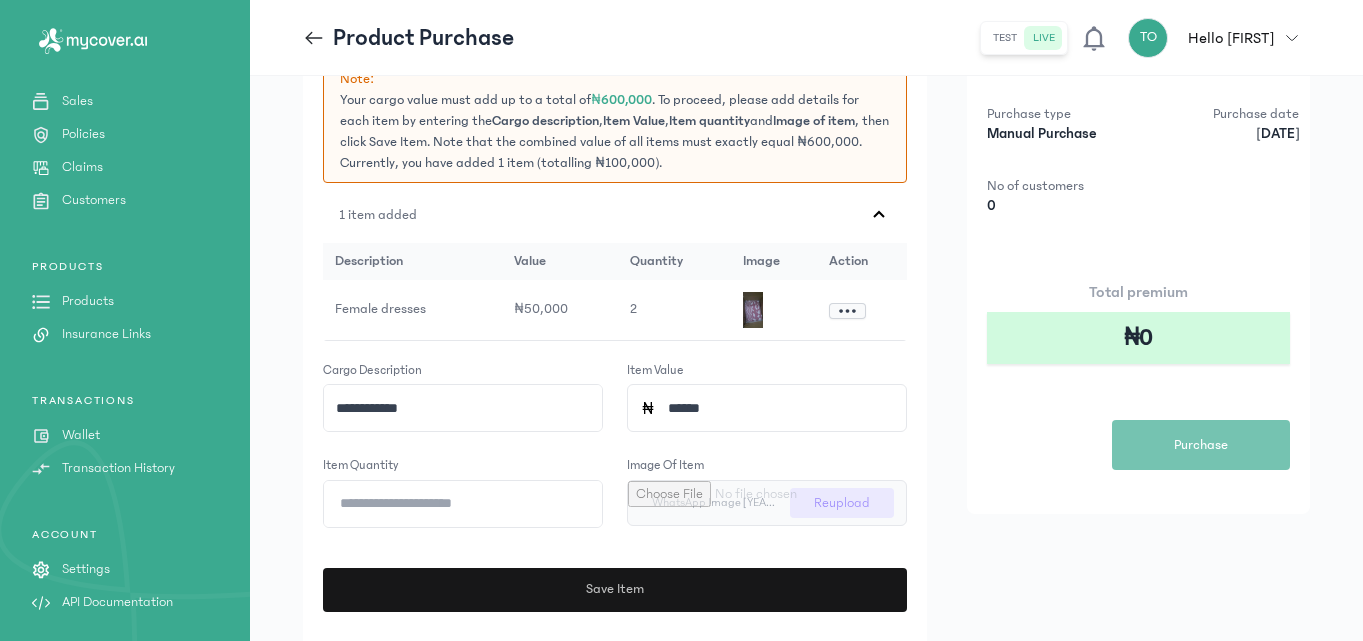 click on "Save Item" at bounding box center [615, 590] 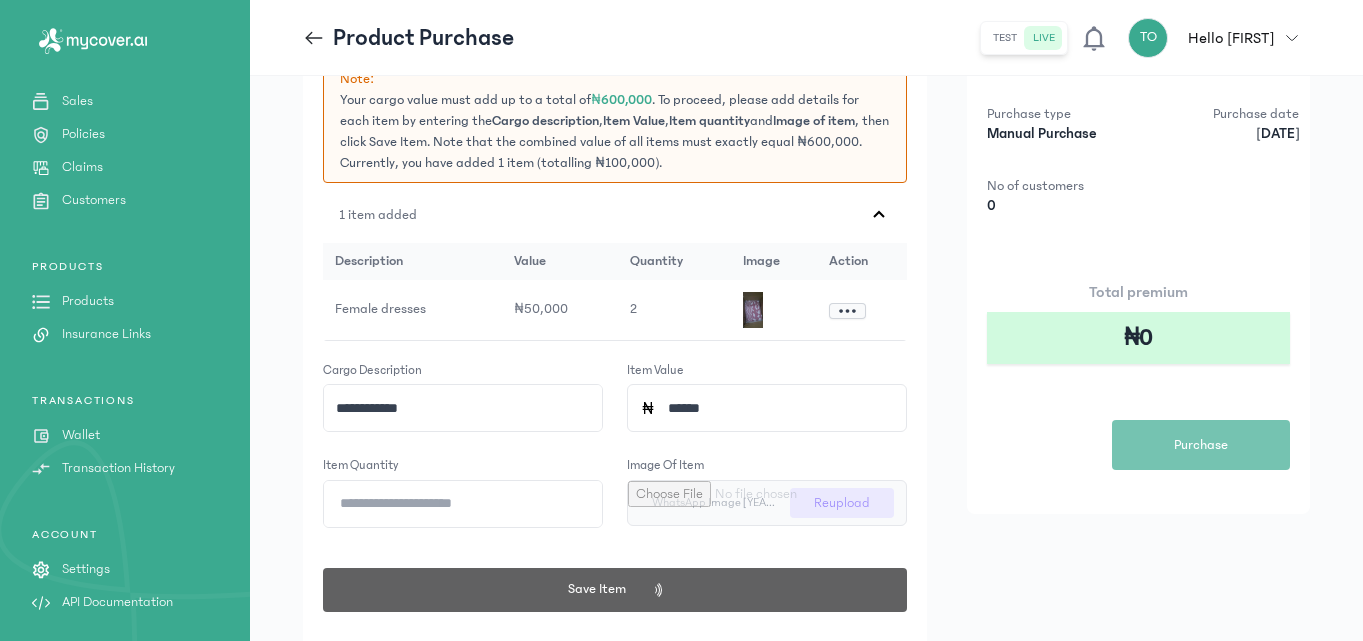 click on "**********" 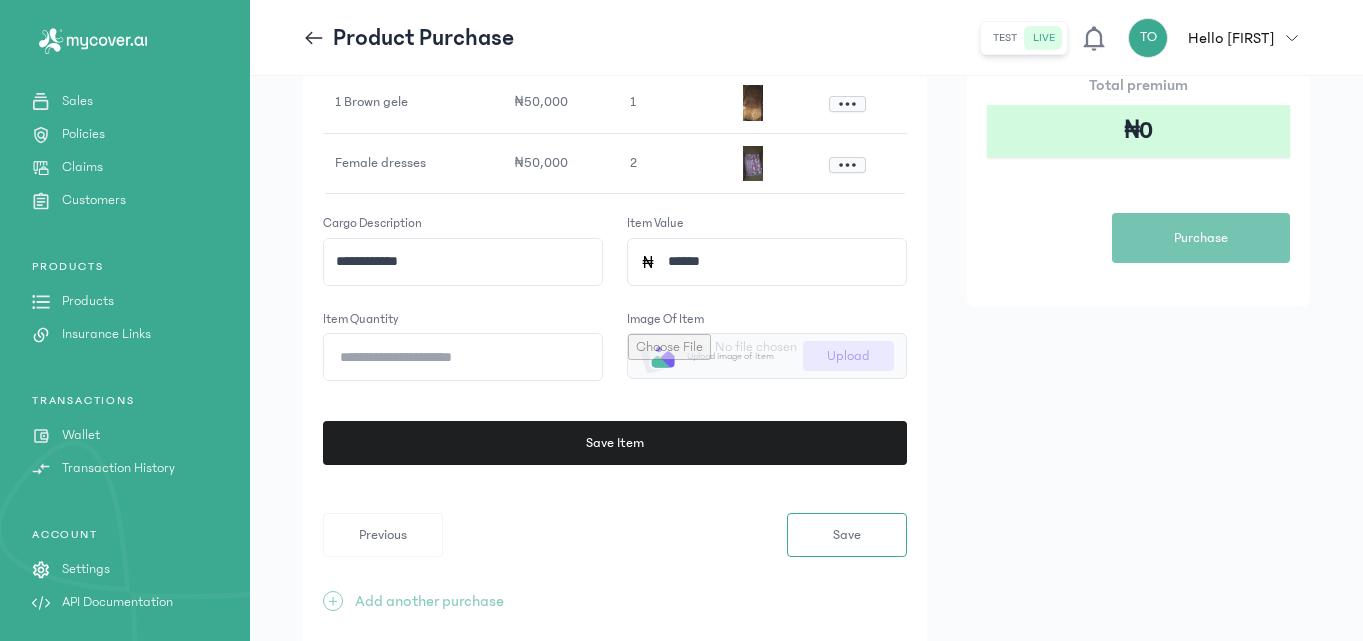scroll, scrollTop: 400, scrollLeft: 0, axis: vertical 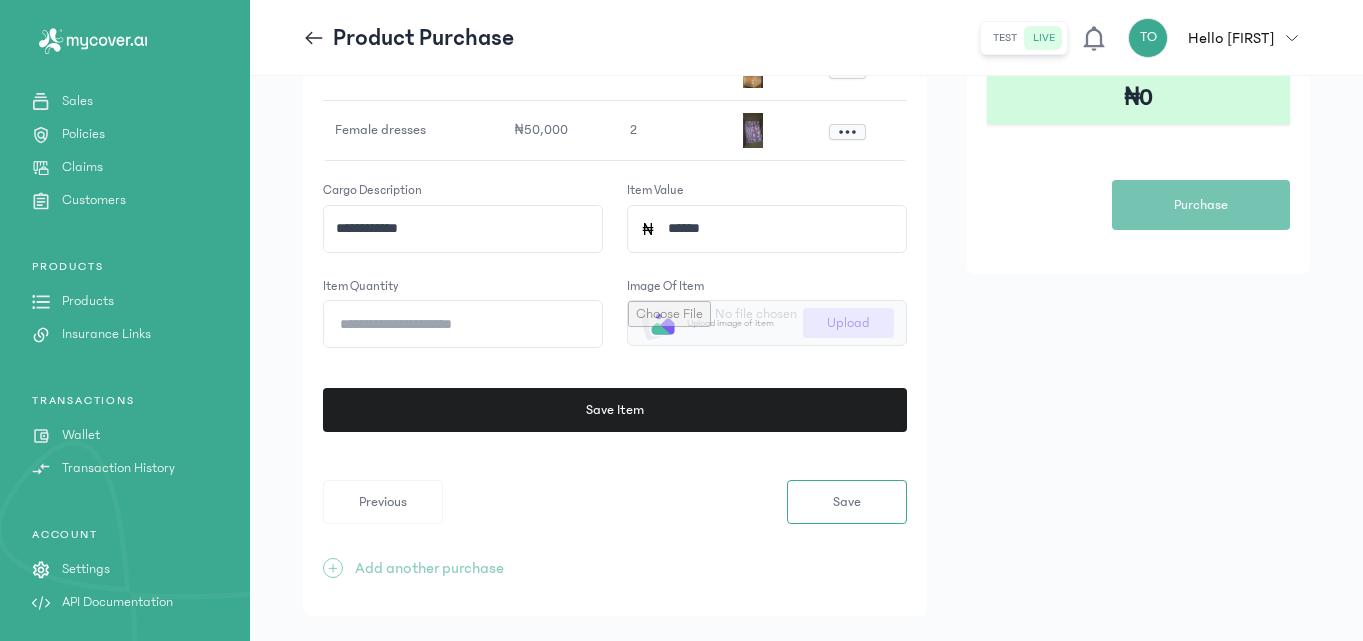 click on "**********" 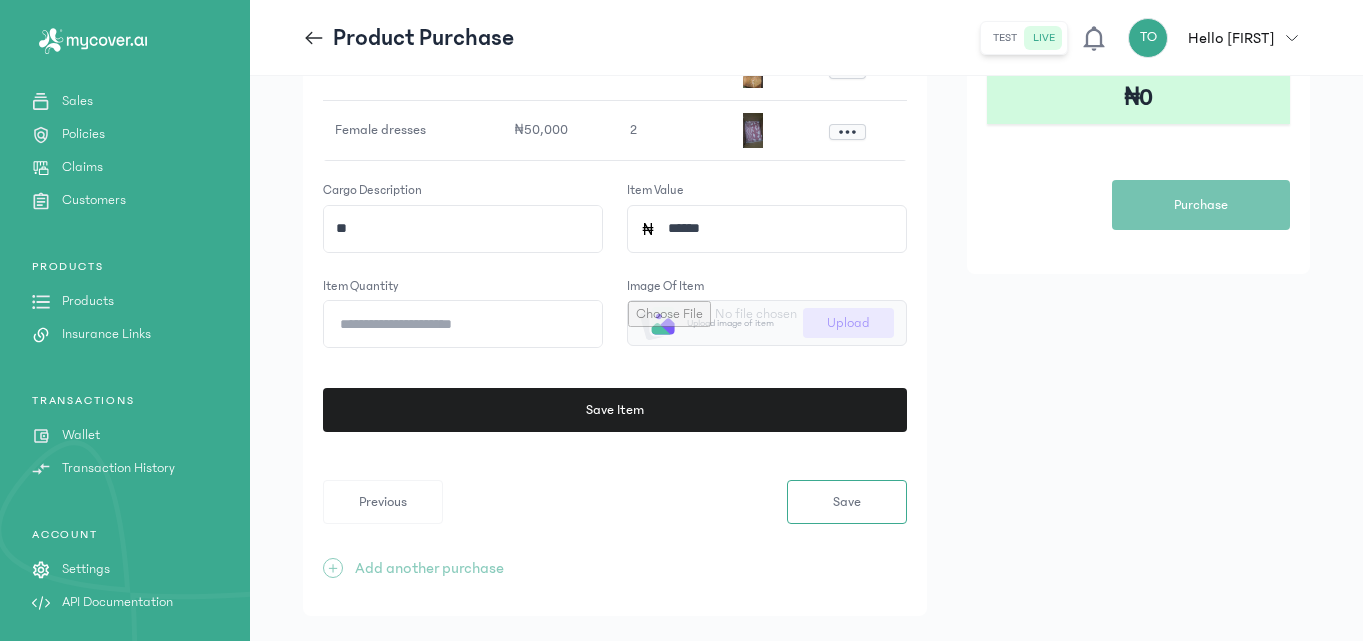 type on "*" 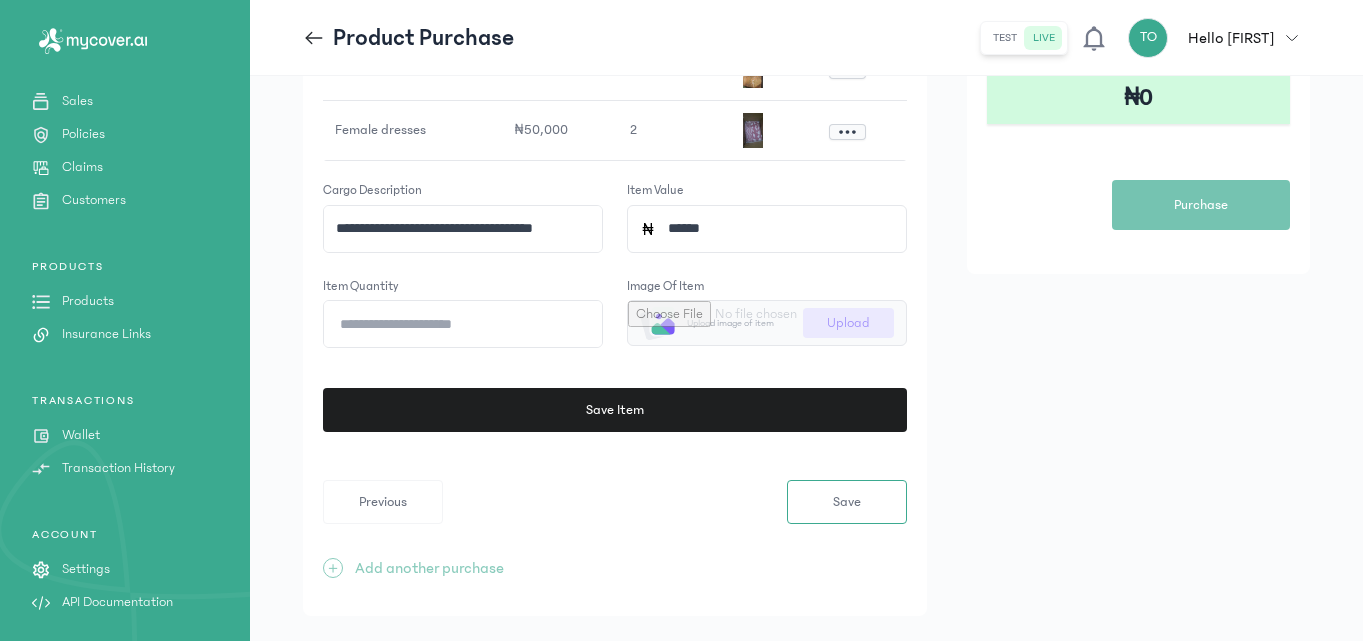 click on "**********" 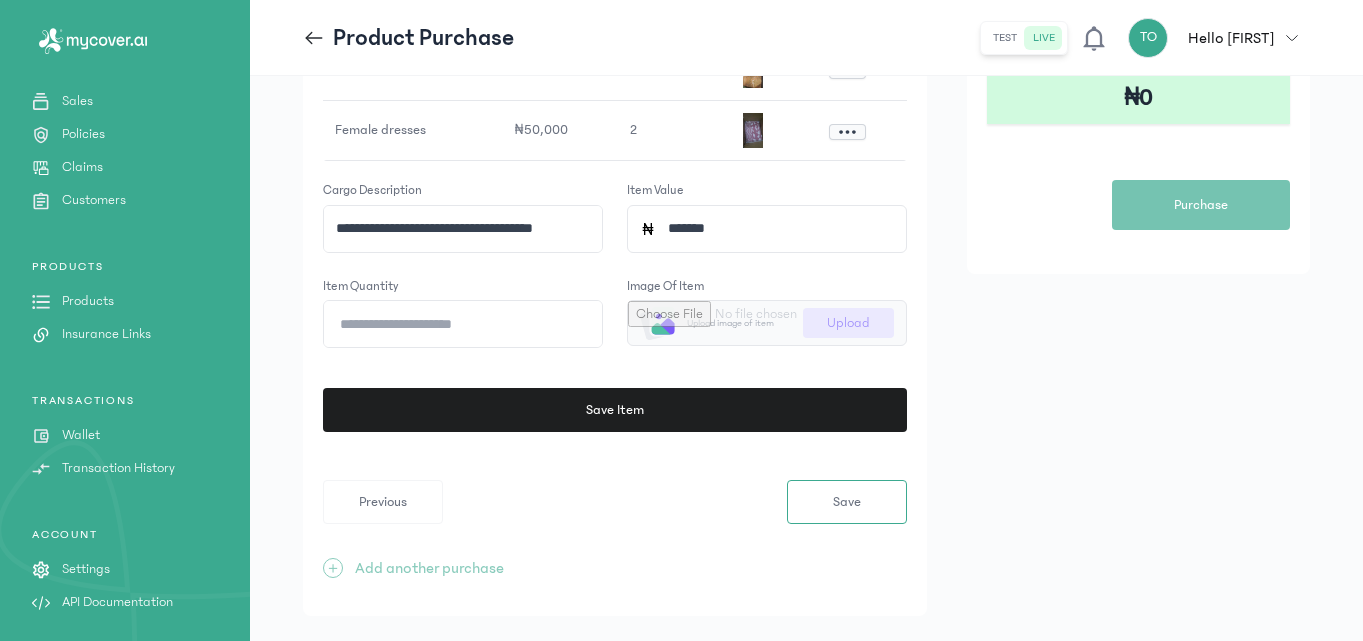 click on "*" 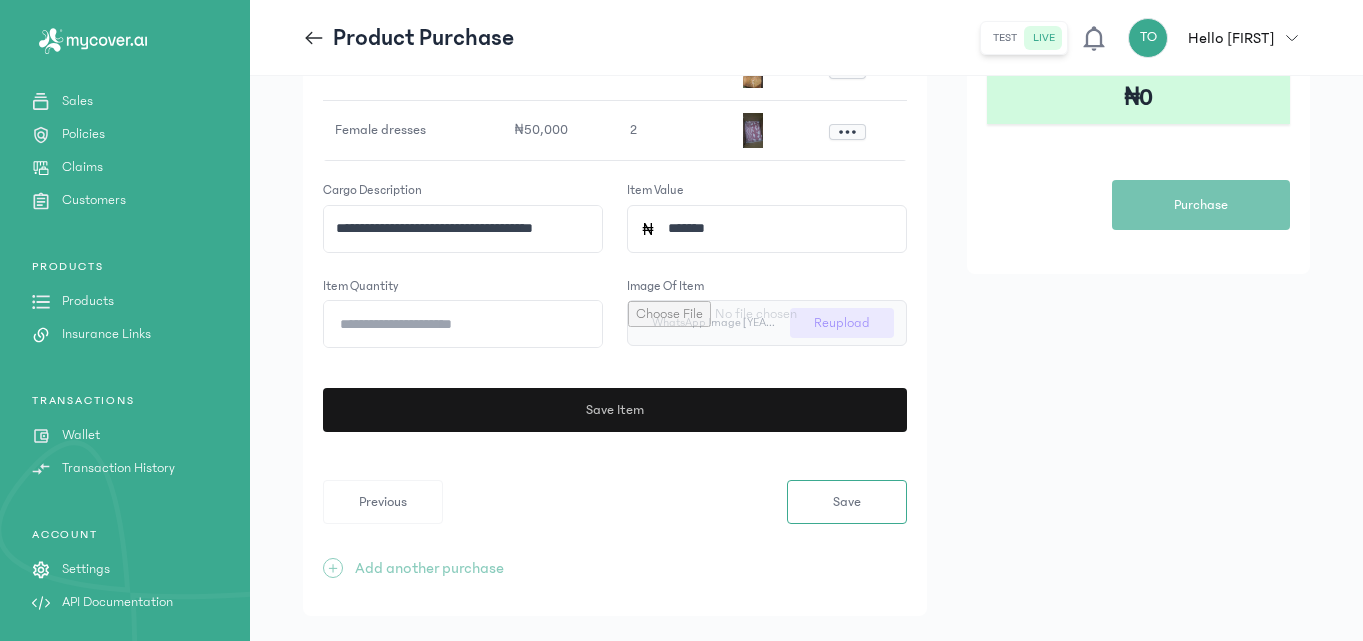 click on "Save Item" at bounding box center [615, 410] 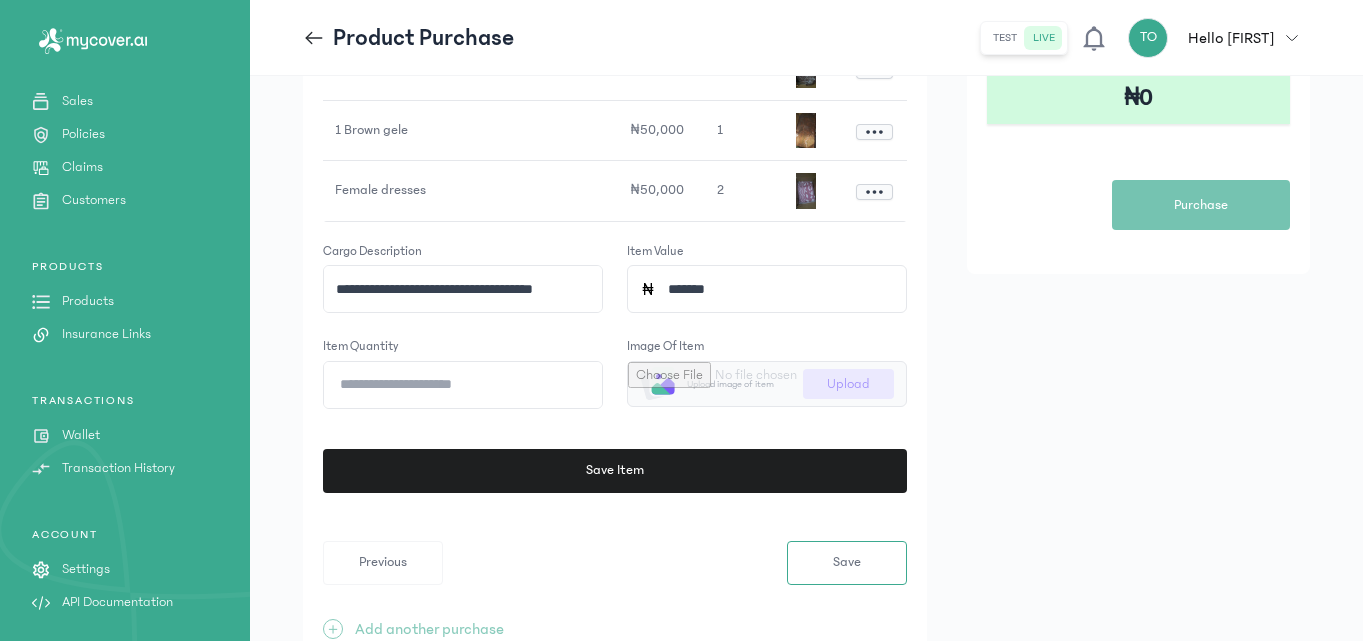 click on "**********" 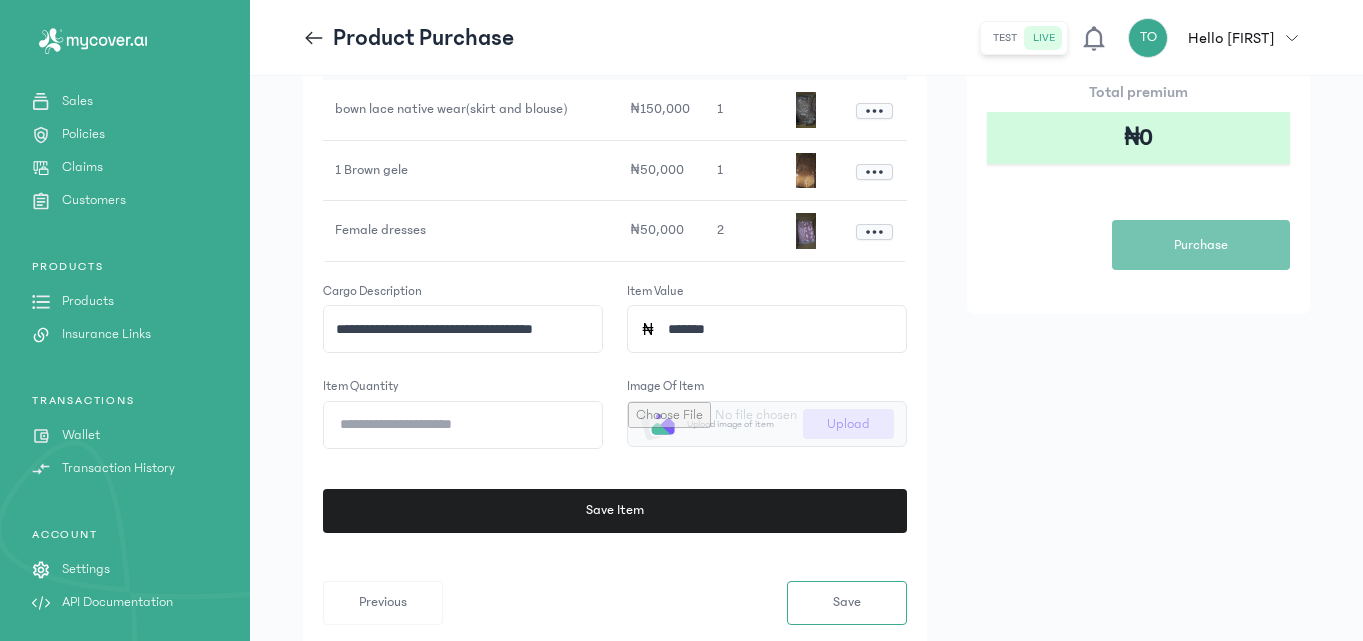 scroll, scrollTop: 400, scrollLeft: 0, axis: vertical 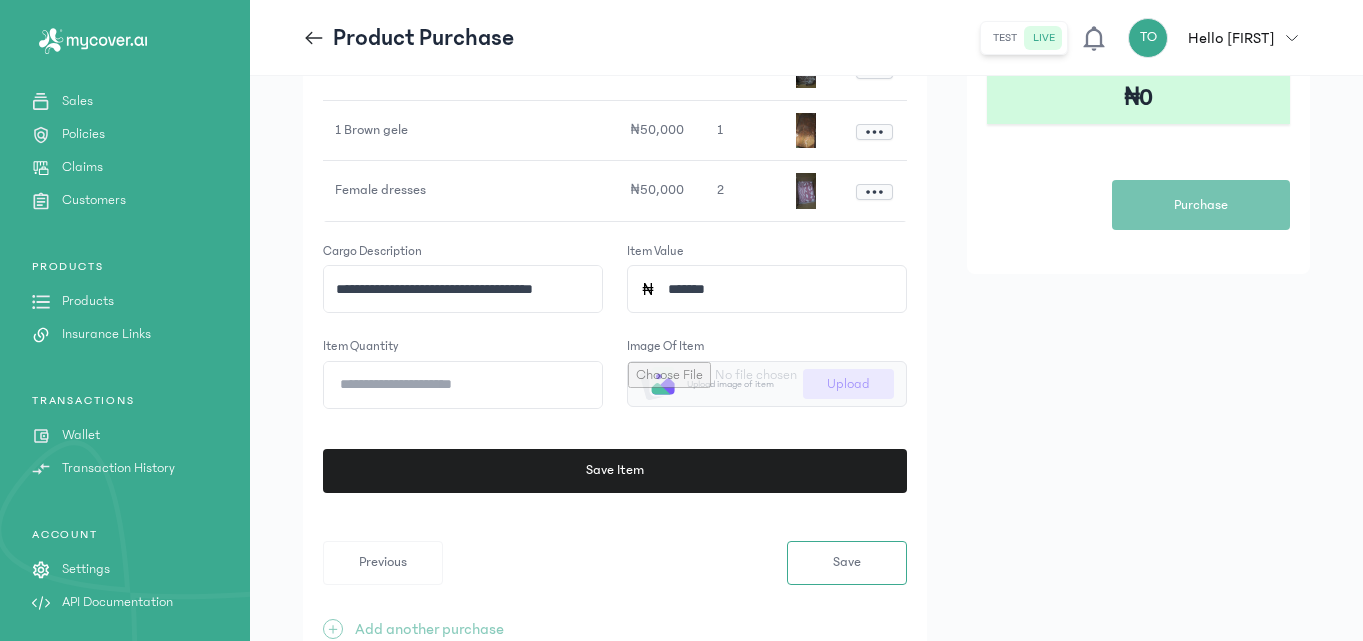 click on "**********" 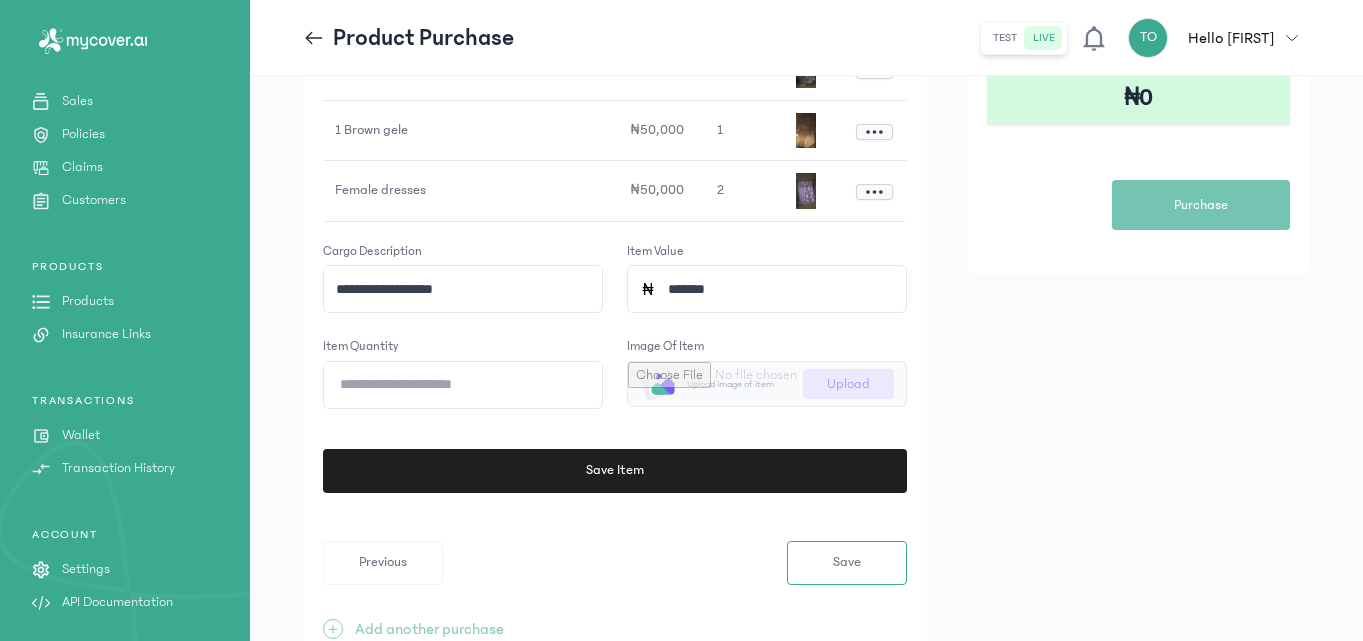 type on "**********" 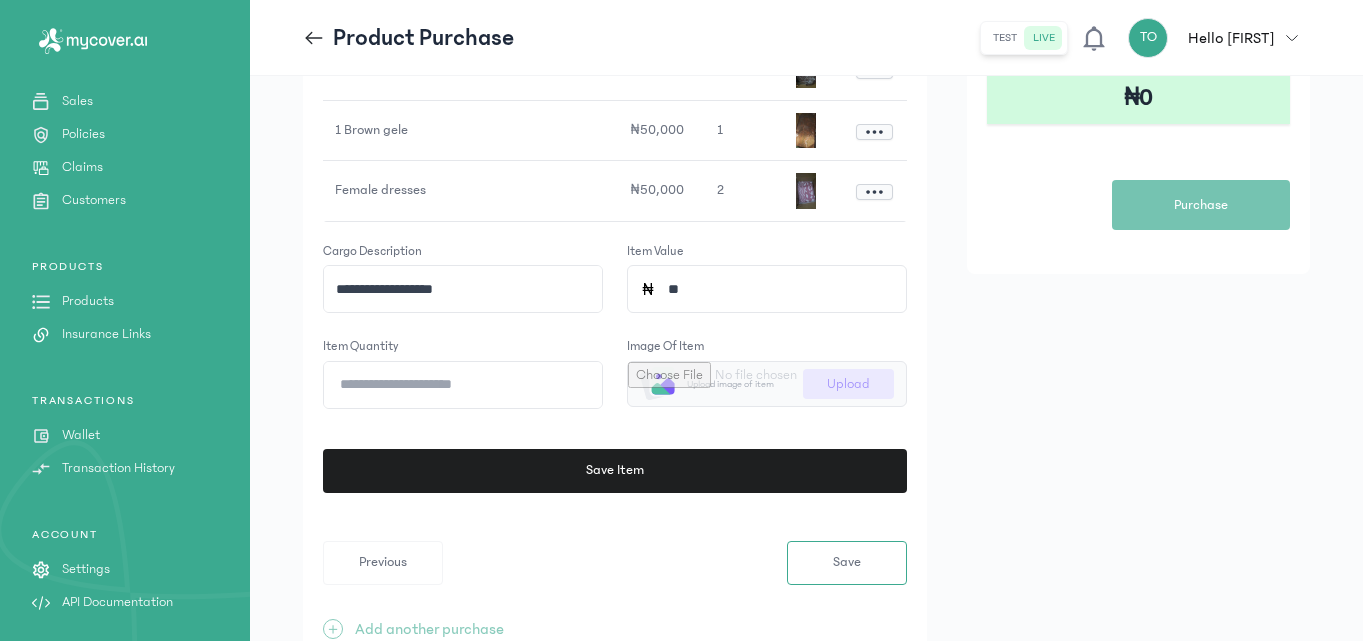 type on "*" 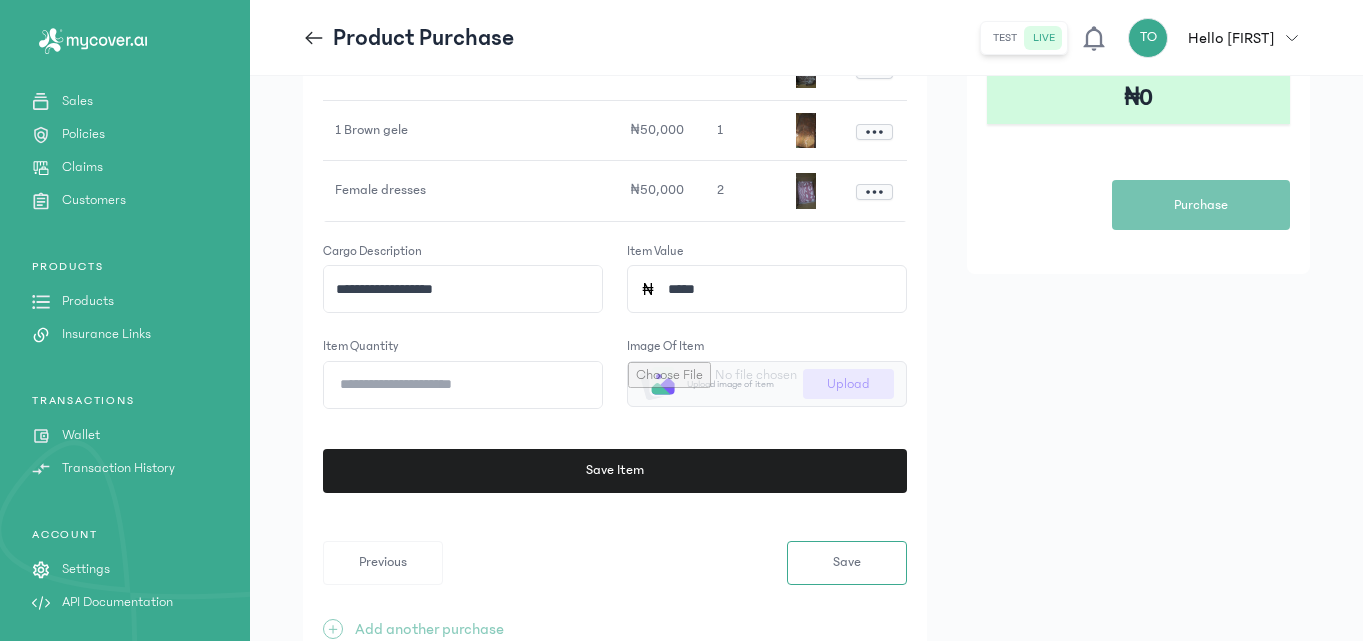 type on "******" 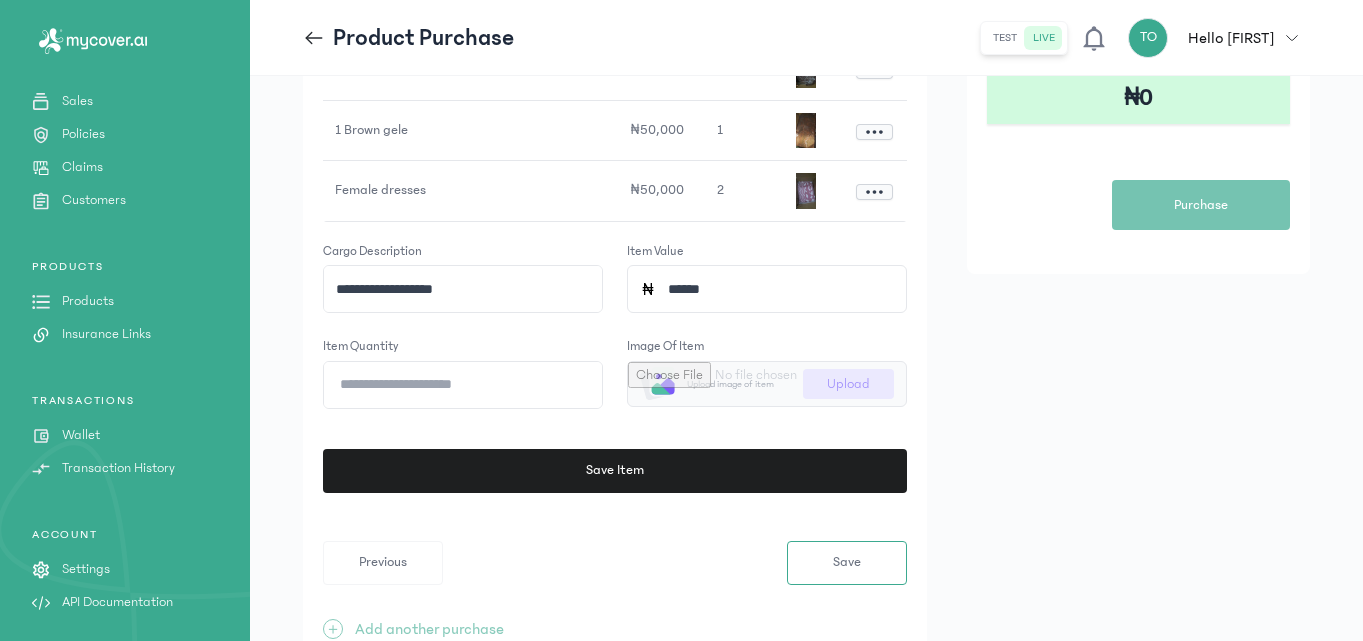 click on "*" 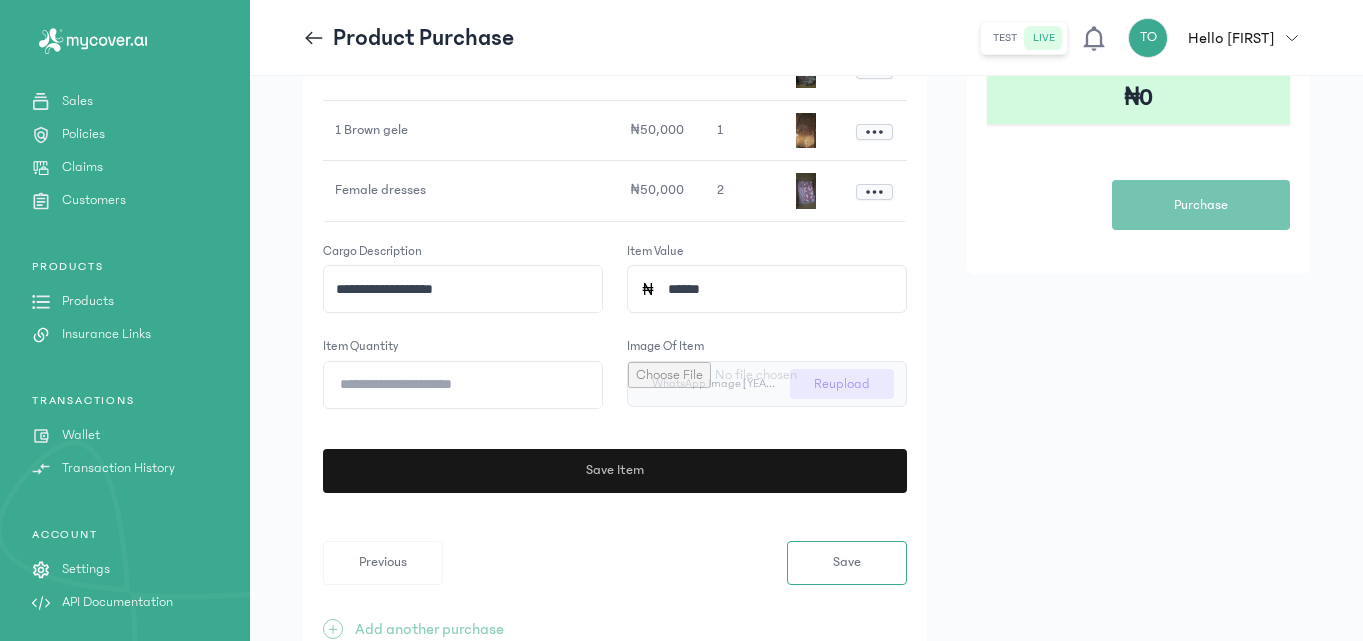 click on "Save Item" at bounding box center (614, 471) 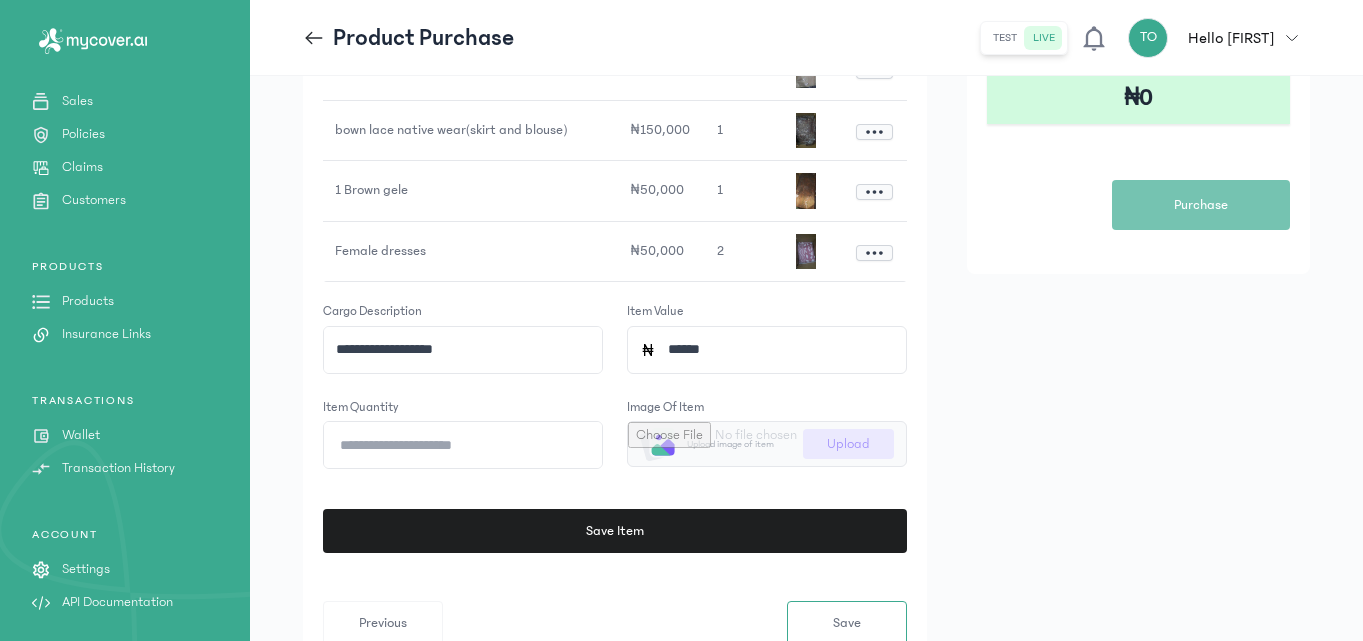click on "**********" 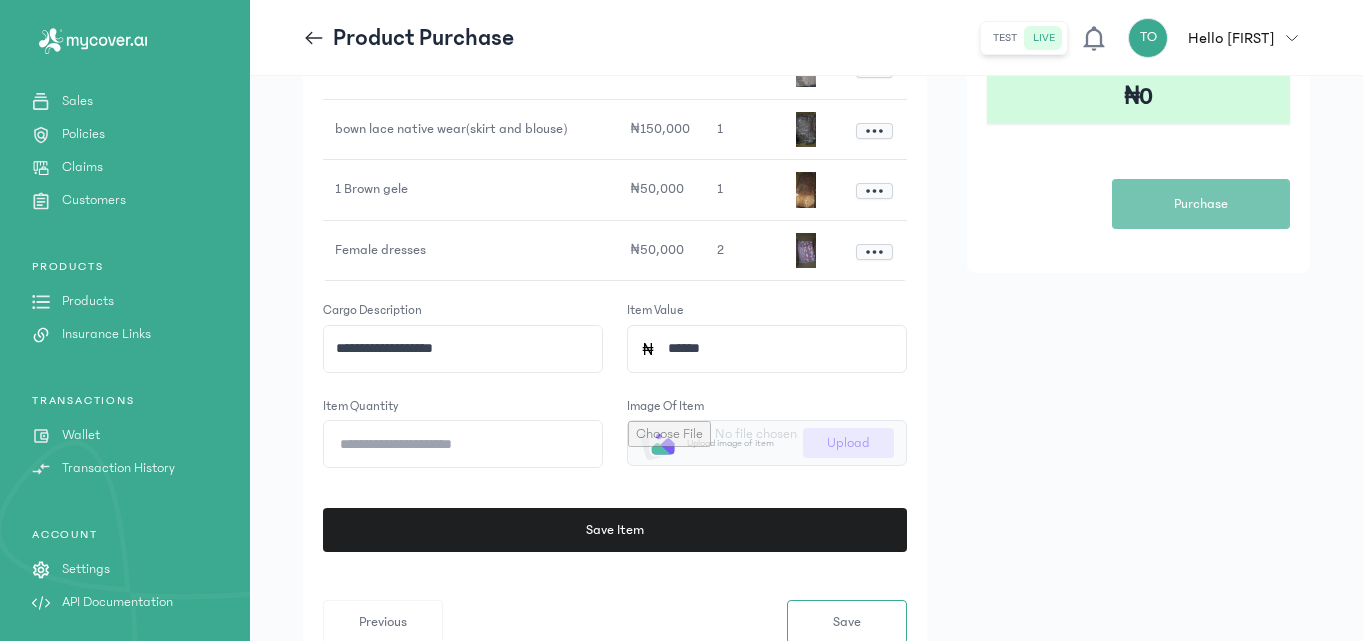 scroll, scrollTop: 440, scrollLeft: 0, axis: vertical 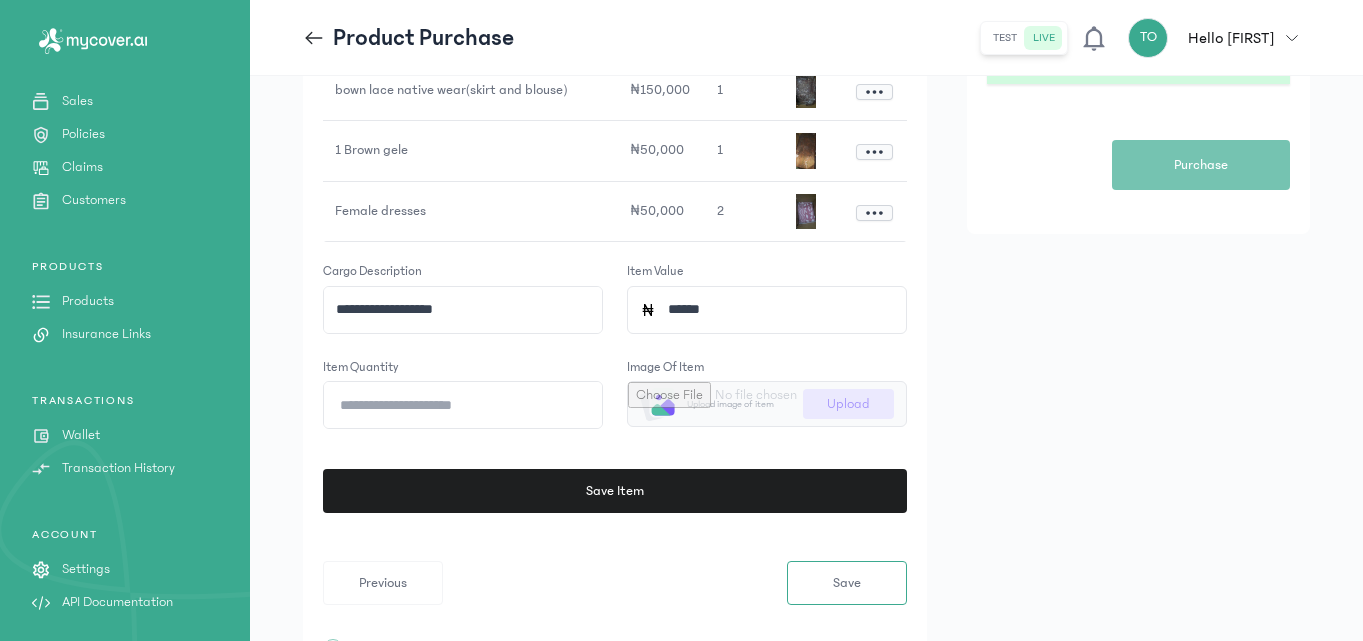 click on "**********" 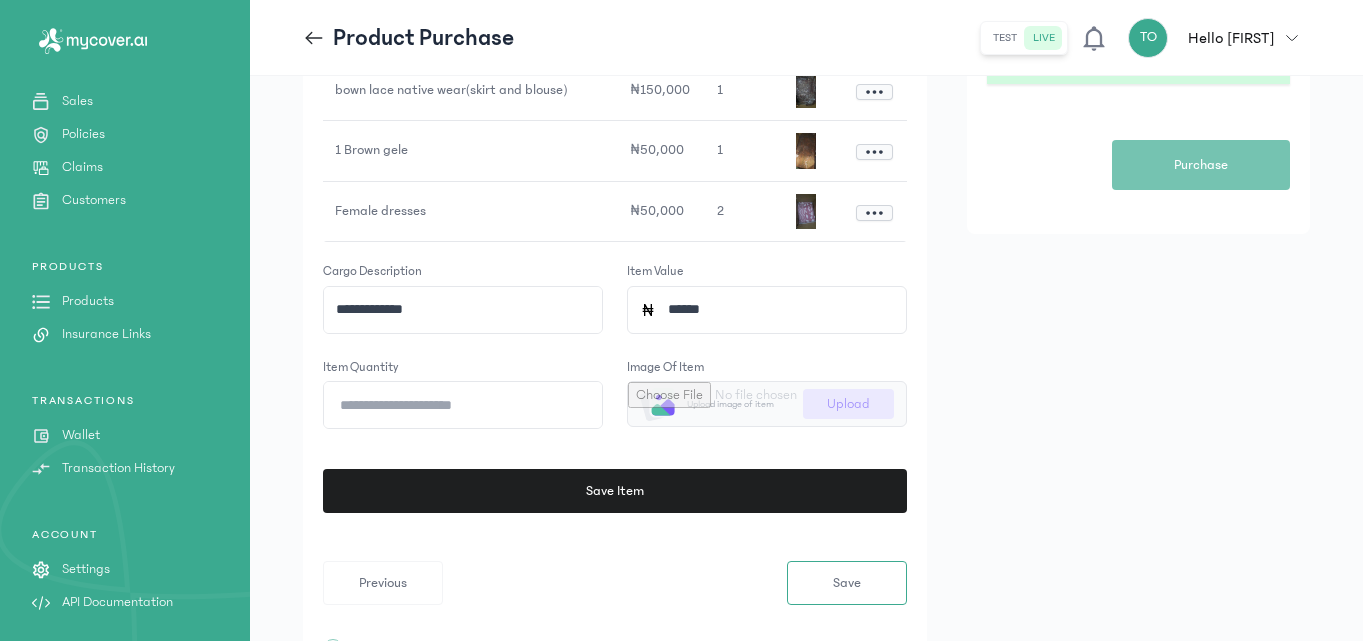type on "**********" 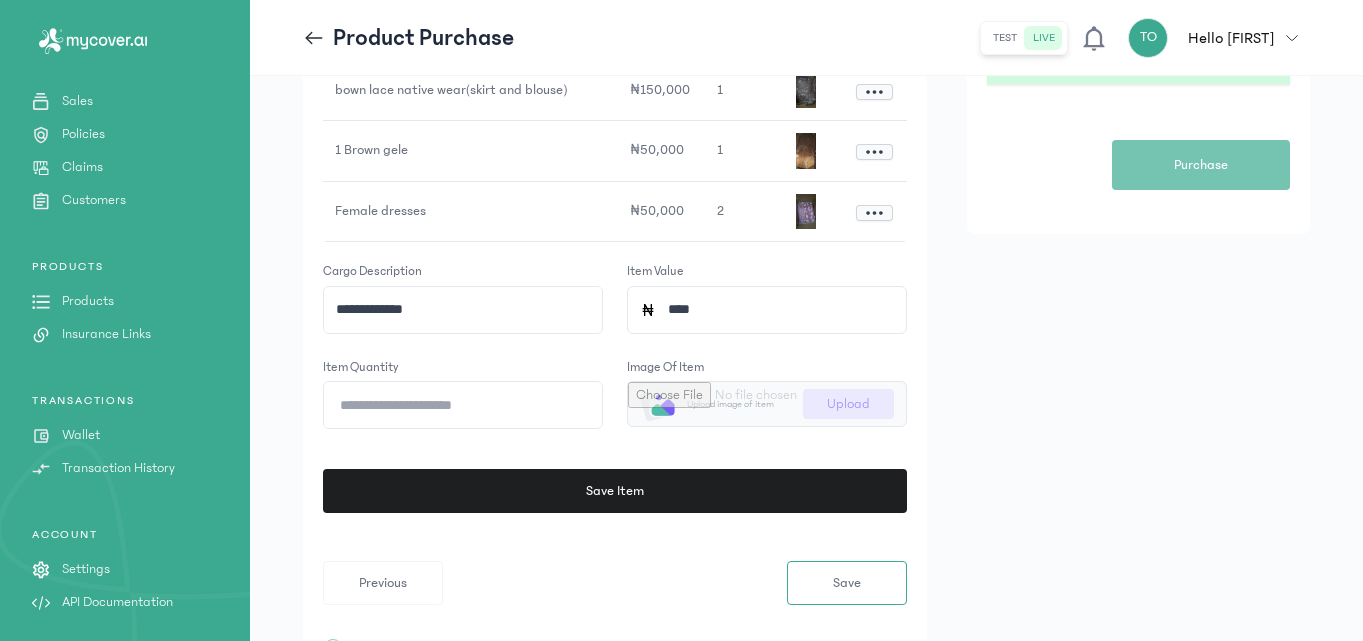 type on "*****" 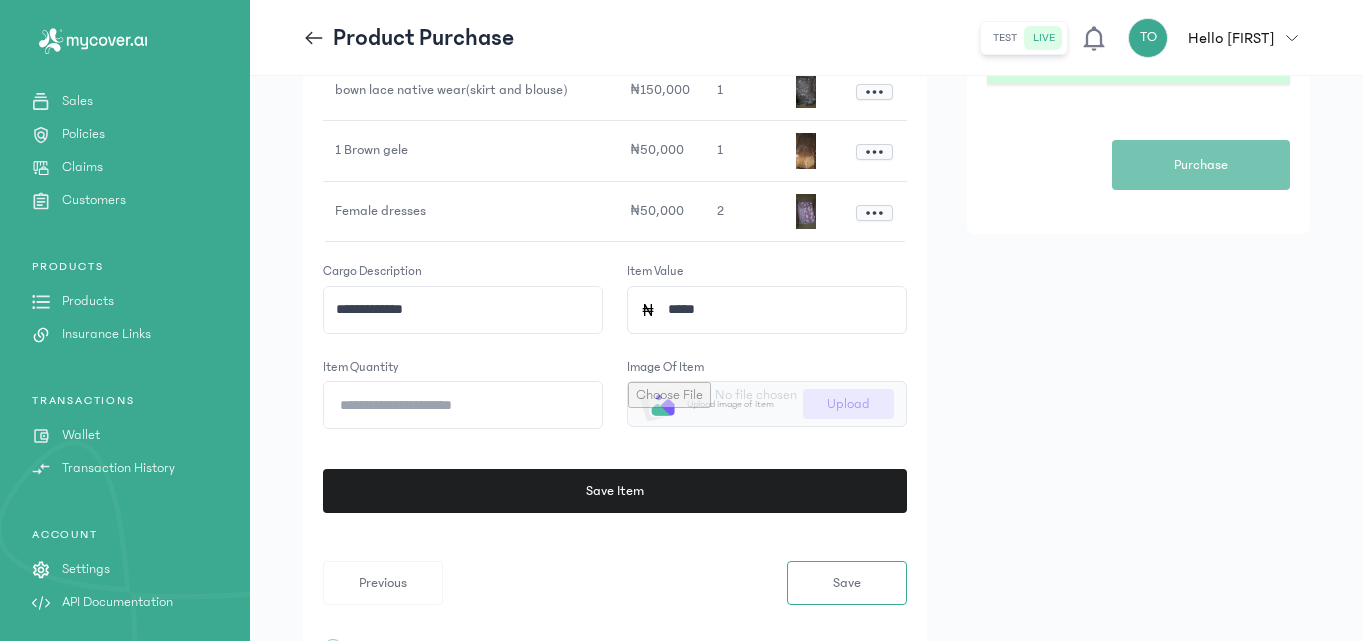 click on "*" 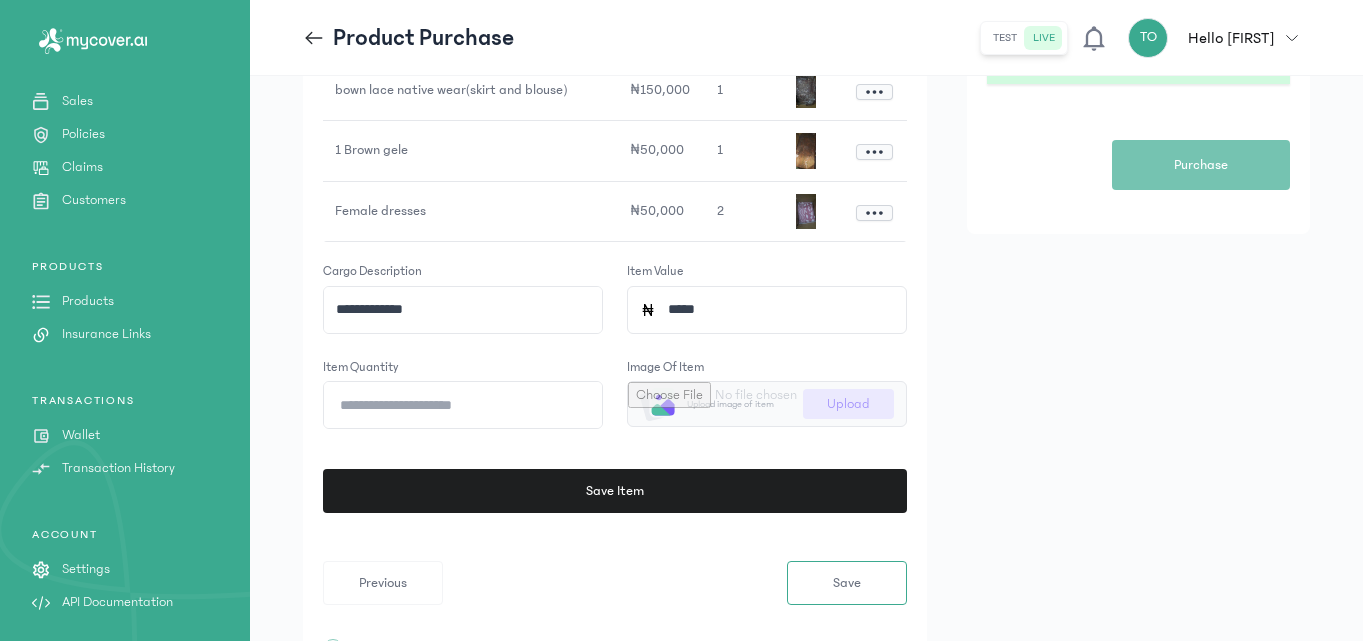 type on "*" 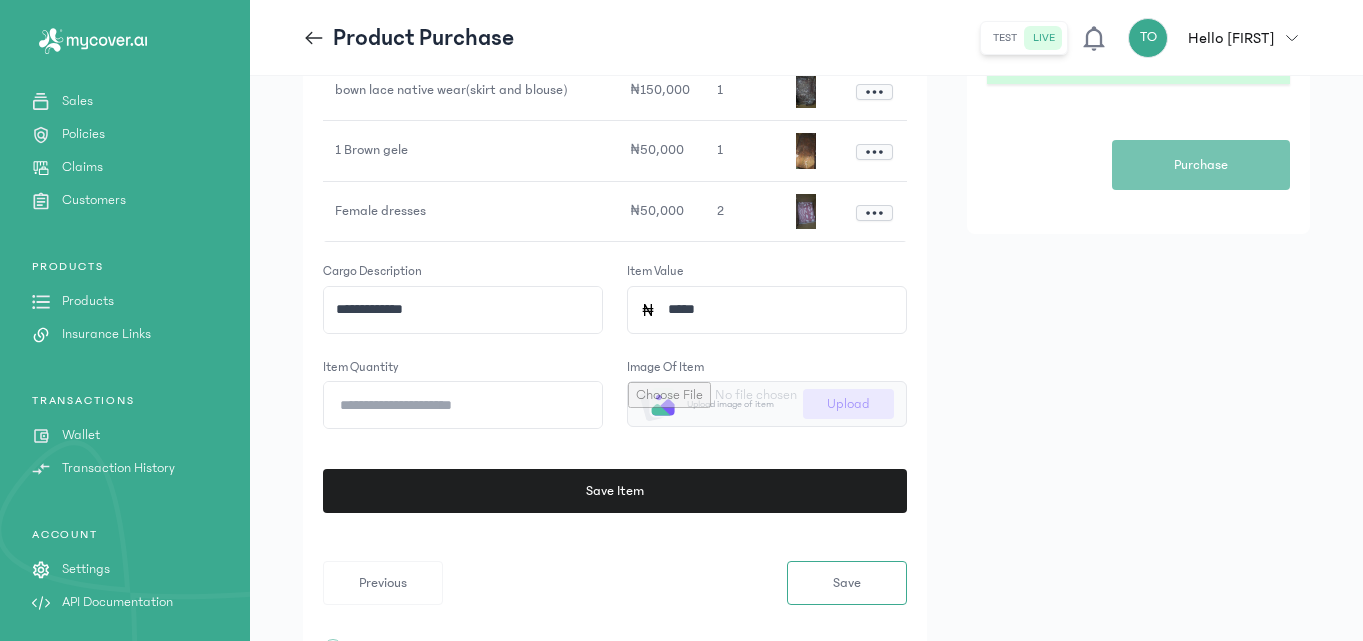 click at bounding box center (767, 404) 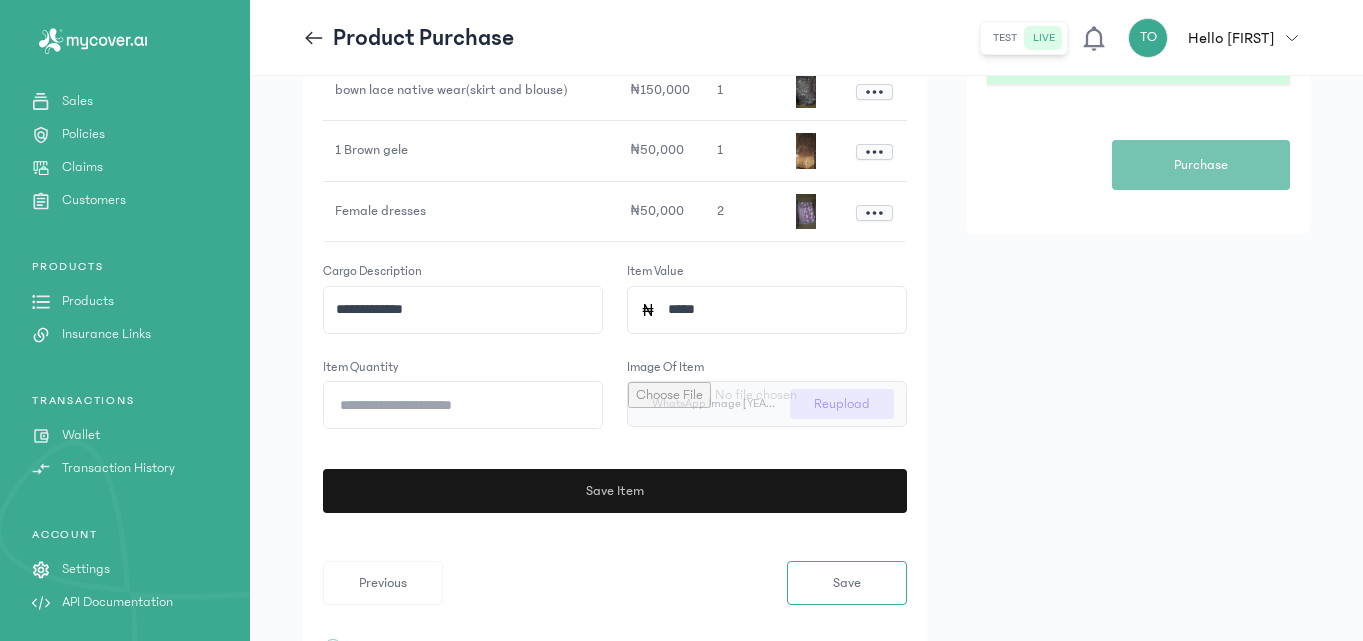 click on "Save Item" at bounding box center [614, 491] 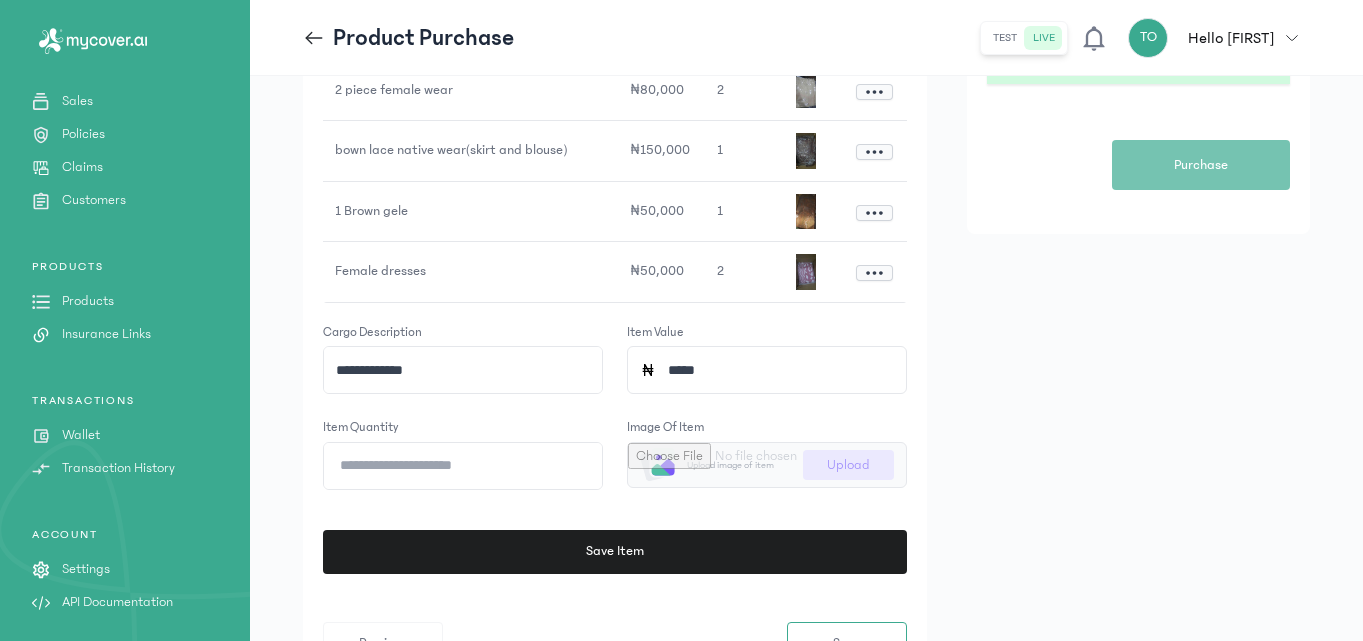 click on "**********" 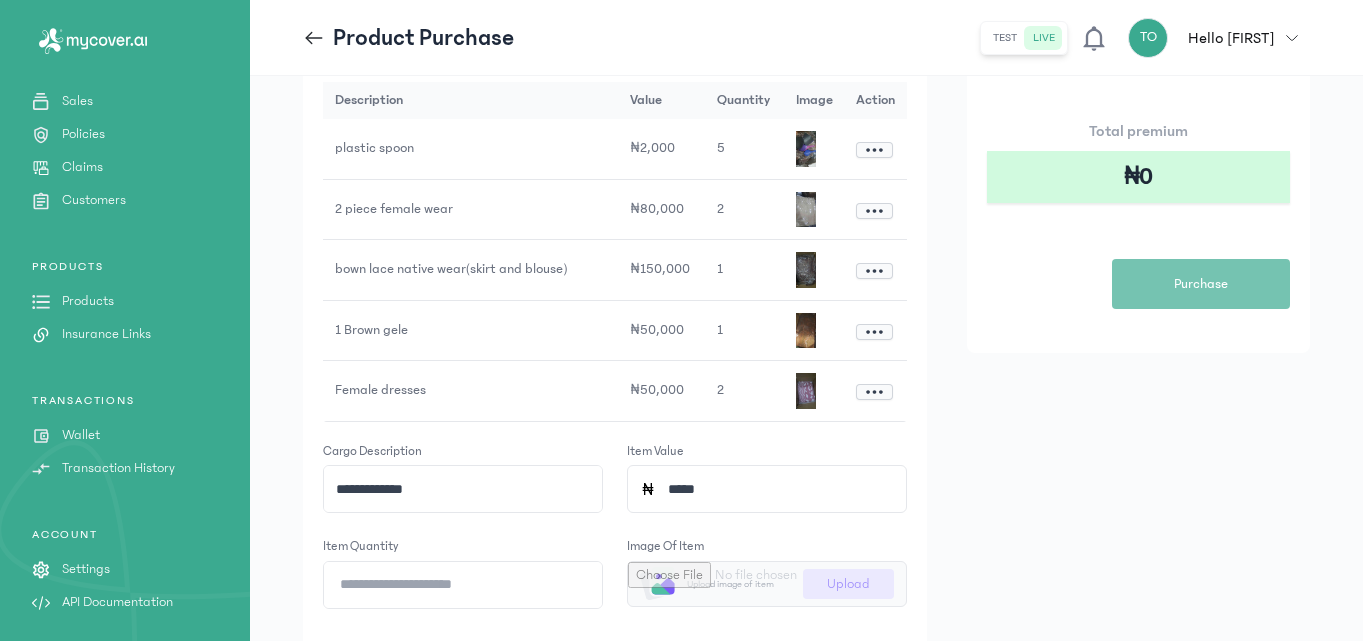 scroll, scrollTop: 320, scrollLeft: 0, axis: vertical 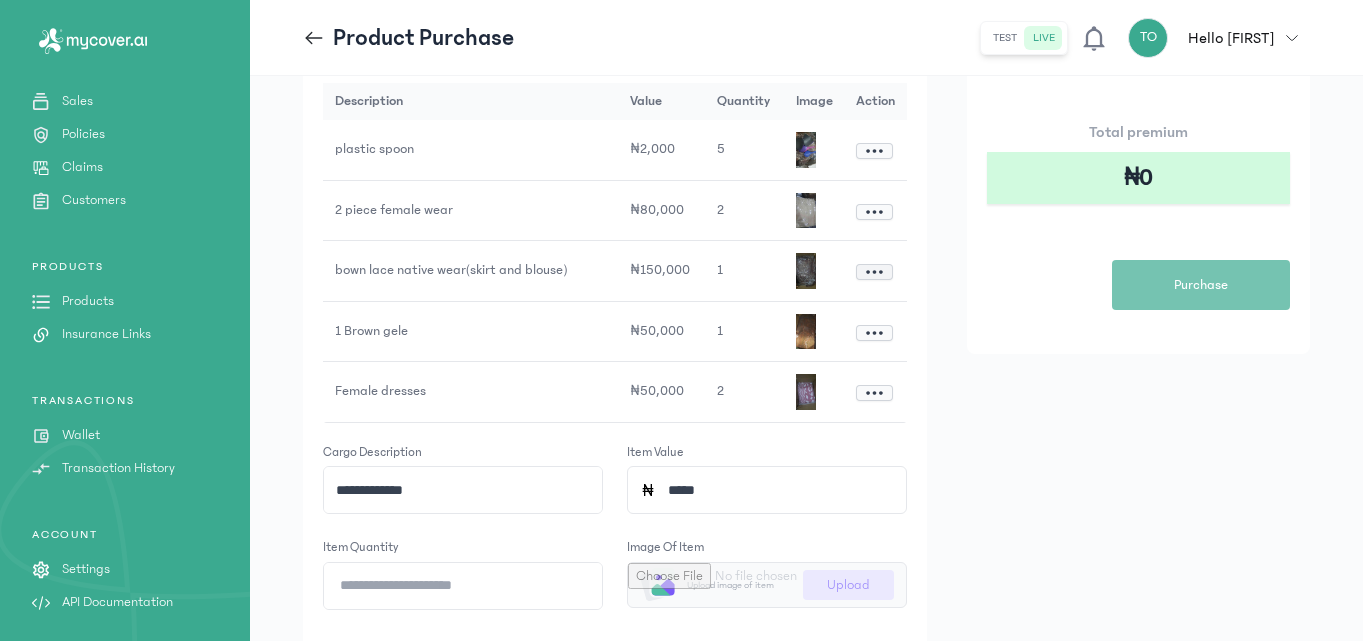 click 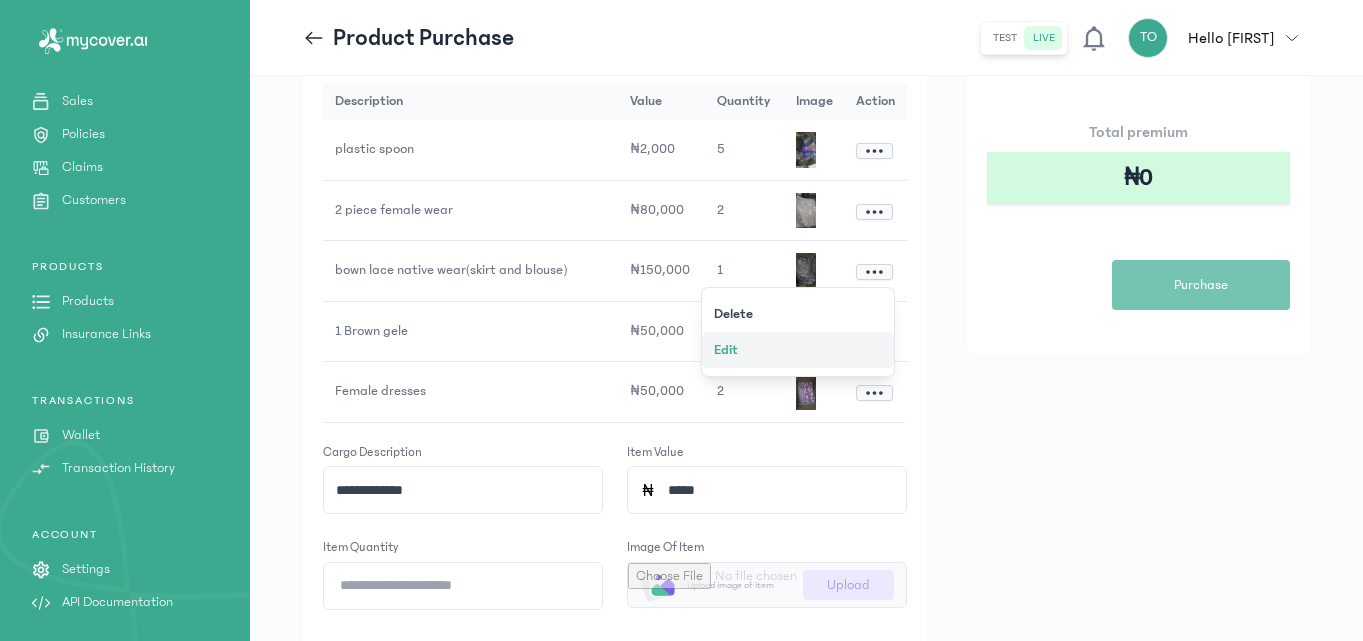 click on "Edit" 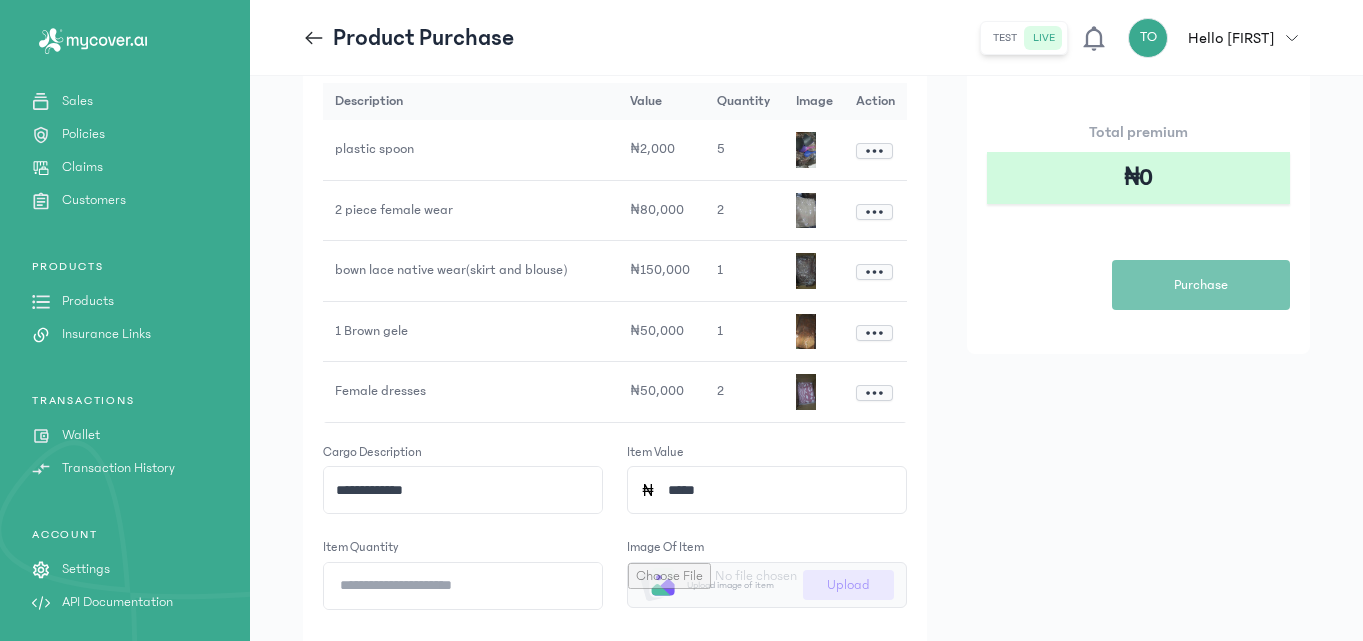 click on "*****" 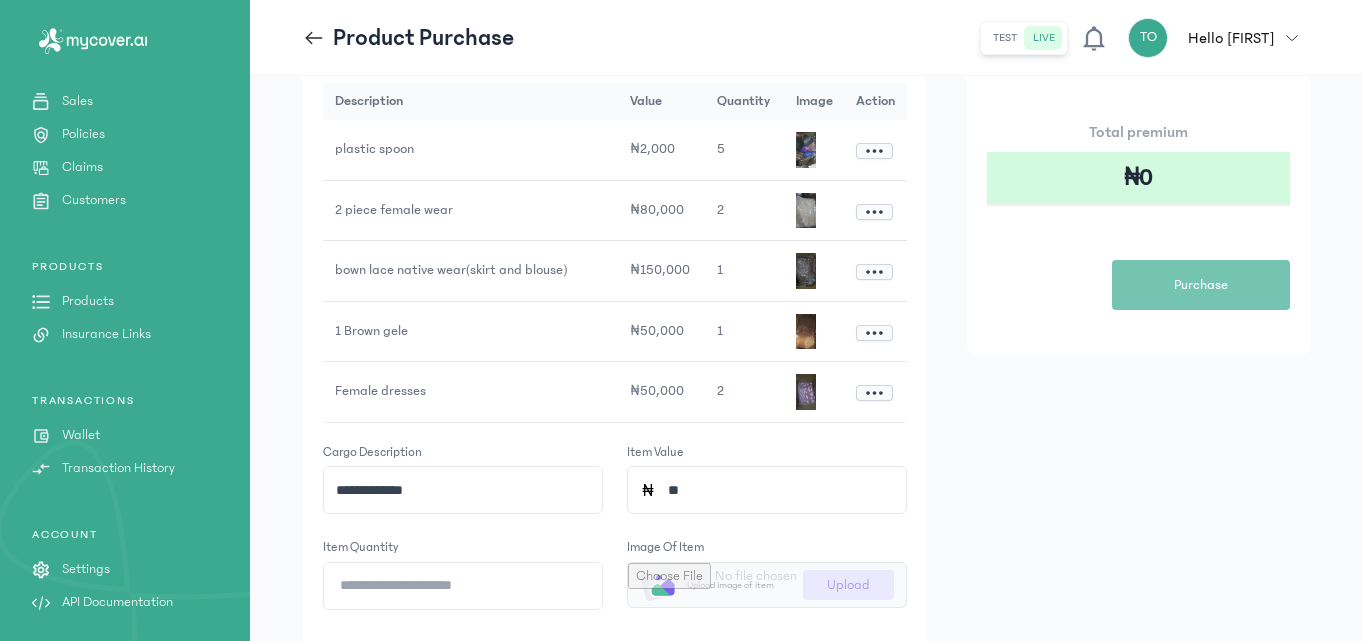 type on "*" 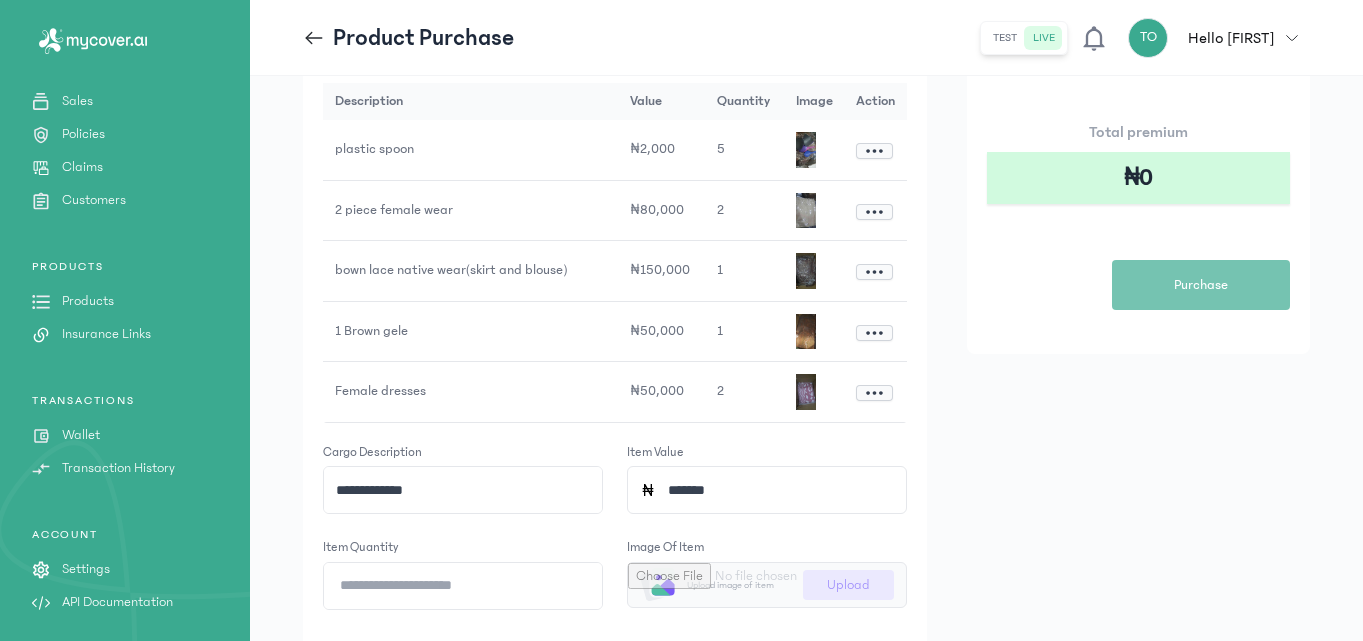 click on "**********" 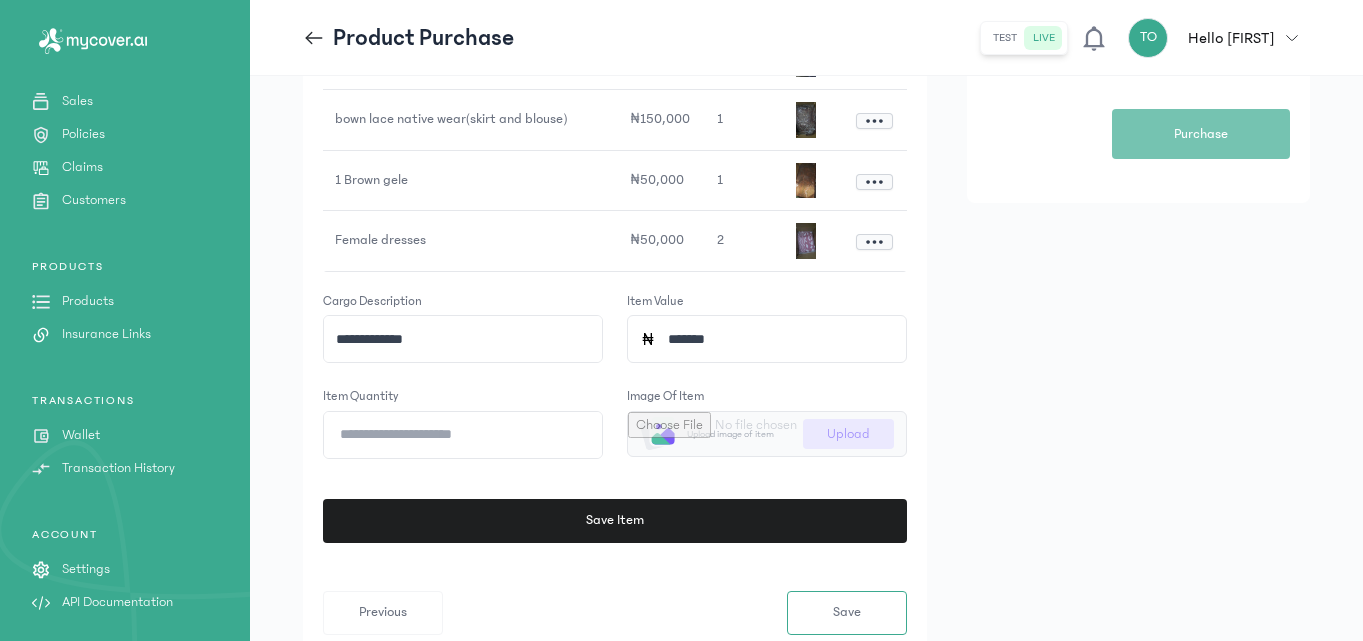 scroll, scrollTop: 480, scrollLeft: 0, axis: vertical 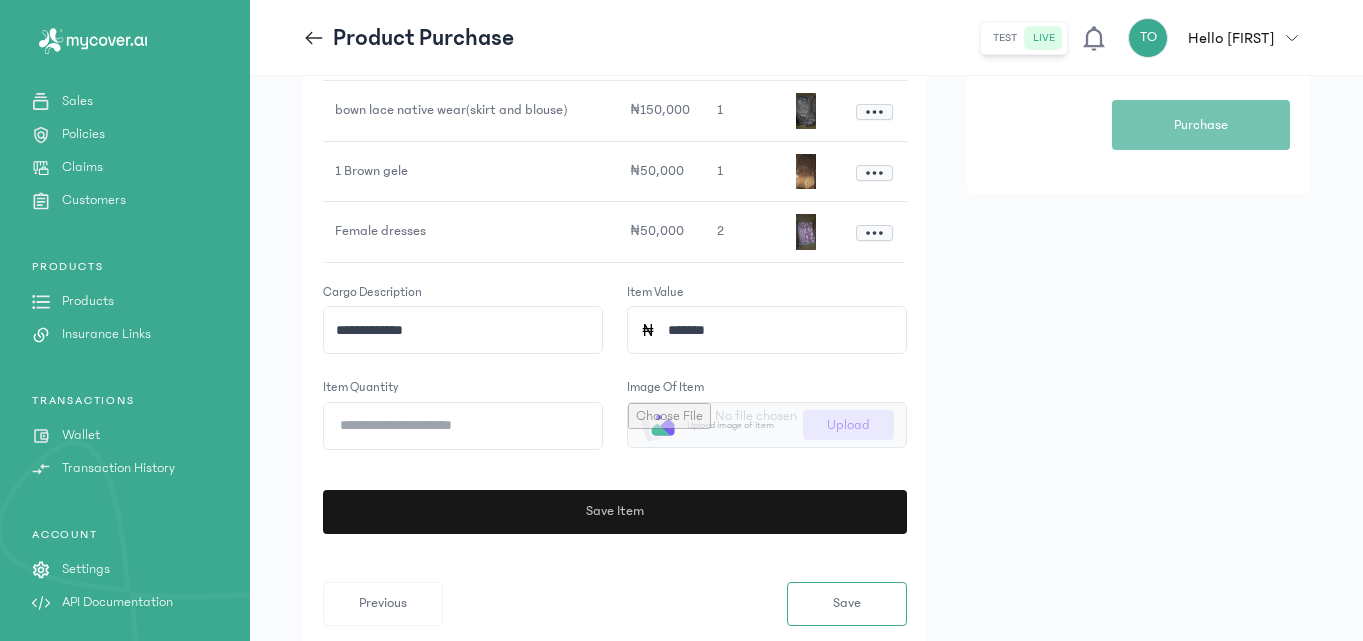 click on "Save Item" at bounding box center [614, 512] 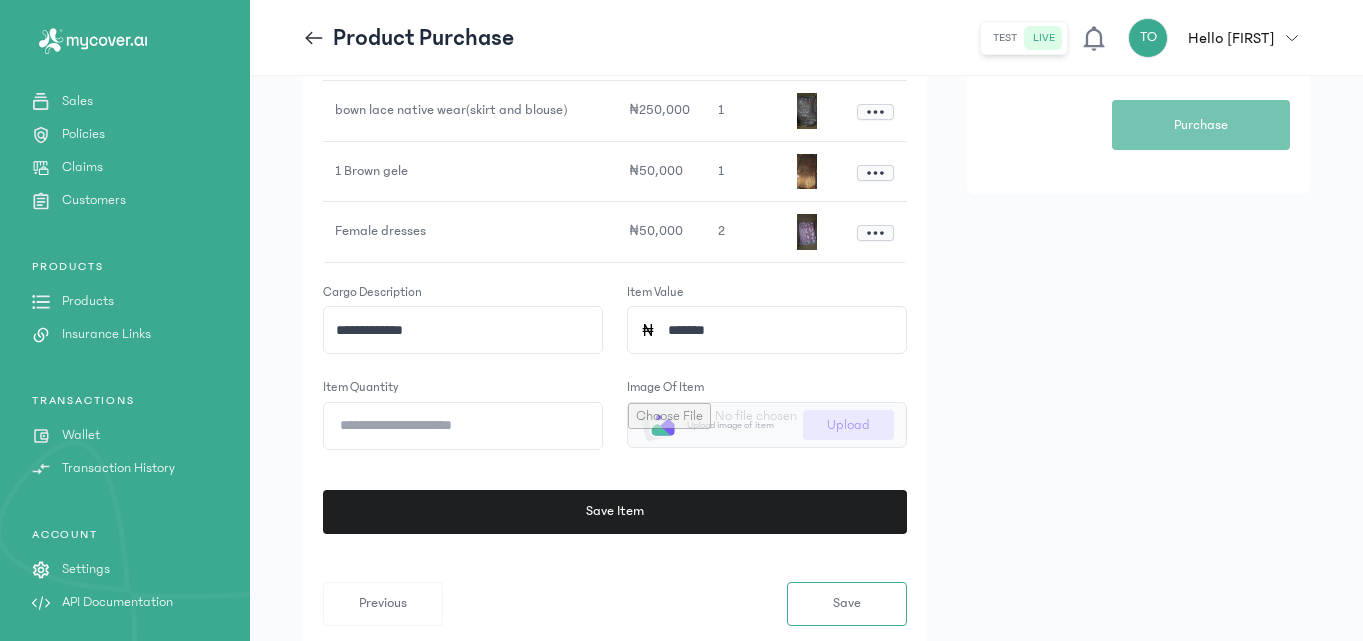 click on "**********" 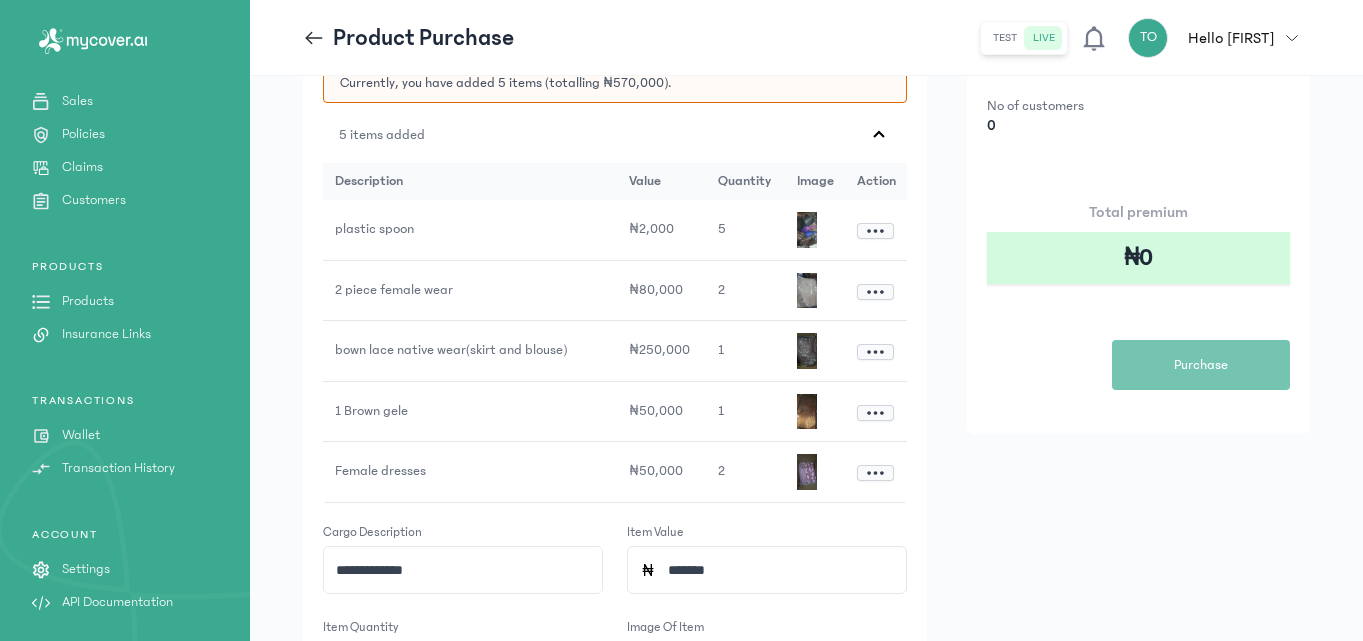 scroll, scrollTop: 280, scrollLeft: 0, axis: vertical 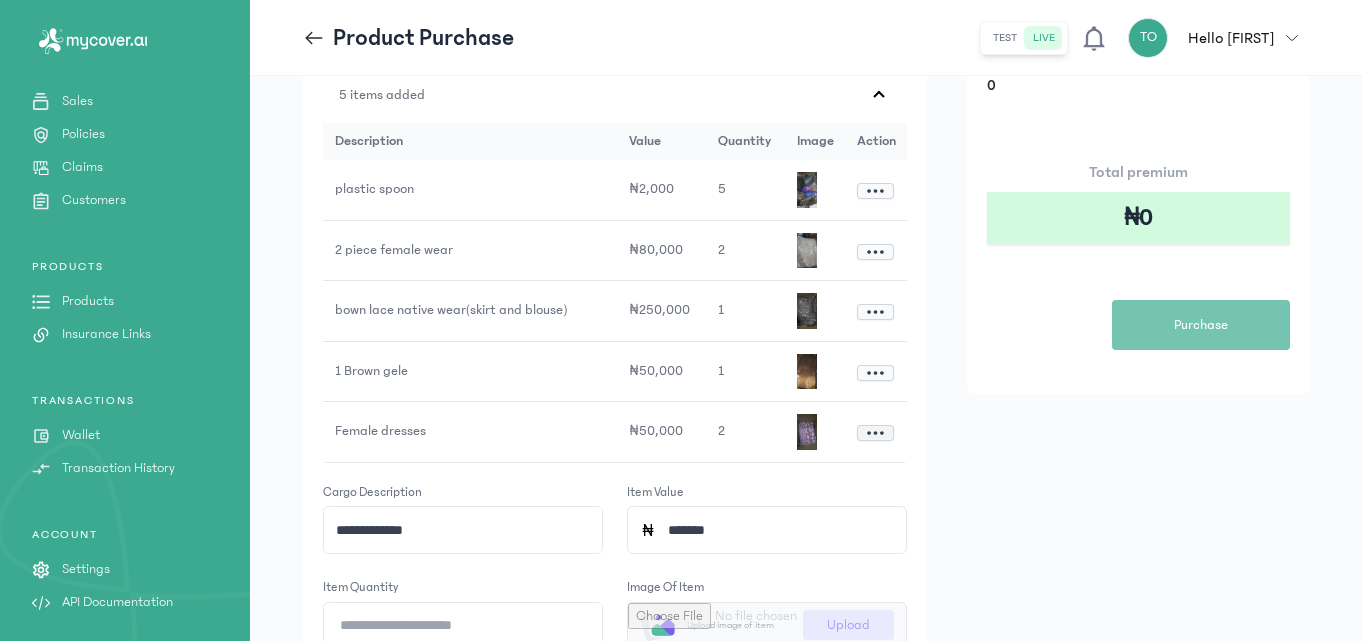click 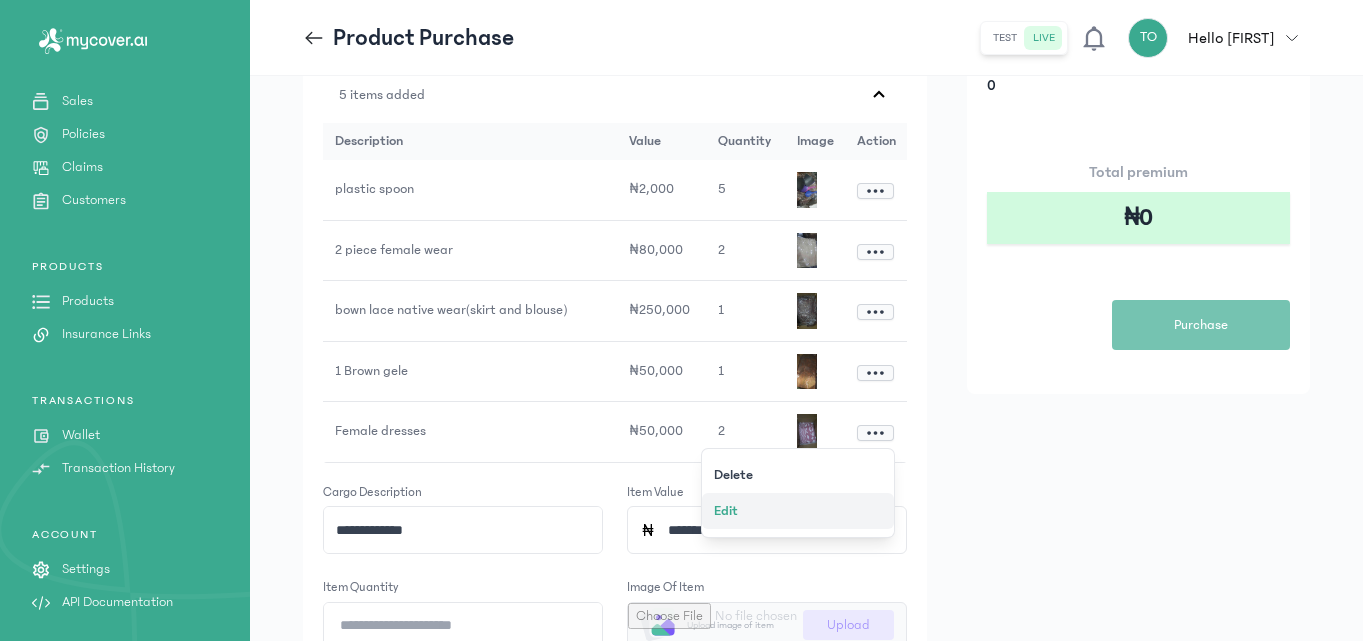 click on "Edit" 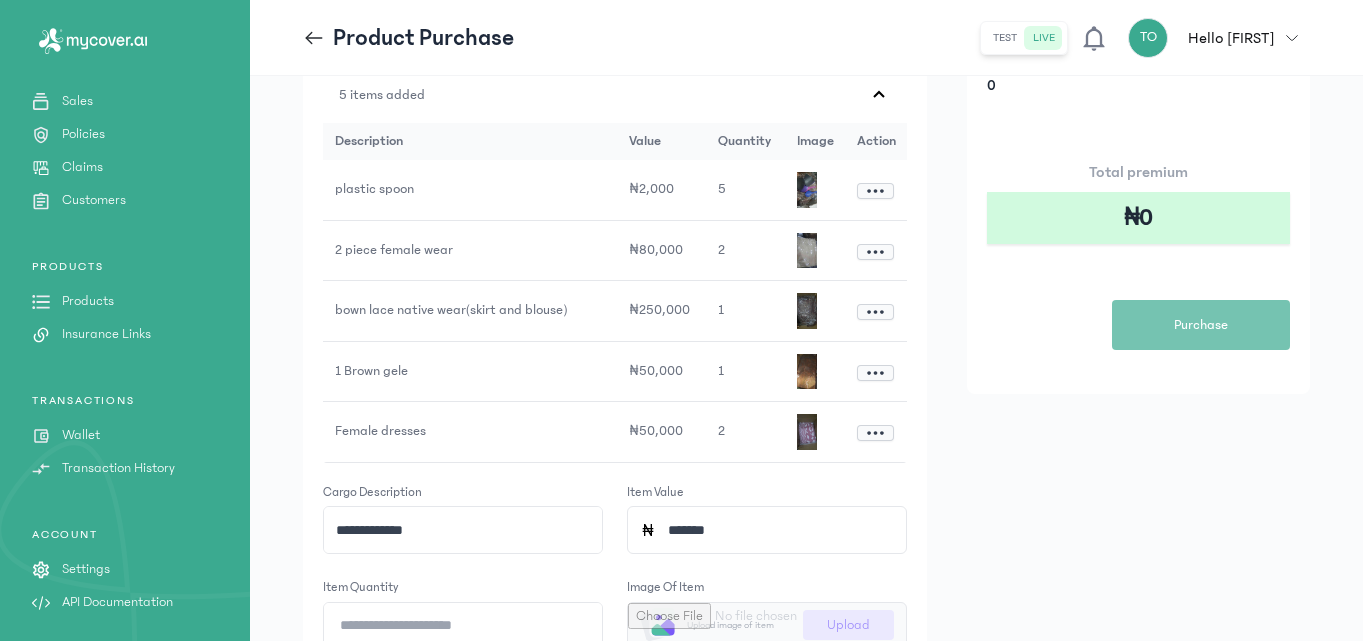 click on "*******" 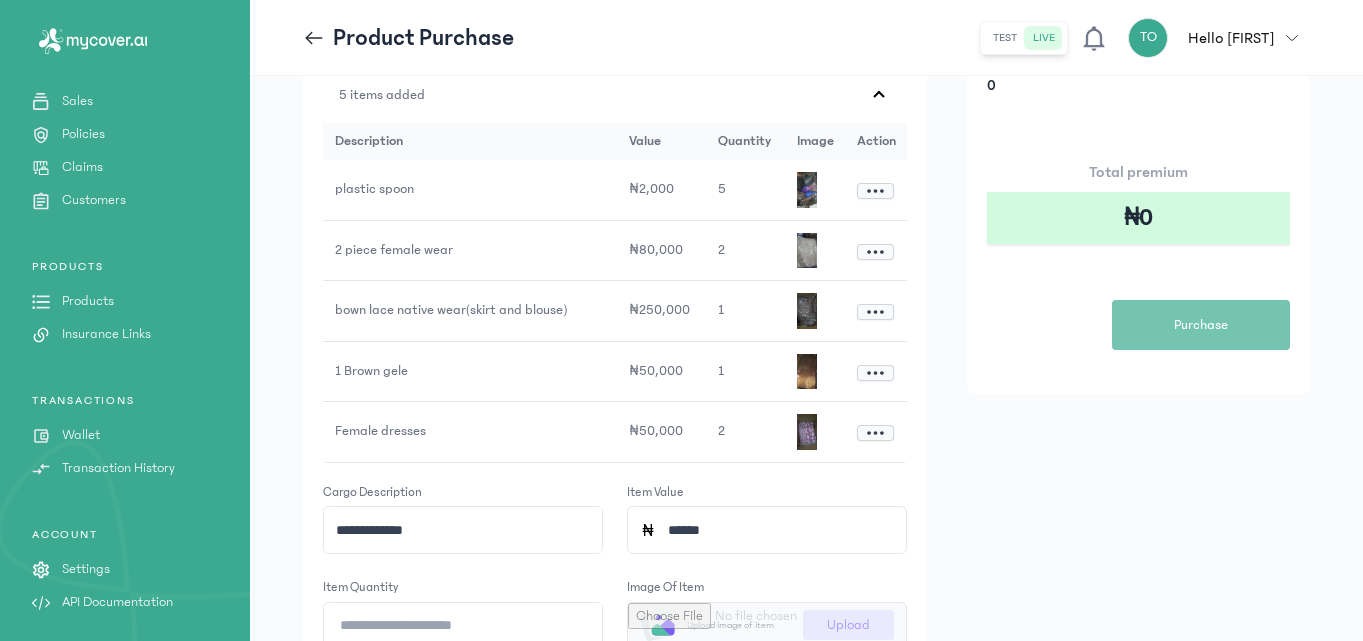 type on "******" 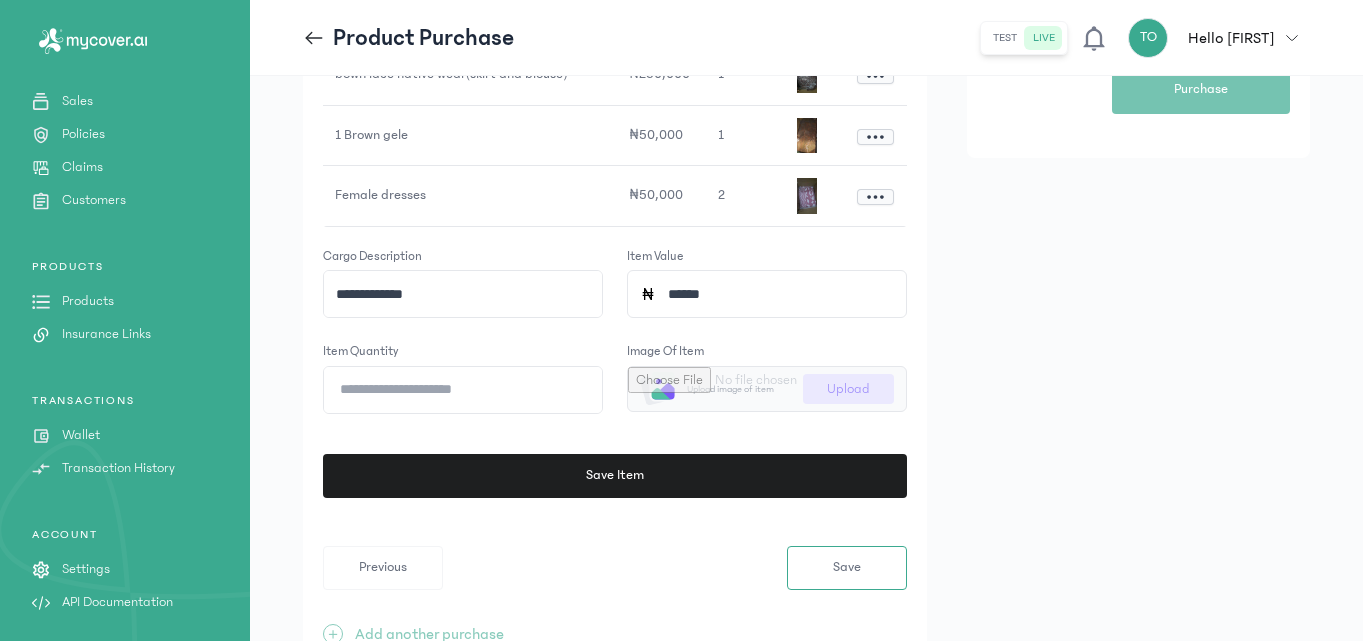 scroll, scrollTop: 520, scrollLeft: 0, axis: vertical 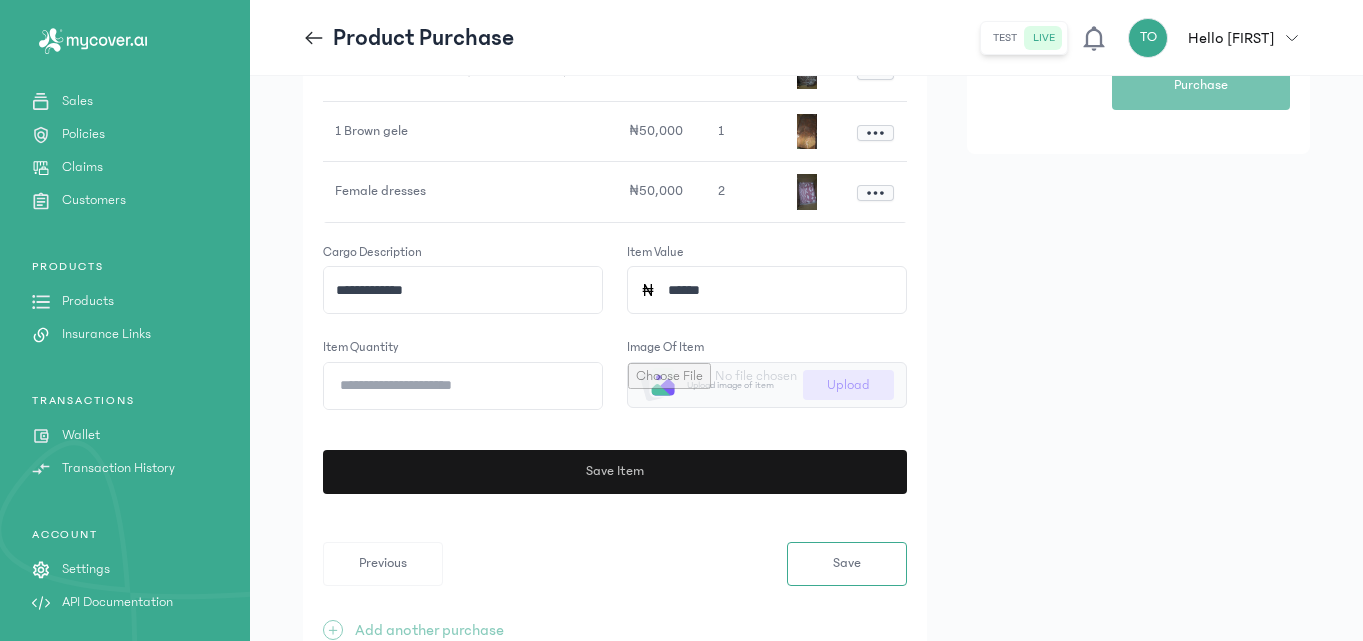 click on "Save Item" at bounding box center [615, 472] 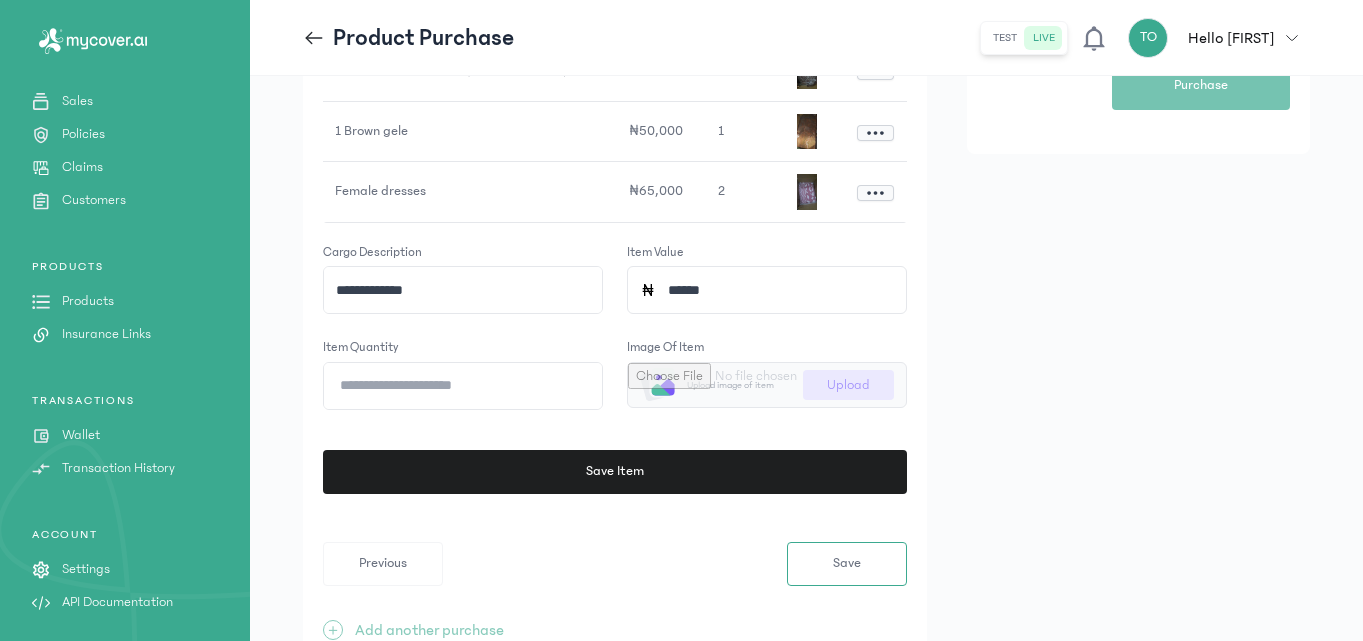 click on "**********" 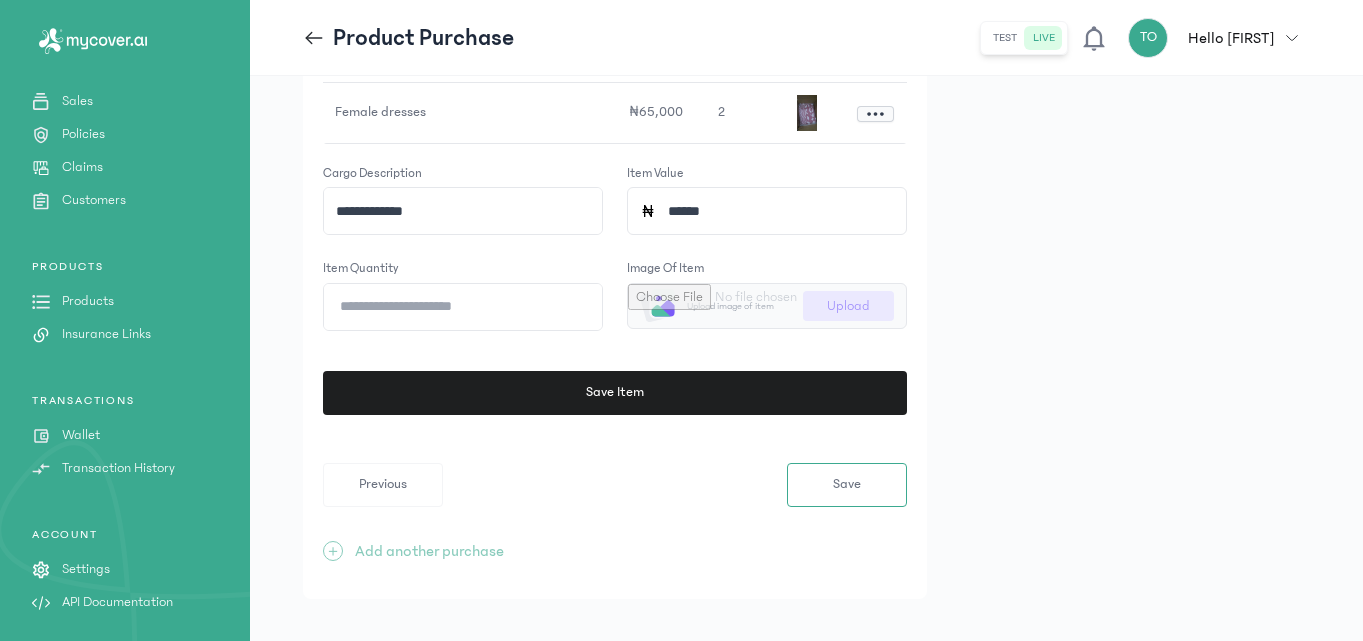 scroll, scrollTop: 600, scrollLeft: 0, axis: vertical 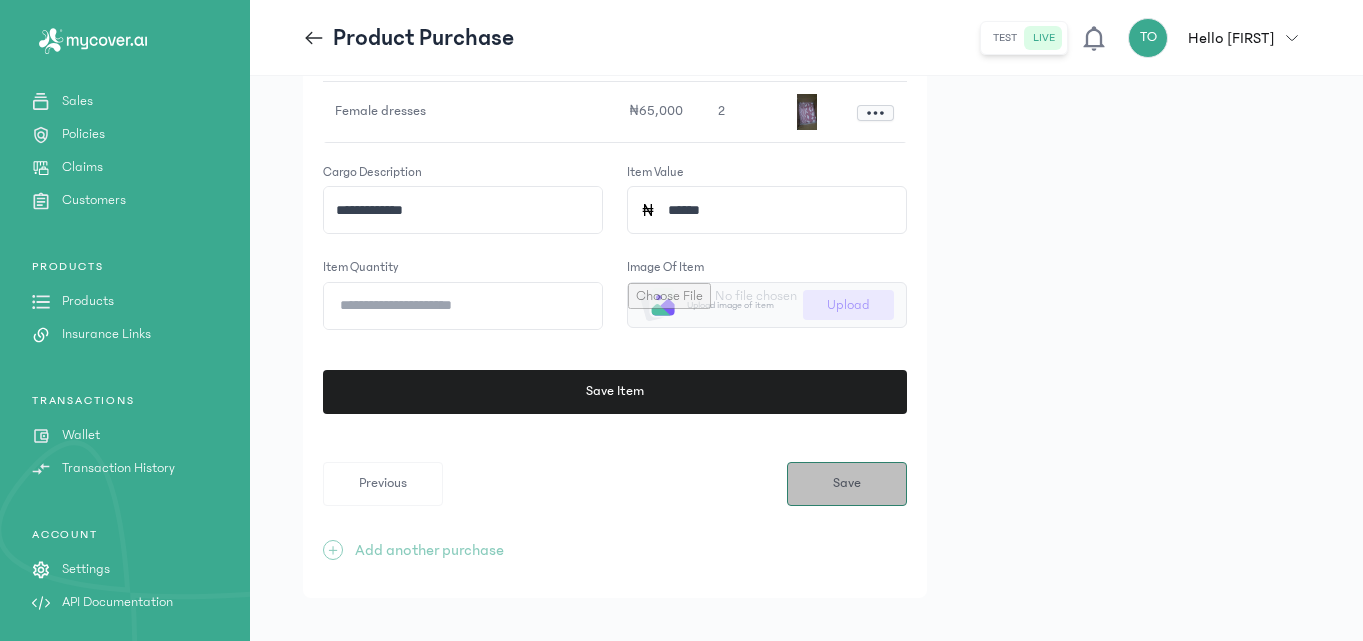 click on "Save" at bounding box center [847, 483] 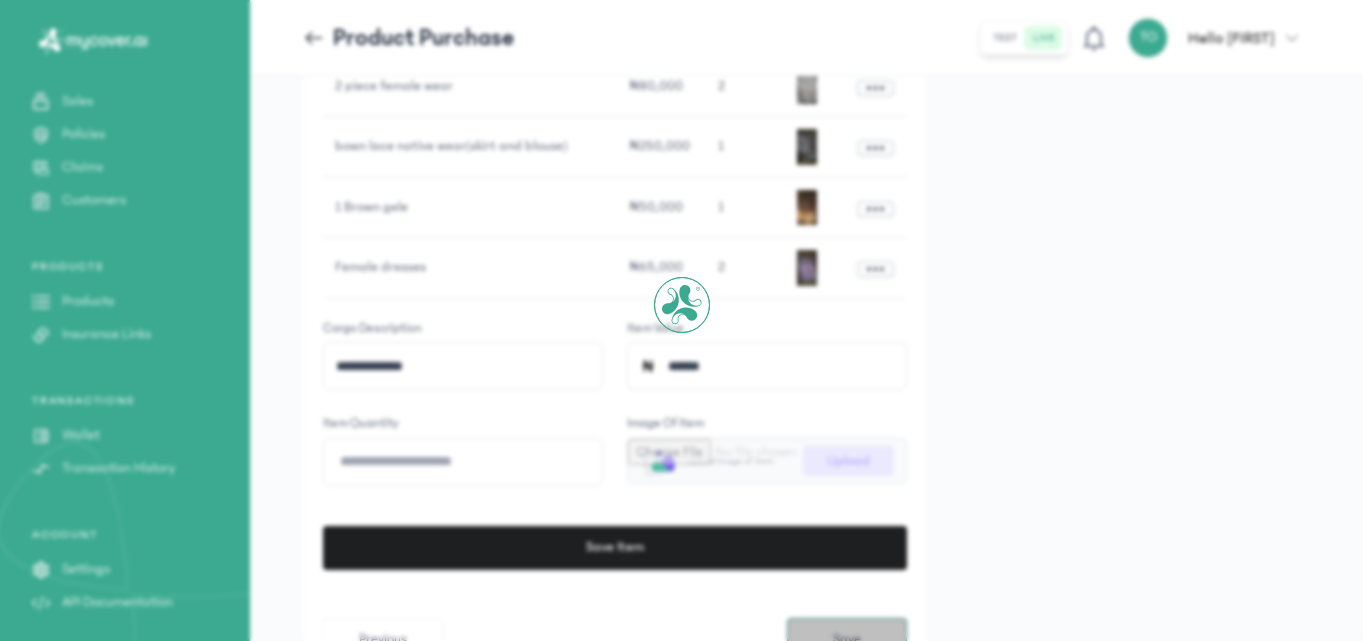 scroll, scrollTop: 0, scrollLeft: 0, axis: both 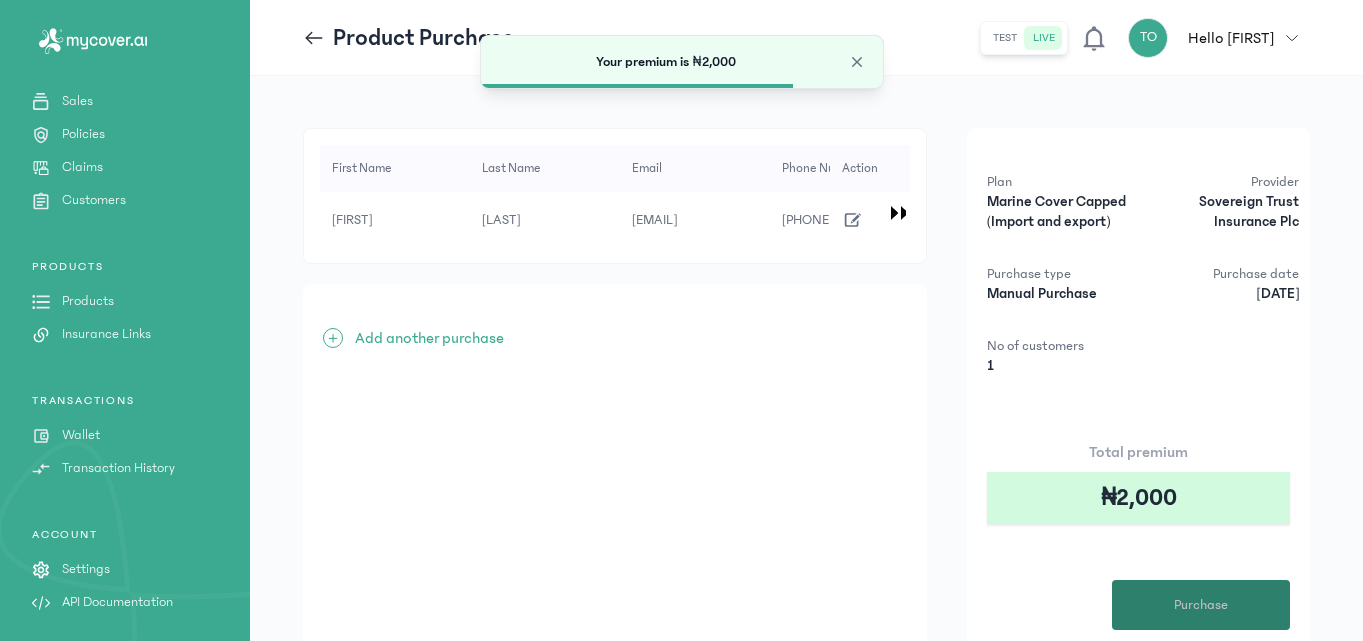 click on "Purchase" at bounding box center (1201, 605) 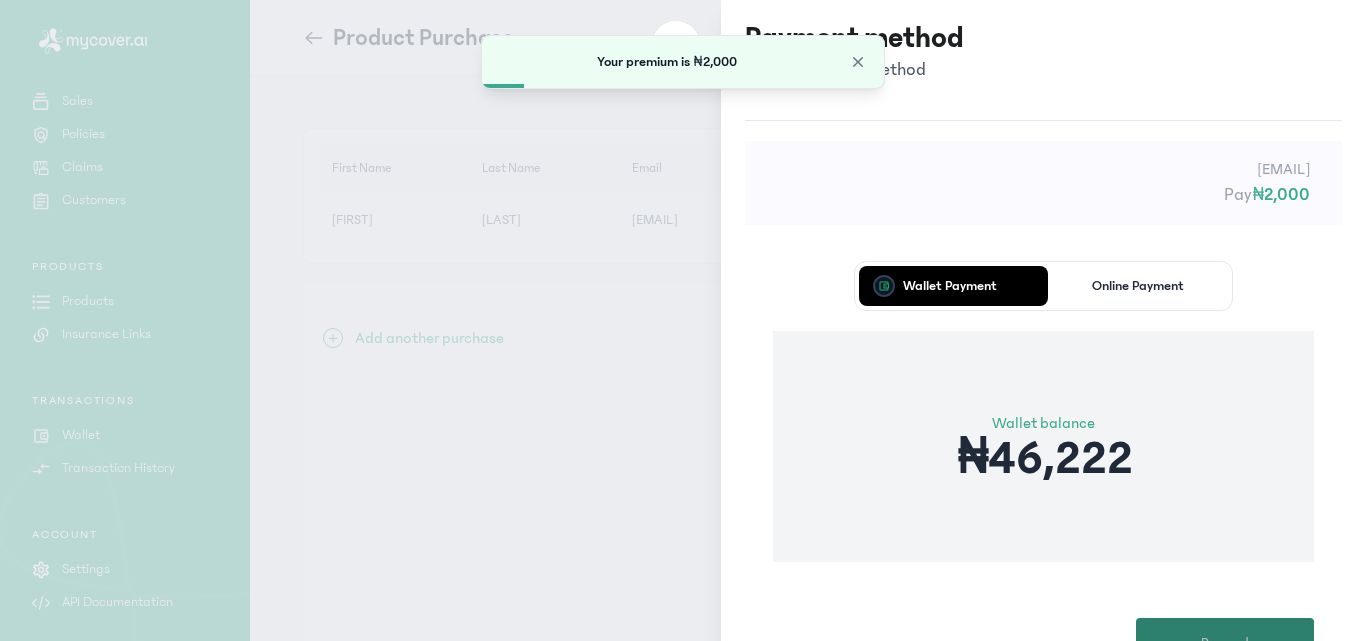 click on "Proceed" at bounding box center (1225, 643) 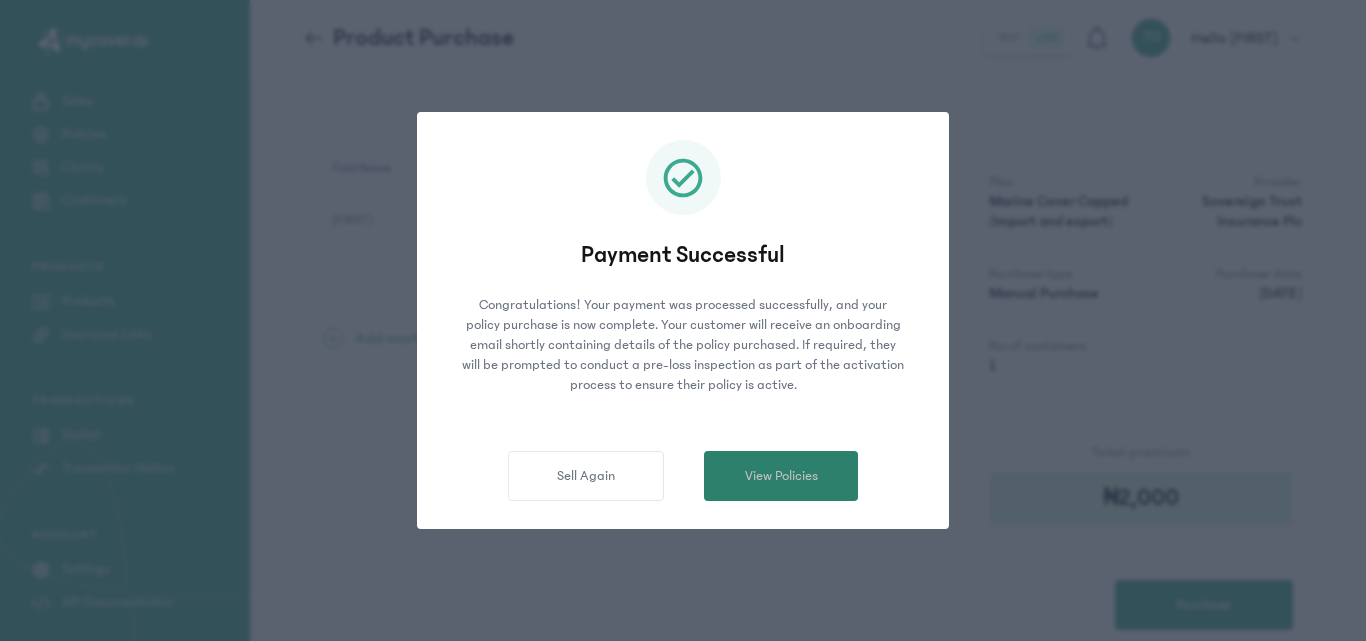 click on "View Policies" at bounding box center [781, 476] 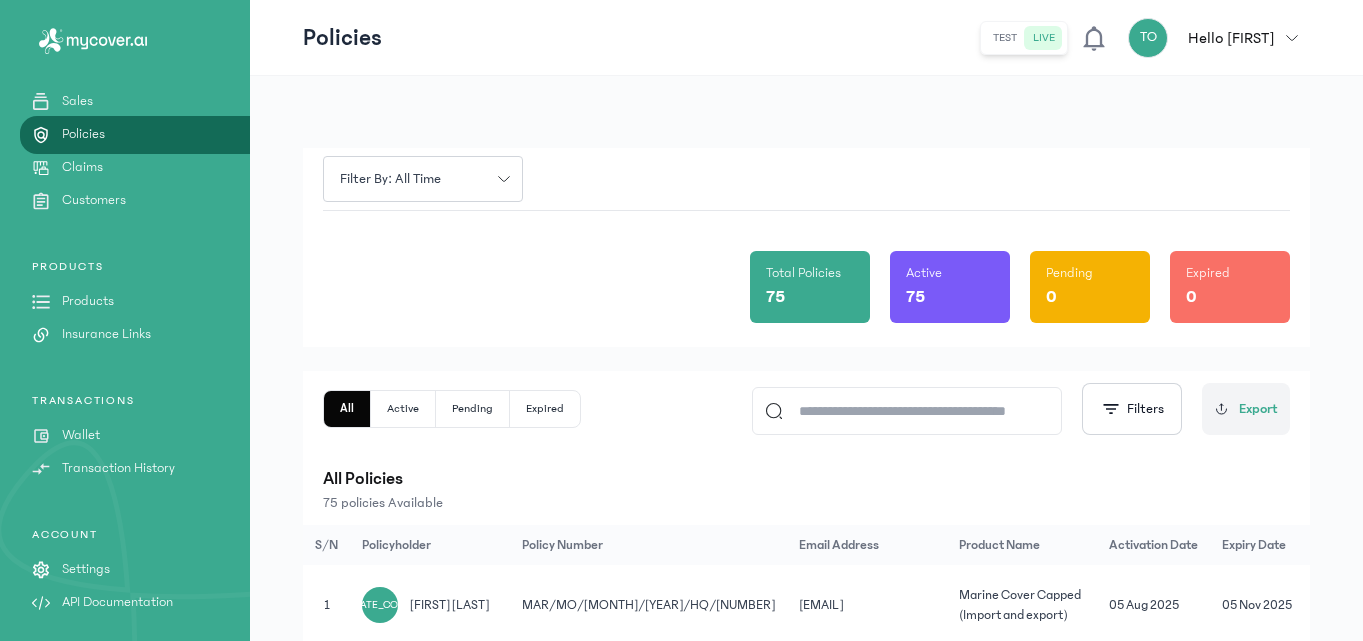 click on "Products" at bounding box center (88, 301) 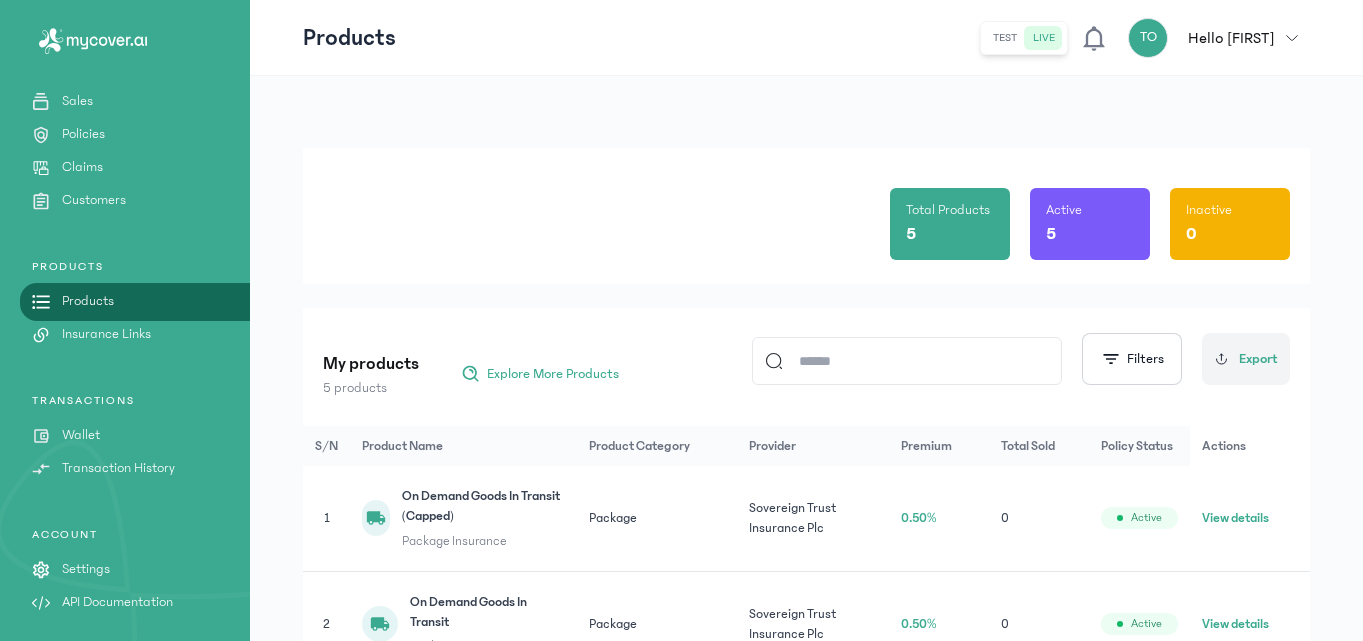 click on "Total Products 5 Active 5 Inactive 0" 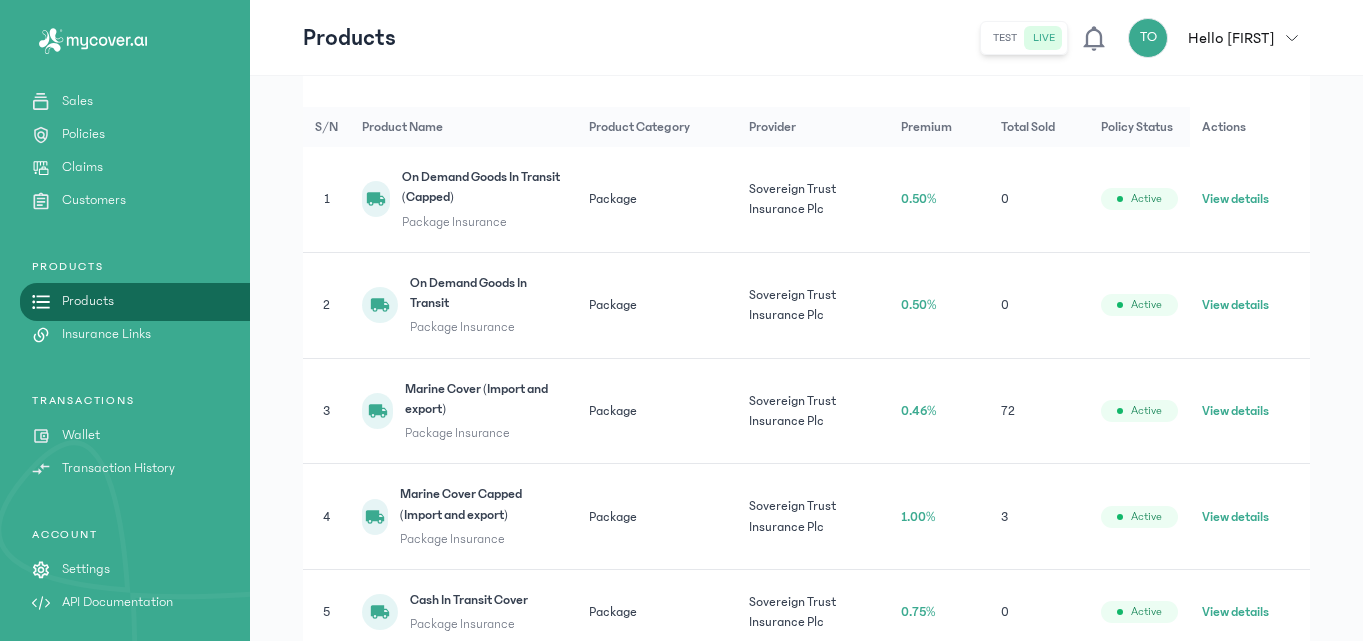 scroll, scrollTop: 320, scrollLeft: 0, axis: vertical 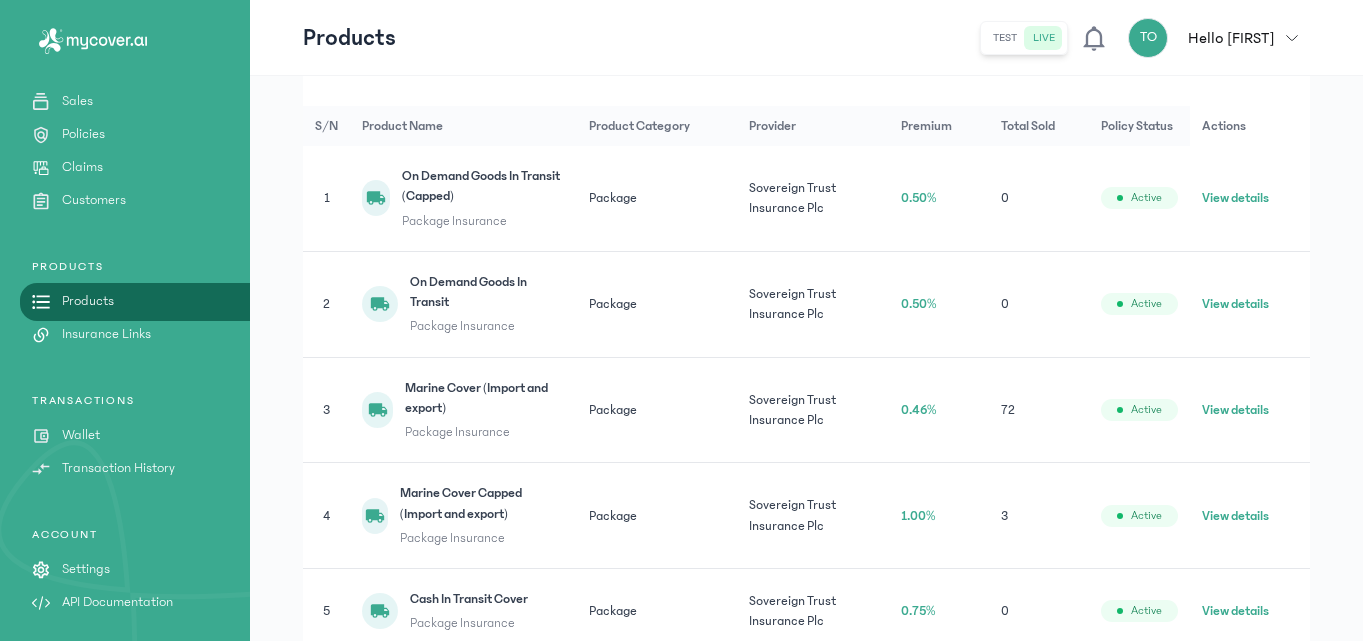 click on "View details" 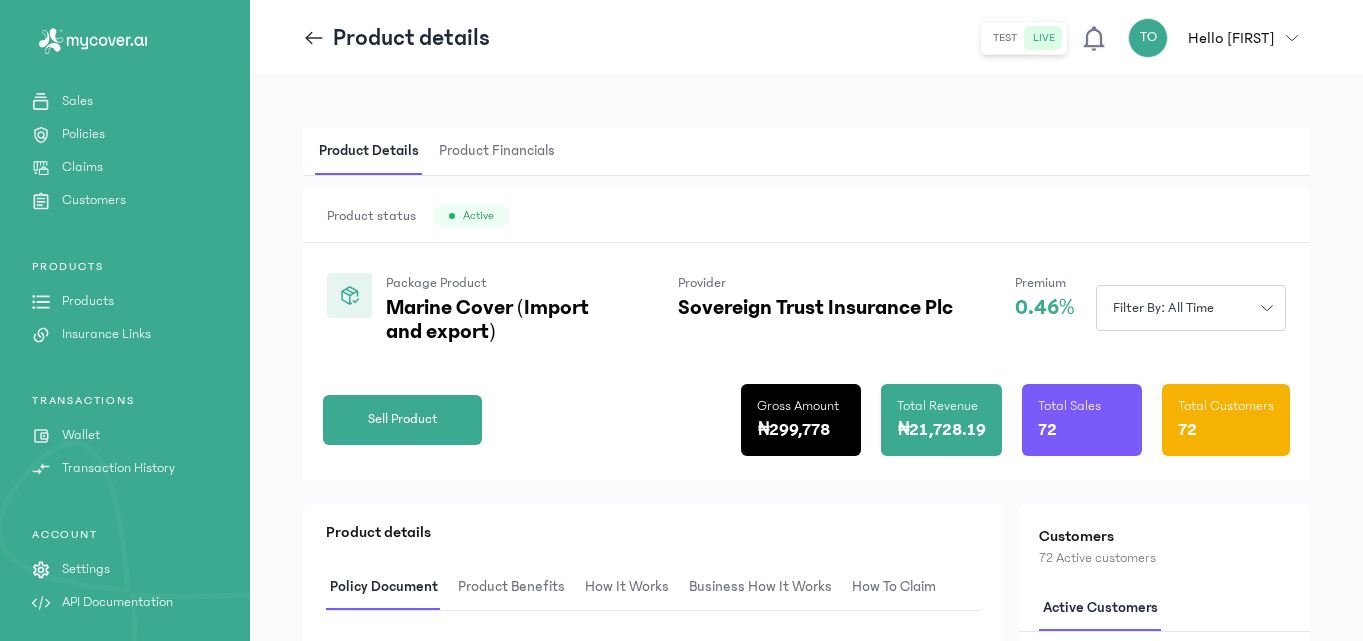 click on "Product Details Product Financials" at bounding box center [806, 152] 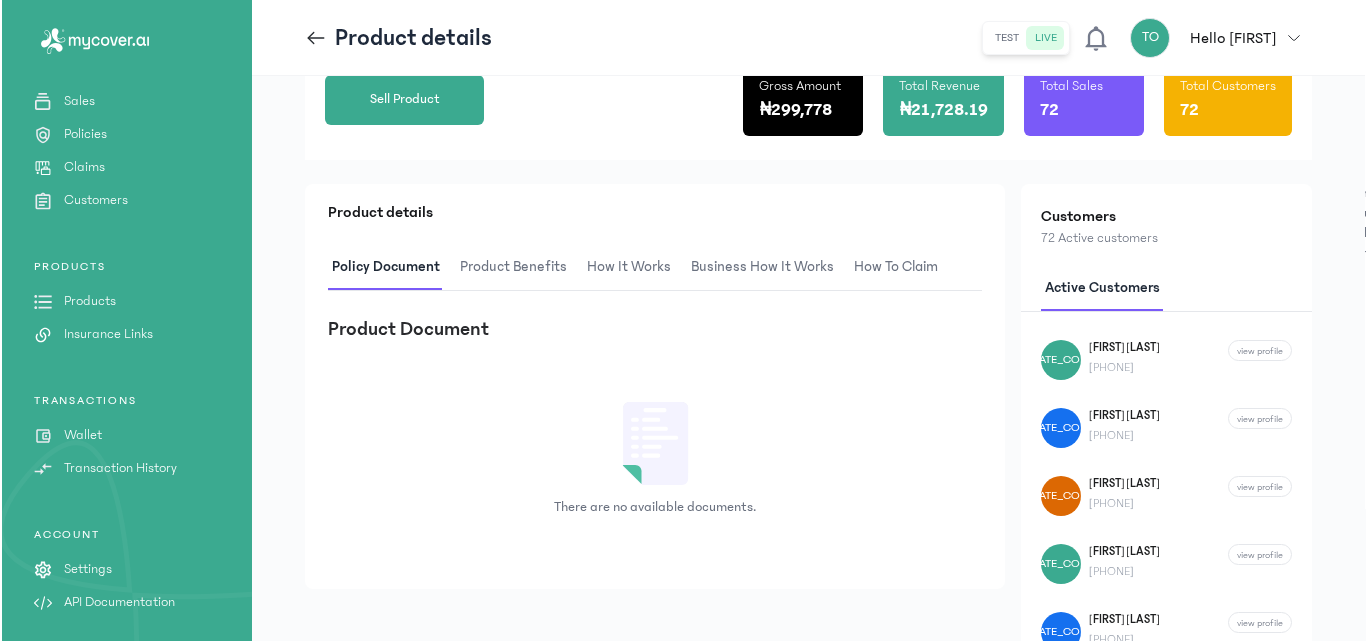 scroll, scrollTop: 280, scrollLeft: 0, axis: vertical 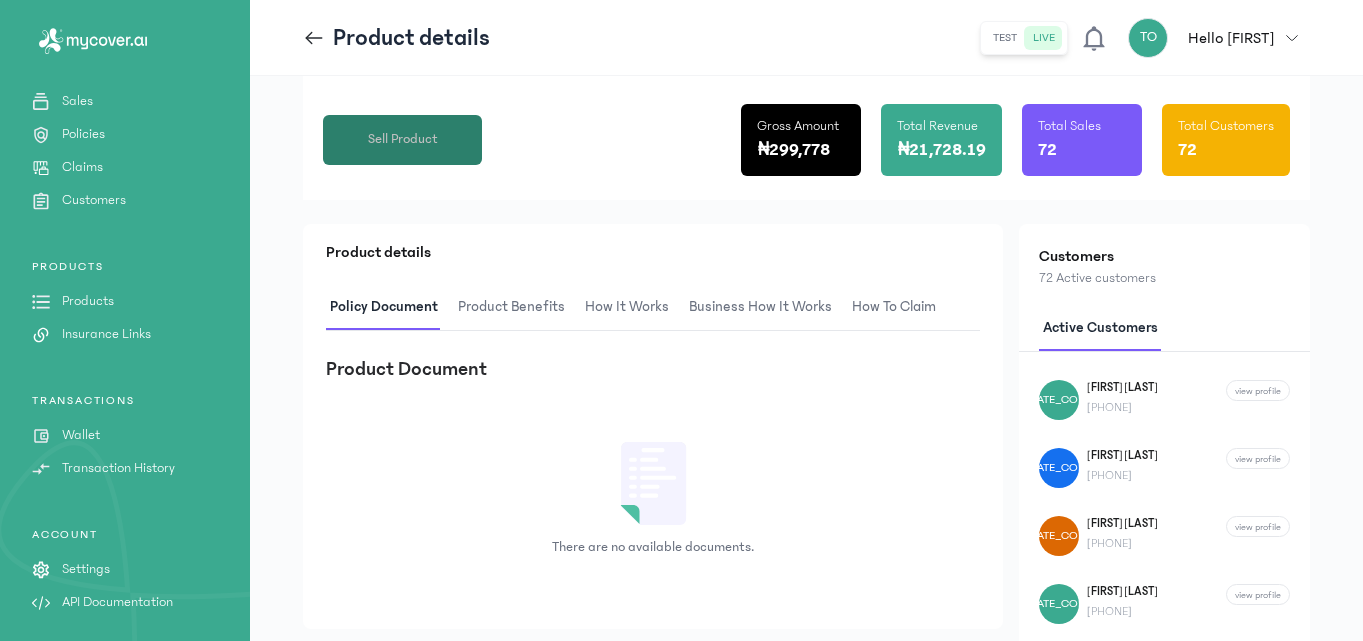 click on "Sell Product" 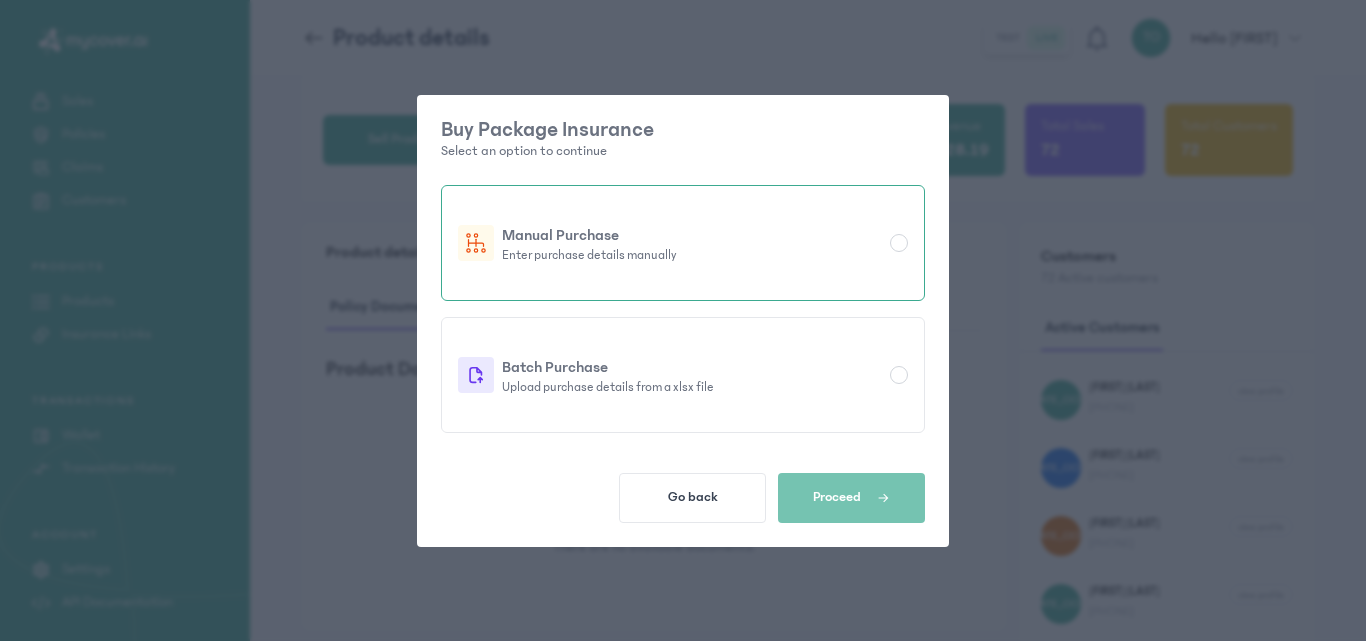 click at bounding box center (899, 243) 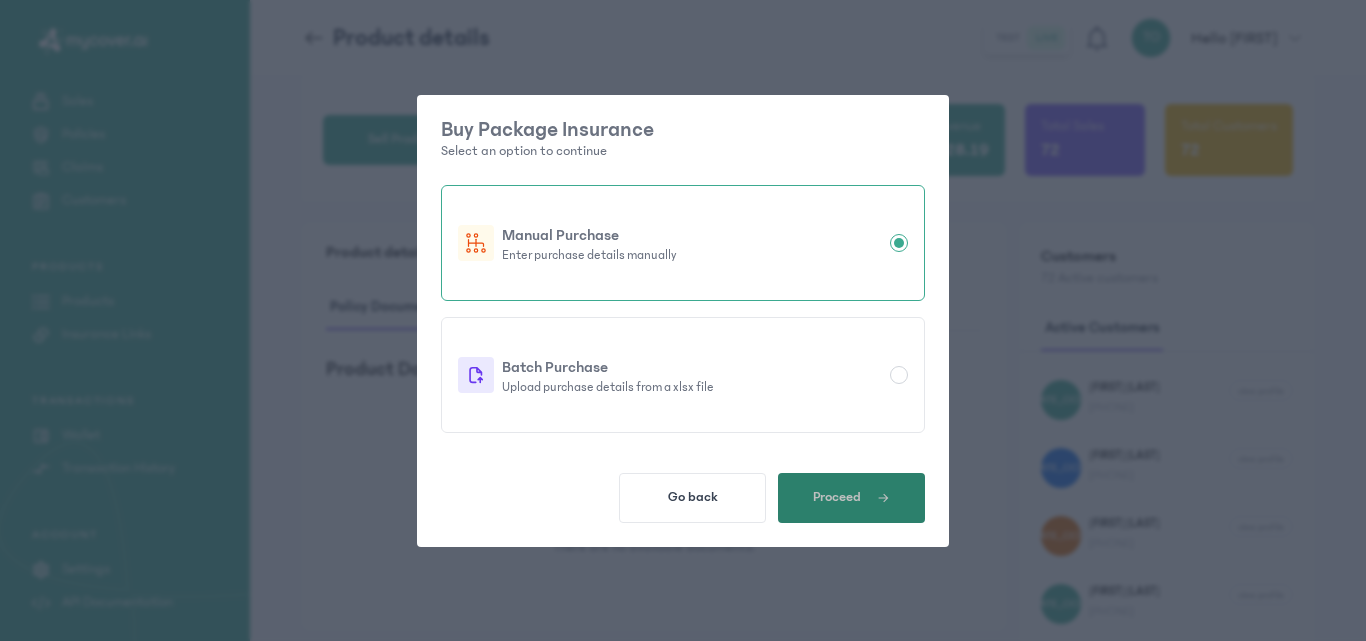 click at bounding box center (875, 498) 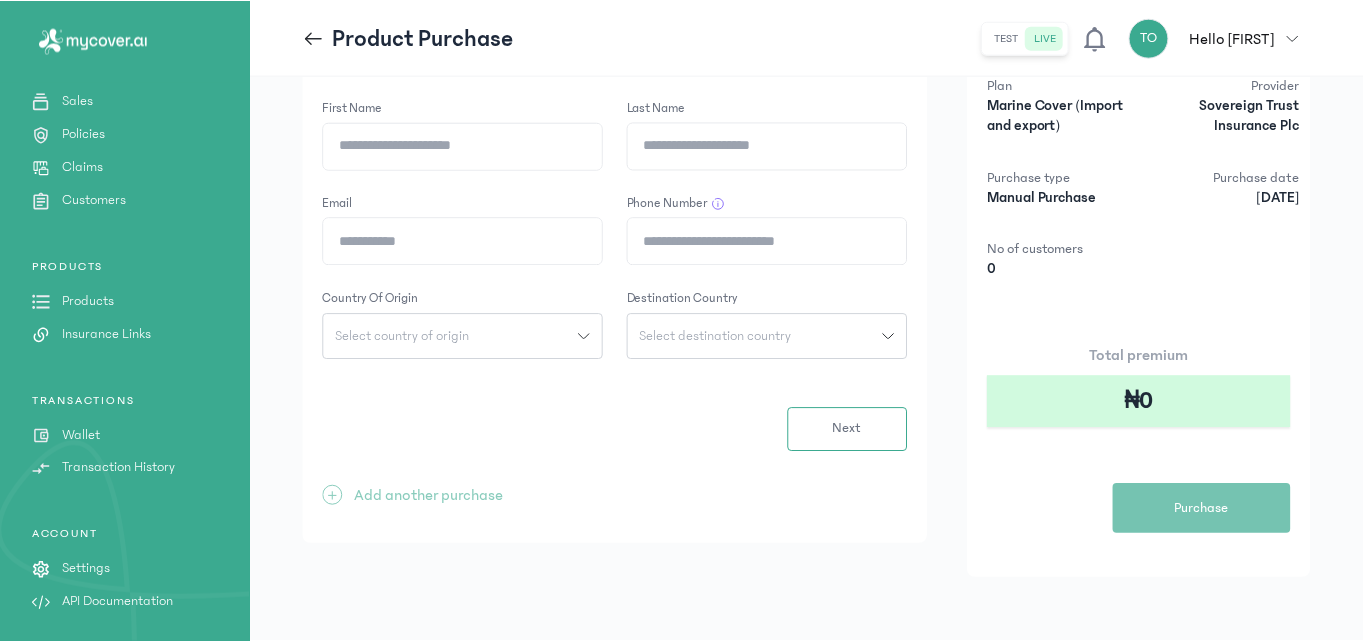 scroll, scrollTop: 0, scrollLeft: 0, axis: both 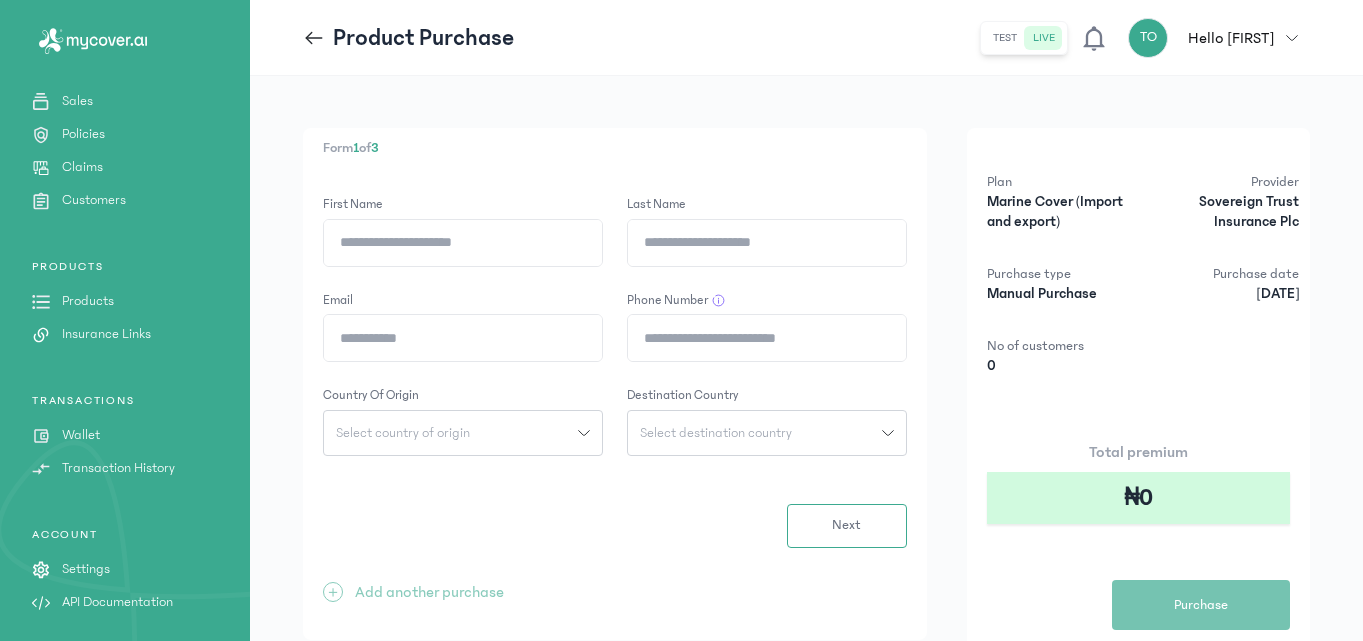 click on "First Name" 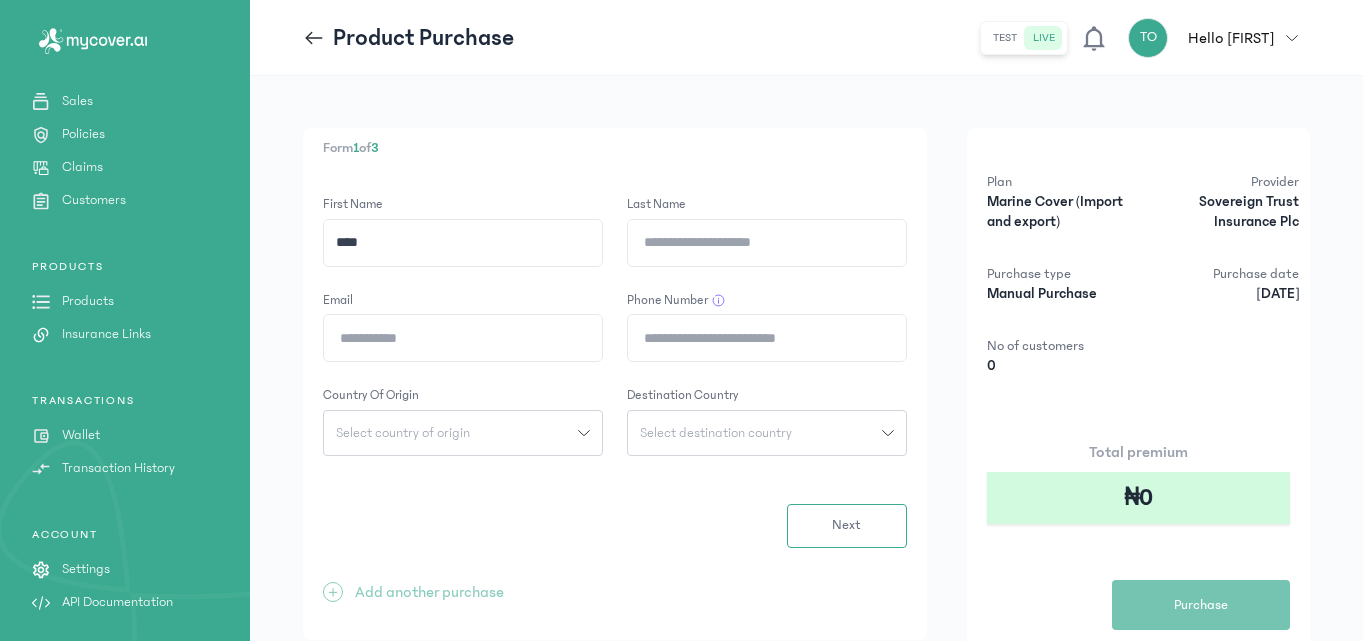 type on "****" 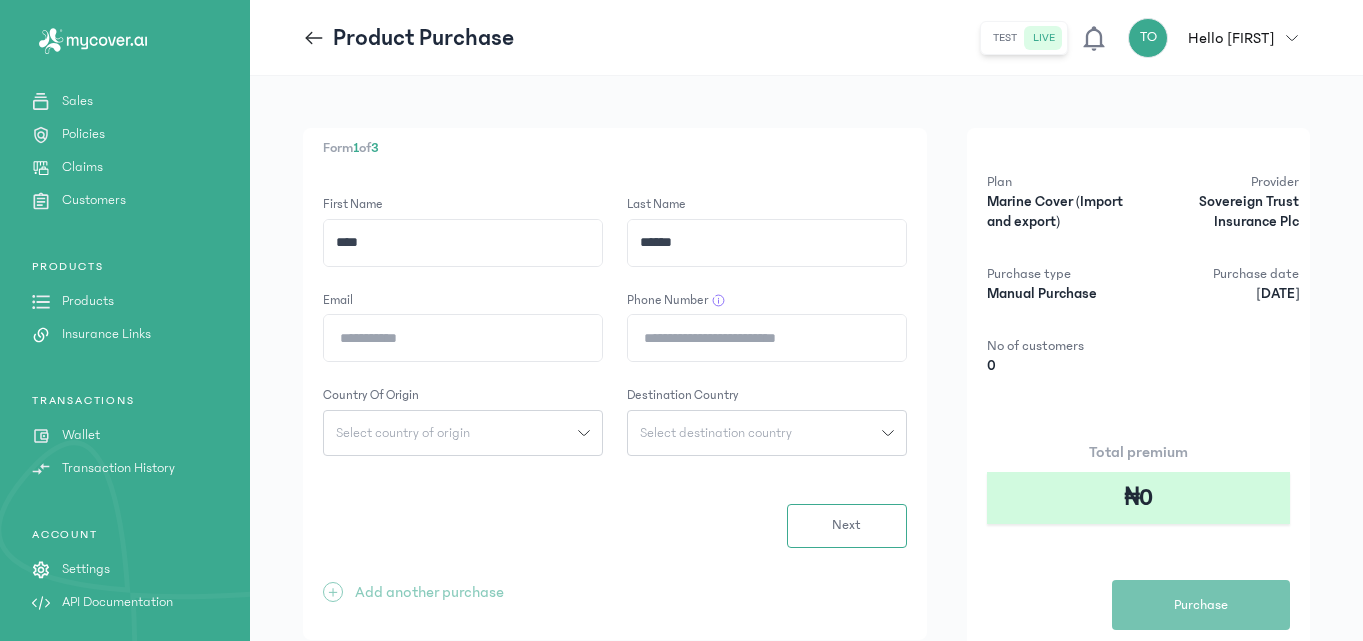 type on "******" 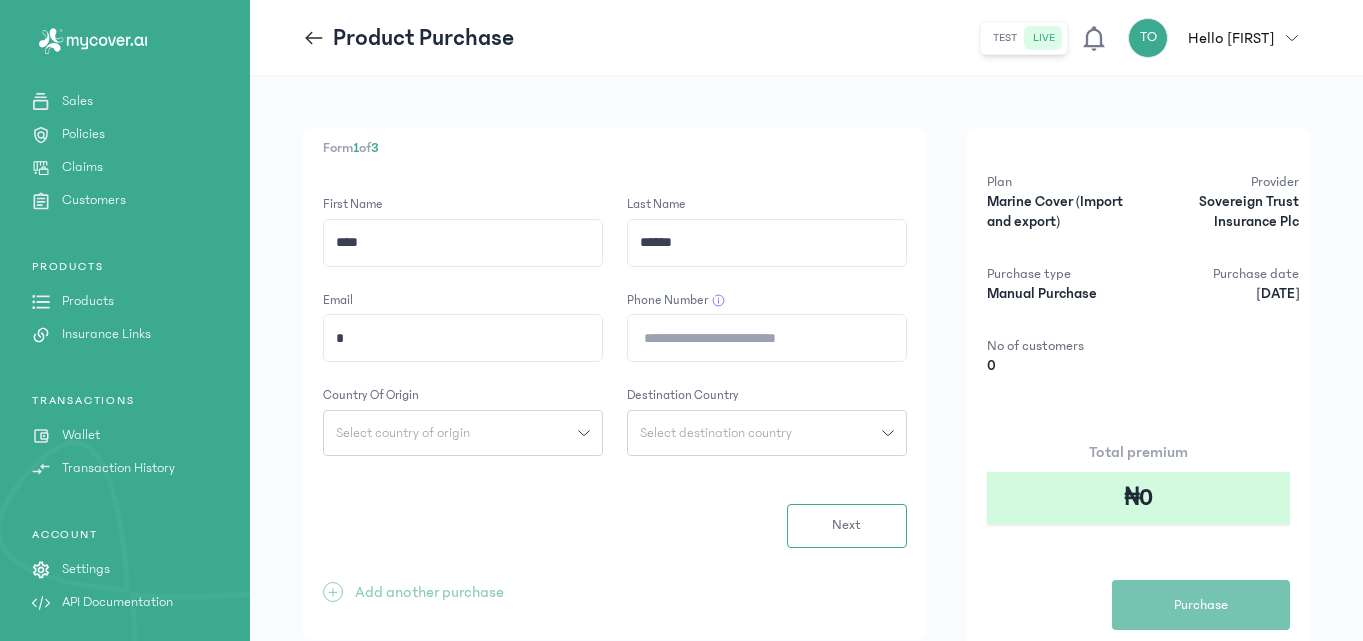 type on "**********" 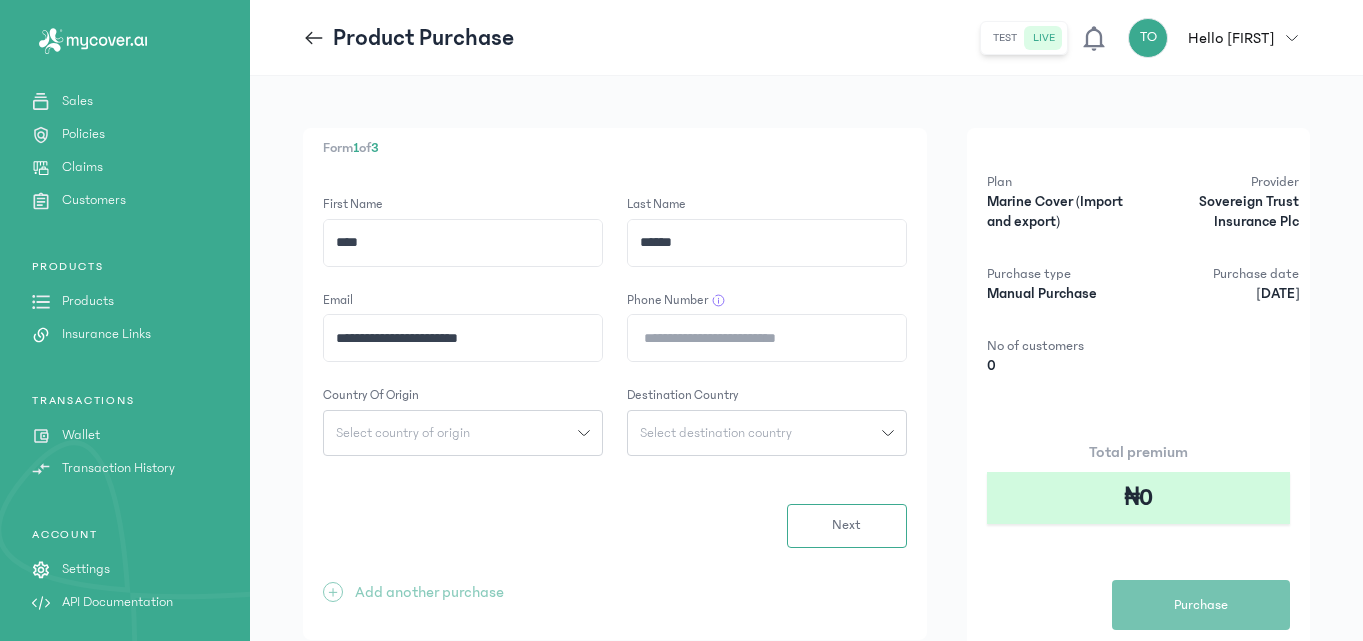click on "Phone Number" 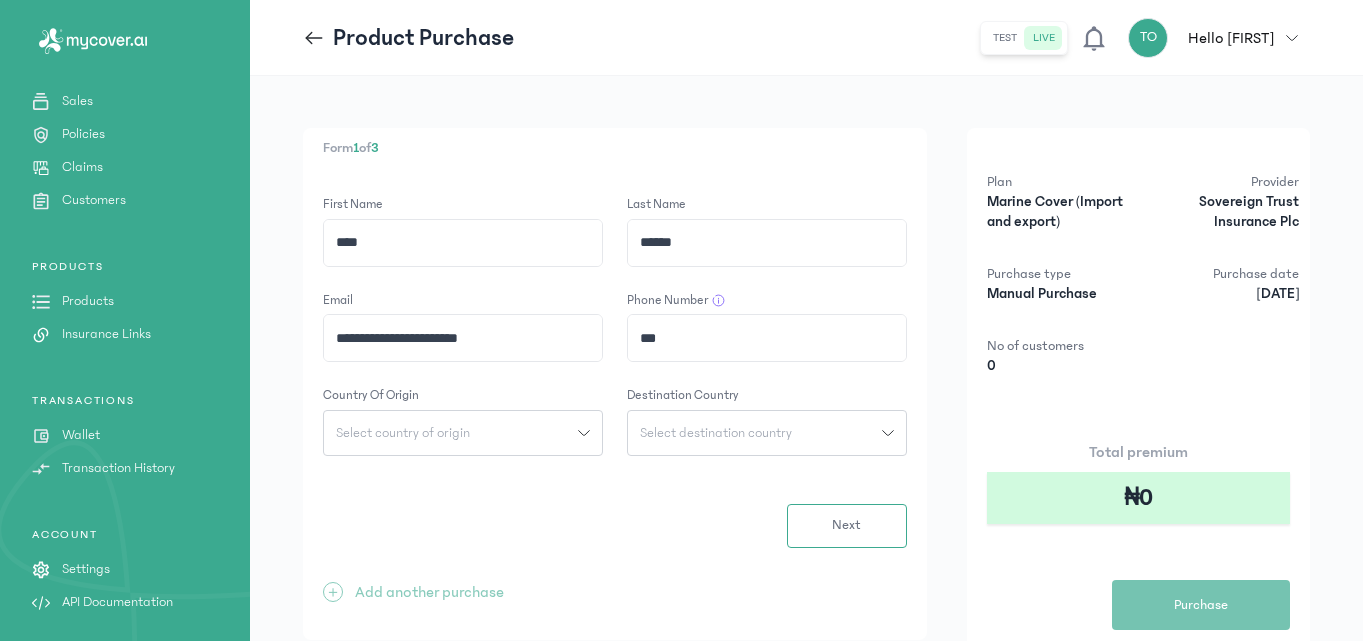 type on "**********" 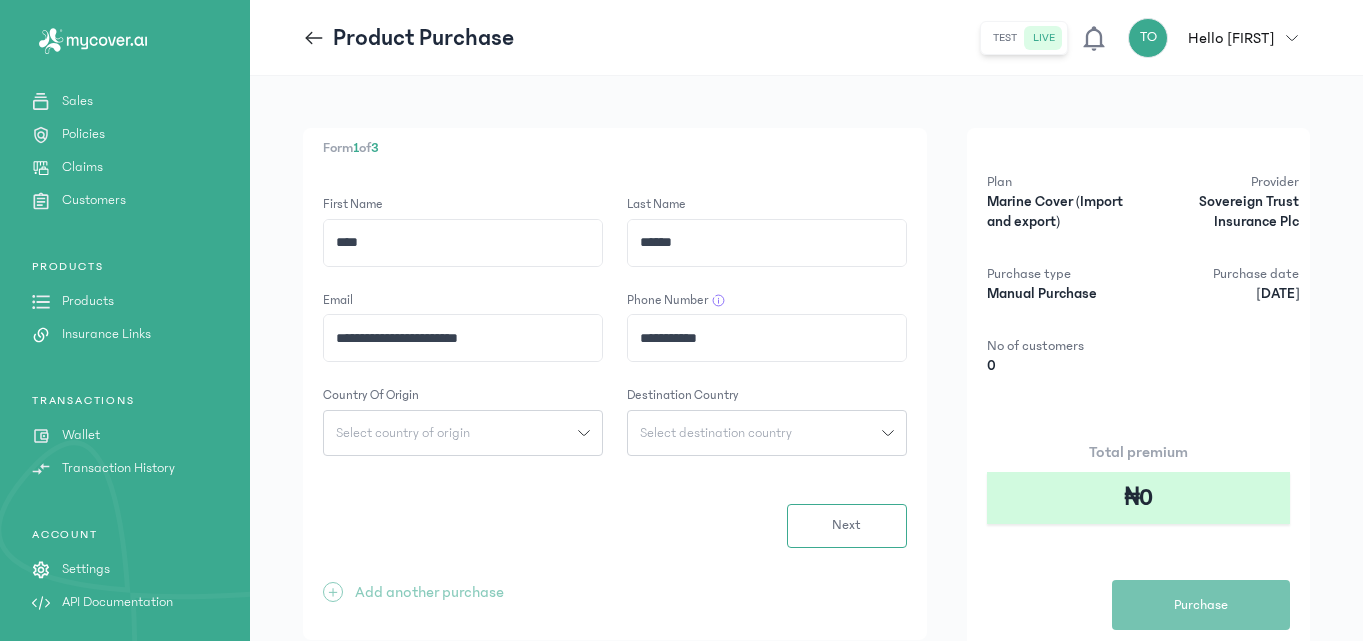 click on "Select country of origin" at bounding box center [403, 433] 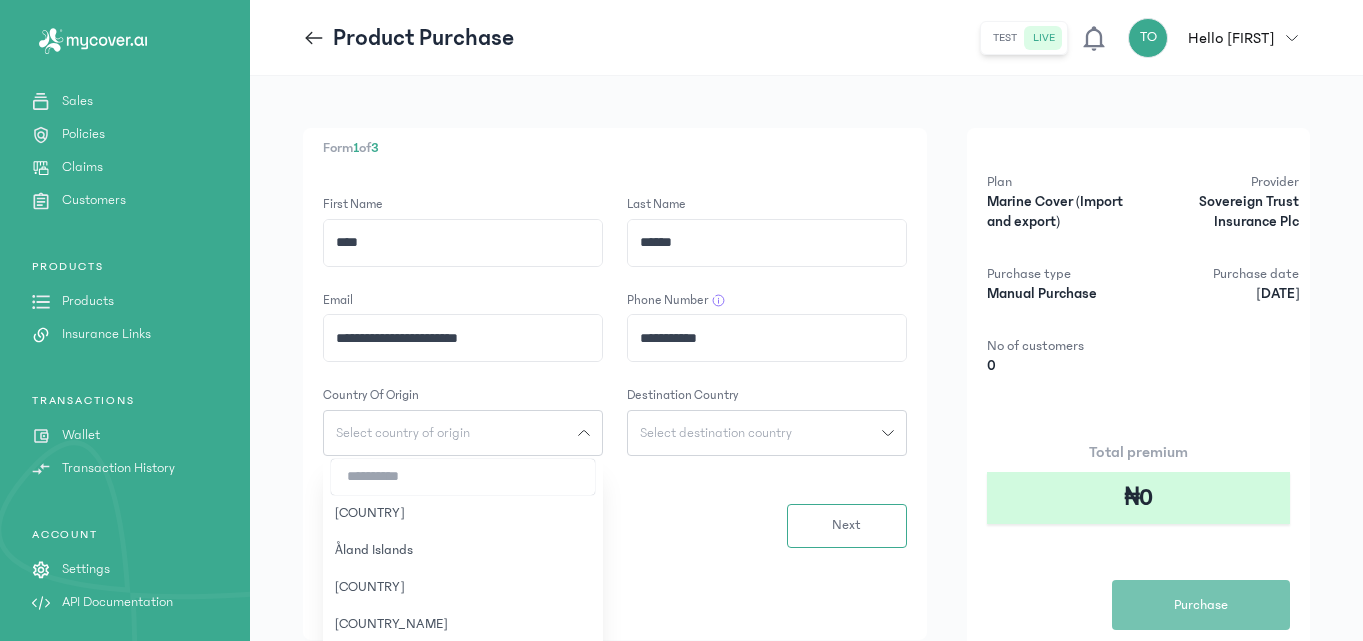 click at bounding box center (463, 477) 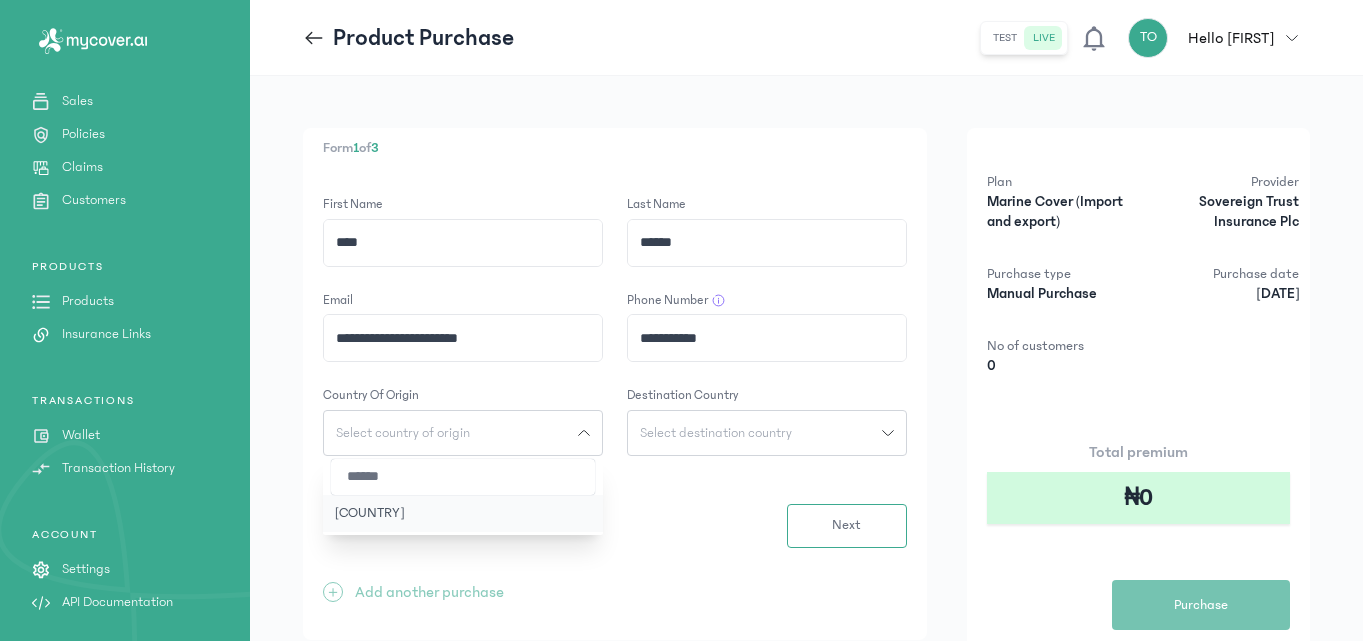 type on "******" 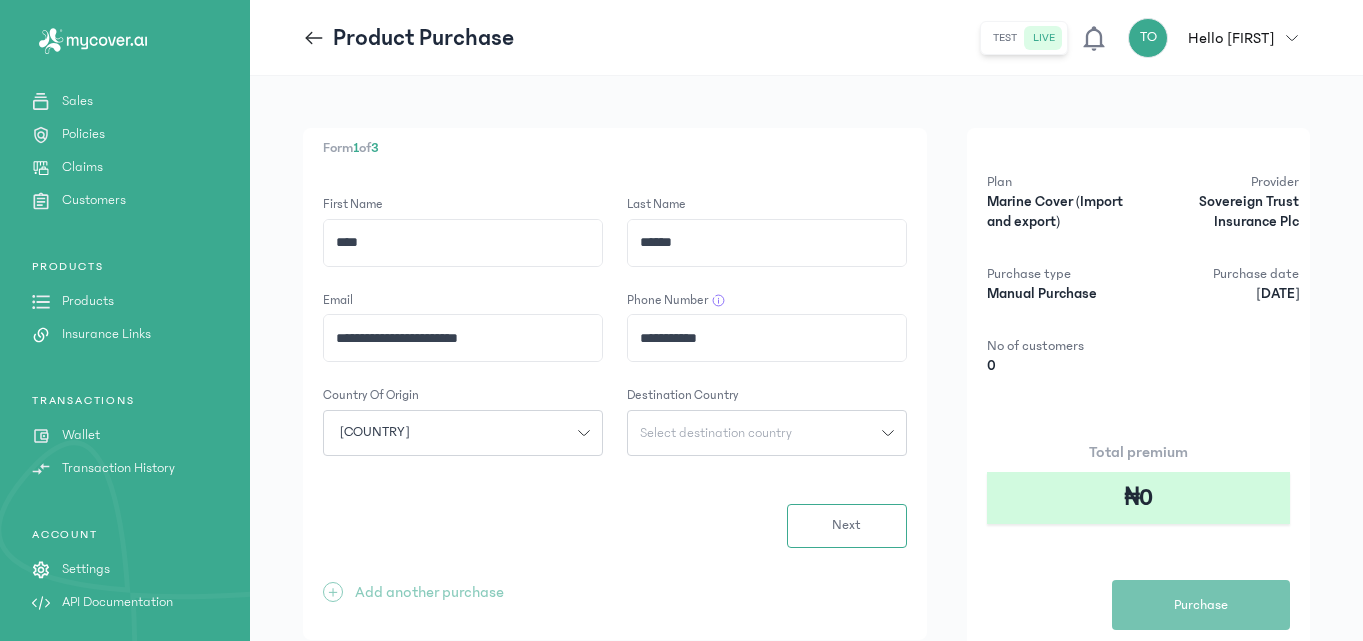 click on "Select destination country" 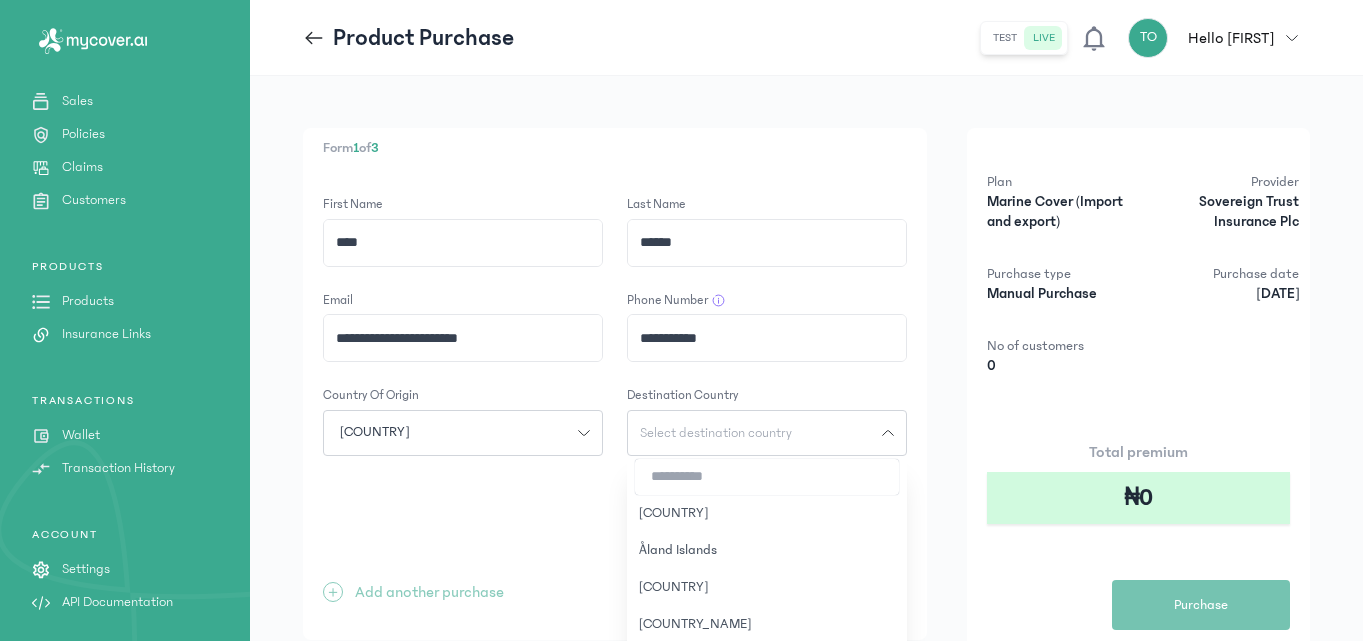 click at bounding box center [767, 477] 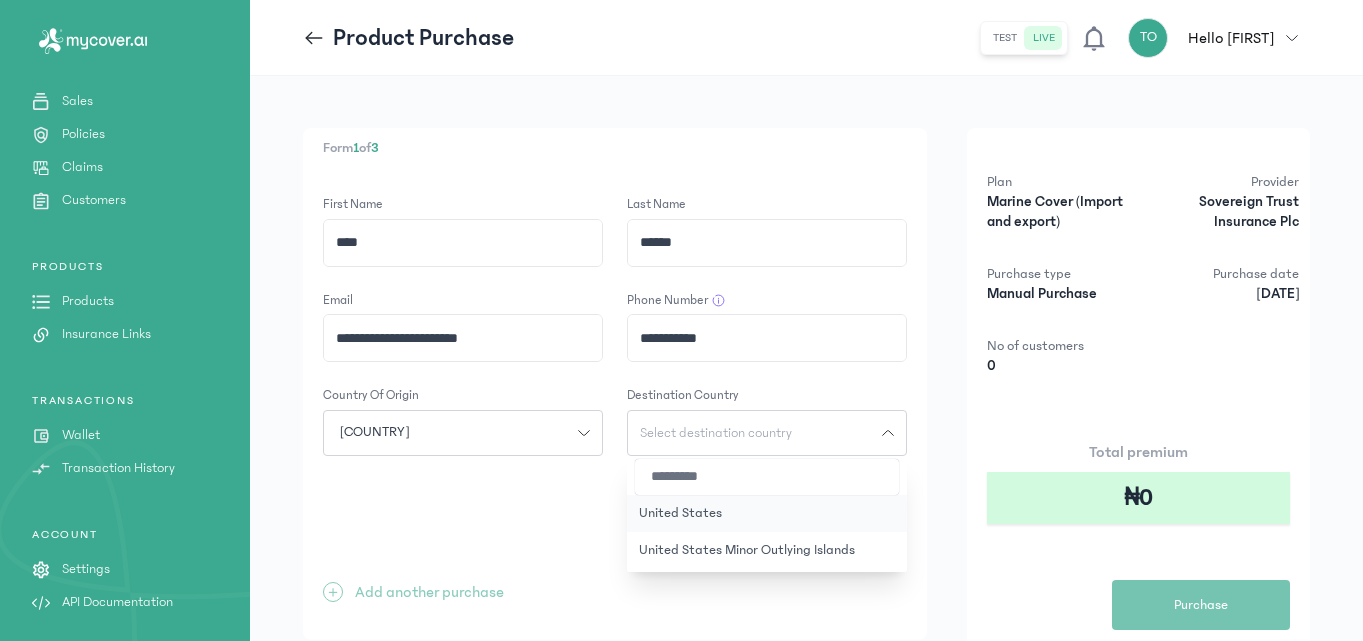 type on "*********" 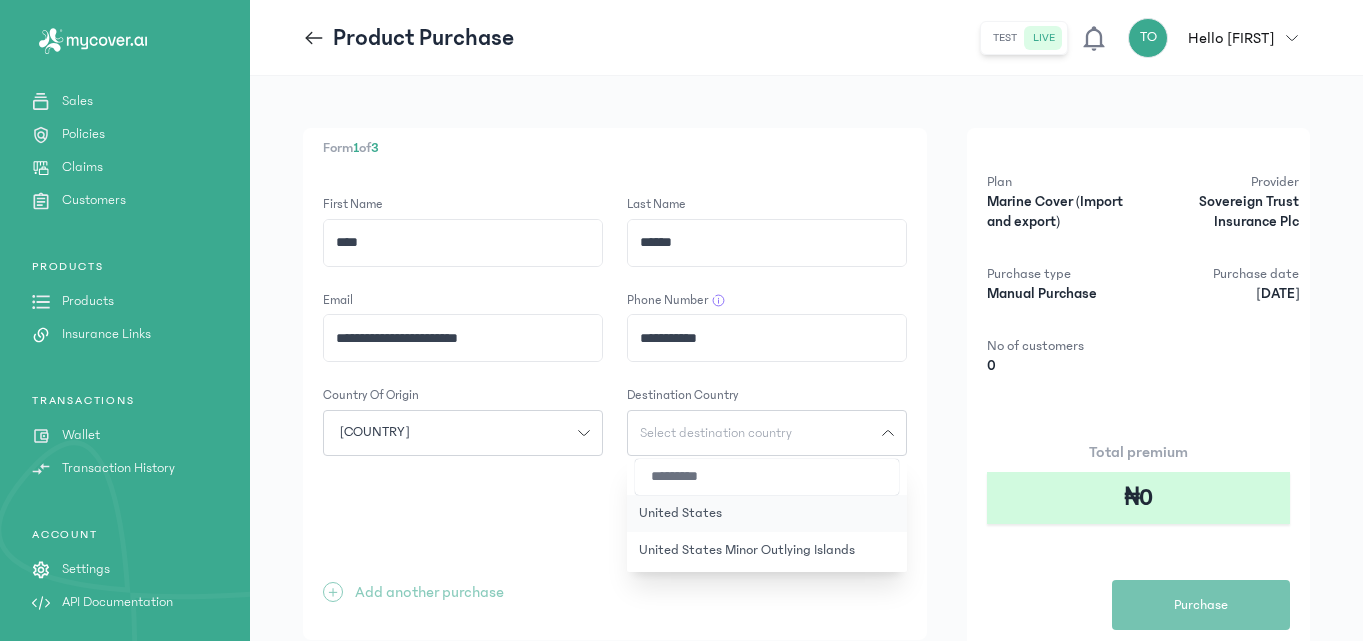 click on "United States" 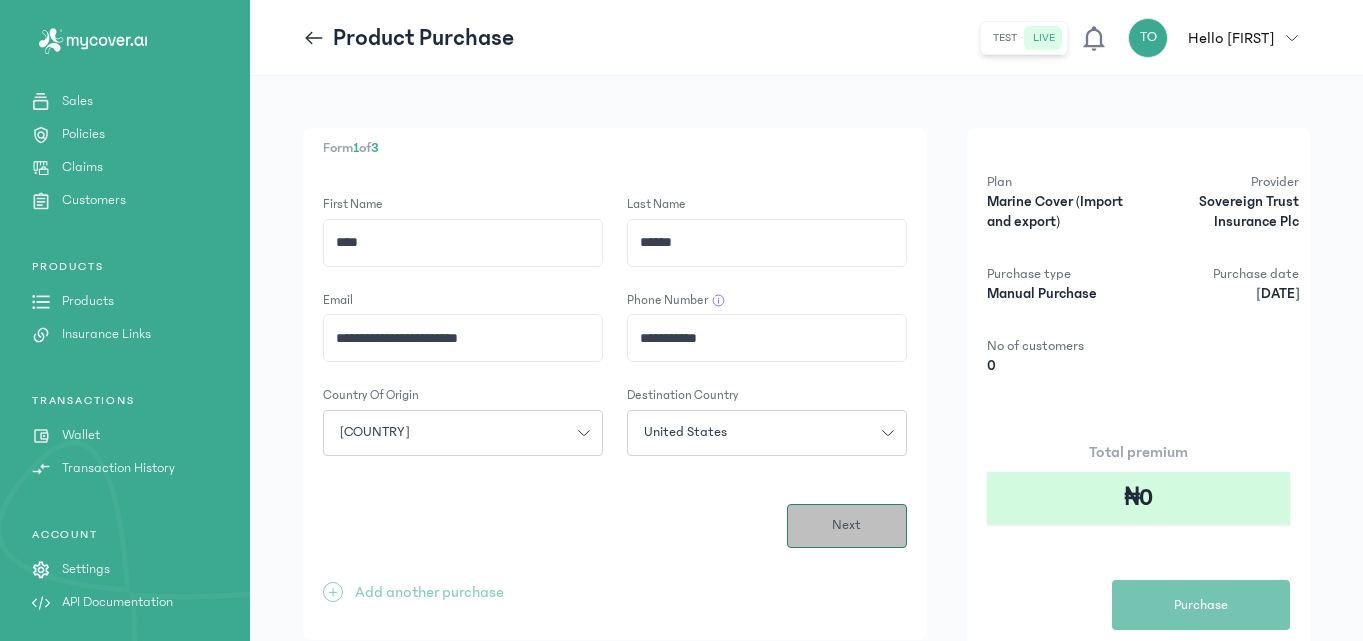 click on "Next" at bounding box center (847, 526) 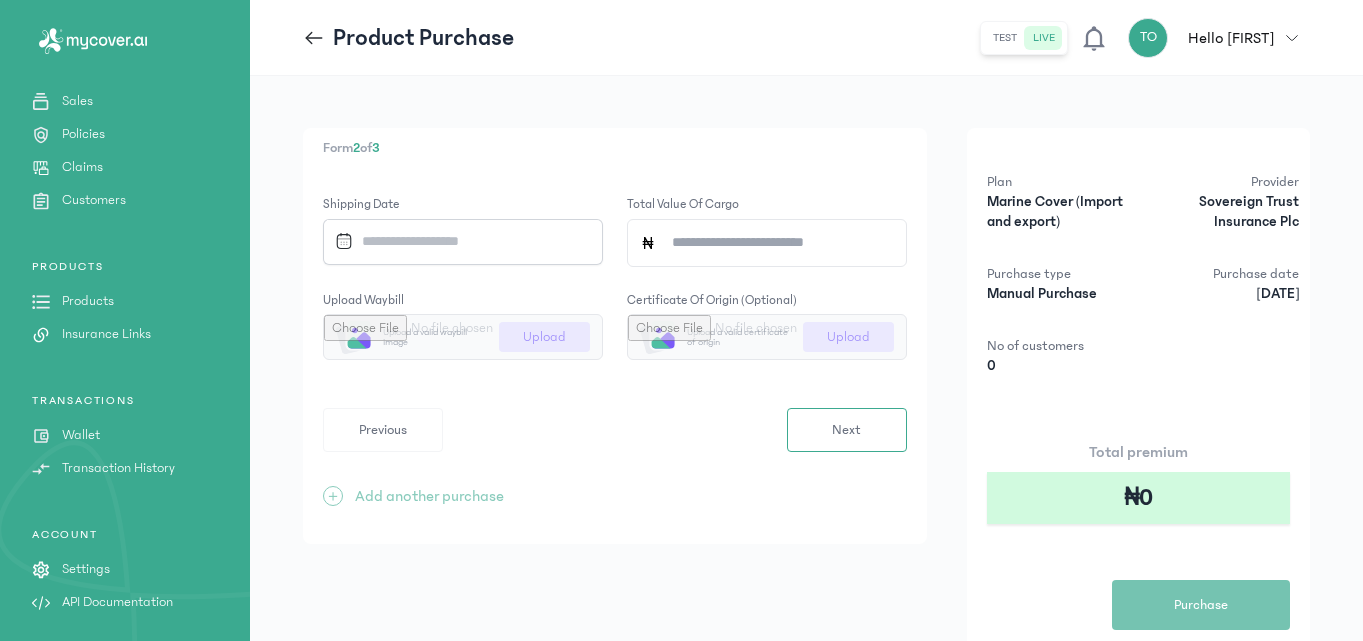 click at bounding box center (456, 241) 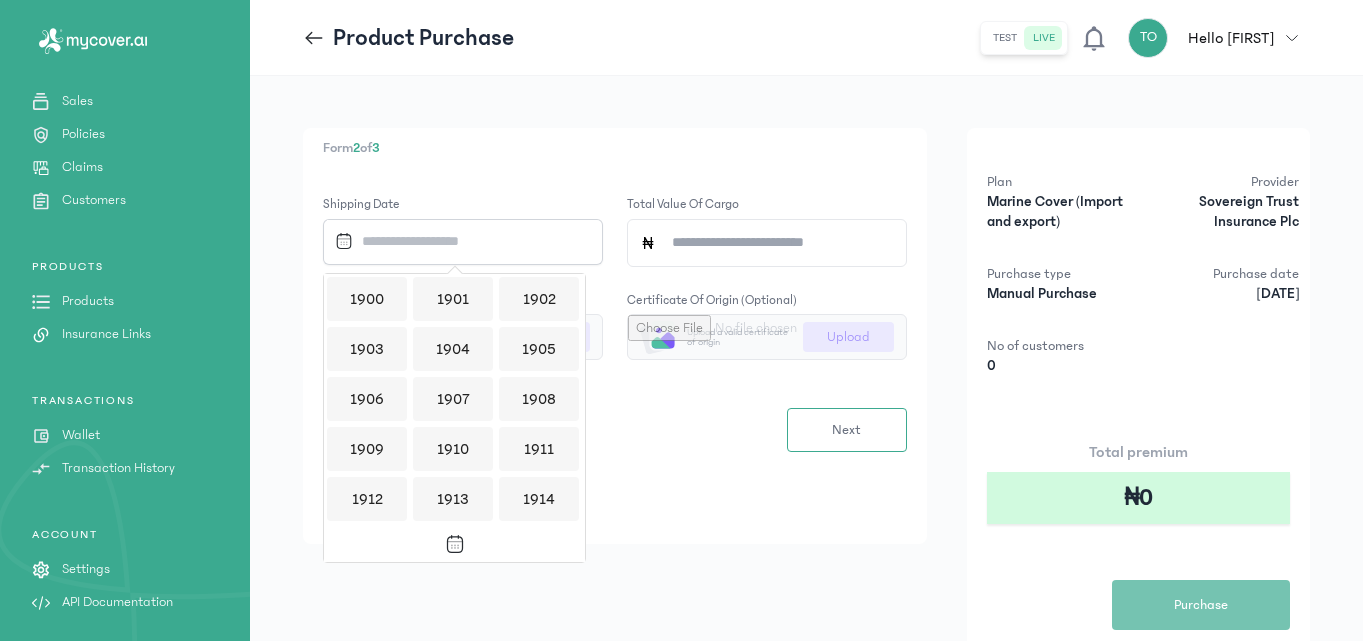 scroll, scrollTop: 1939, scrollLeft: 0, axis: vertical 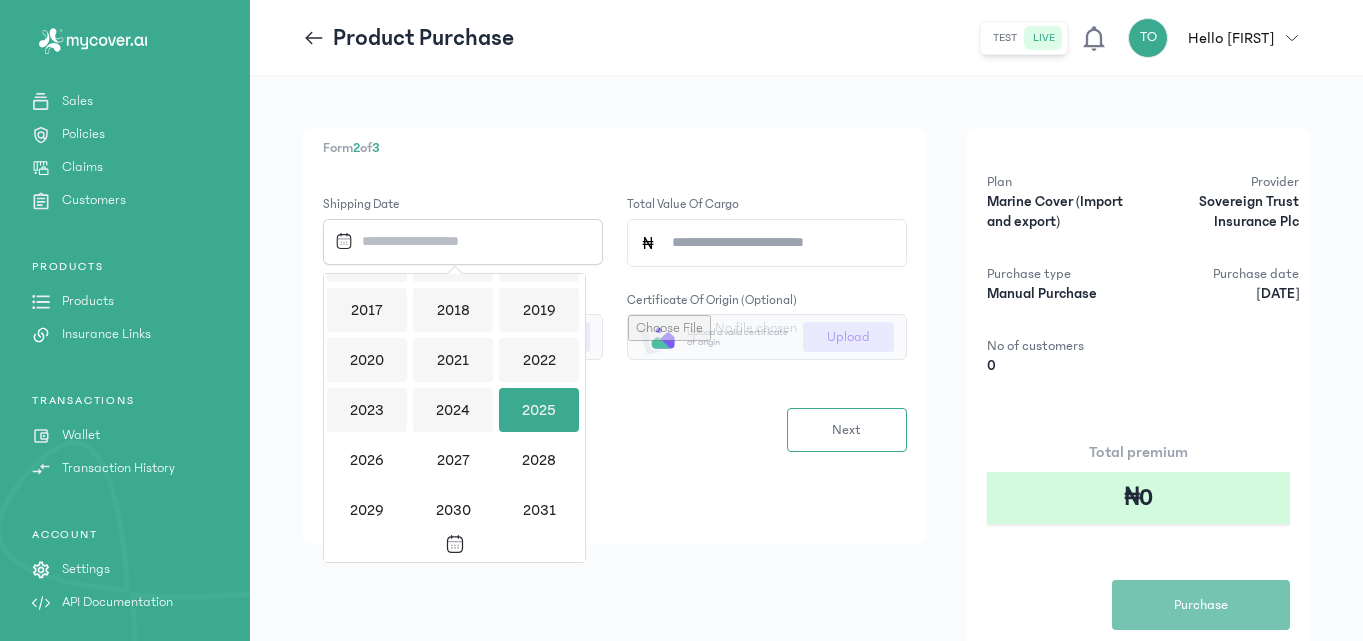 click on "2025" at bounding box center (539, 410) 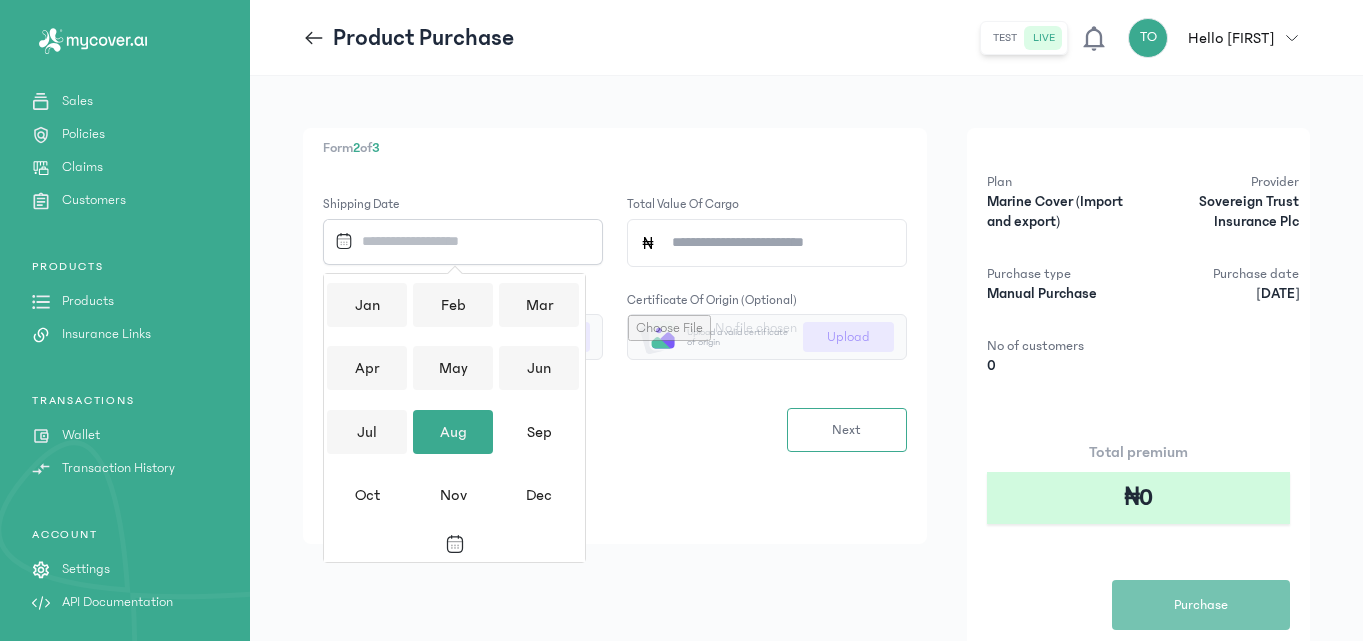 click on "Aug" at bounding box center (453, 432) 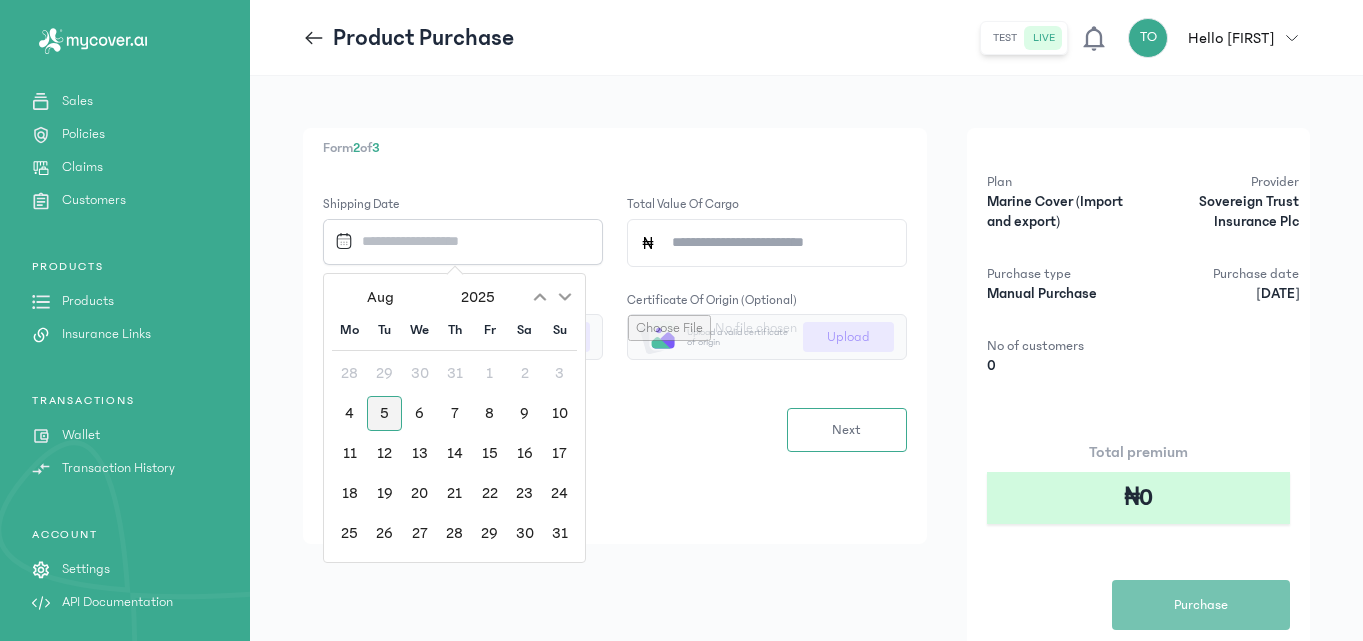 click on "5" at bounding box center [384, 413] 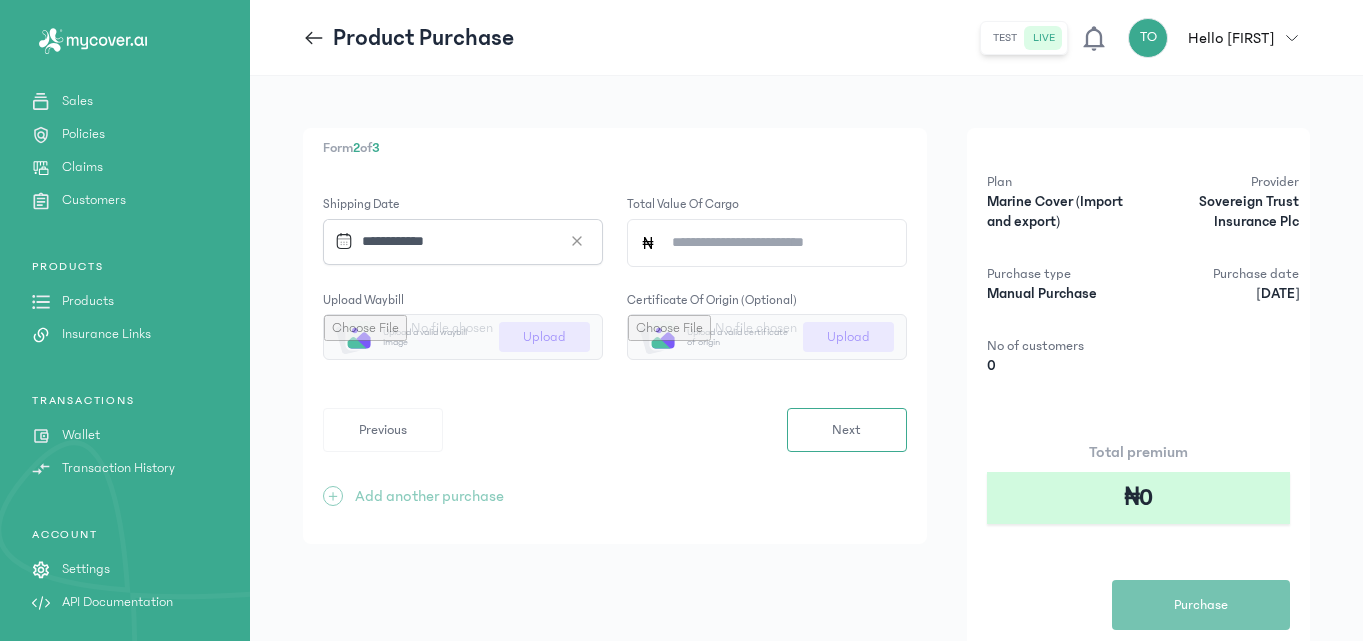 click on "Total value of cargo" 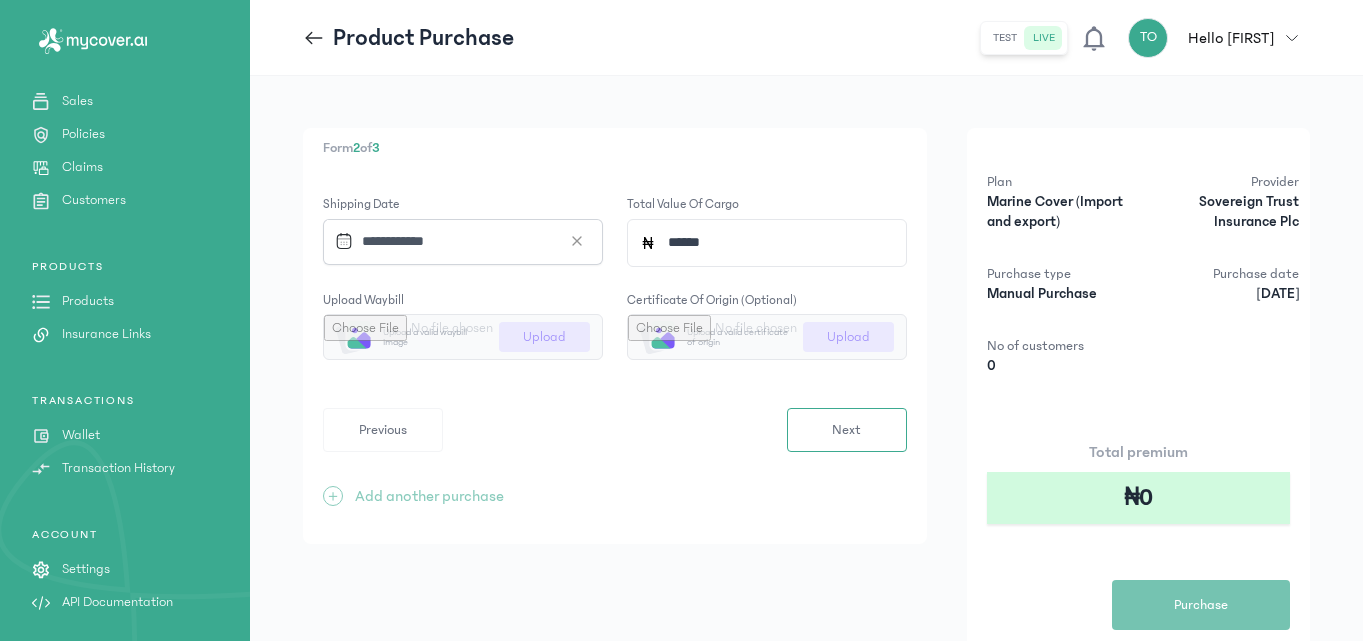 type on "*******" 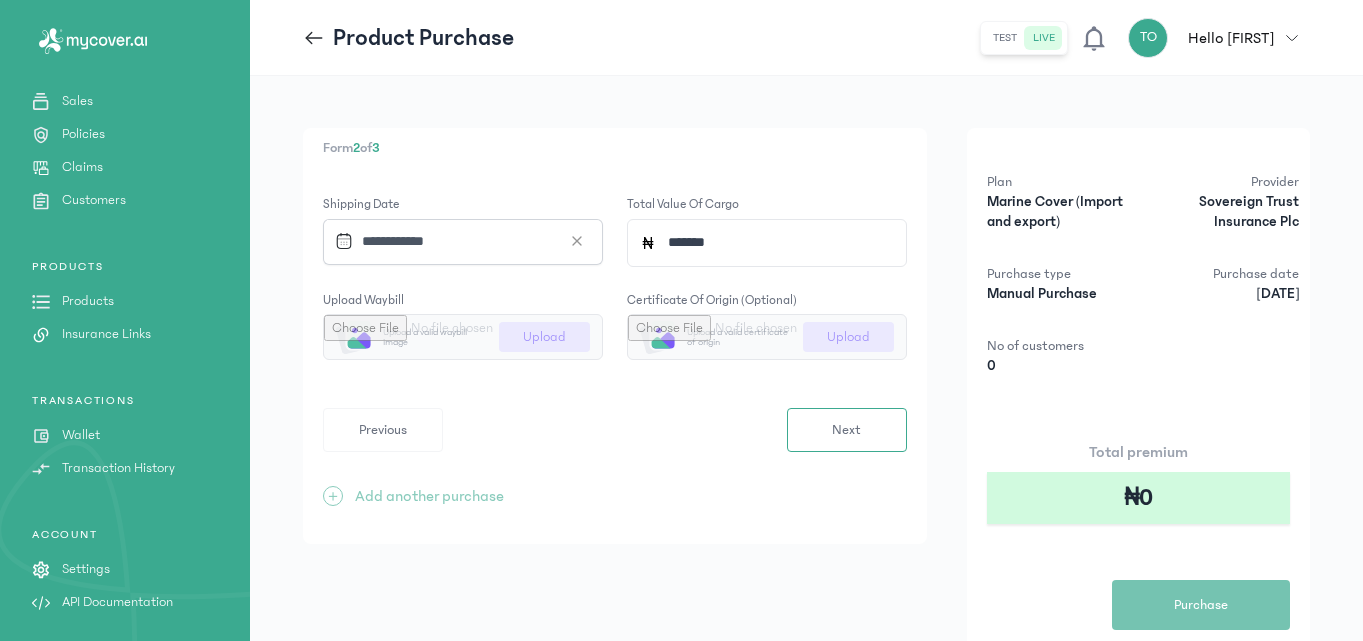 click on "Upload a valid waybill image Upload" at bounding box center (463, 337) 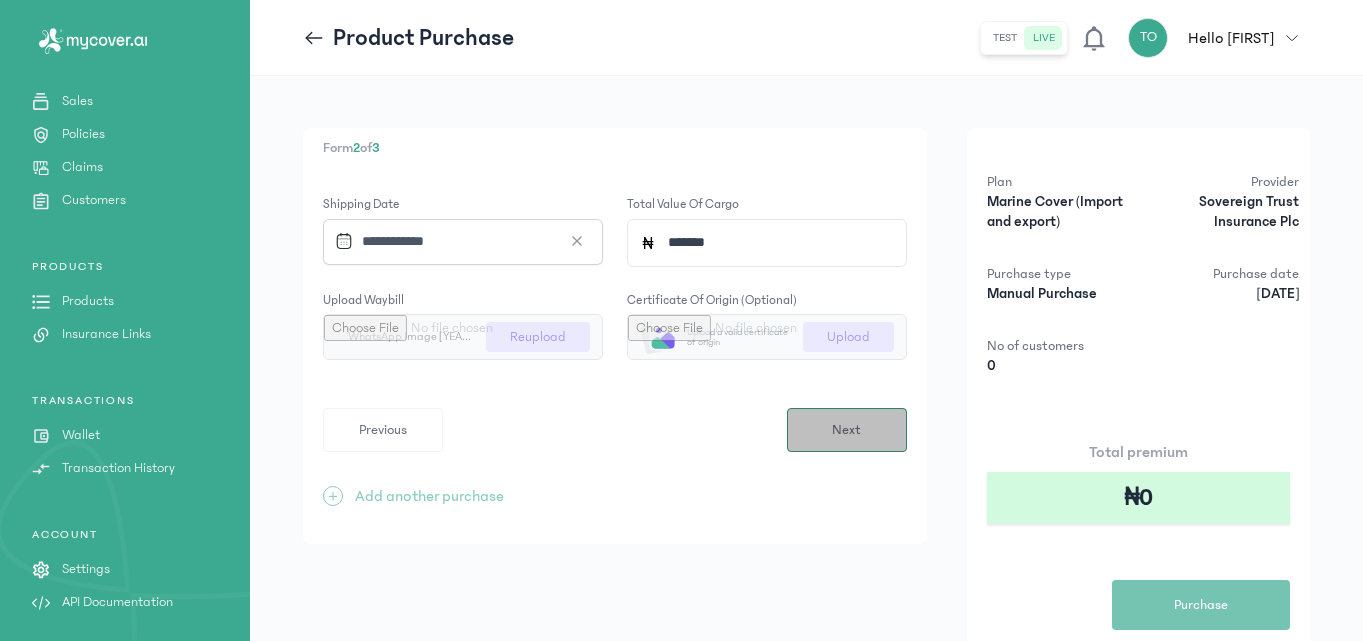 click on "Next" at bounding box center (846, 430) 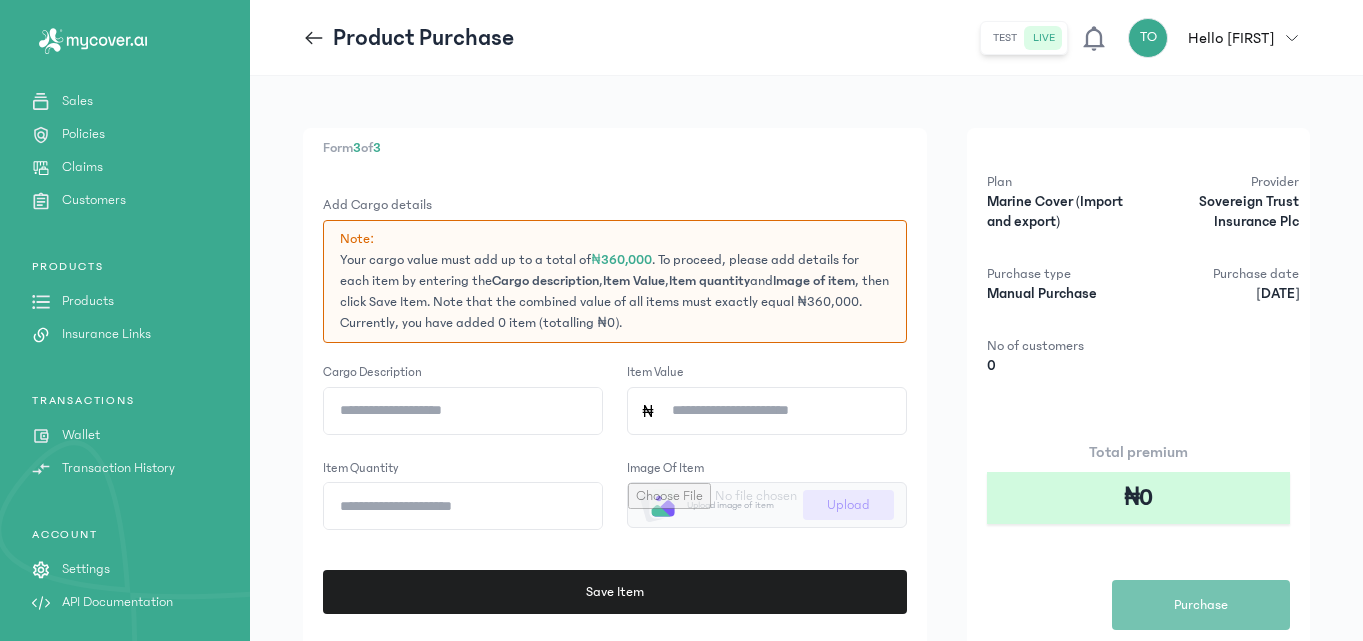 click on "Form  3  of  3 Add Cargo details Note:  Your cargo value must add up to a total of  ₦360,000 . To proceed, please add details for each item by entering the  Cargo description ,  Item Value ,  Item quantity  and  Image of item , then click Save Item. Note that the combined value of all items must exactly equal ₦360,000. Currently, you have added 0 item (totalling ₦0).  Cargo description Item Value Item quantity Image of item
Upload image of item Upload  Save Item   Previous  Save  +  Add another purchase" at bounding box center (615, 463) 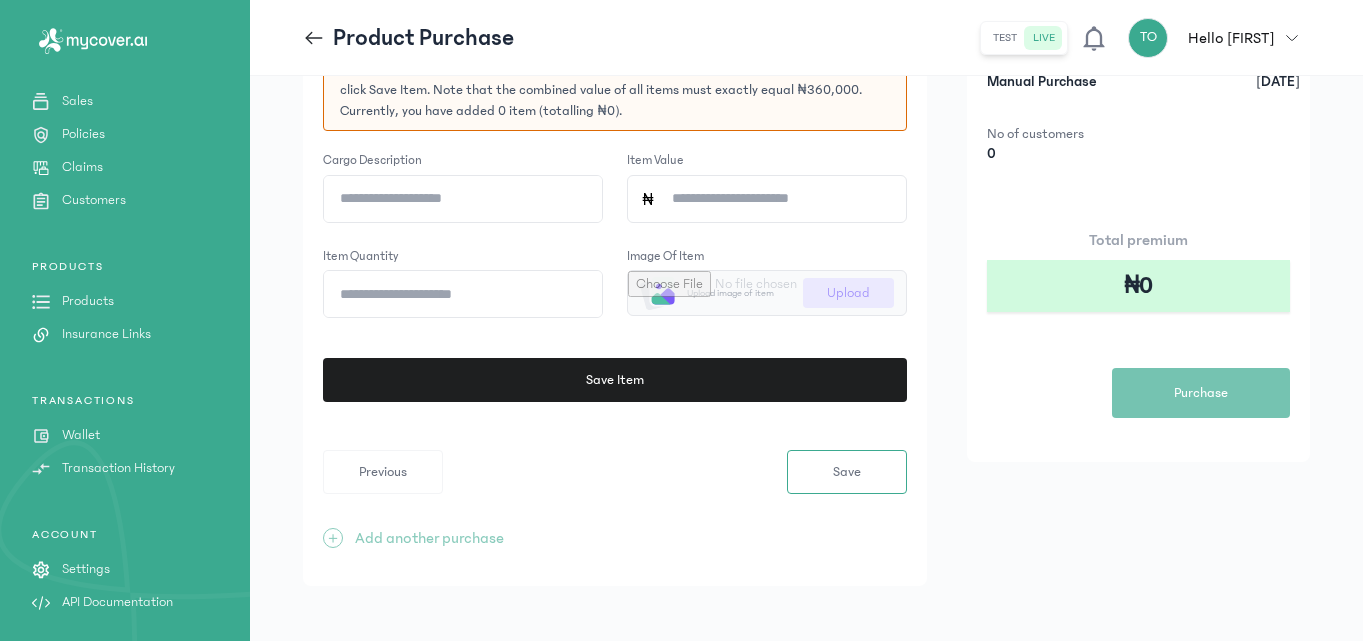 scroll, scrollTop: 221, scrollLeft: 0, axis: vertical 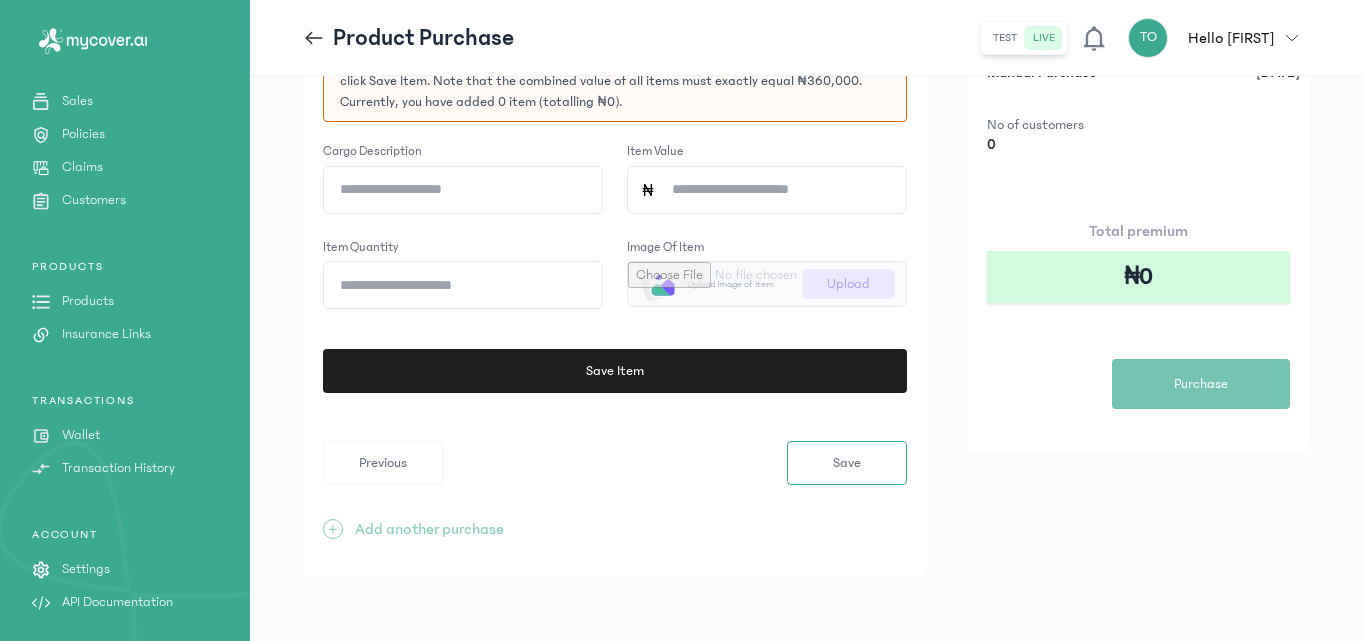 click on "Cargo description" 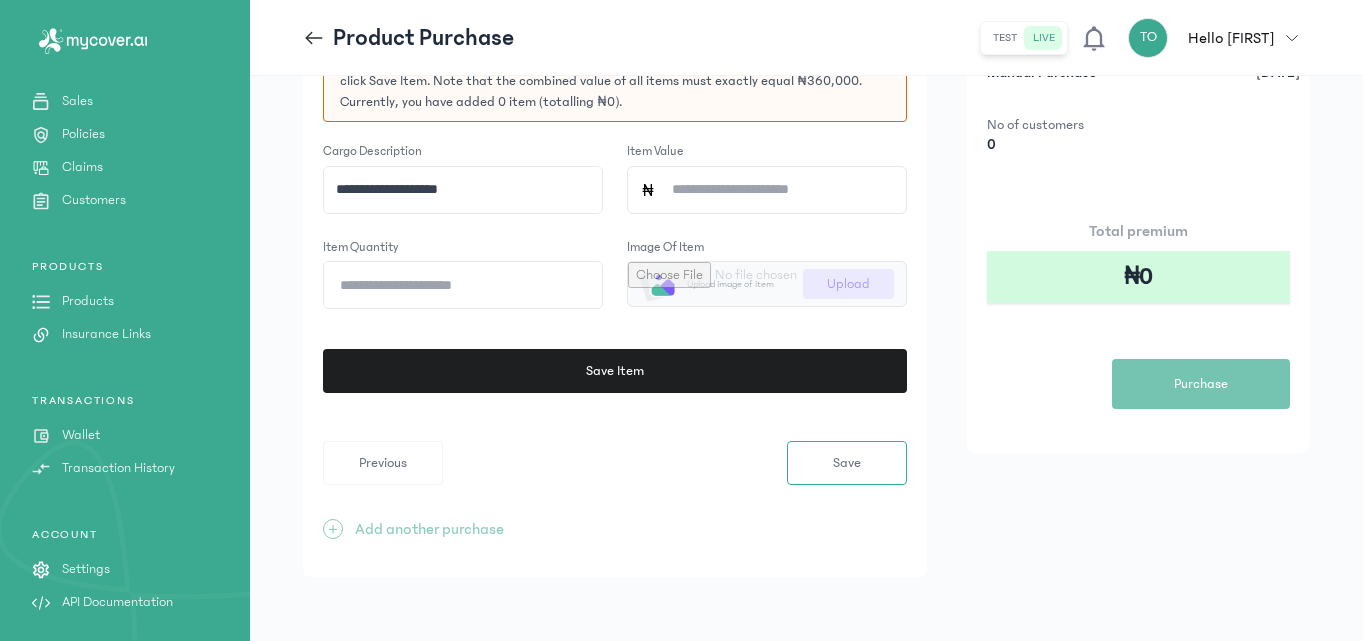 type on "**********" 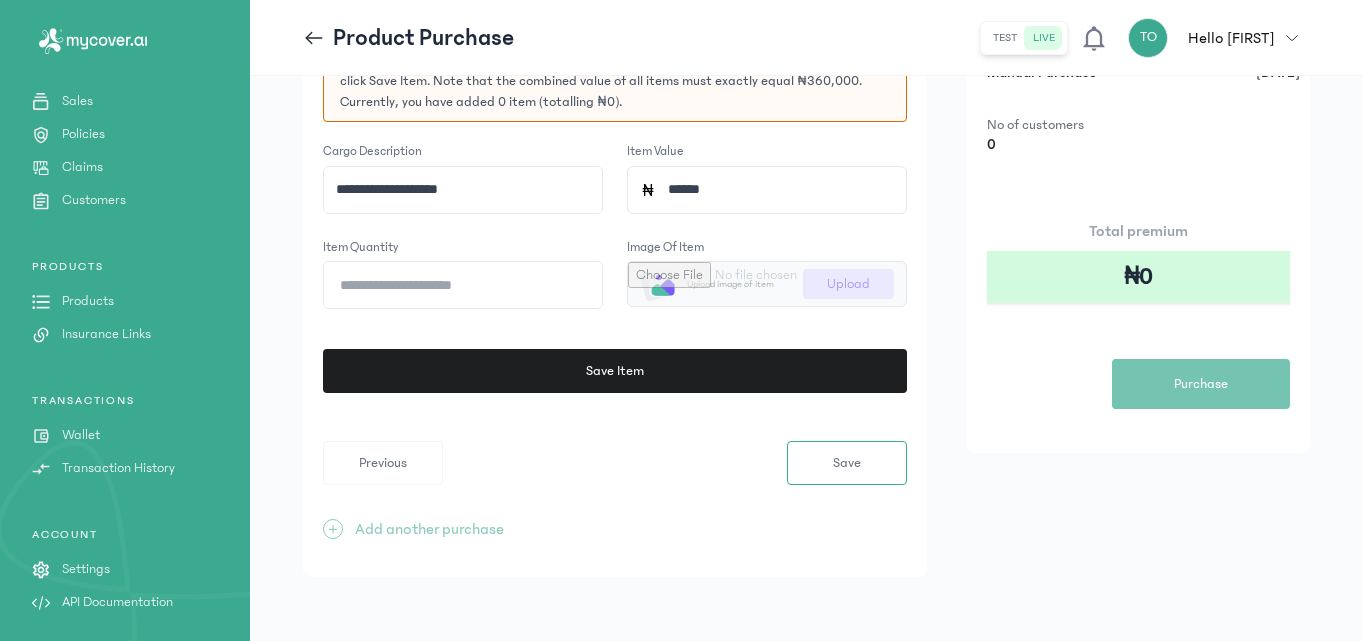 type on "*******" 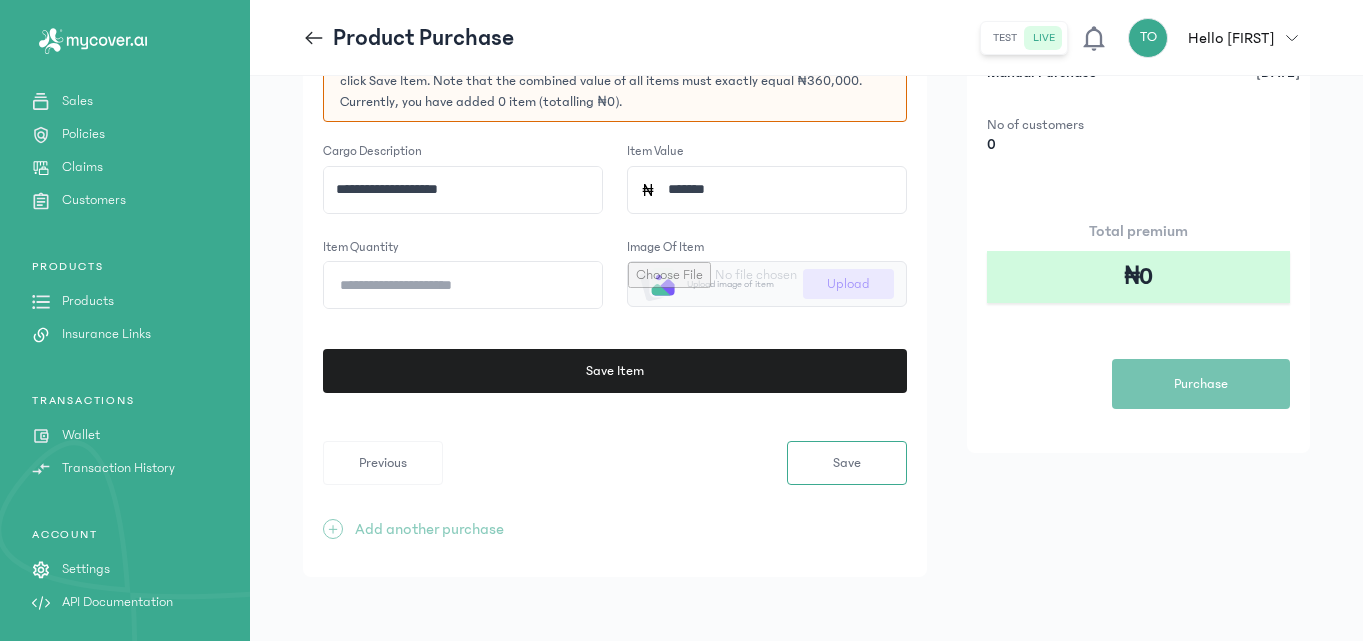 click on "Item quantity" 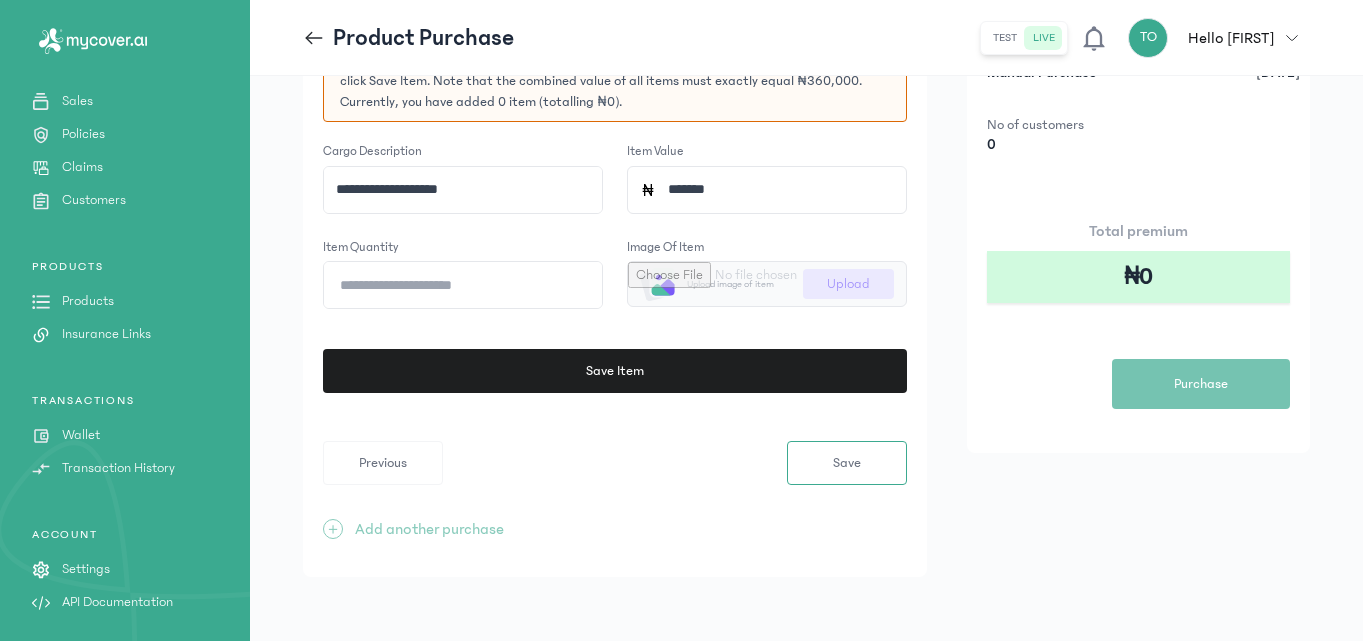 type on "*" 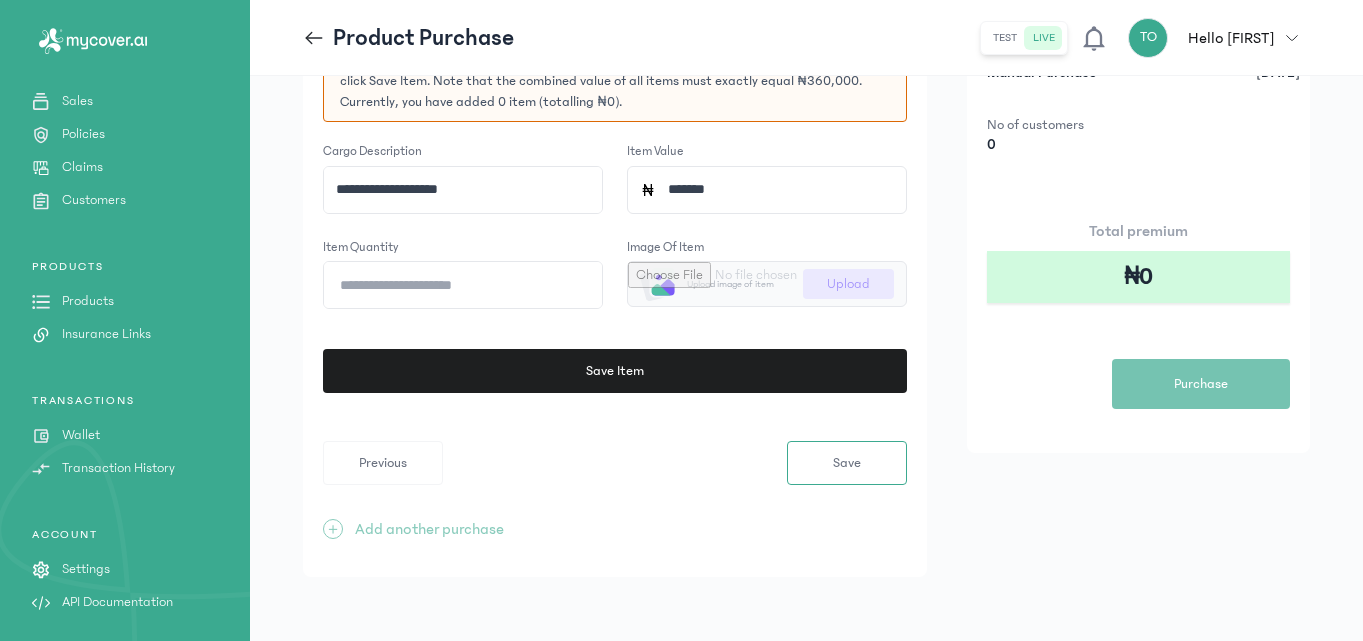 click at bounding box center (767, 284) 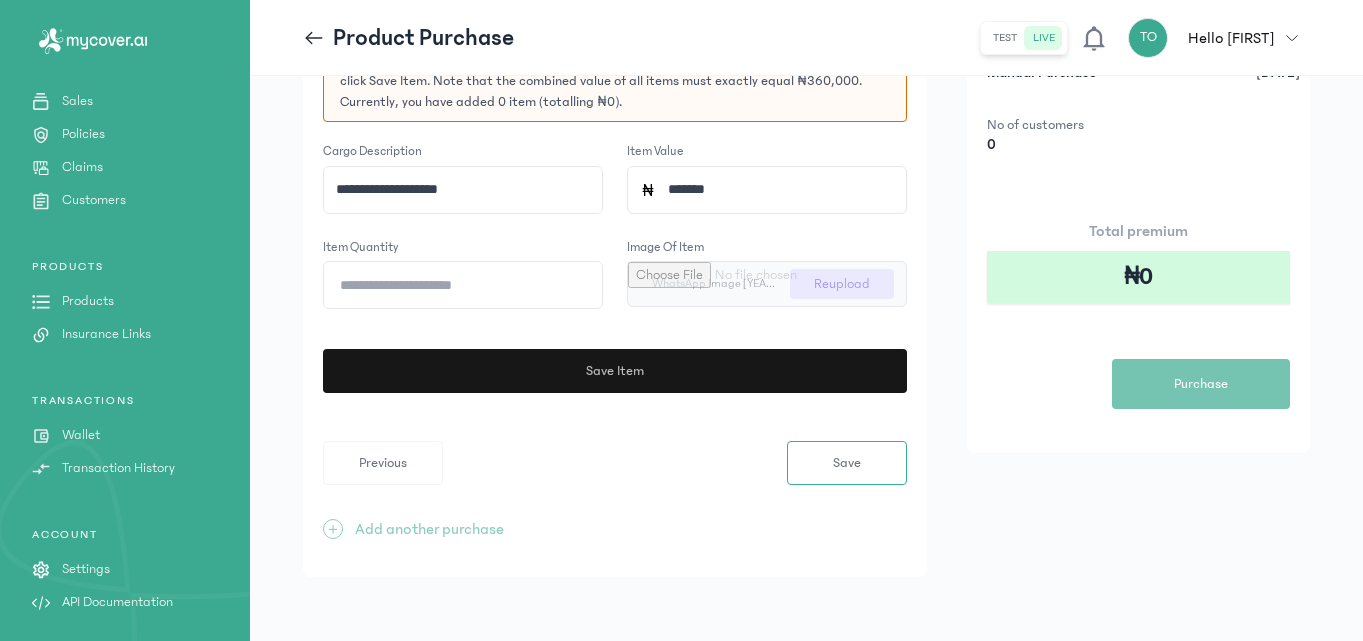 click on "Save Item" at bounding box center (614, 371) 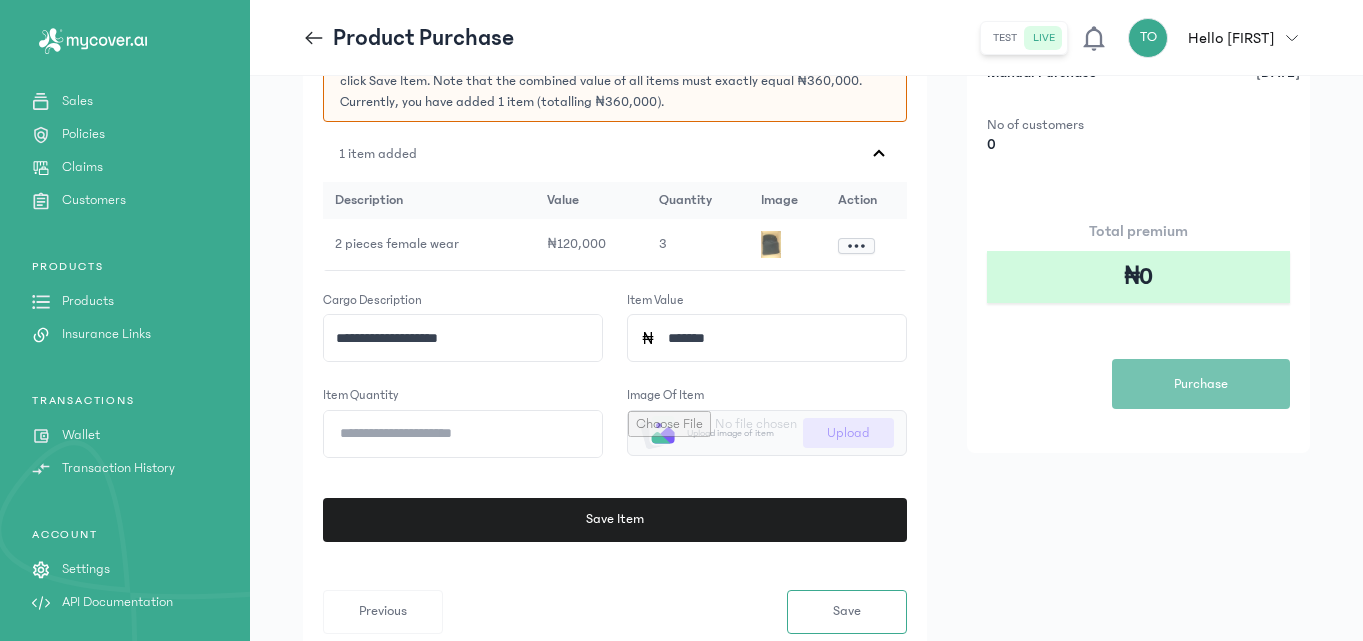click on "**********" 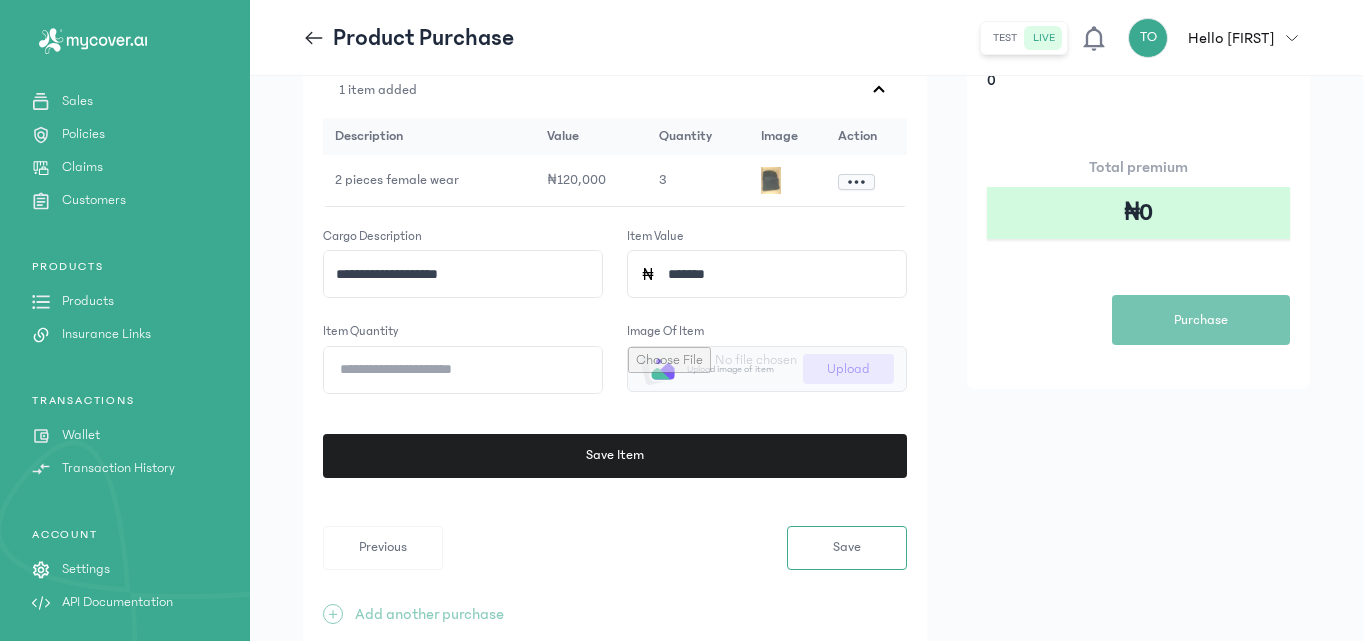 scroll, scrollTop: 301, scrollLeft: 0, axis: vertical 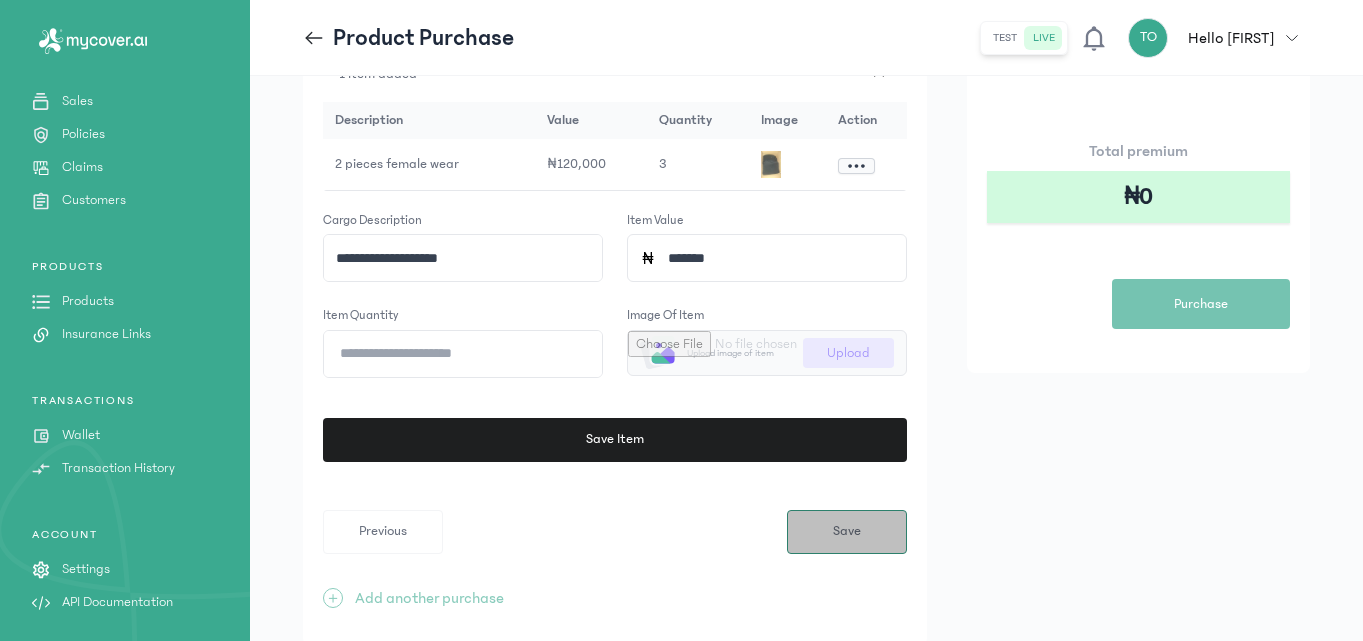 click on "Save" at bounding box center [847, 532] 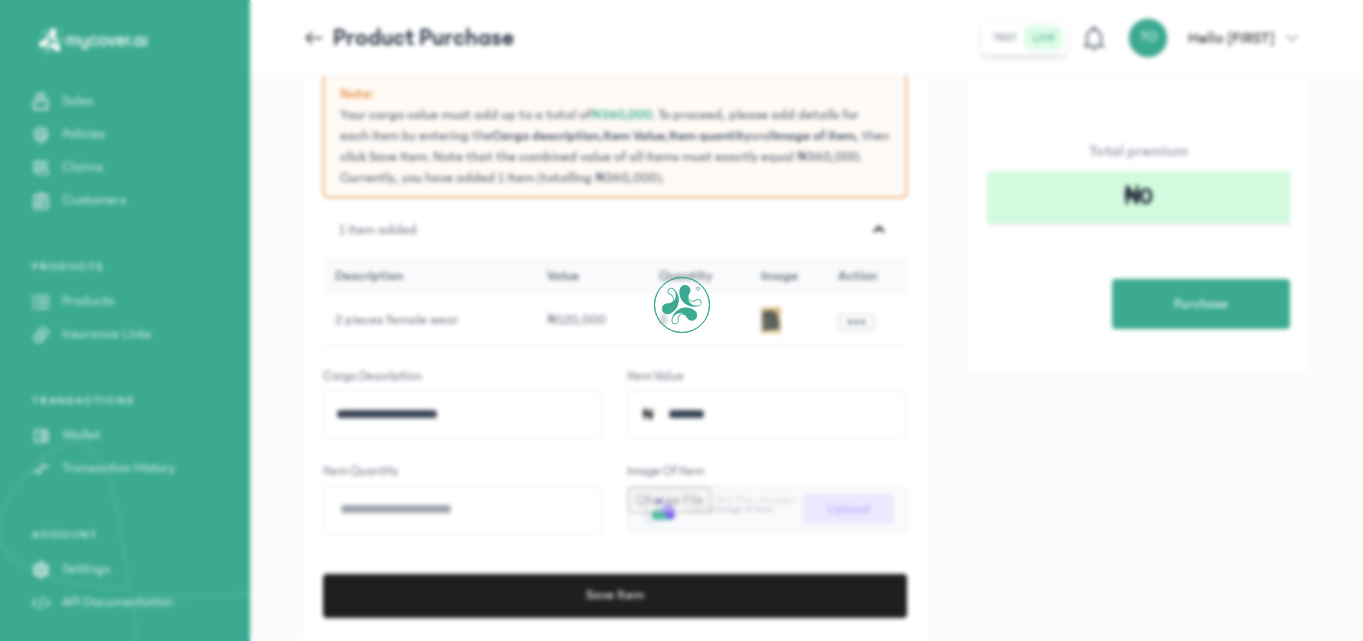 scroll, scrollTop: 0, scrollLeft: 0, axis: both 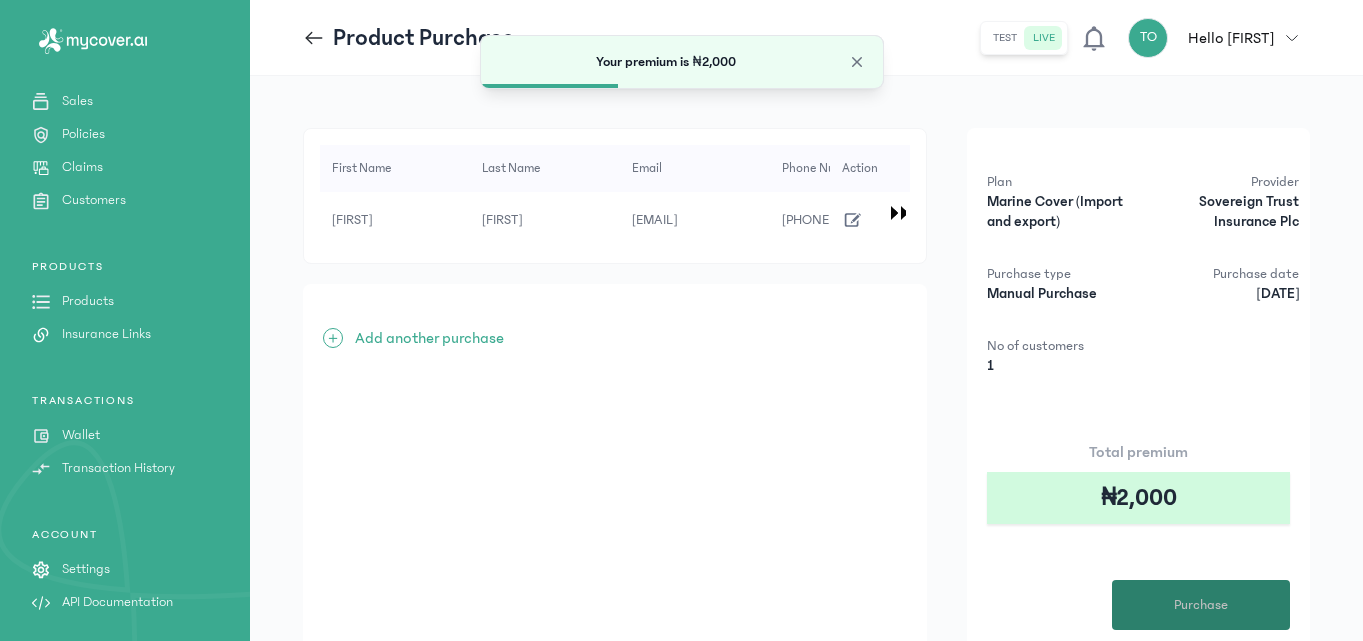 click on "Purchase" at bounding box center [1201, 605] 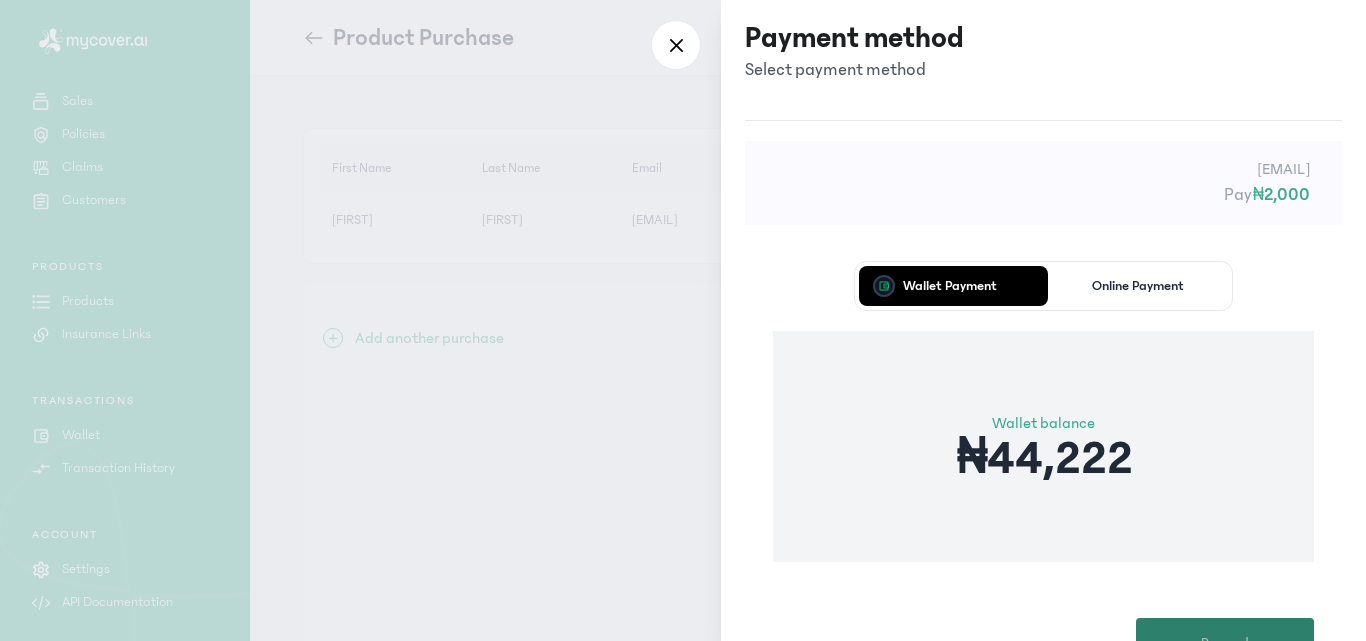 click on "Proceed" at bounding box center [1225, 643] 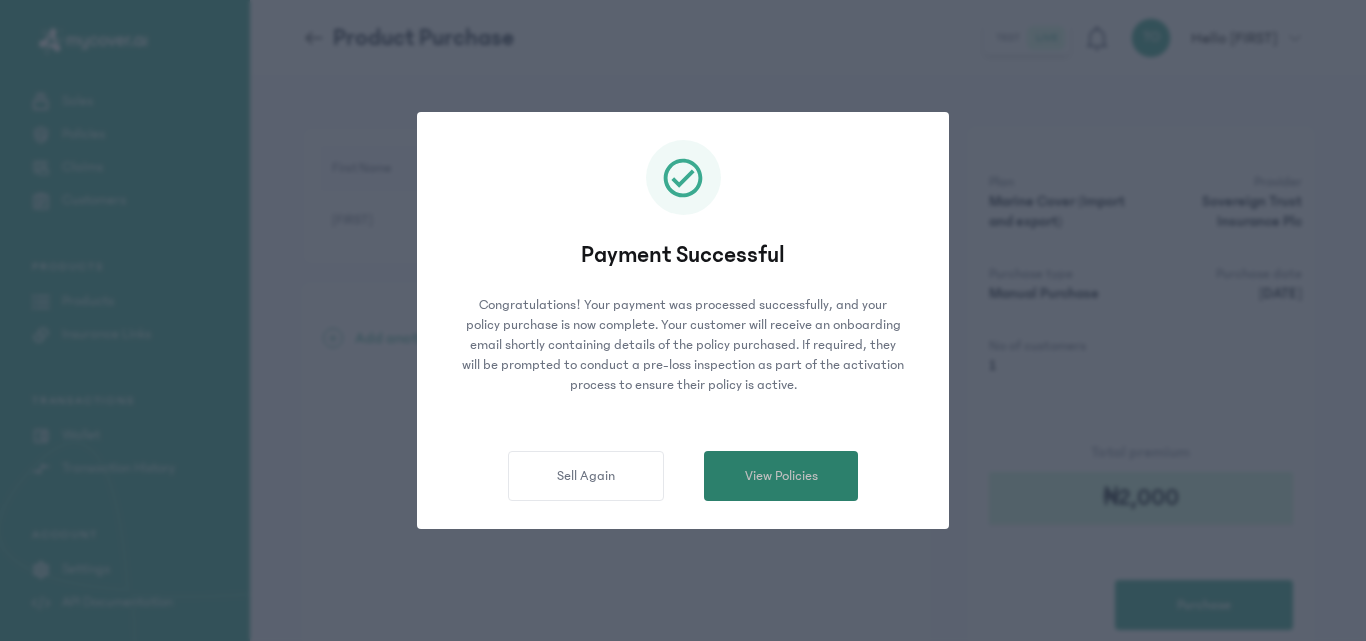 click on "View Policies" at bounding box center [781, 476] 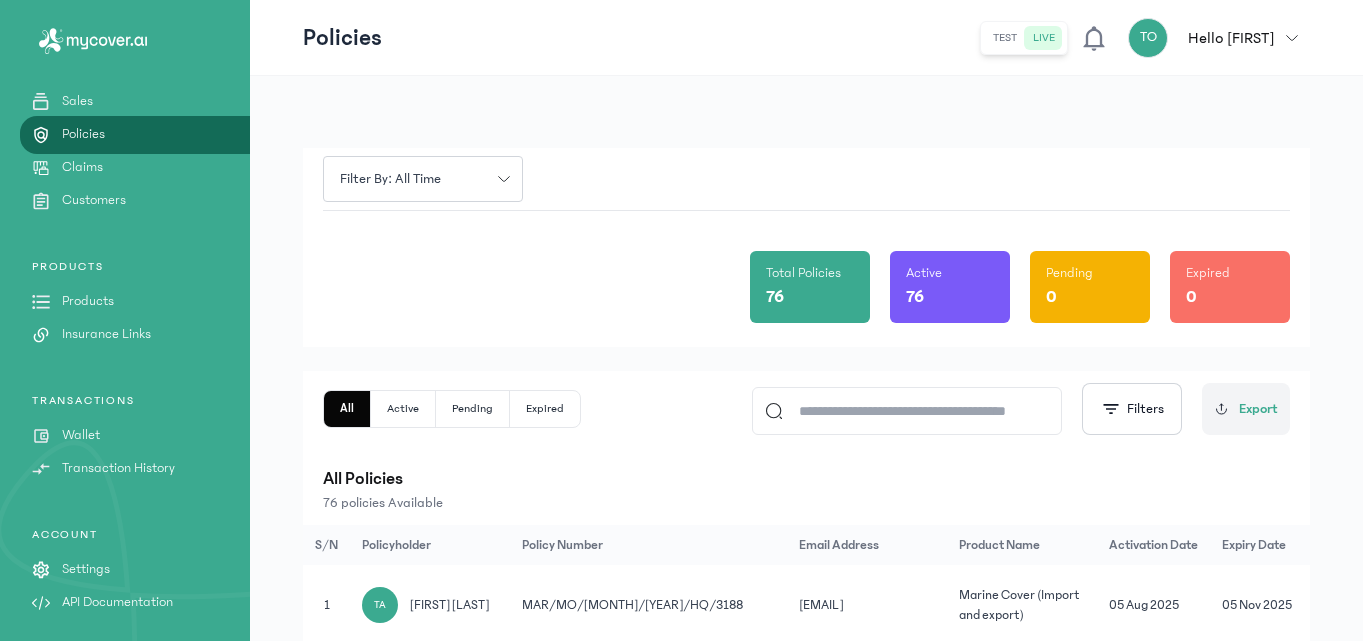 click on "Products" 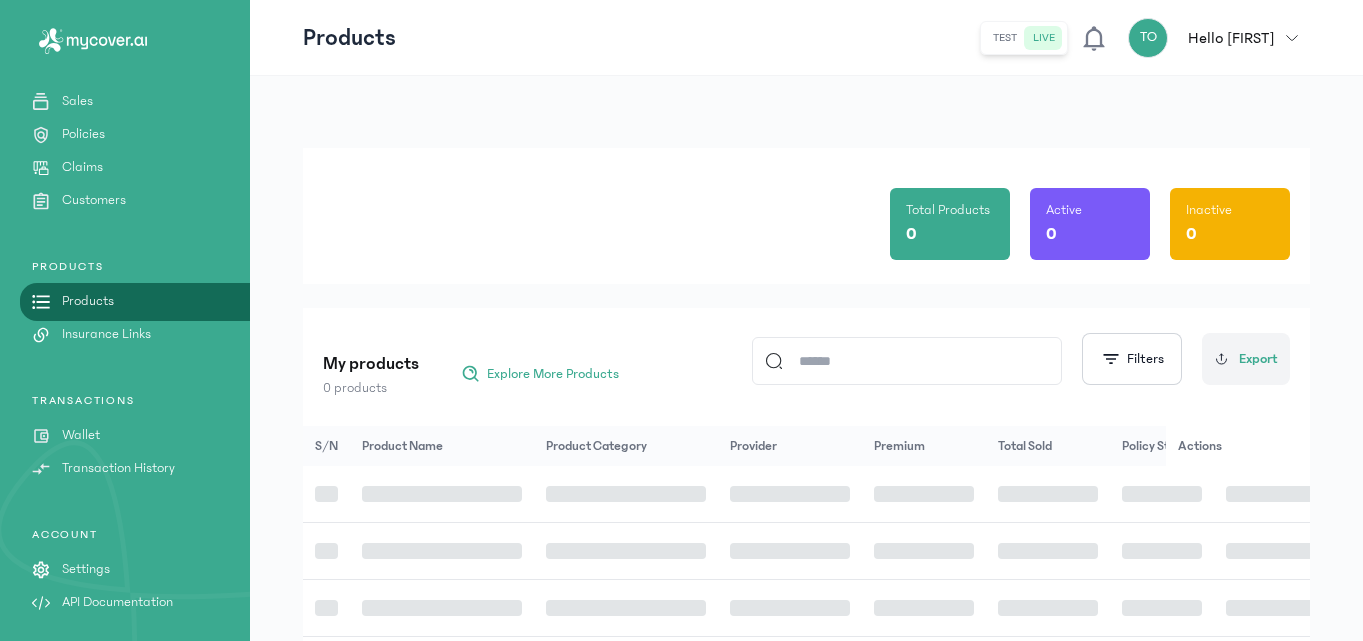 click on "Products" 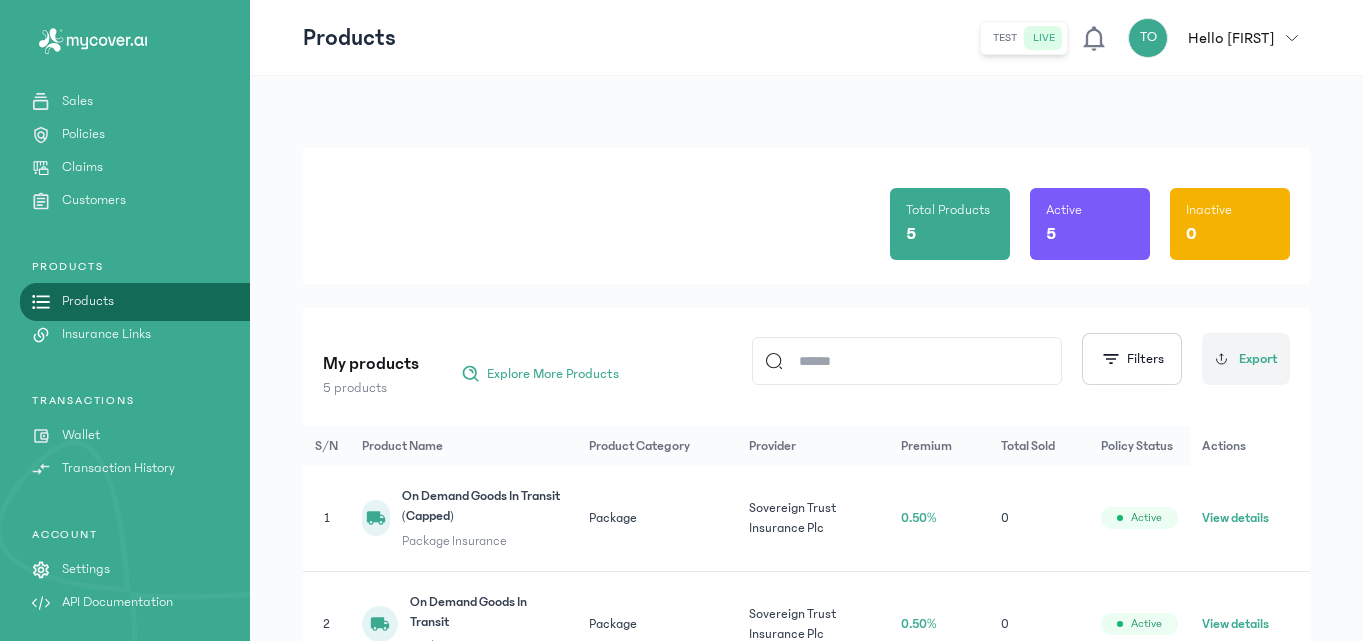 click on "S/N Product Name Product Category Provider Premium Total Sold Policy Status Actions 1 On Demand Goods In Transit (Capped) Package Insurance Package Sovereign Trust Insurance Plc 0.50% 0 Active View details 2 On Demand Goods In Transit Package Insurance Package Sovereign Trust Insurance Plc 0.50% 0 Active View details 3 Marine Cover (Import and export) Package Insurance Package Sovereign Trust Insurance Plc 0.46% 73 Active View details 4 Marine Cover Capped (Import and export) Package Insurance Package Sovereign Trust Insurance Plc 1.00% 3 Active View details 5 Cash In Transit Cover Package Insurance Package Sovereign Trust Insurance Plc 0.75% 0 Active View details" at bounding box center [806, 647] 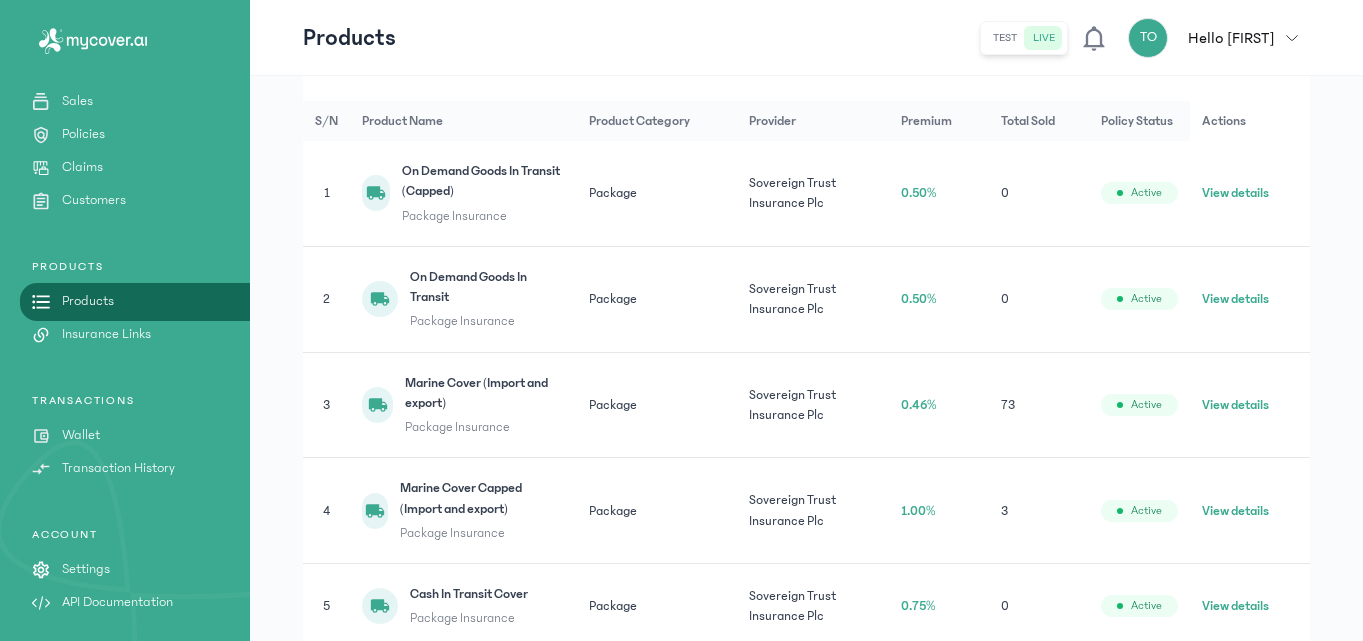 scroll, scrollTop: 360, scrollLeft: 0, axis: vertical 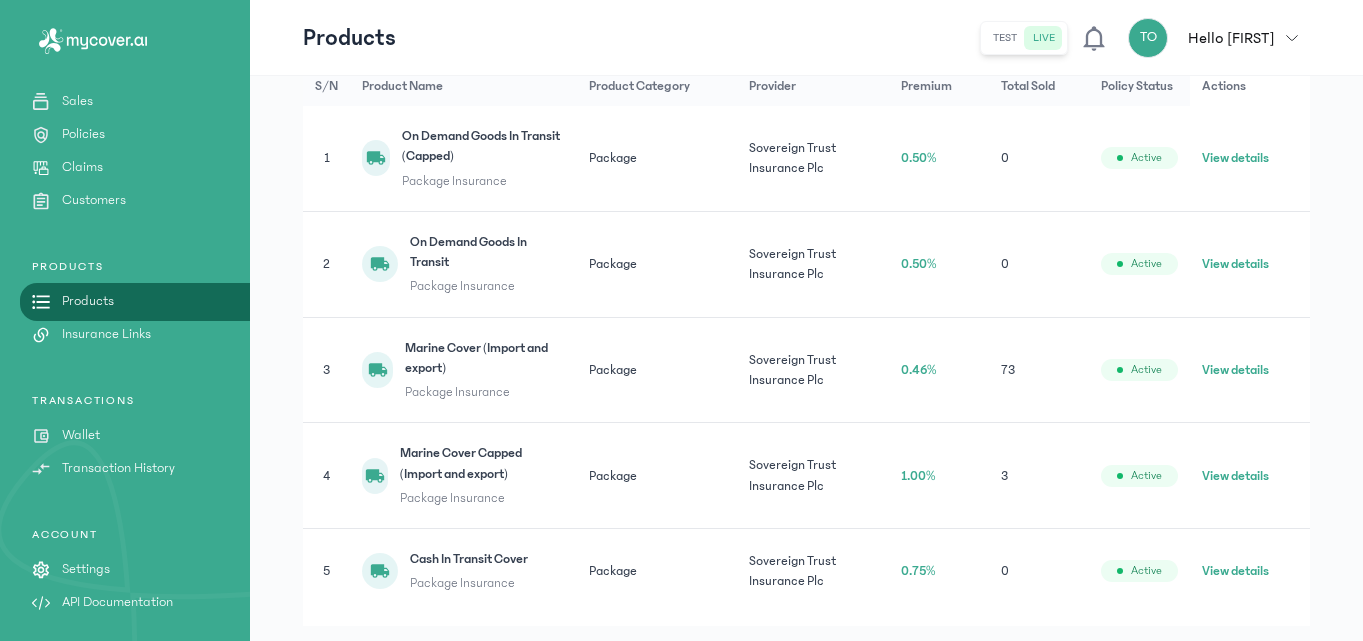 click on "View details" 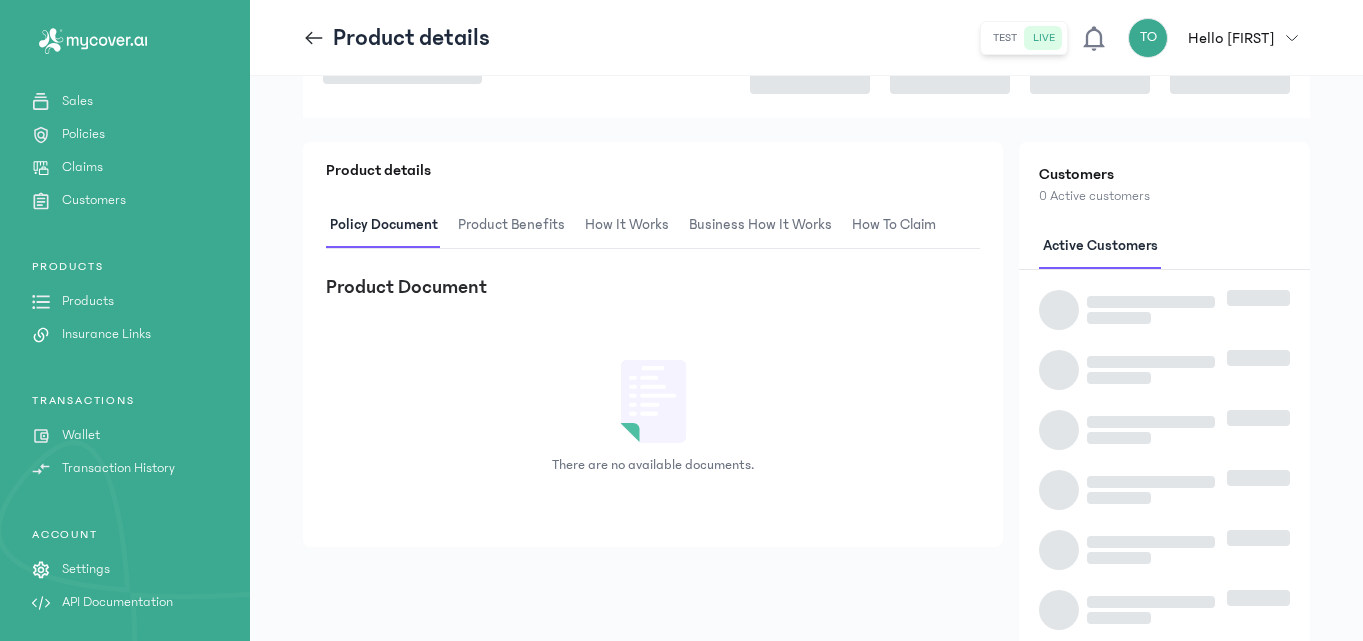 scroll, scrollTop: 0, scrollLeft: 0, axis: both 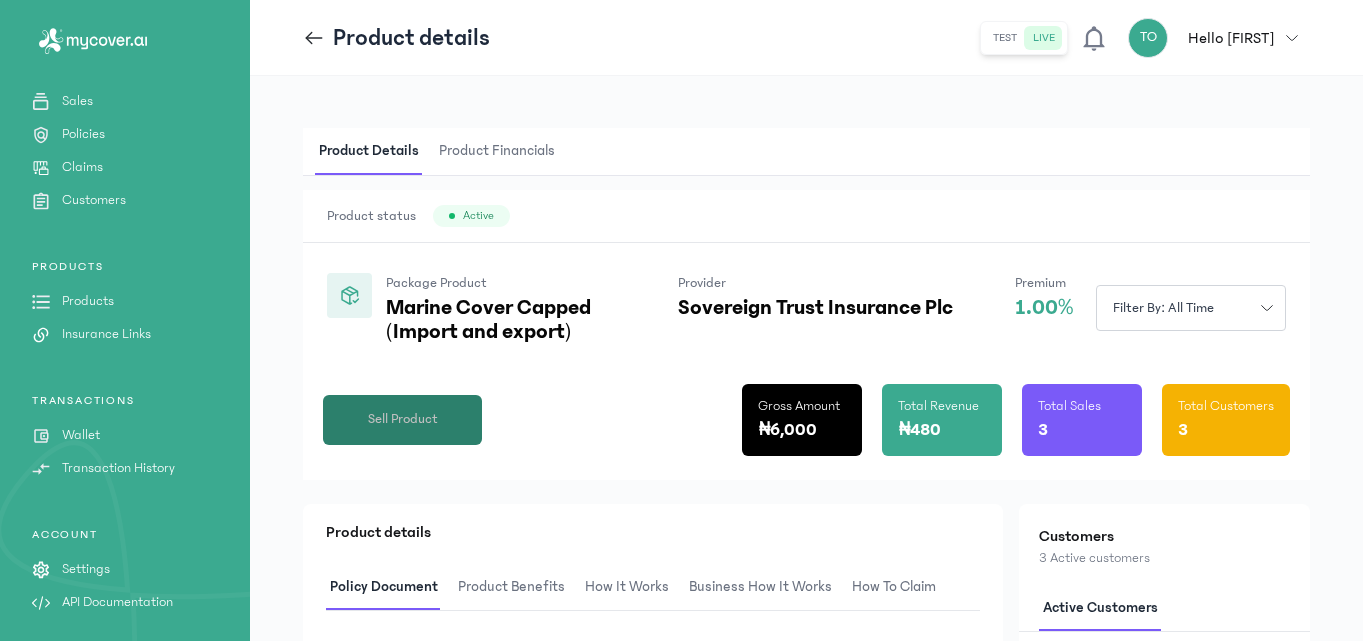click on "Sell Product" 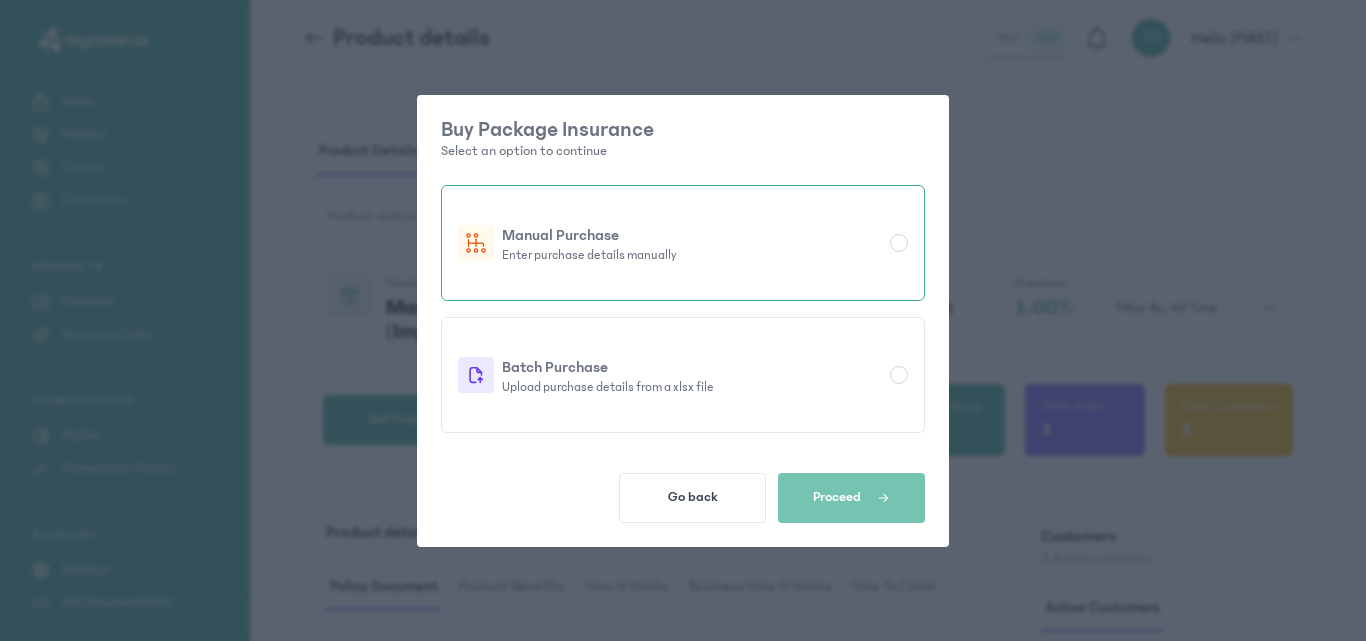 click at bounding box center [899, 243] 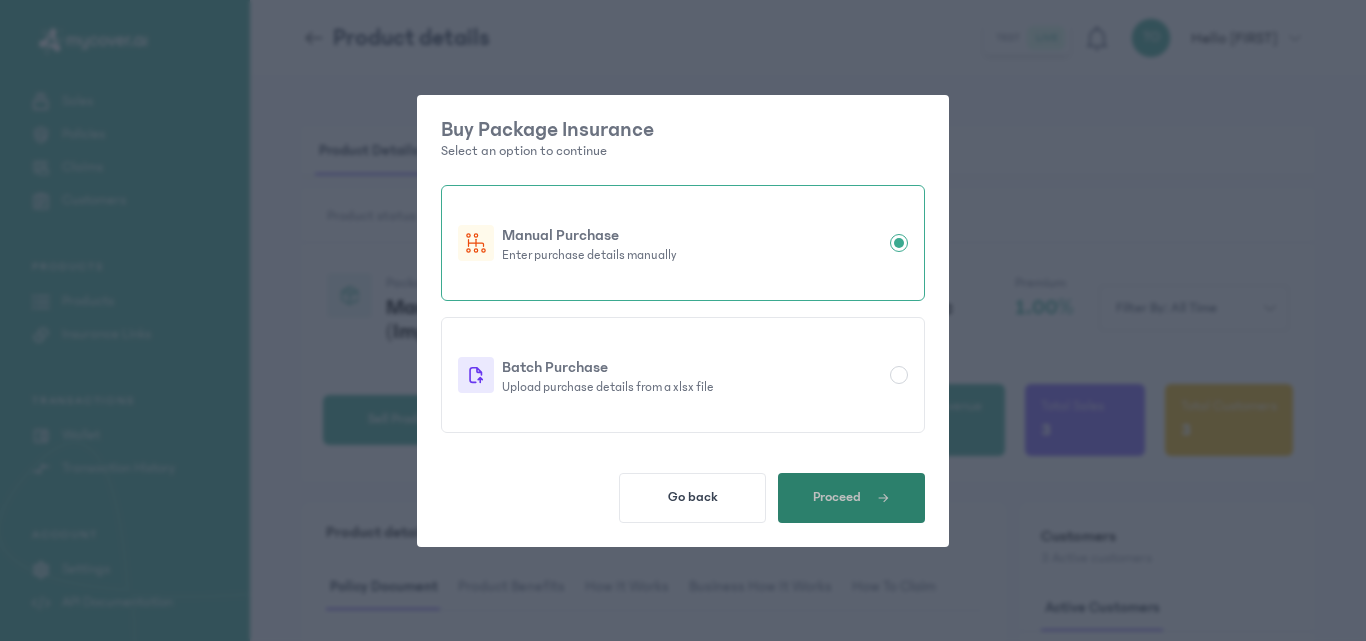 click on "Proceed" at bounding box center (851, 498) 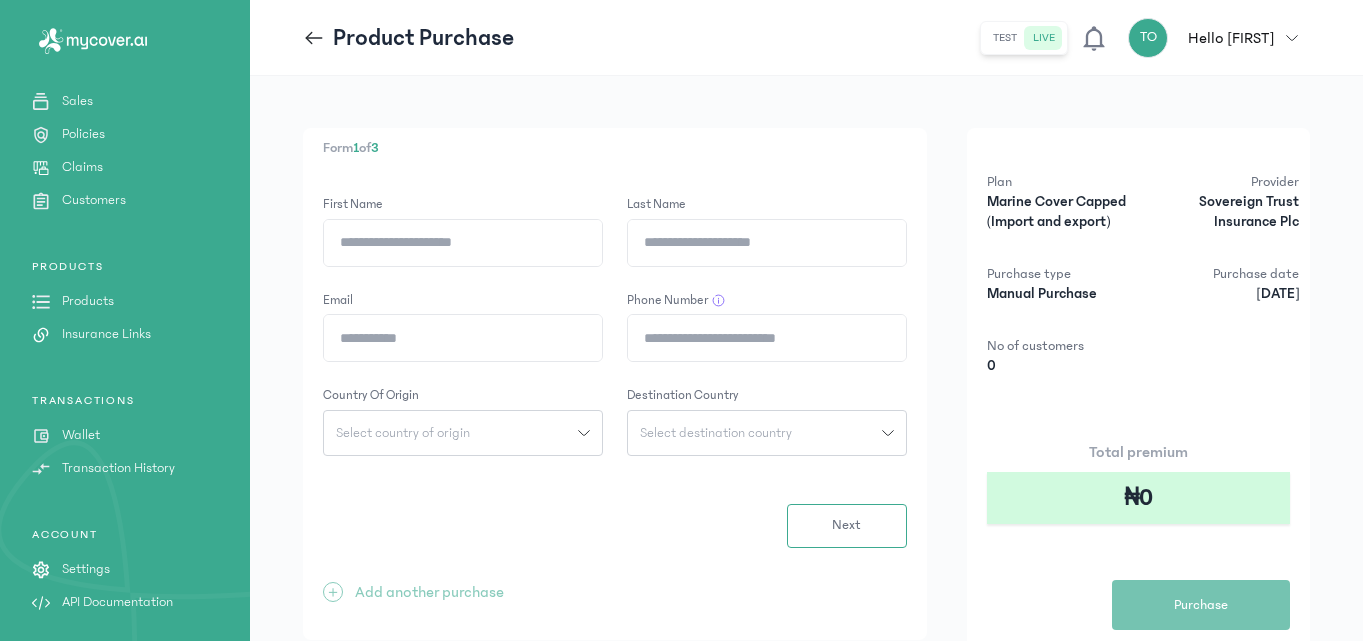 click on "First Name" 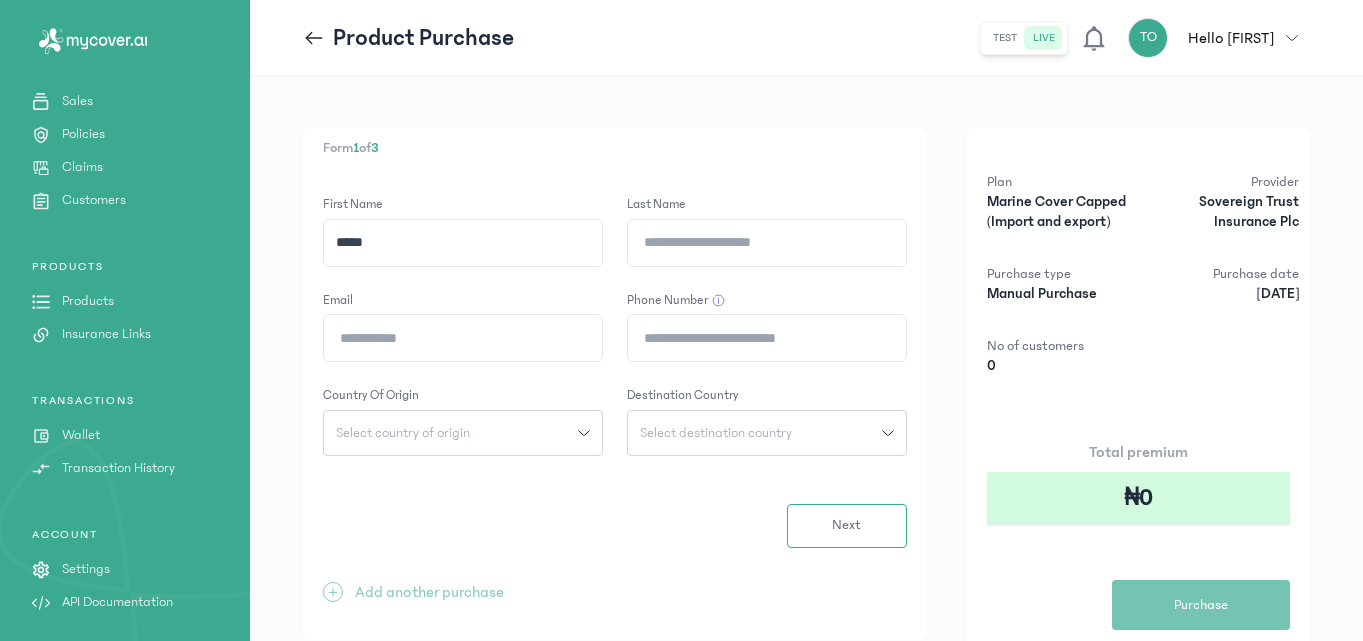 type on "*****" 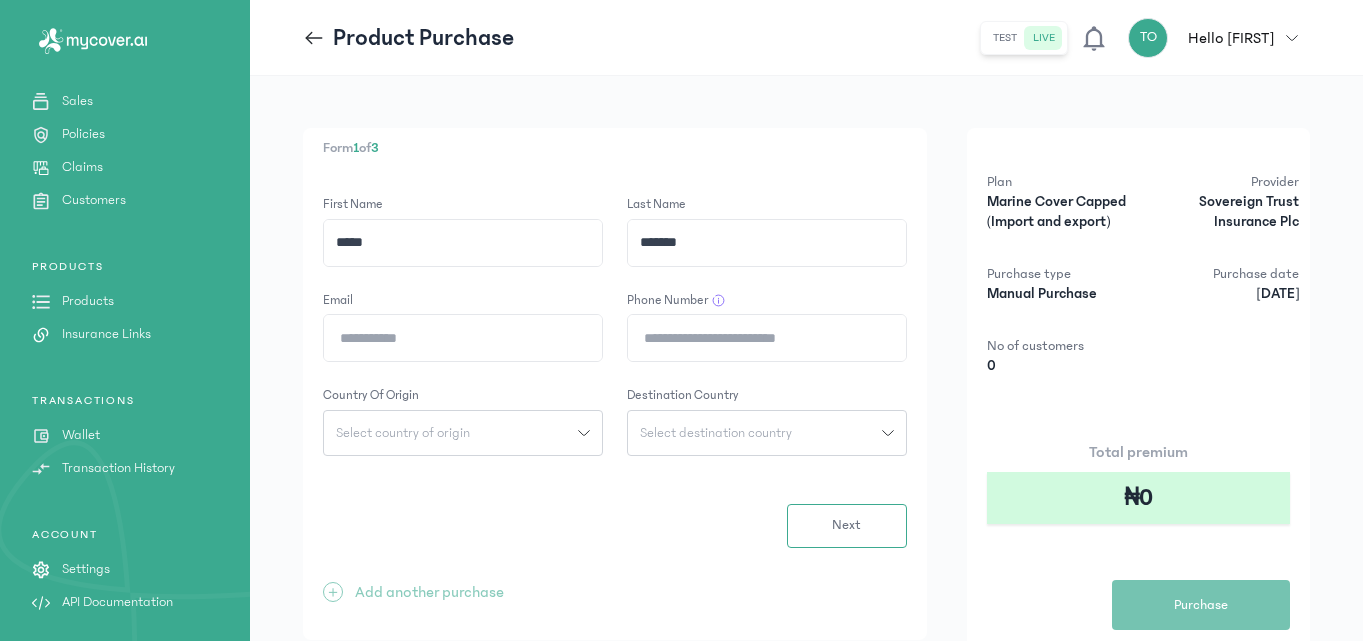 type on "*******" 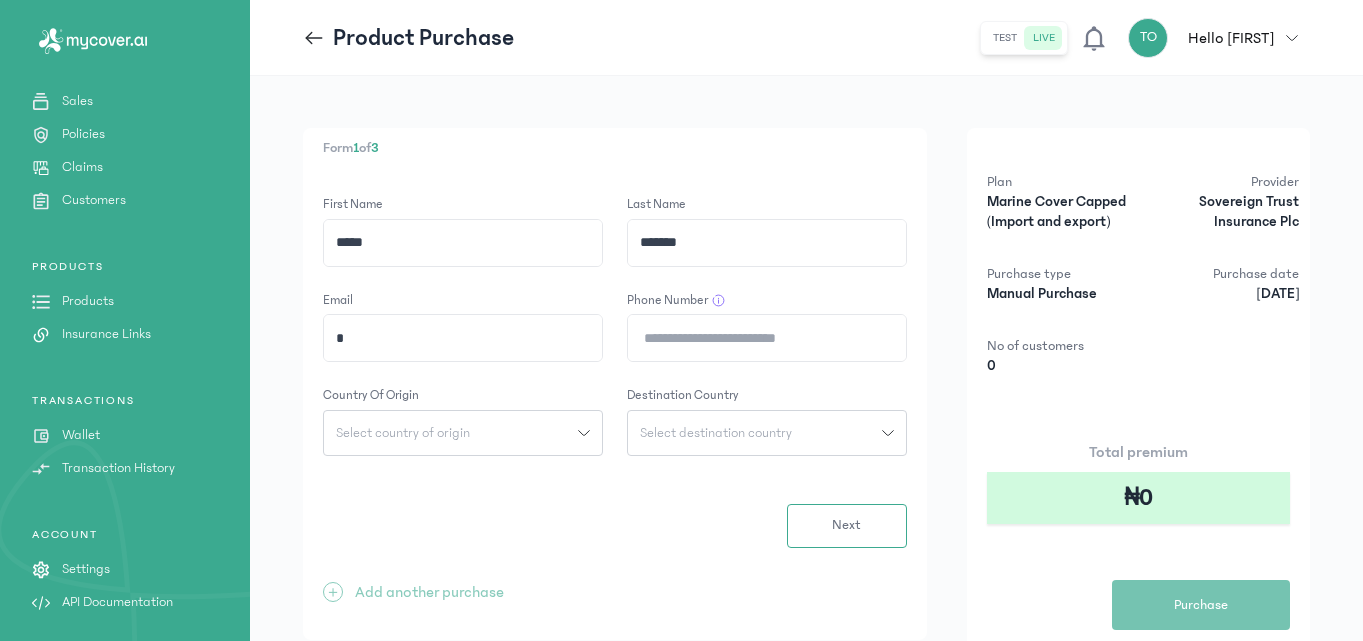 type on "**********" 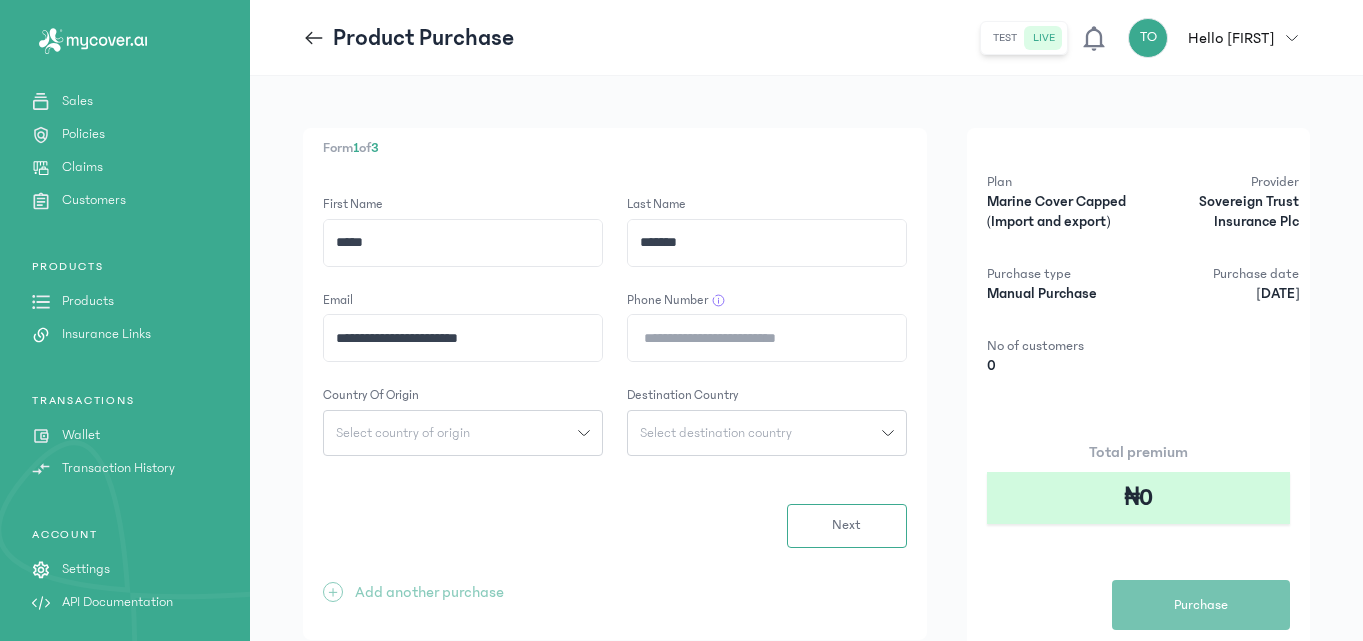 click on "Phone Number" 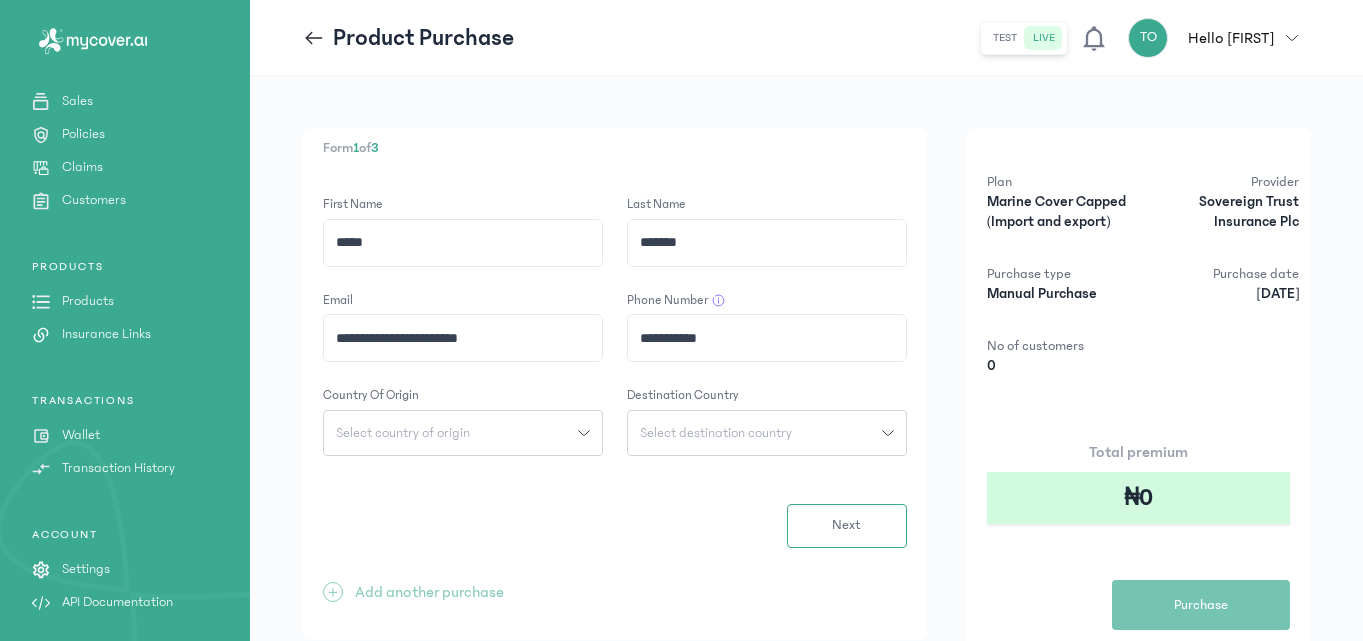 type on "**********" 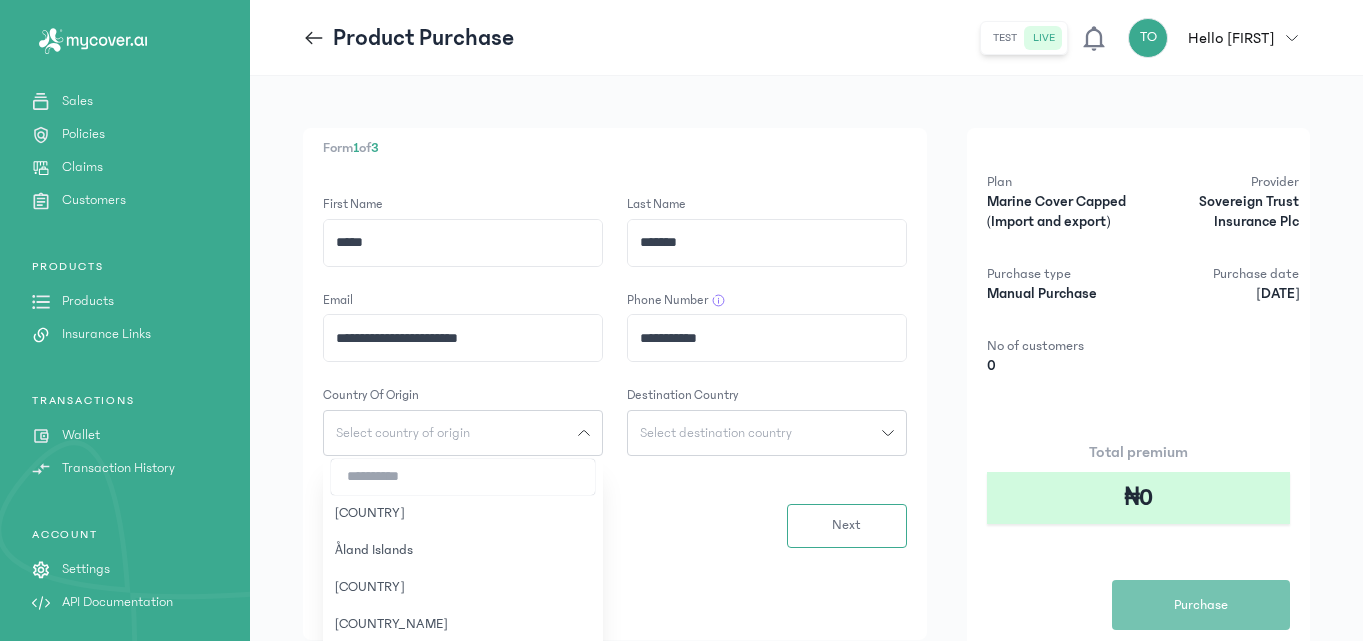 click at bounding box center [463, 477] 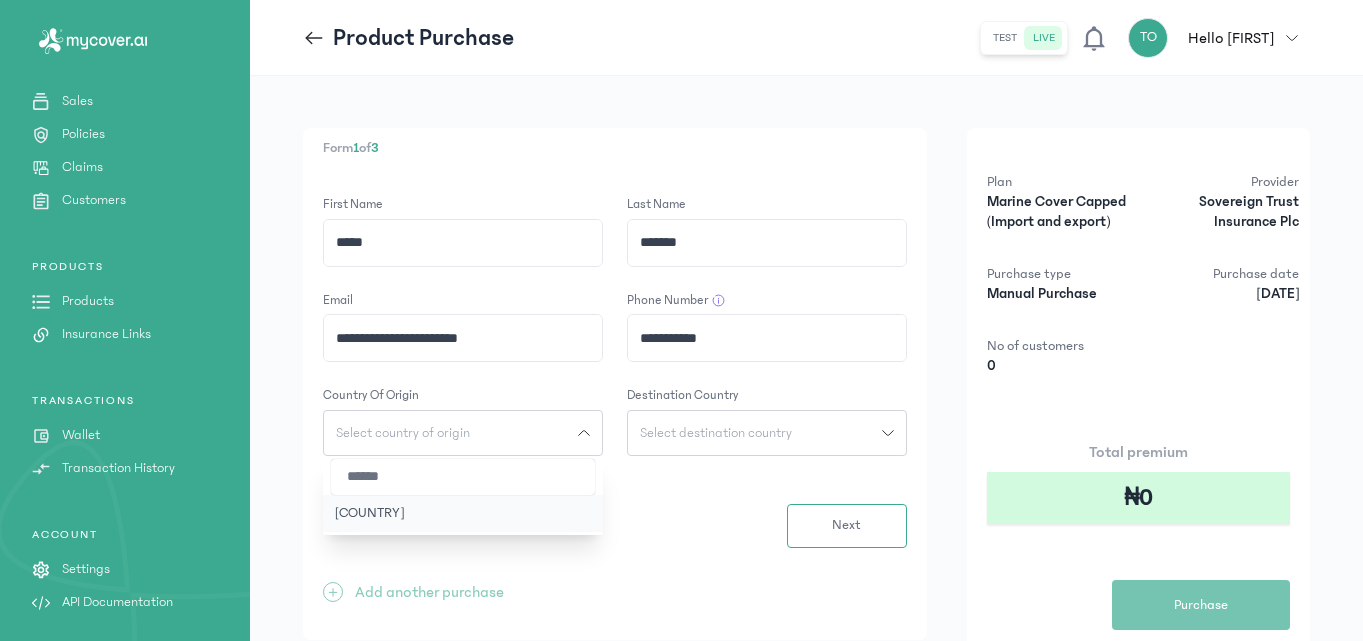 type on "******" 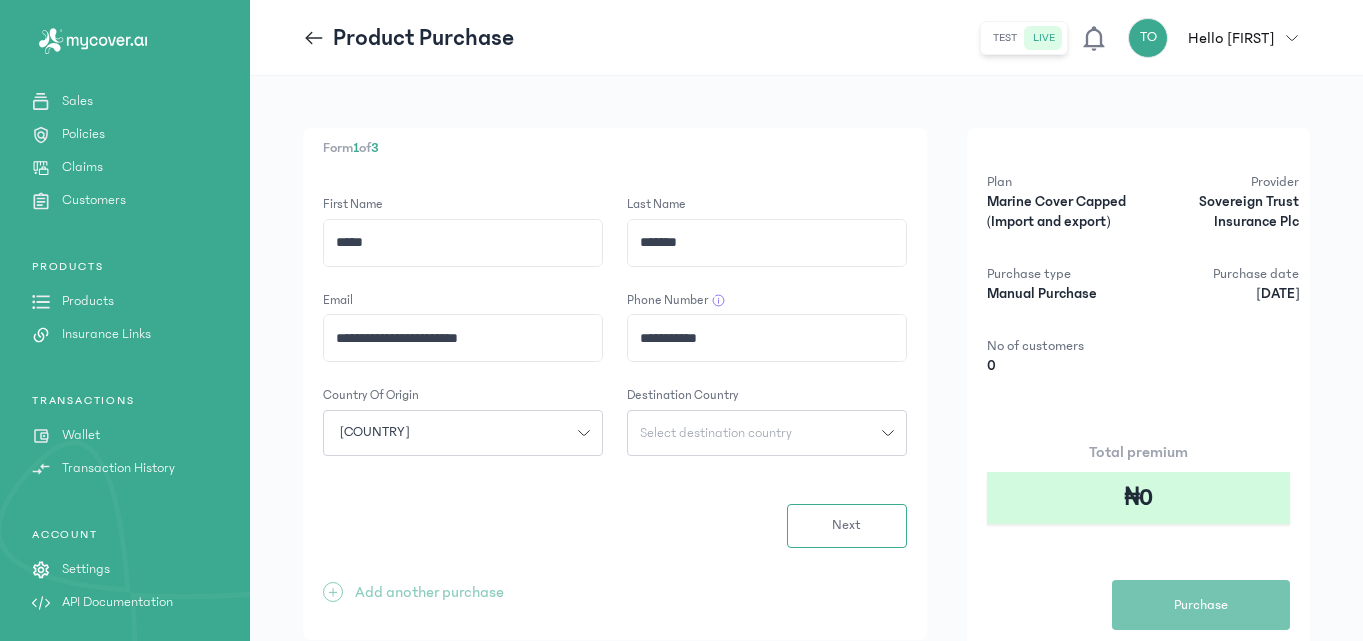 click on "Select destination country" 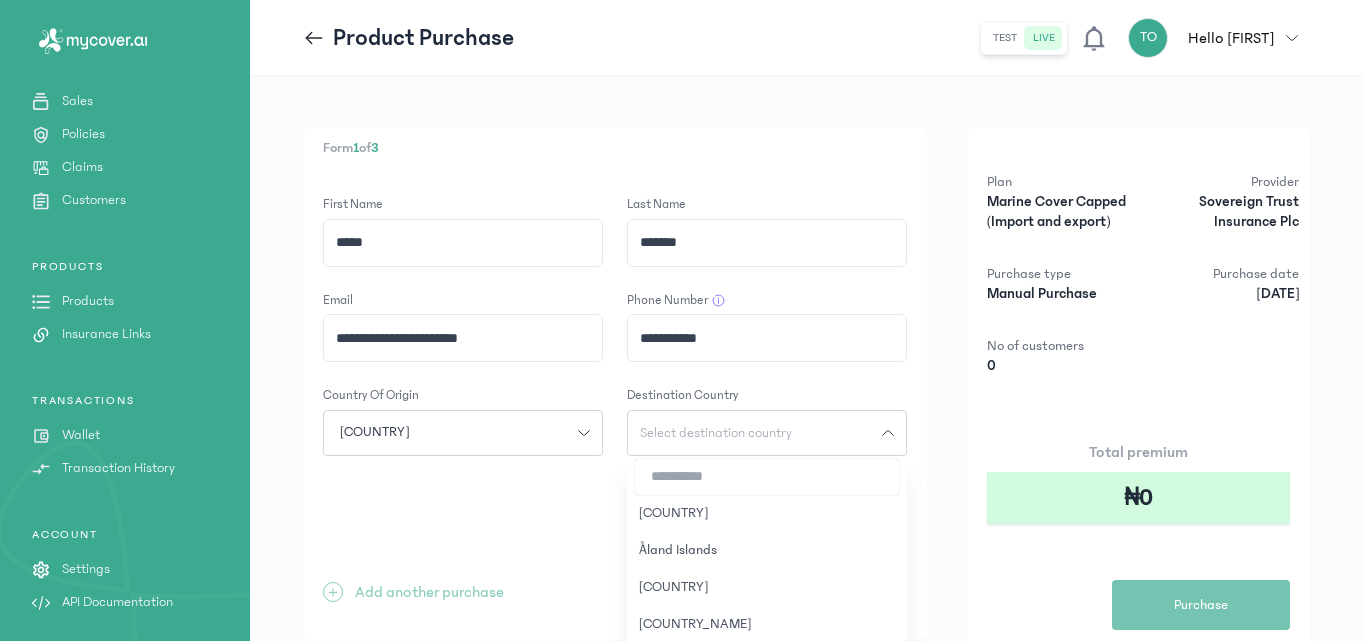 click at bounding box center [767, 477] 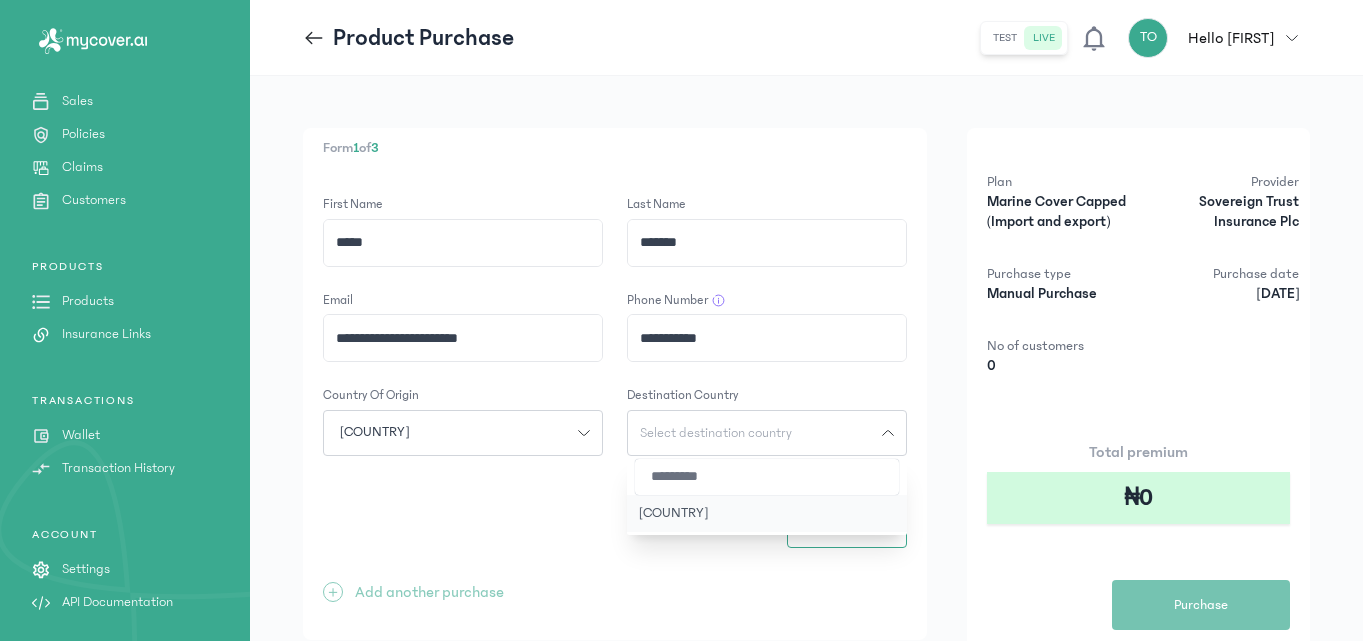 type on "*********" 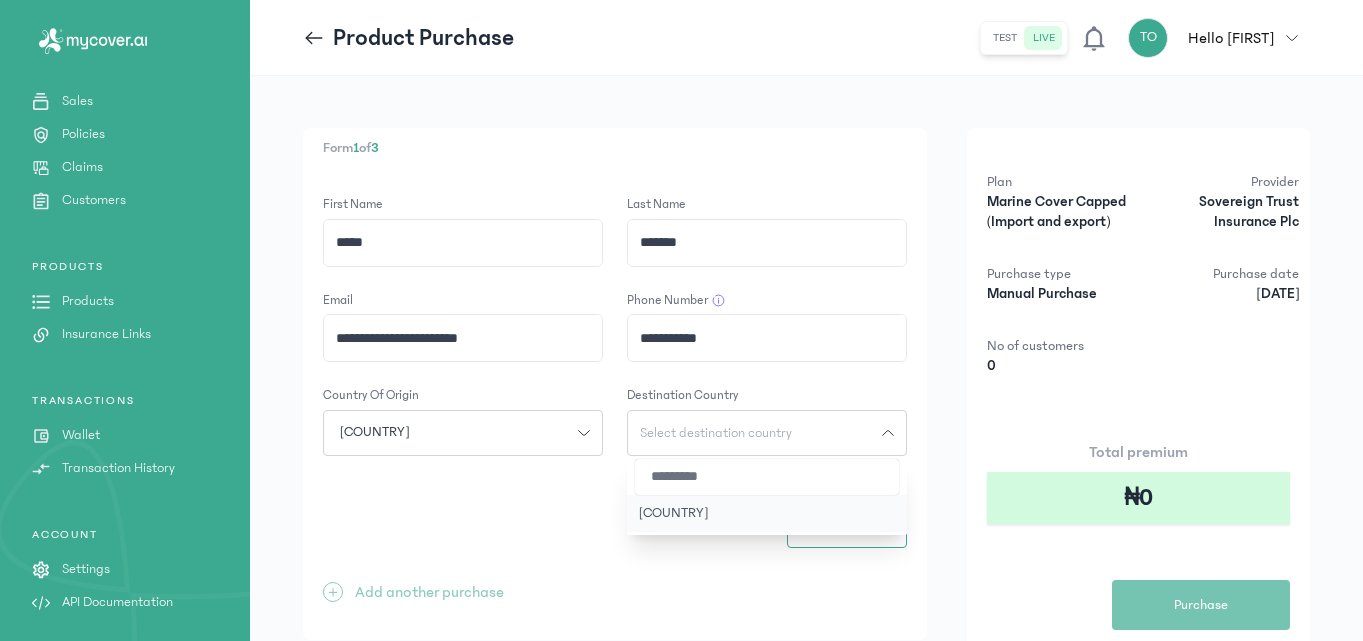click on "[COUNTRY]" 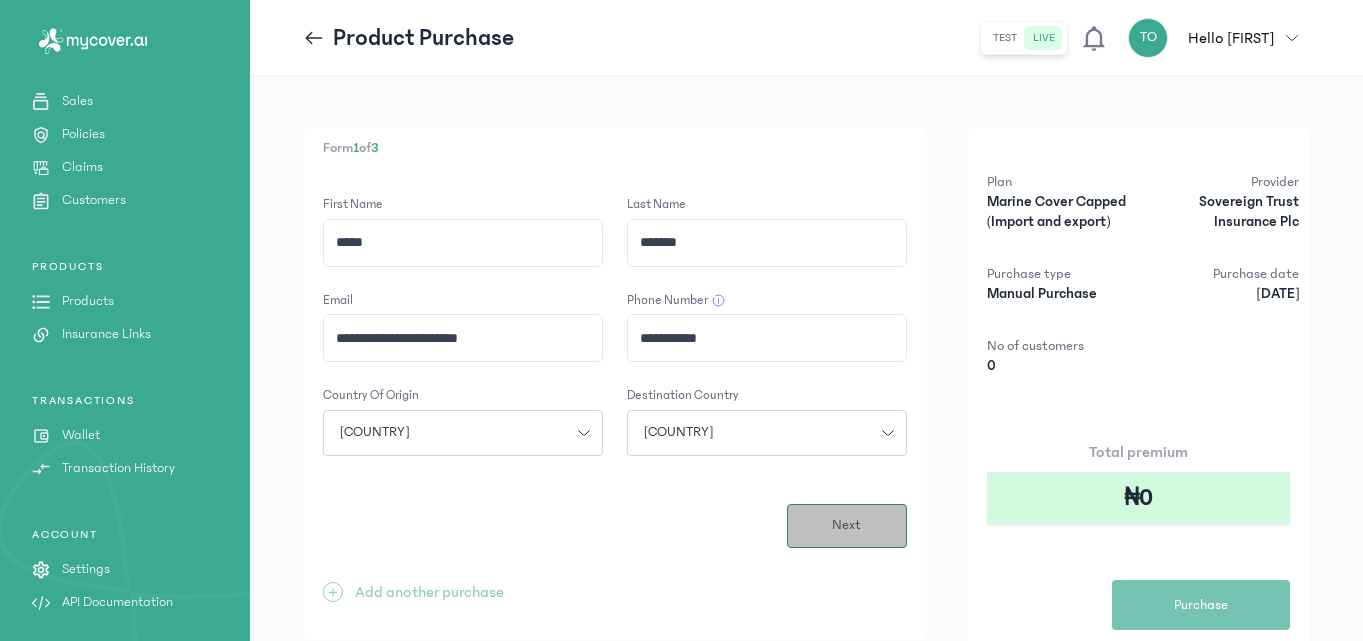 click on "Next" at bounding box center (847, 526) 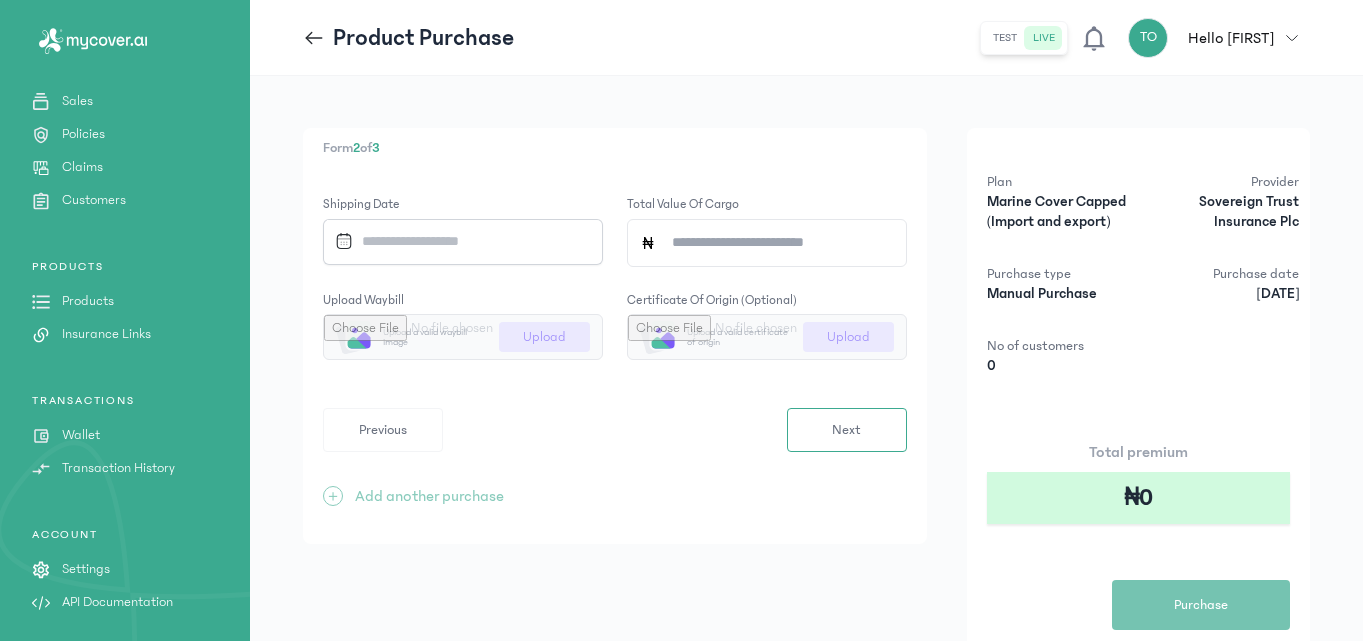 click at bounding box center (456, 241) 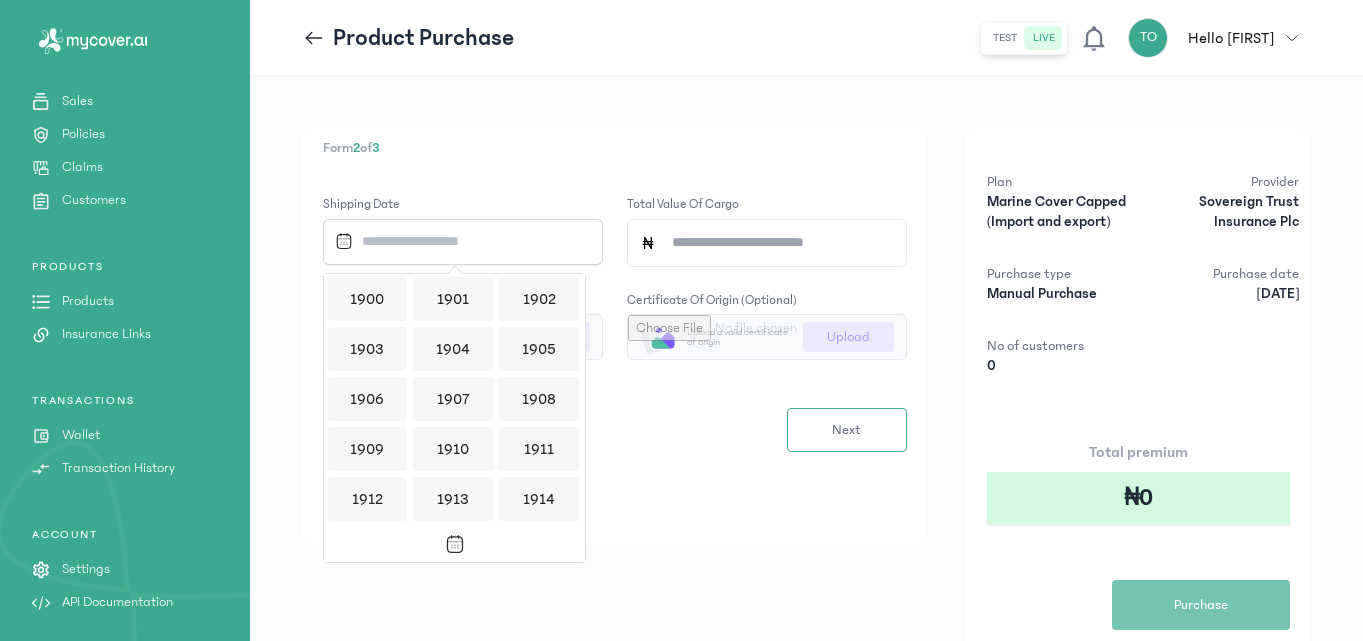 scroll, scrollTop: 1939, scrollLeft: 0, axis: vertical 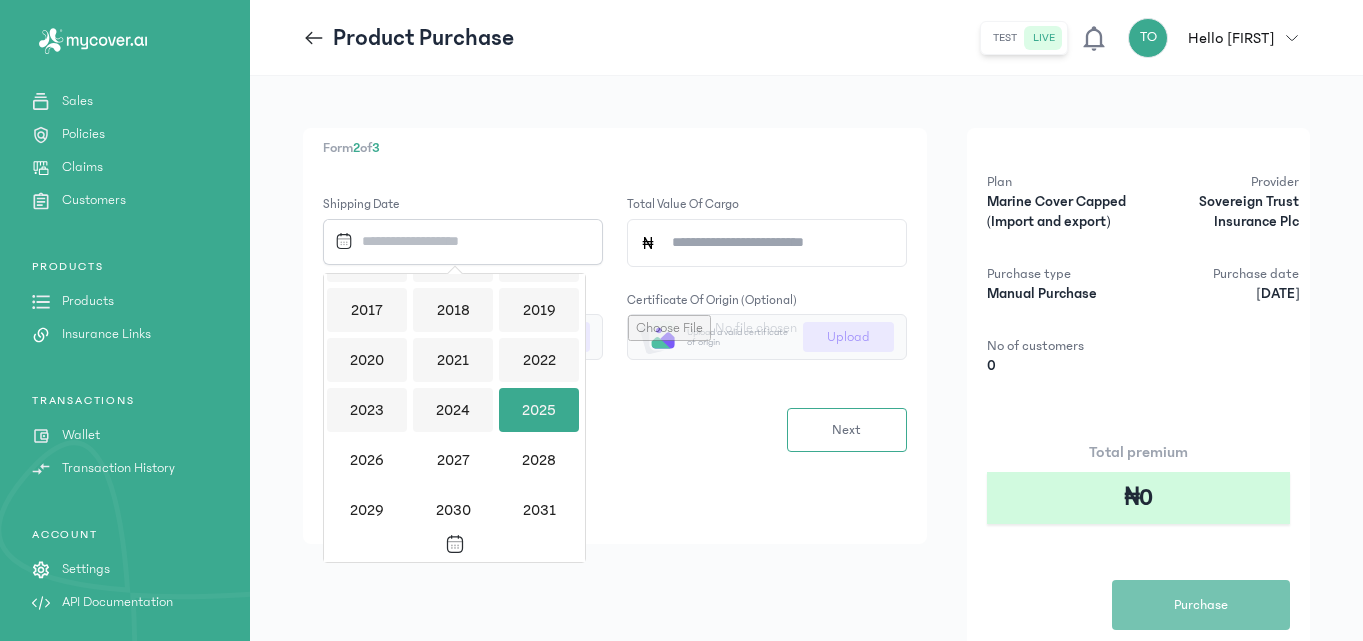 click on "2025" at bounding box center [539, 410] 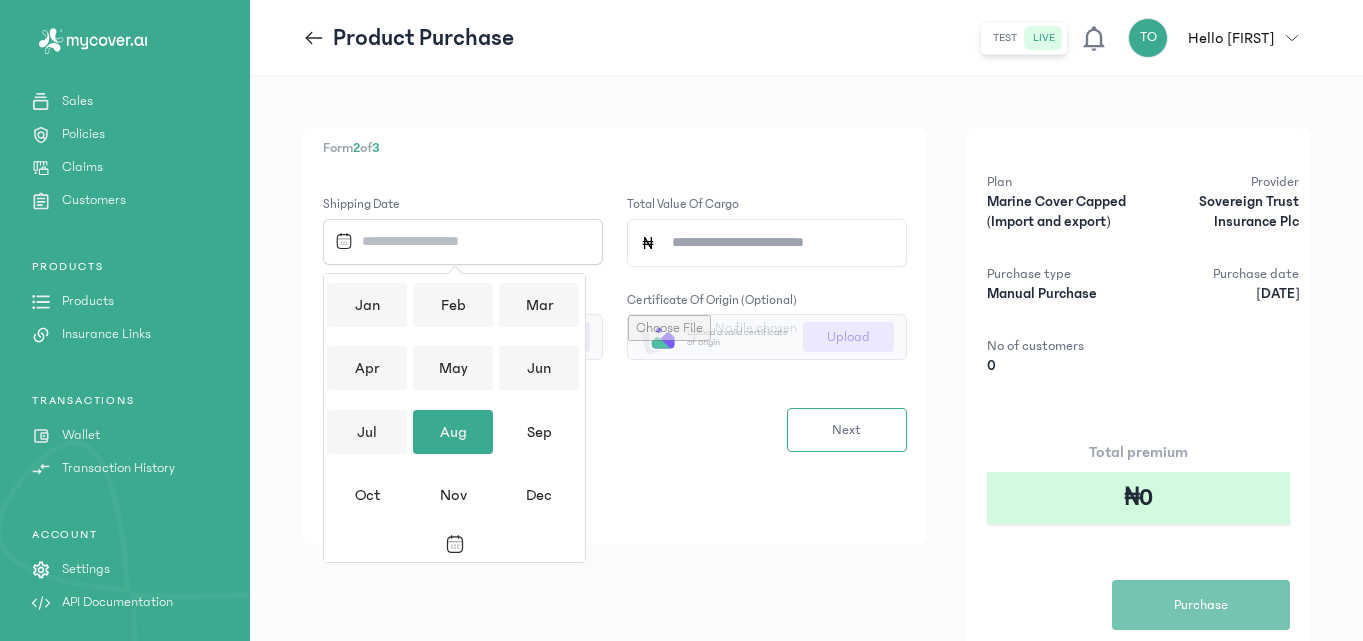 click on "Aug" at bounding box center [453, 432] 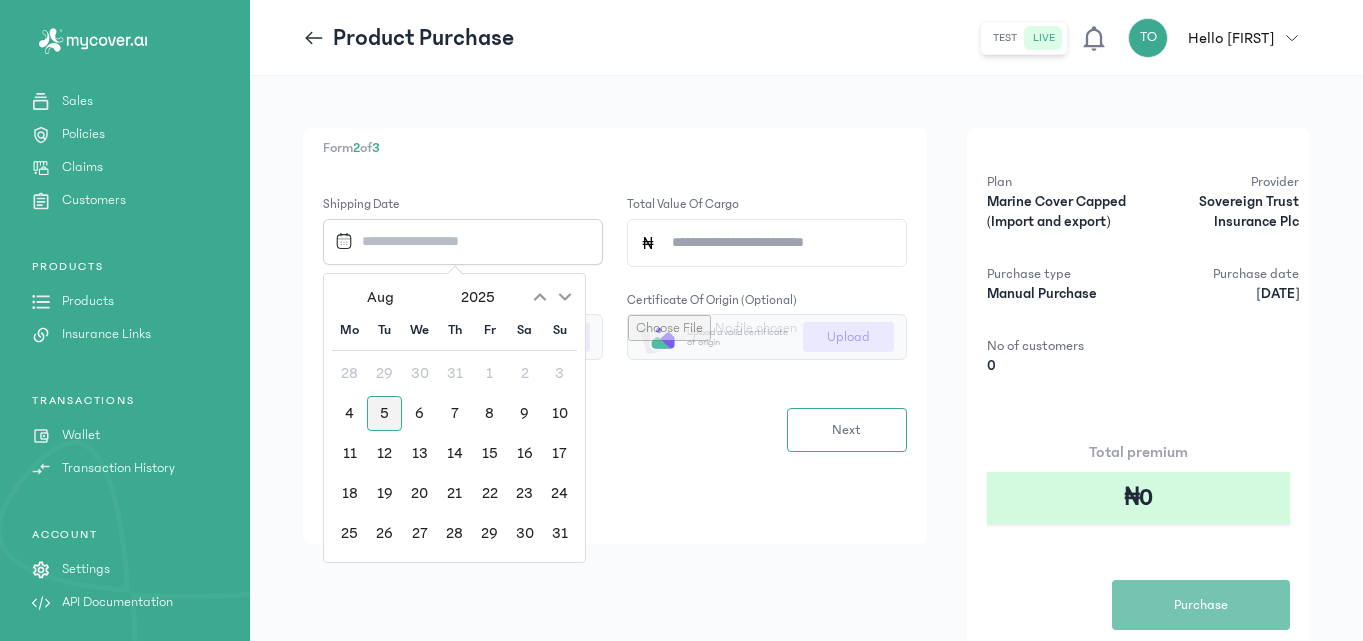 click on "5" at bounding box center [384, 413] 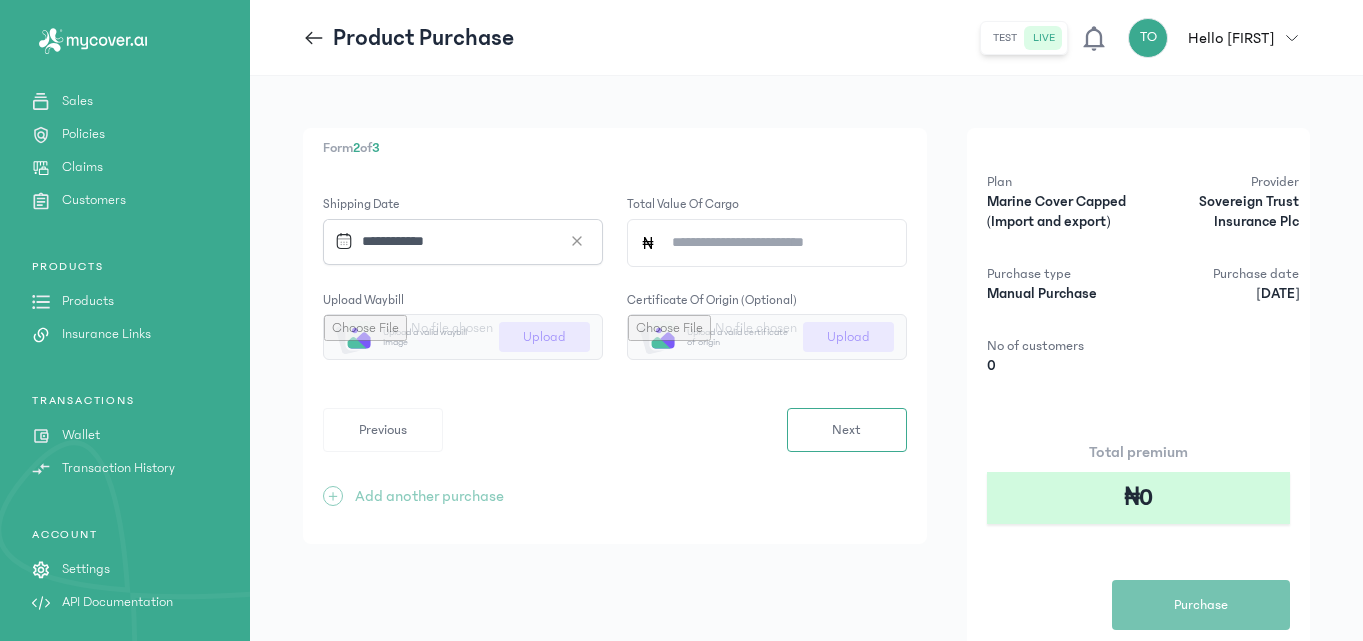 click on "Total value of cargo" 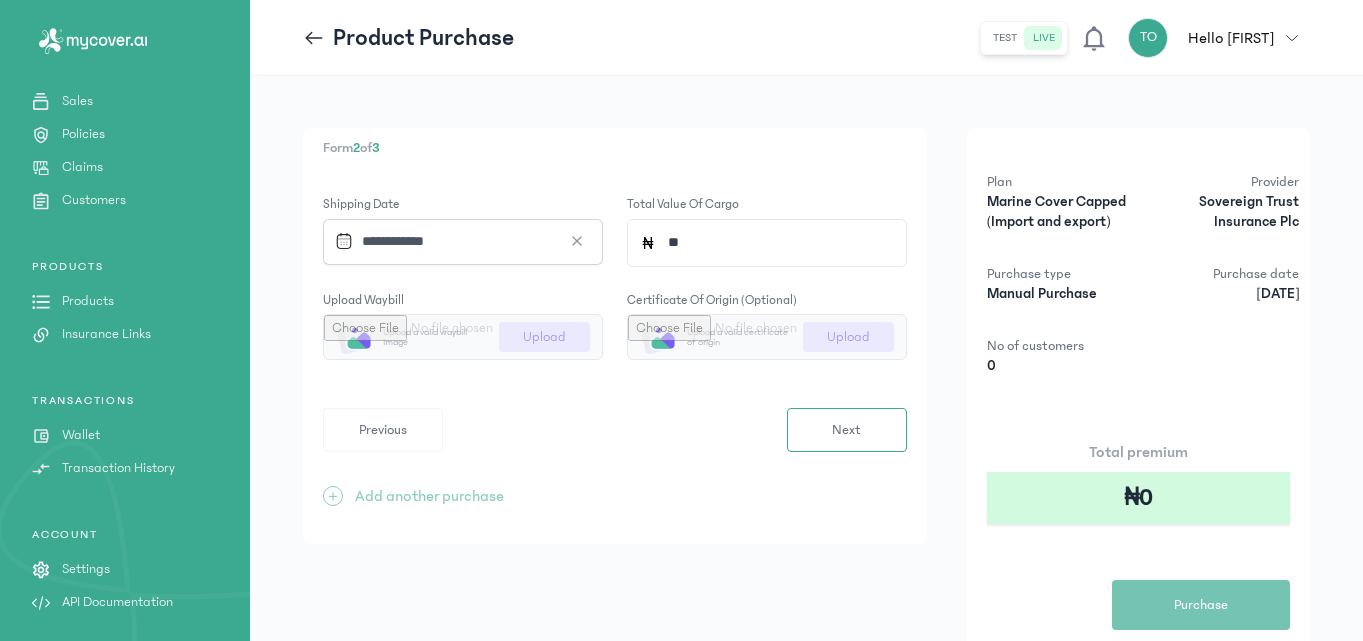 type on "*" 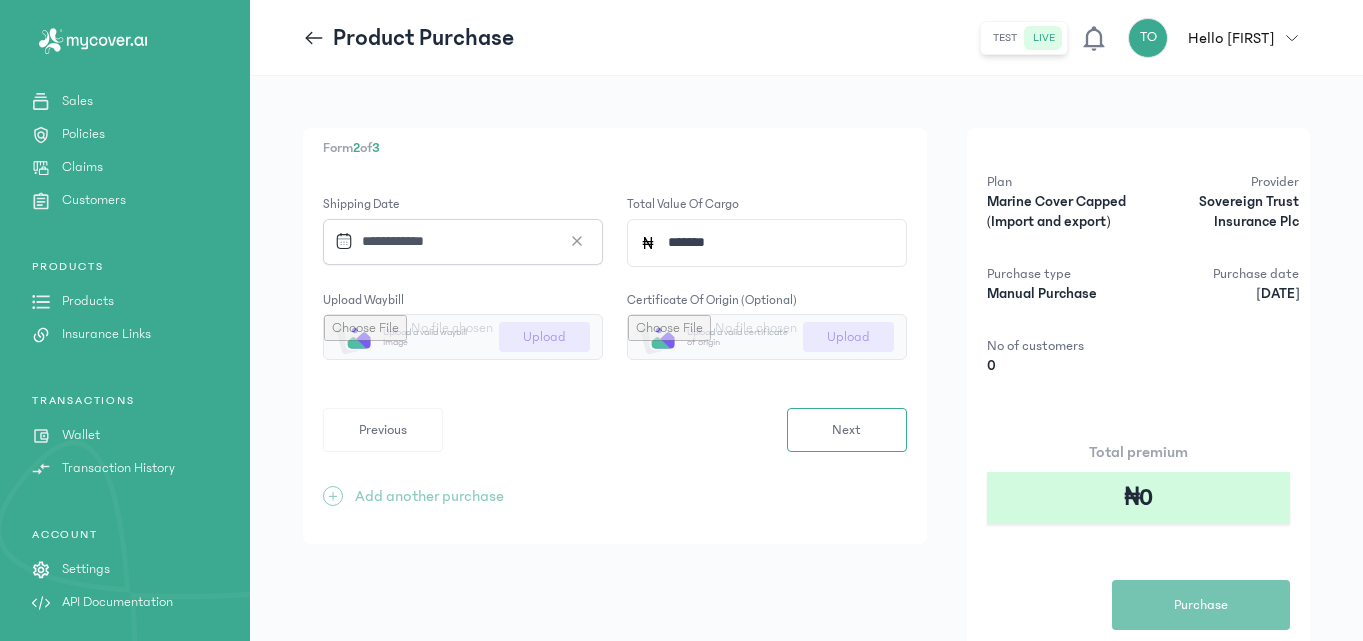 type on "*******" 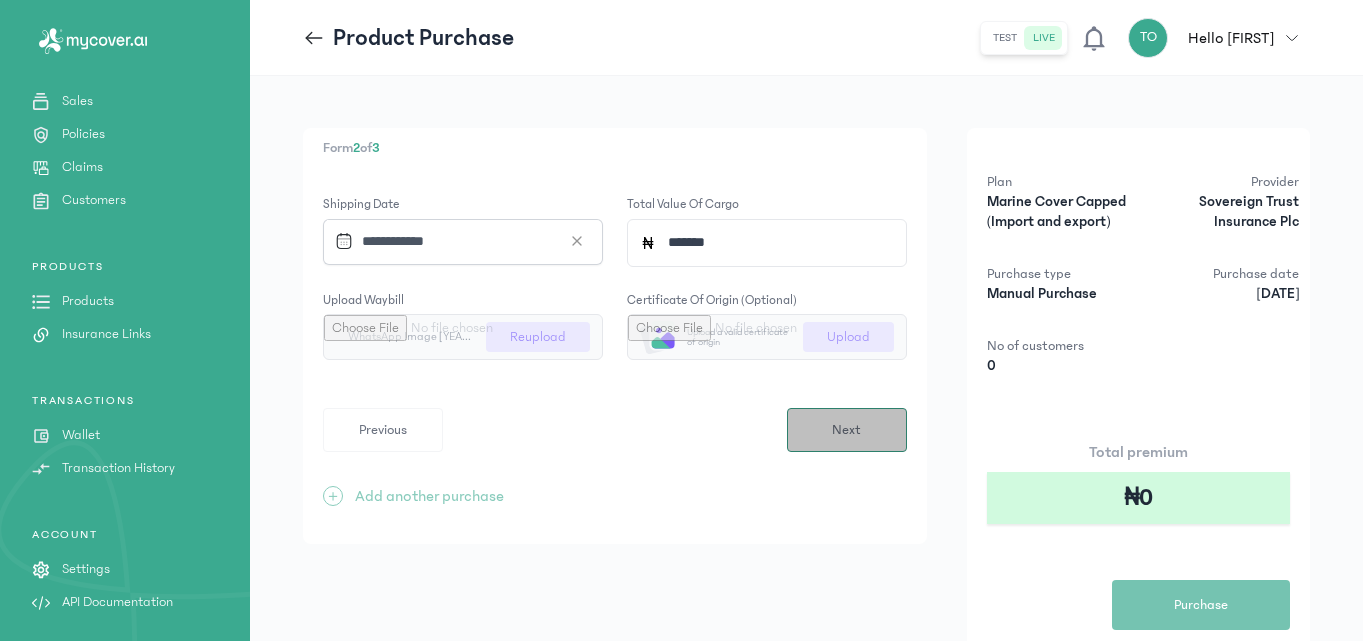 click on "Next" at bounding box center [846, 430] 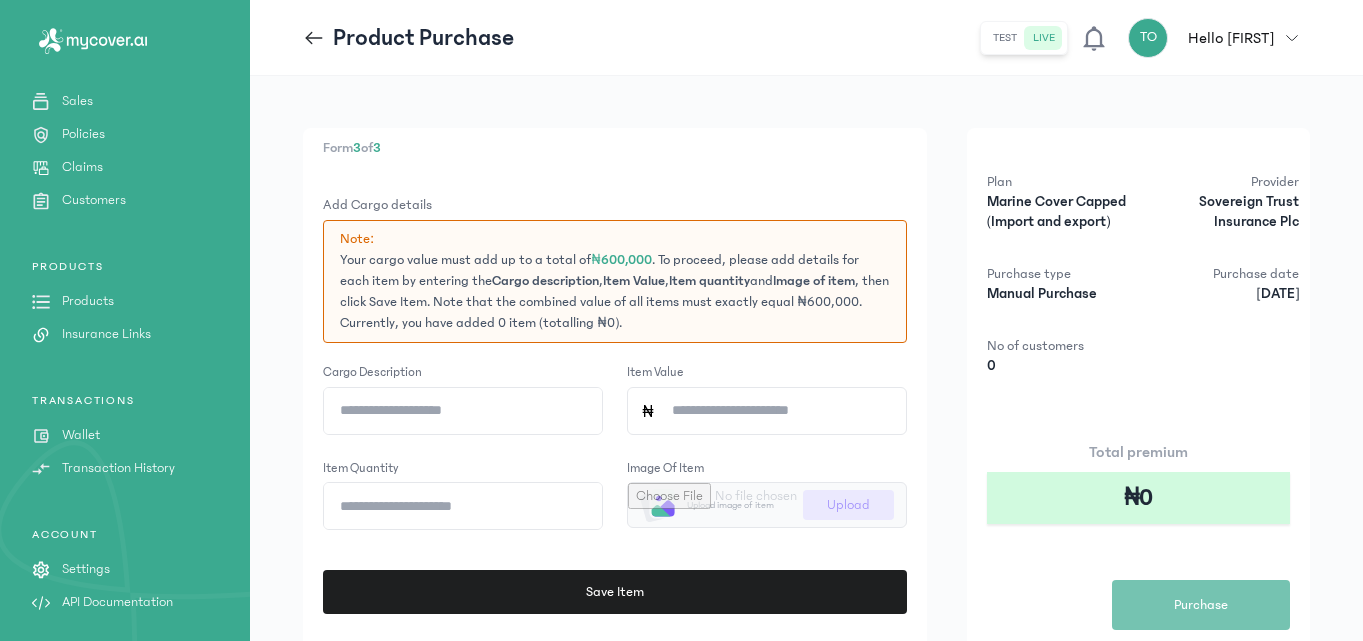 click on "Form 3 of 3" at bounding box center [615, 148] 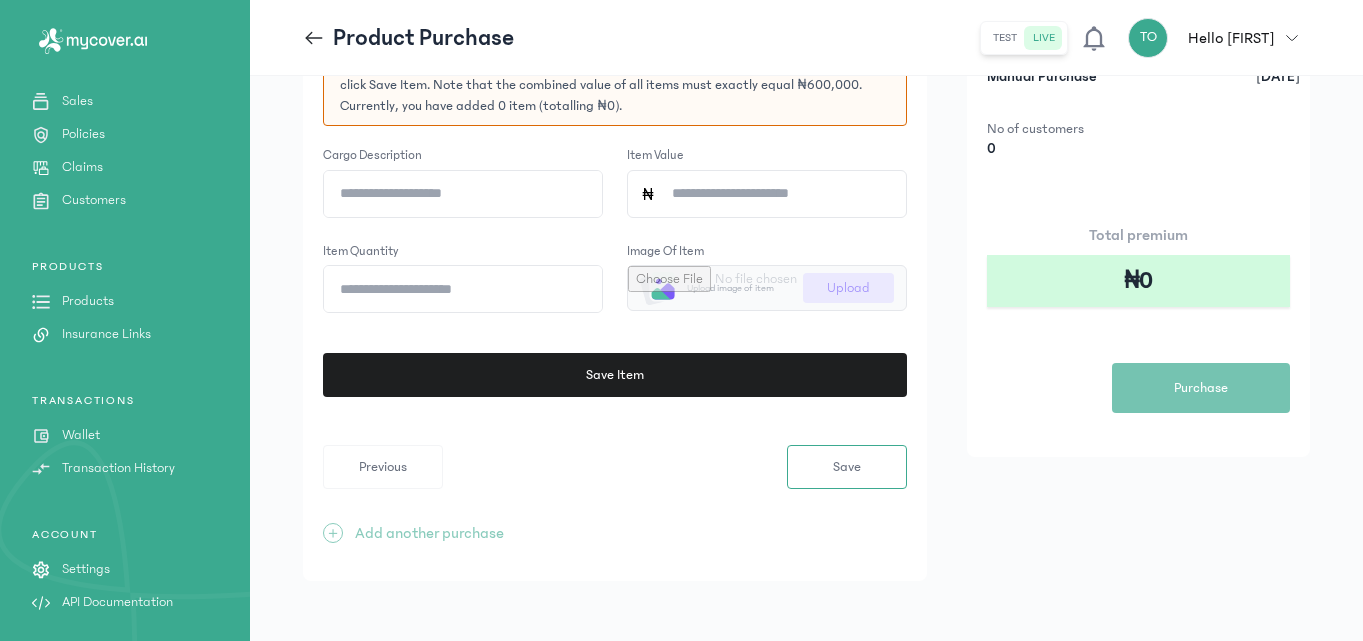 scroll, scrollTop: 221, scrollLeft: 0, axis: vertical 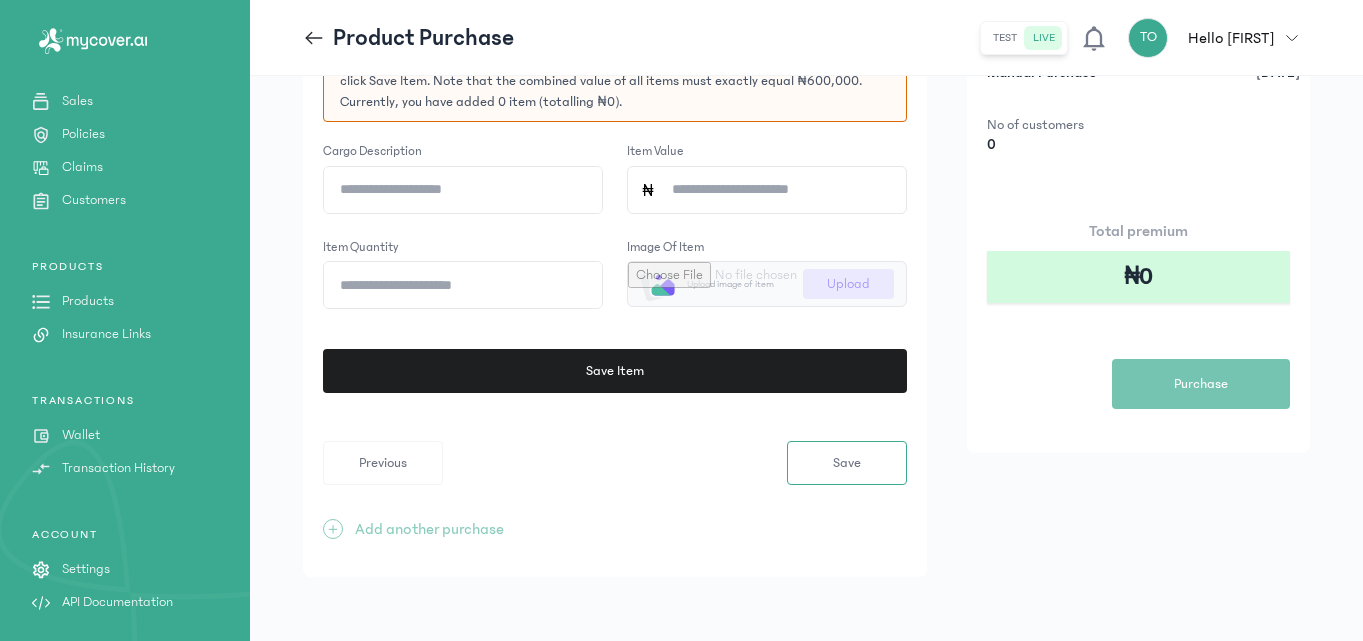 click on "Cargo description" 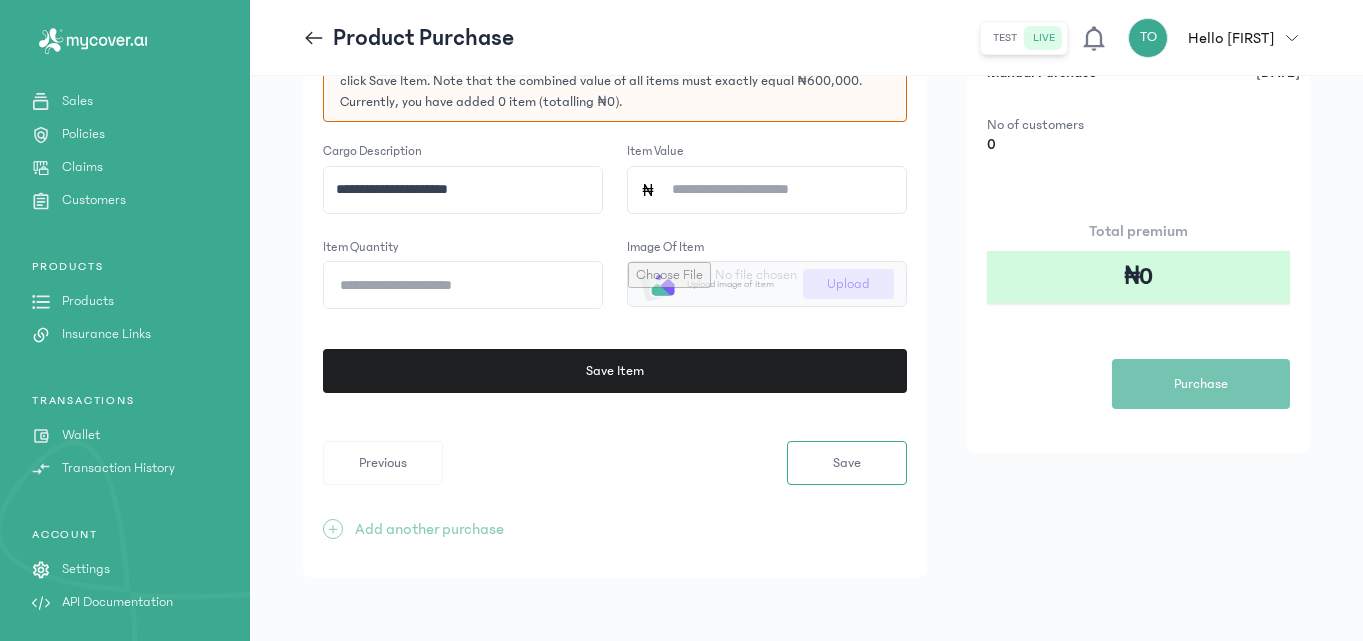 type on "**********" 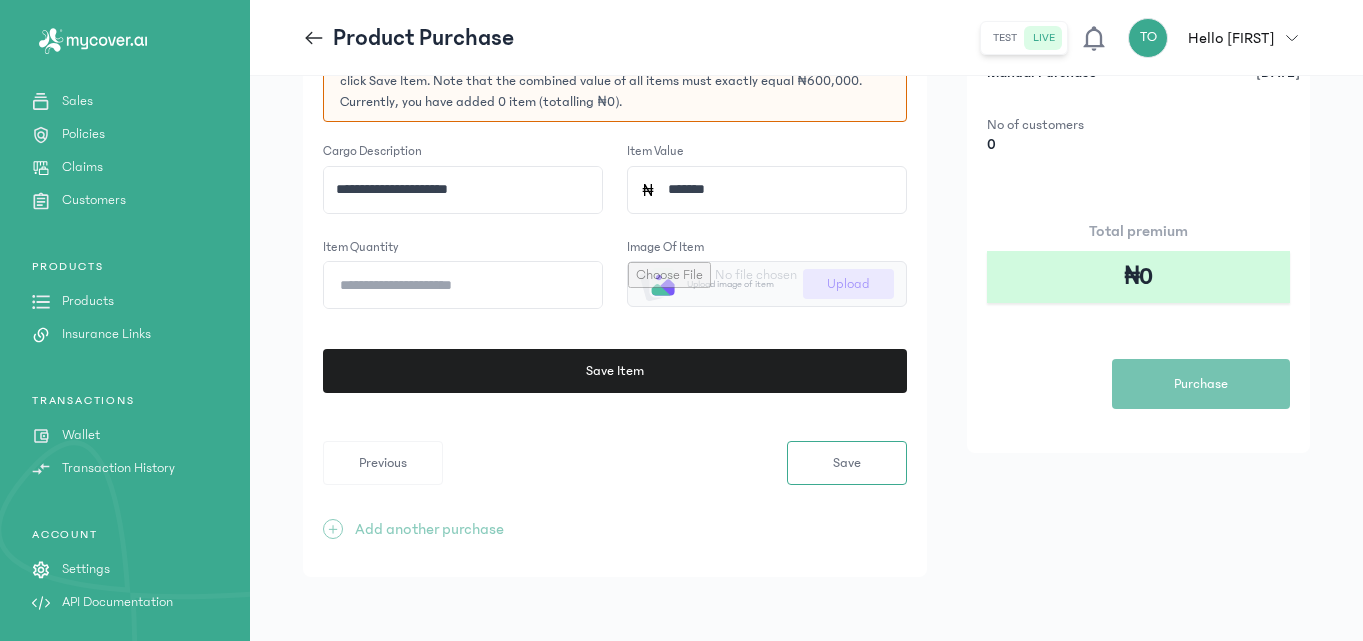 click on "Item quantity" 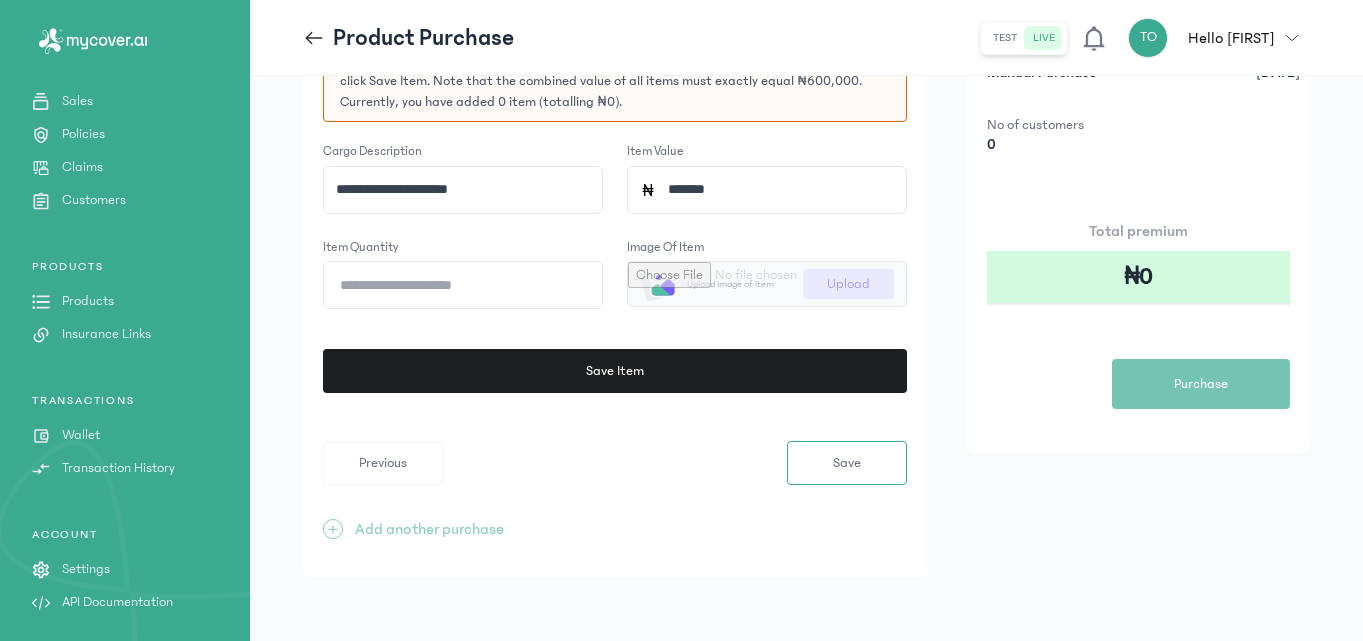 type on "*" 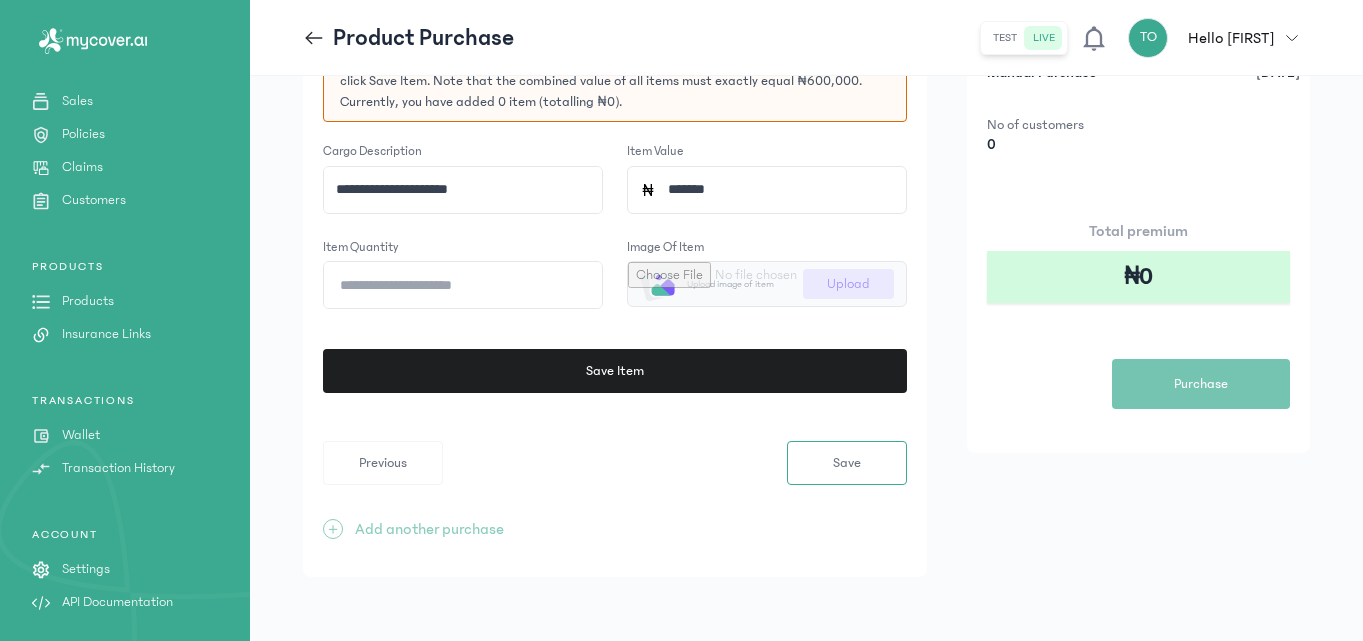 click at bounding box center (767, 284) 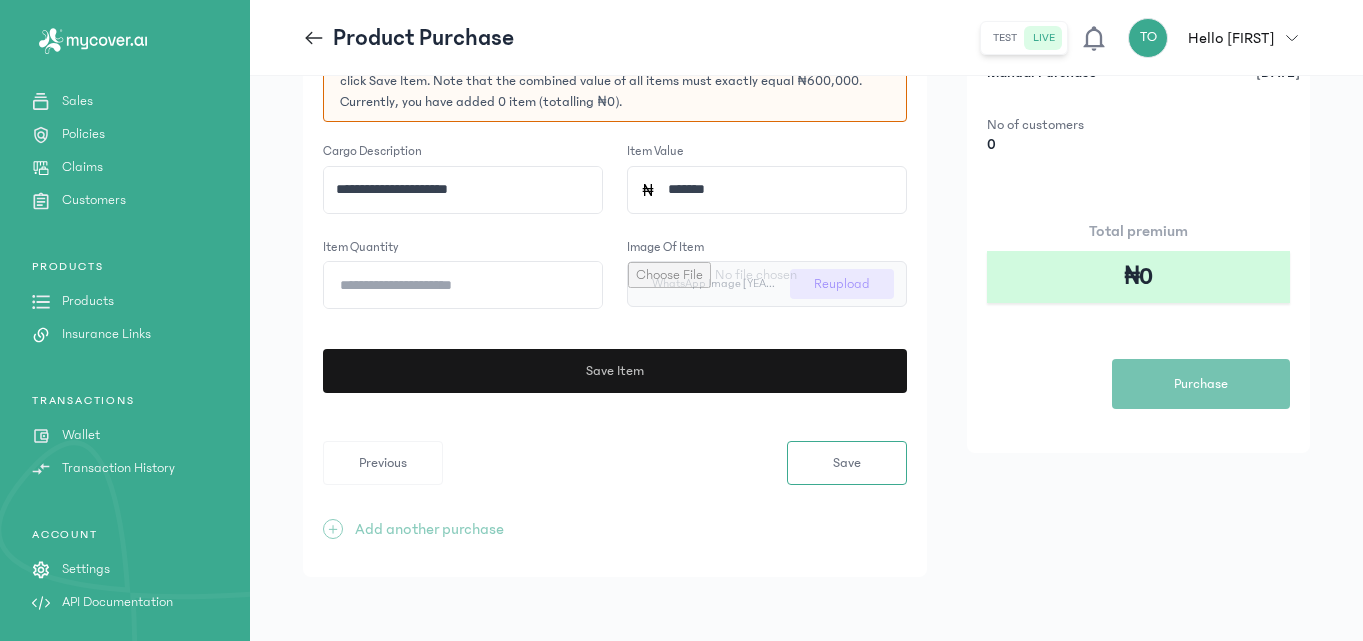 click on "Save Item" at bounding box center (614, 371) 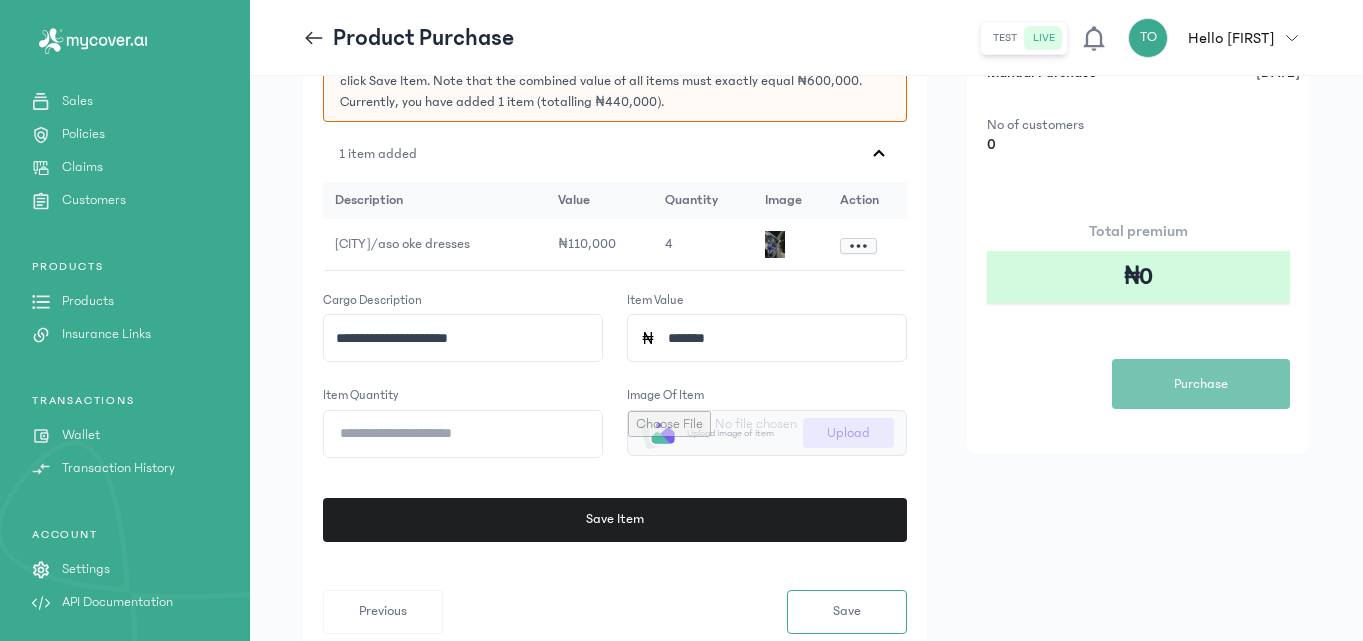 click on "**********" 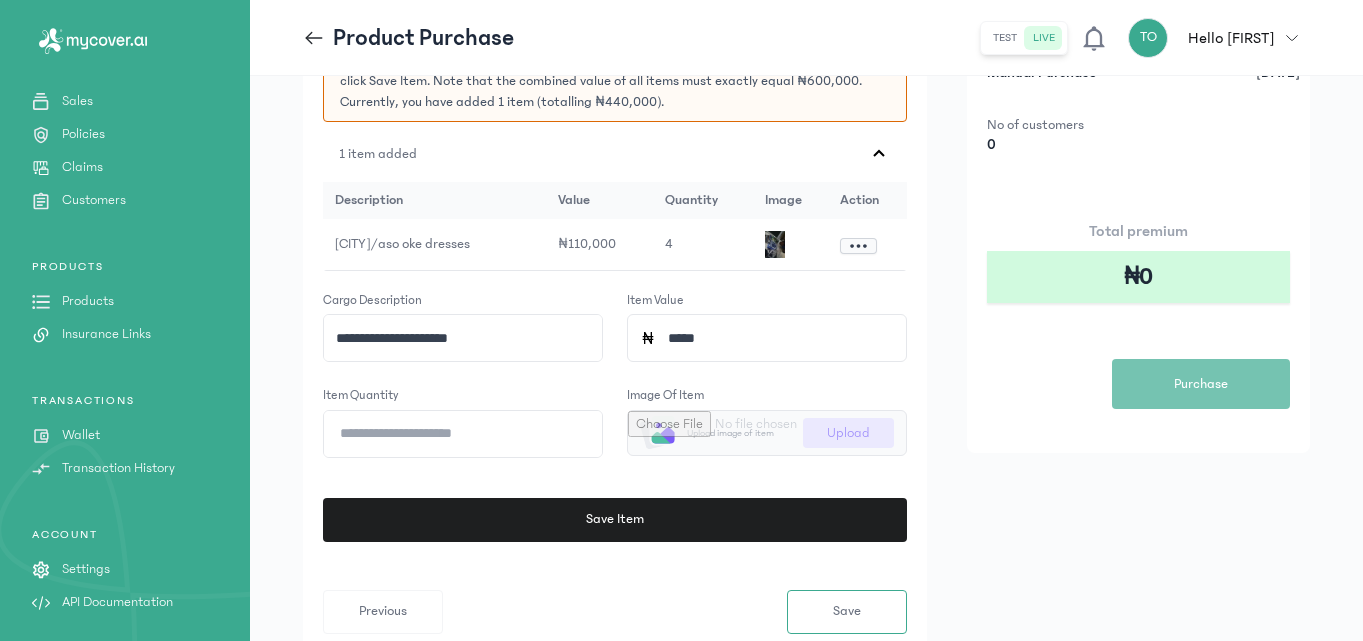 type on "******" 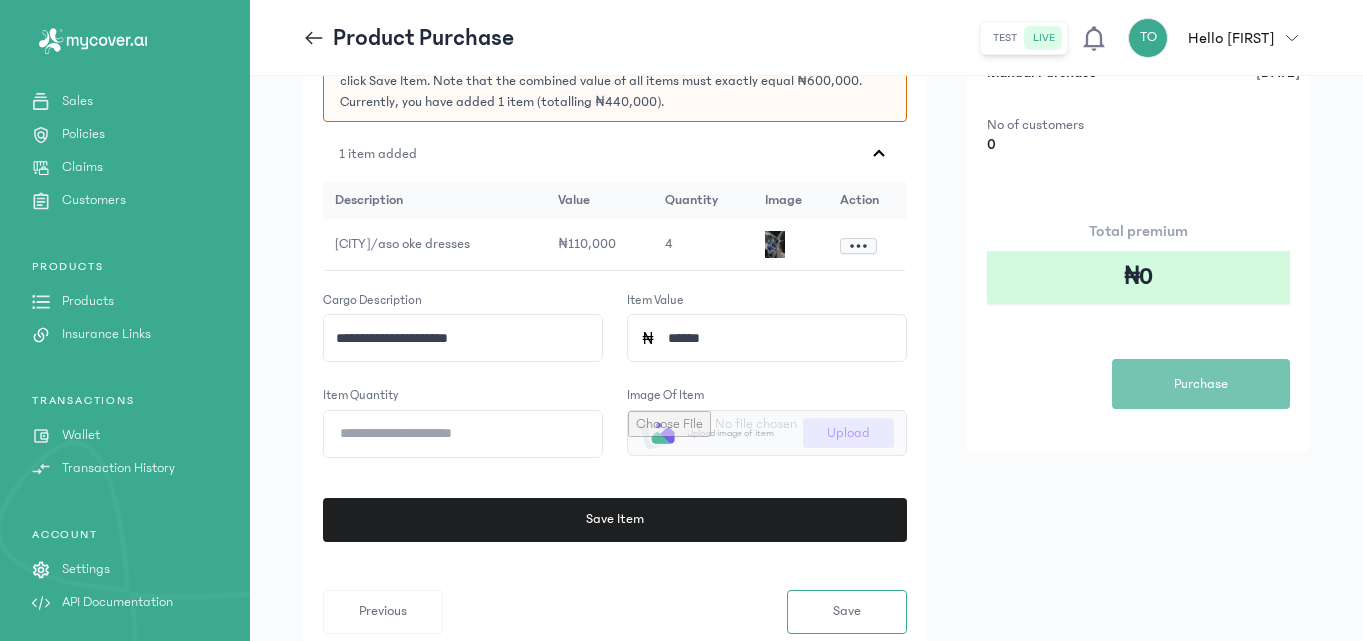click on "*" 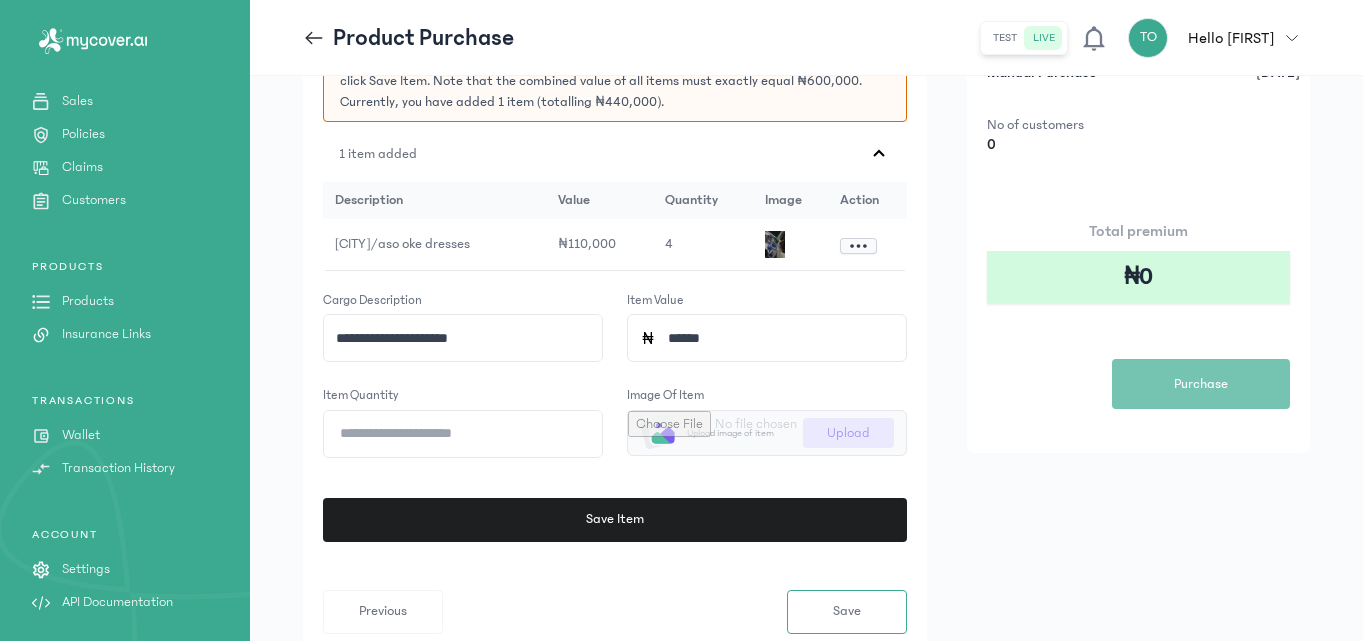 type on "*" 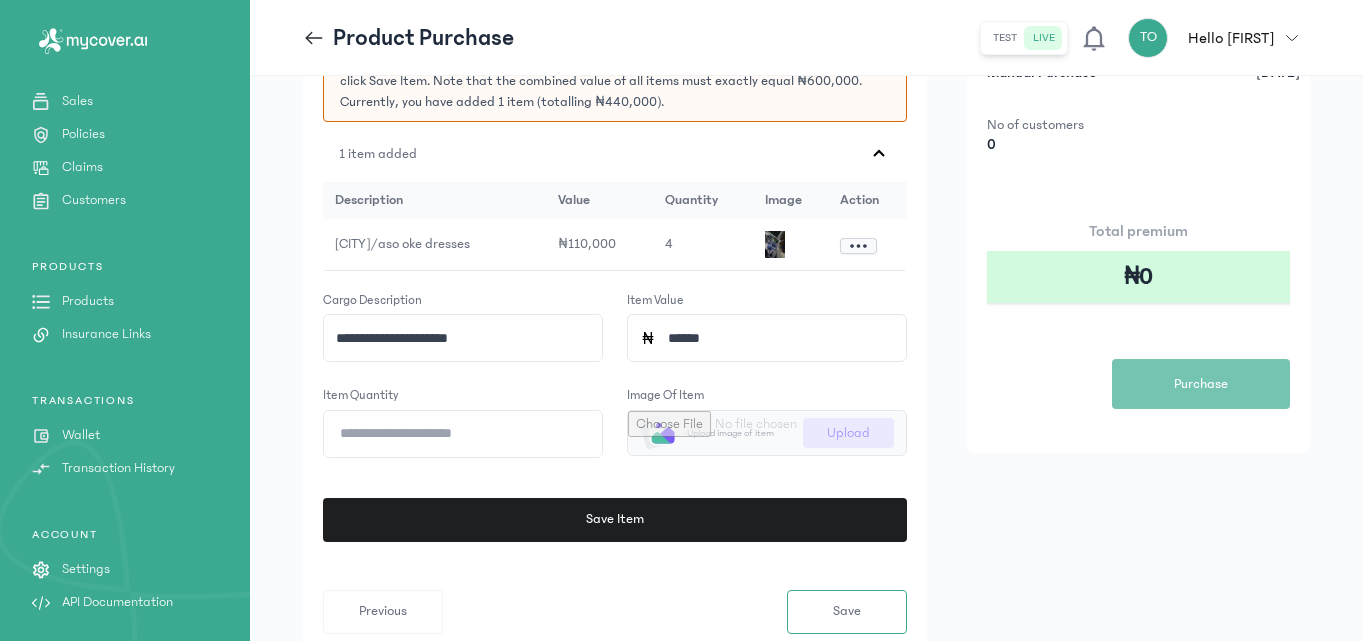 click on "**********" 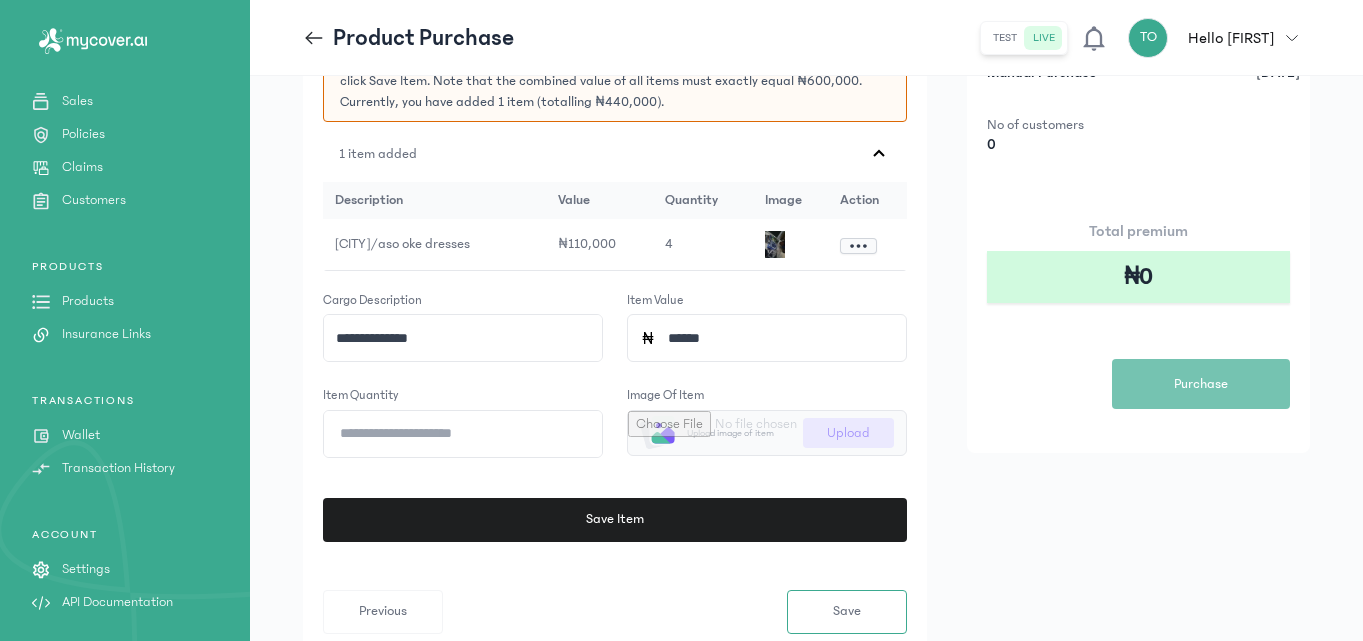 type on "**********" 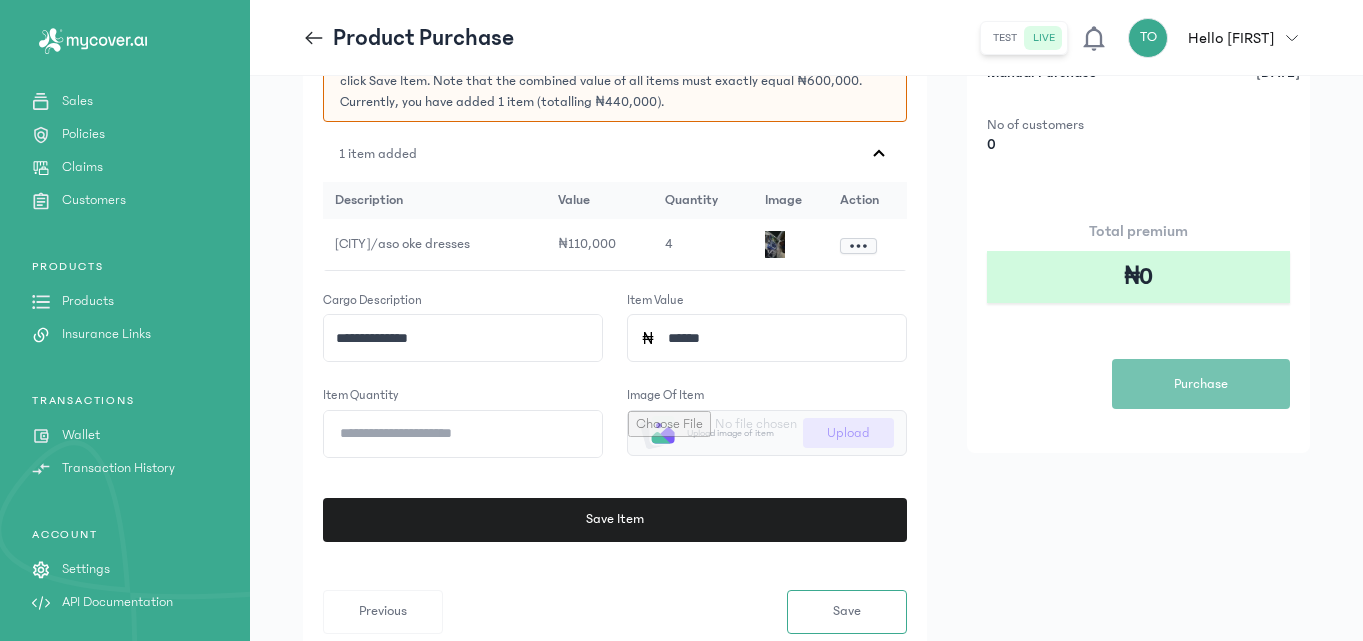 click at bounding box center [767, 433] 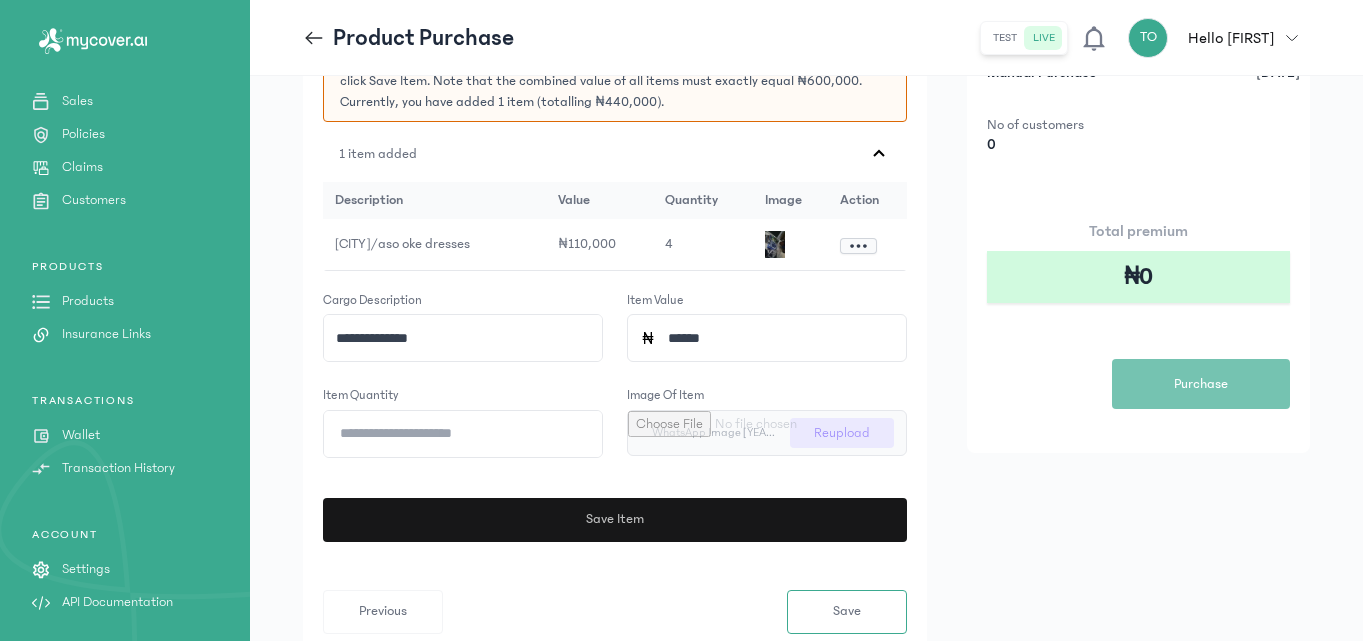 click on "Save Item" at bounding box center [614, 520] 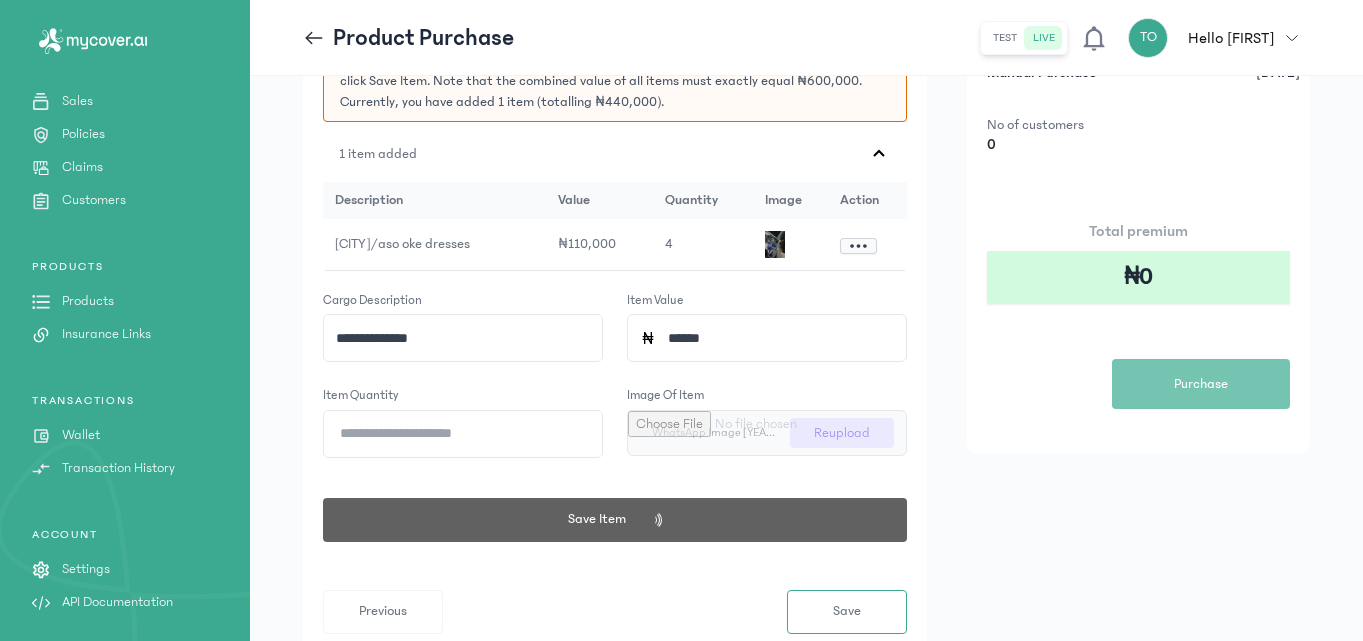 click on "**********" 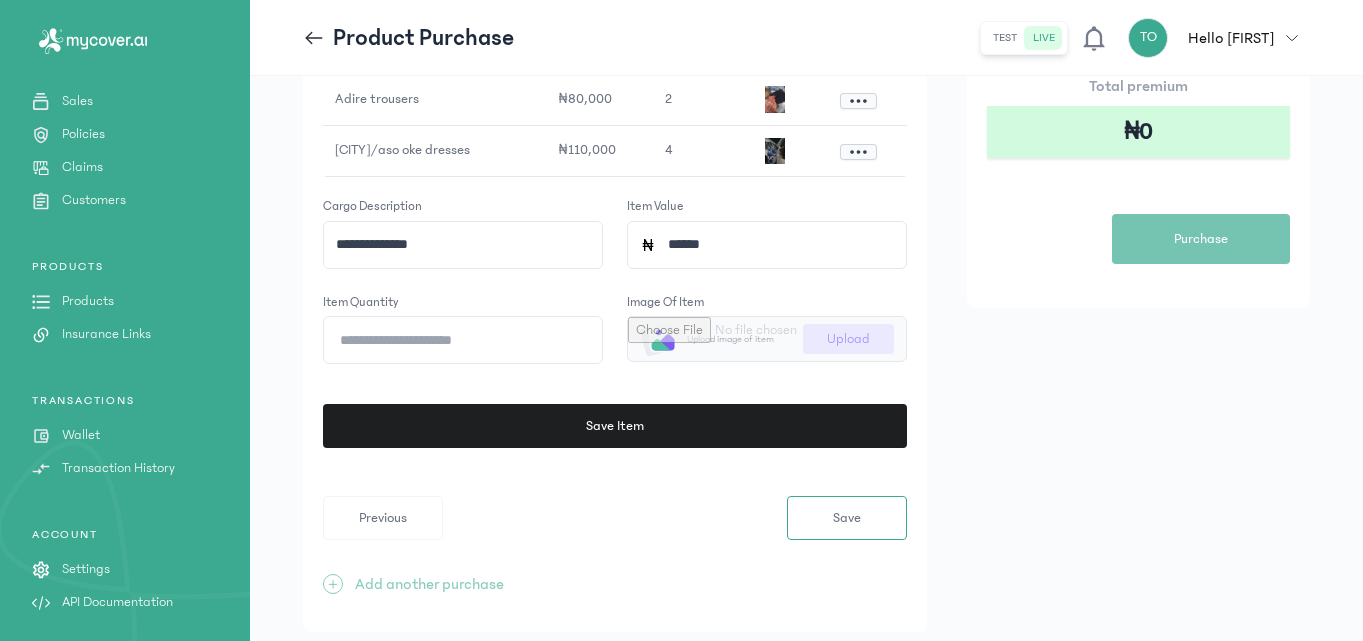scroll, scrollTop: 381, scrollLeft: 0, axis: vertical 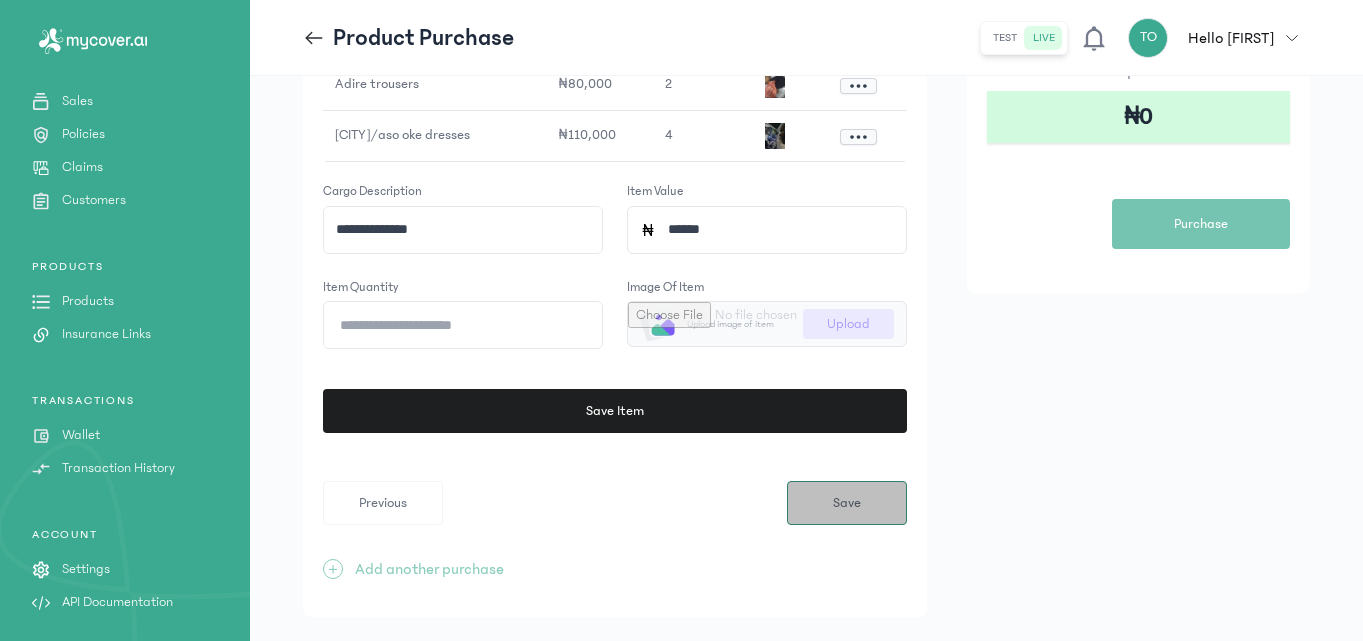 click on "Save" at bounding box center [847, 503] 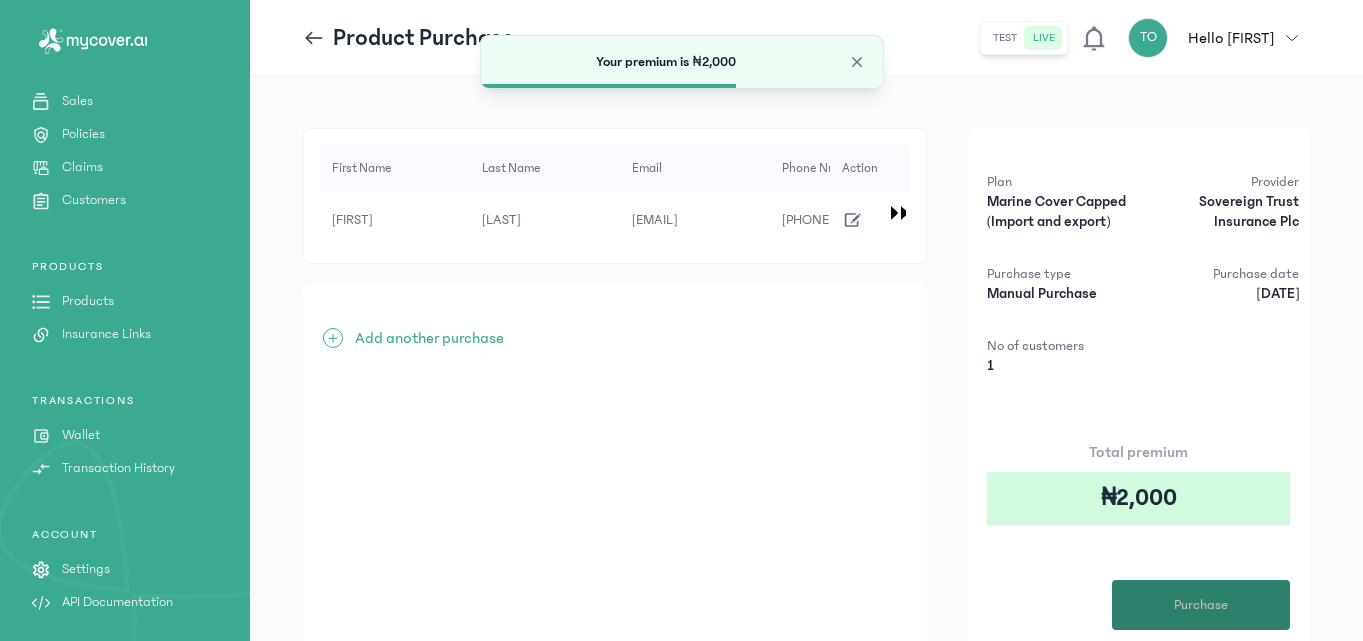 click on "Purchase" at bounding box center (1201, 605) 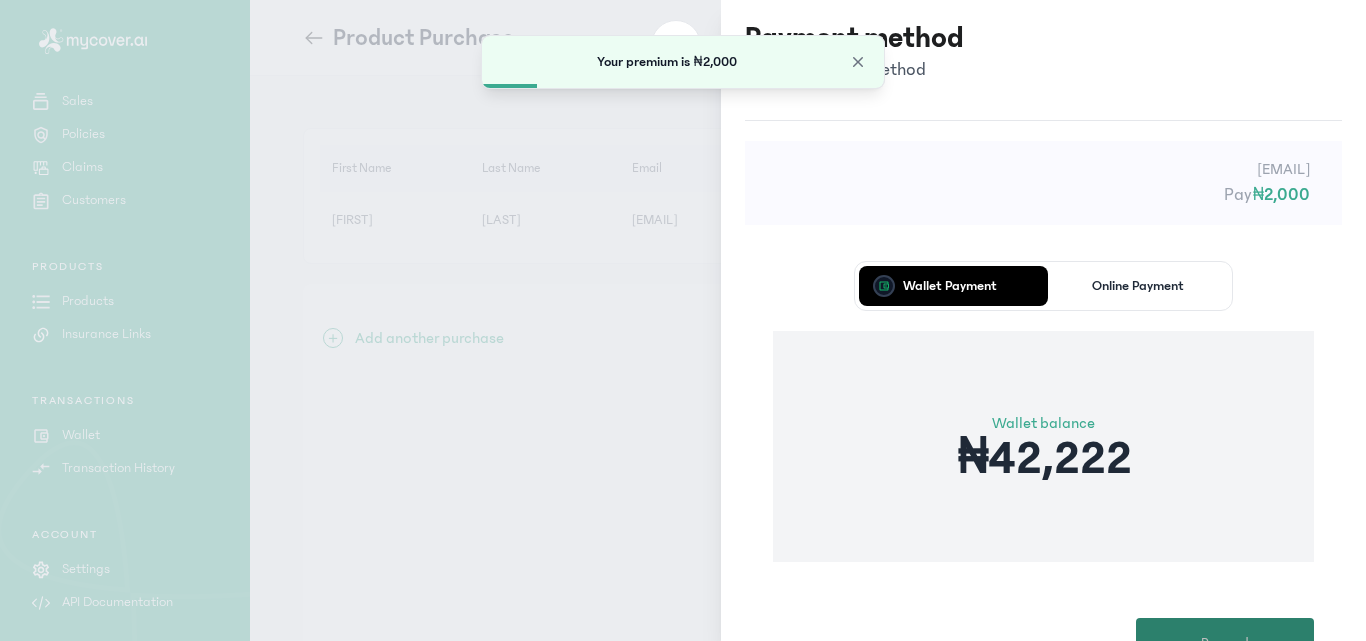 click on "Proceed" at bounding box center (1225, 643) 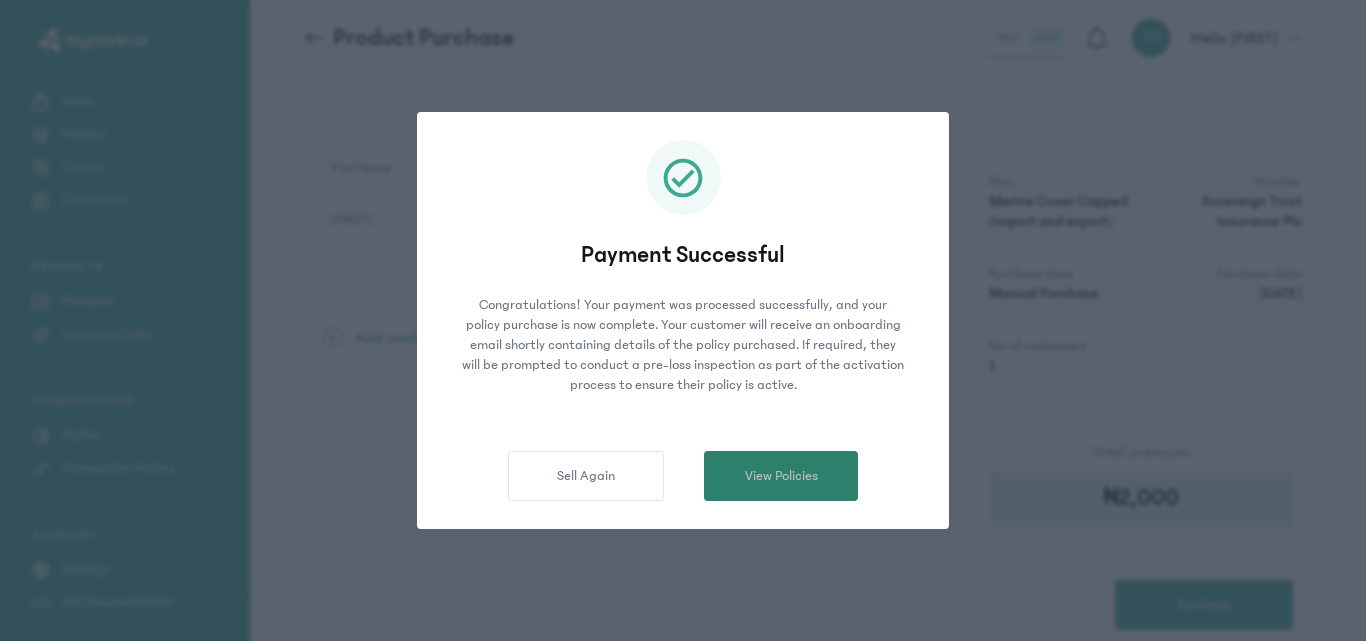 click on "View Policies" at bounding box center (781, 476) 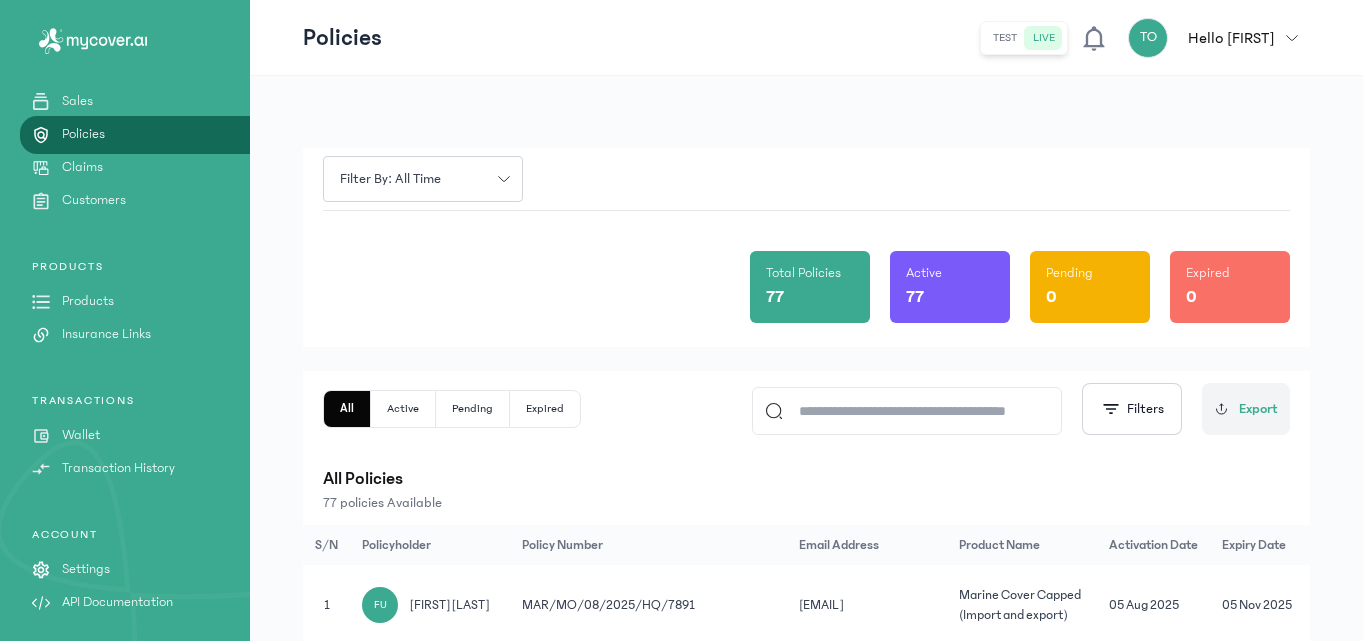 click on "Products" at bounding box center (88, 301) 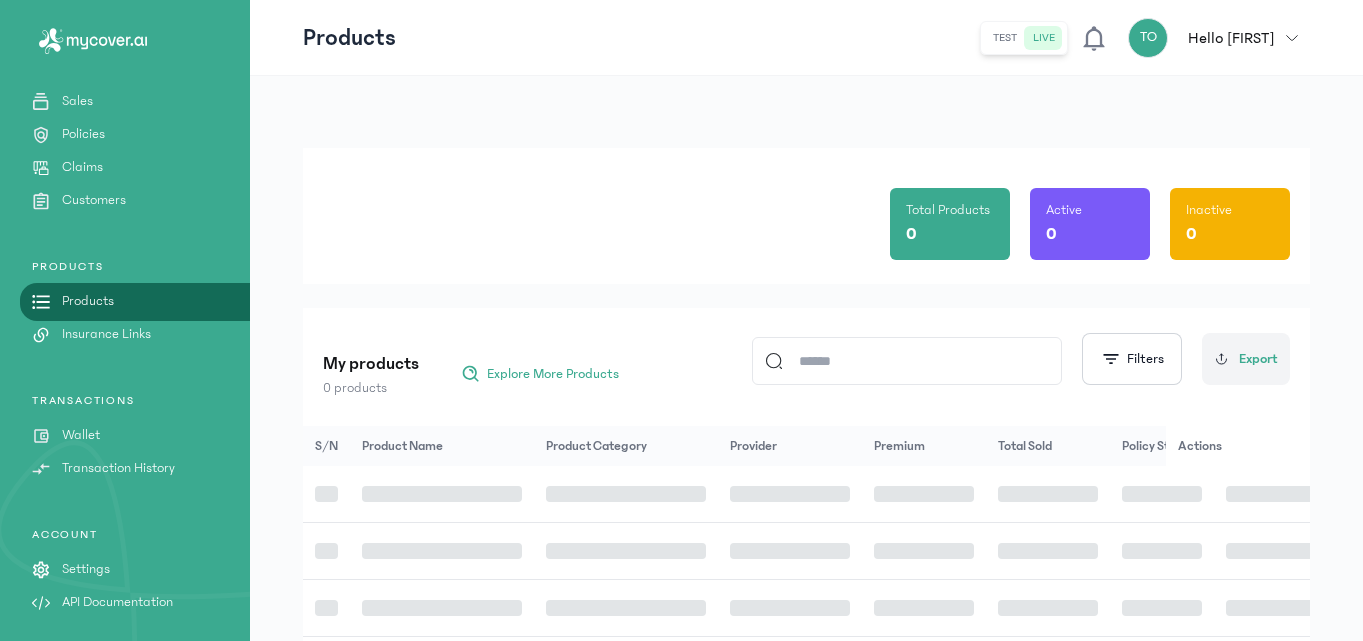 click on "Products" at bounding box center [88, 301] 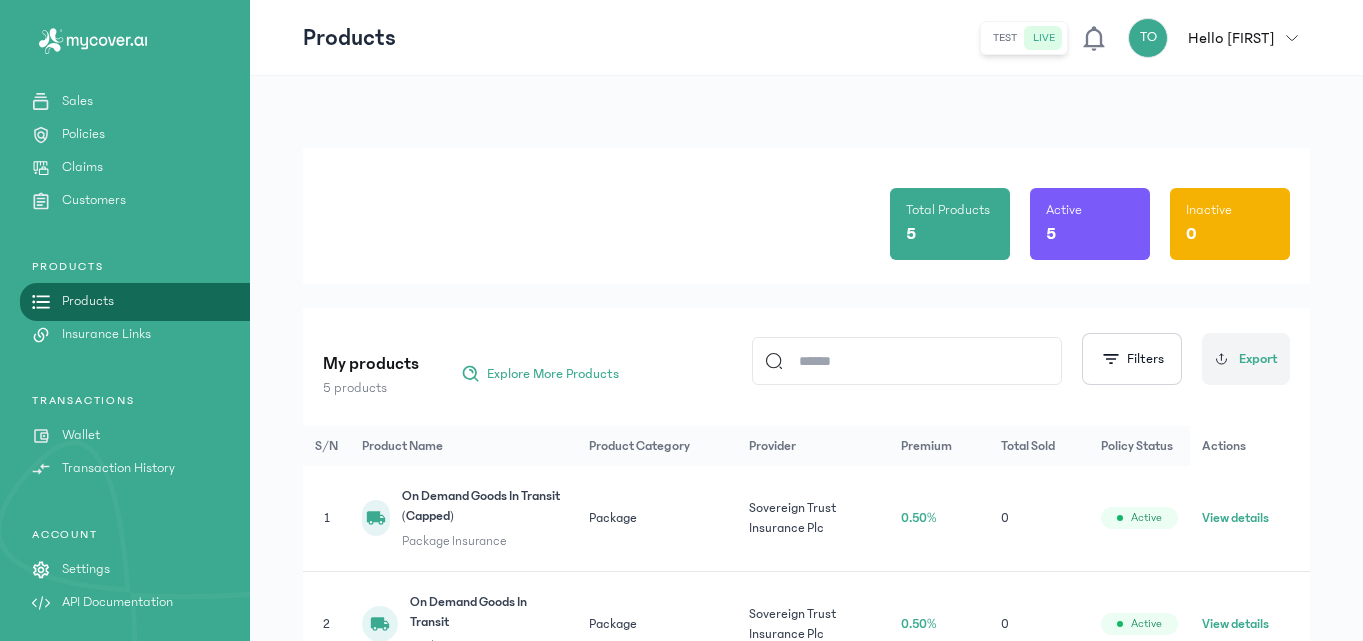 click on "Total Products 5 Active 5 Inactive 0" 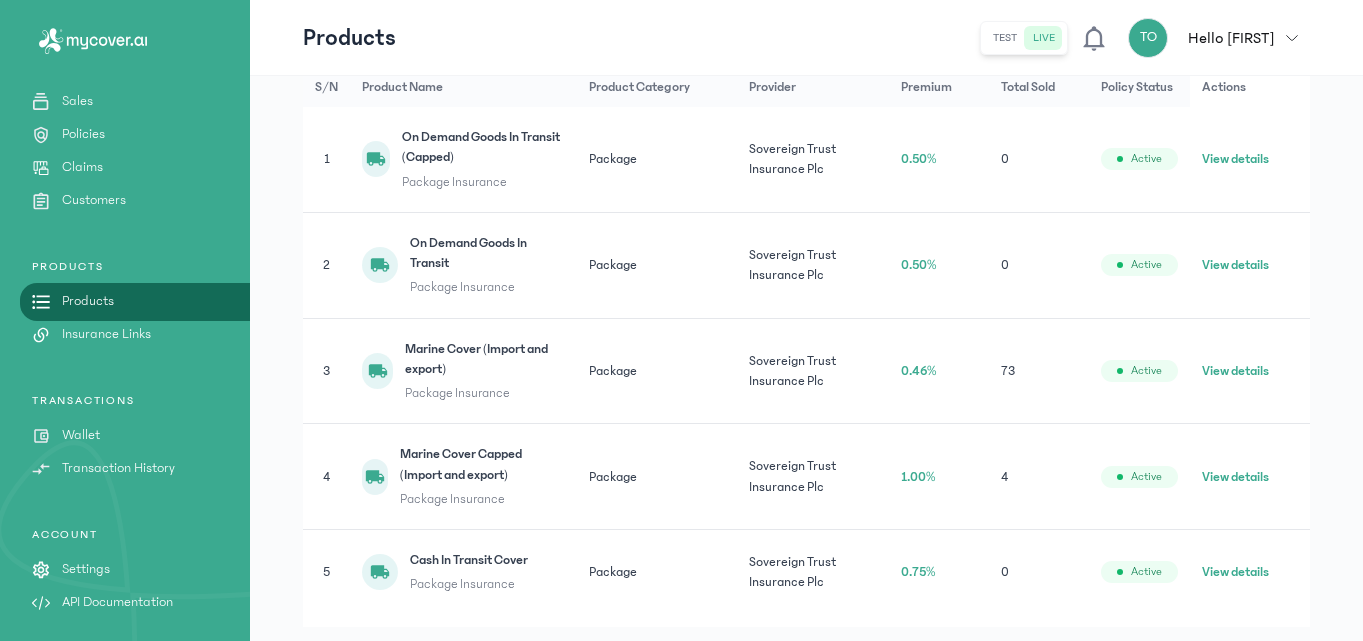 scroll, scrollTop: 360, scrollLeft: 0, axis: vertical 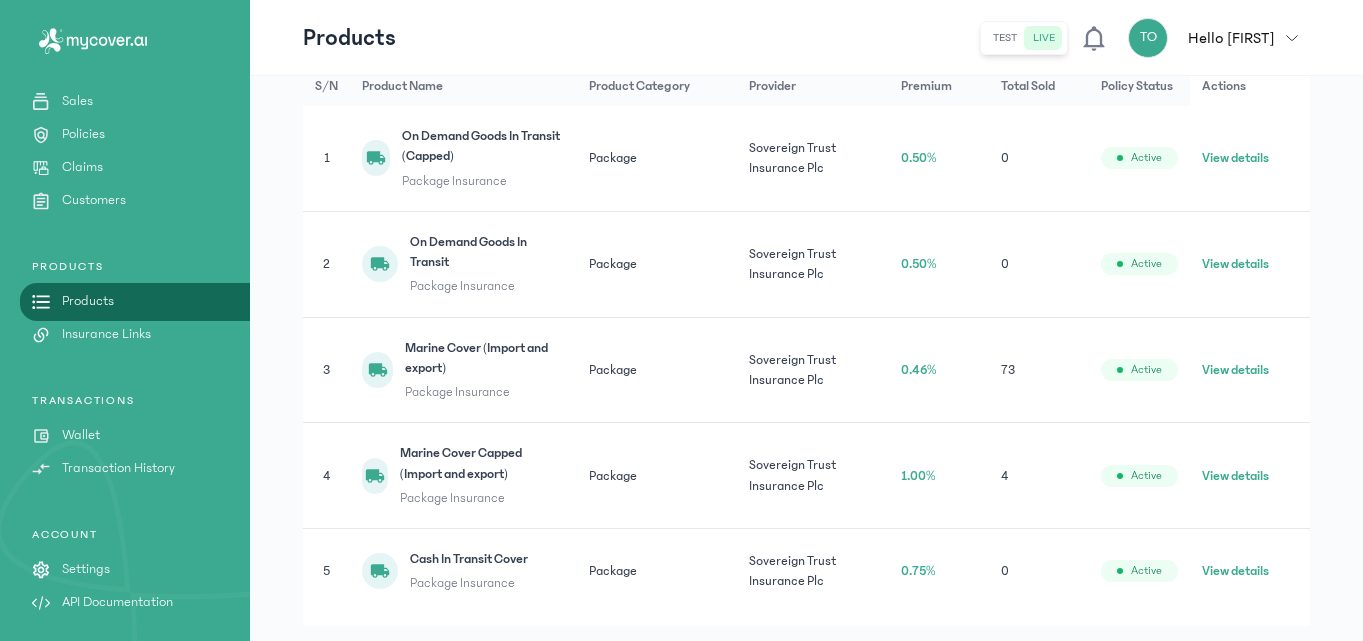 click on "View details" 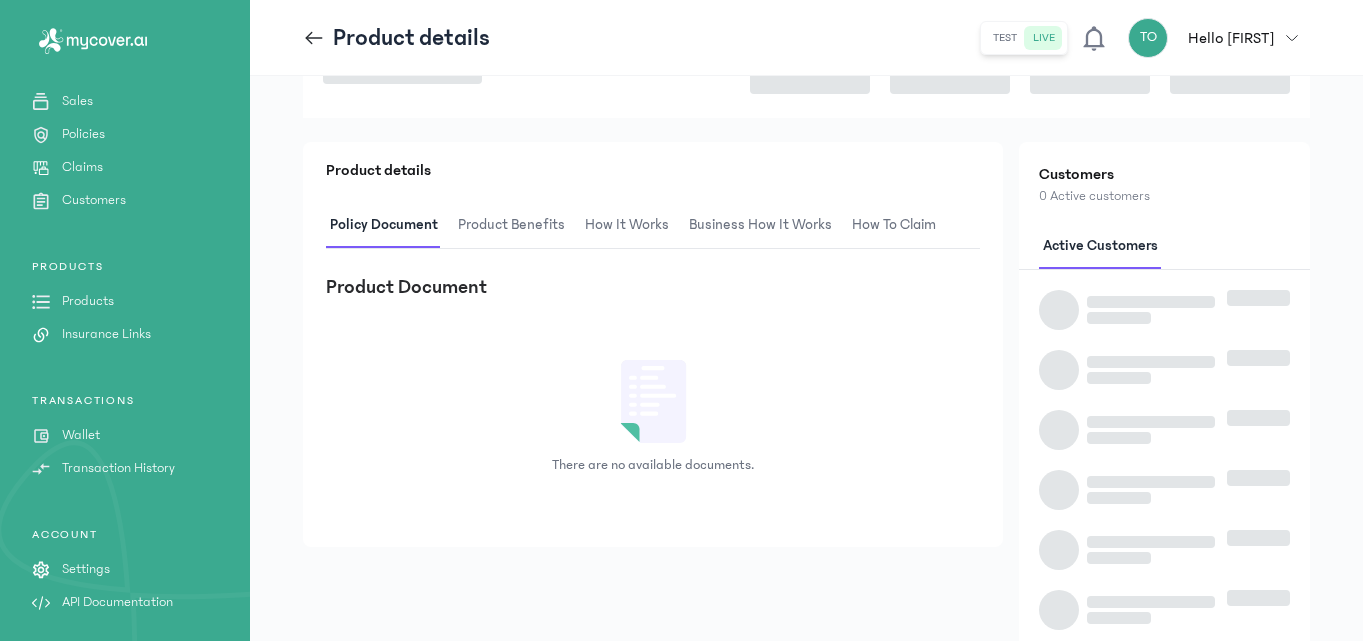 scroll, scrollTop: 0, scrollLeft: 0, axis: both 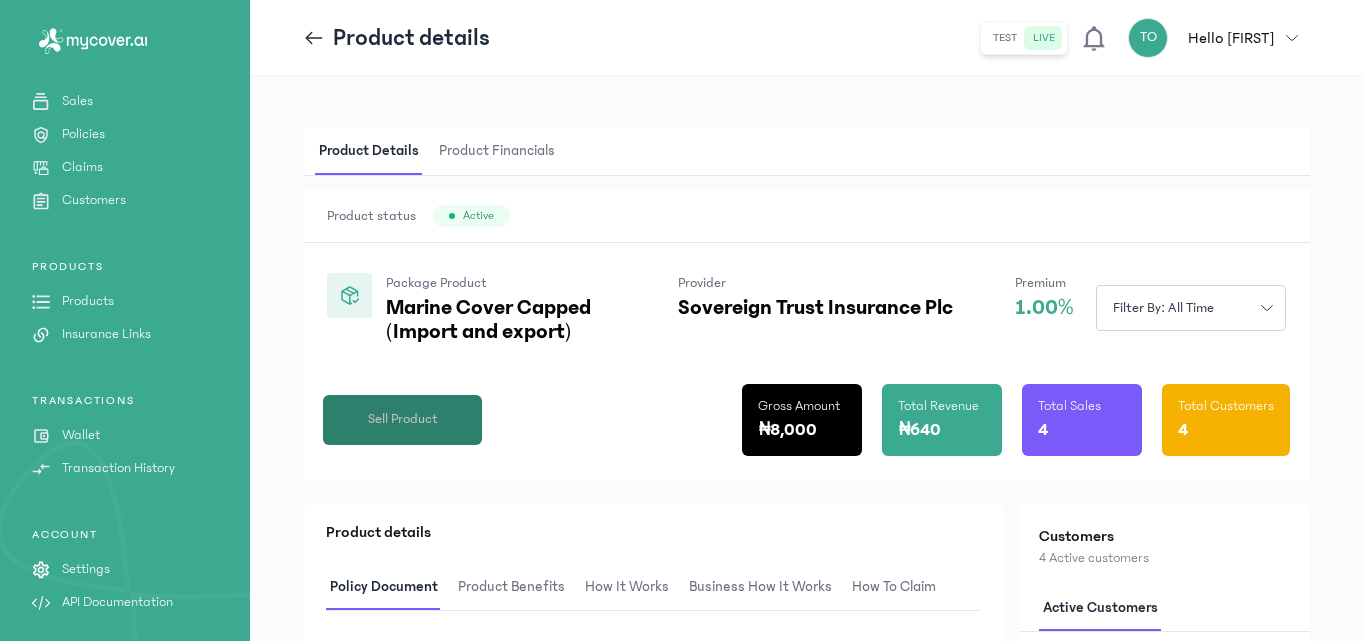 click on "Sell Product" at bounding box center (403, 419) 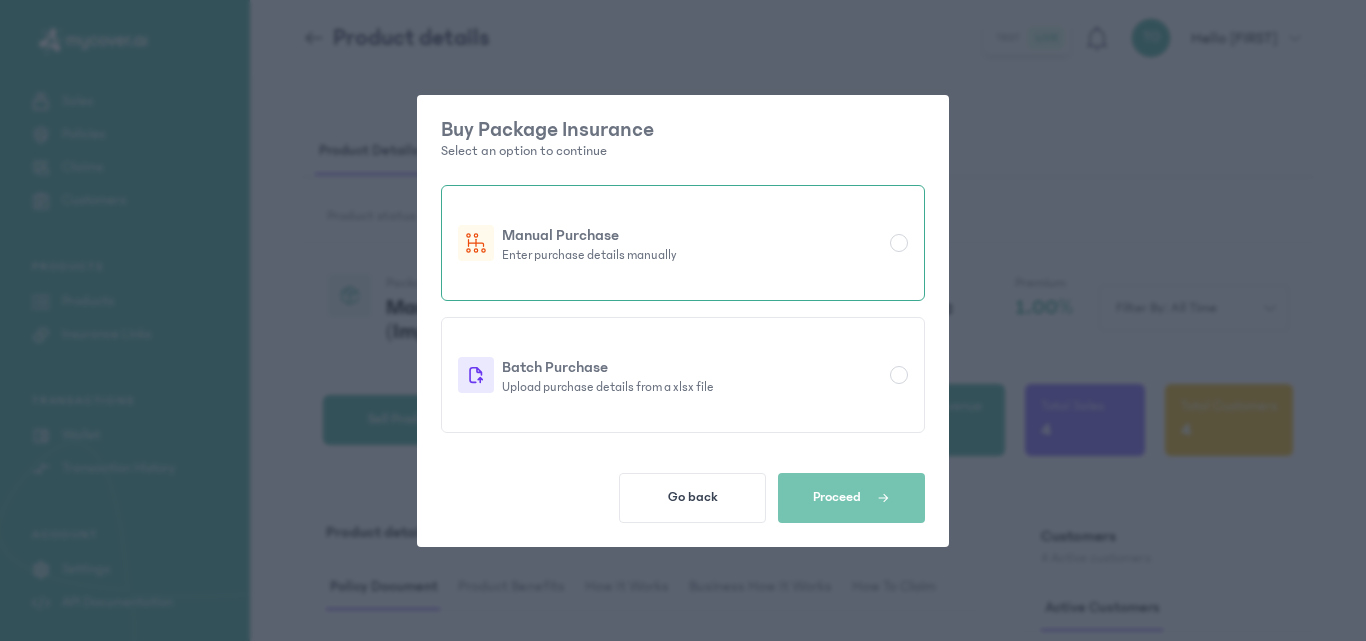 click at bounding box center (899, 243) 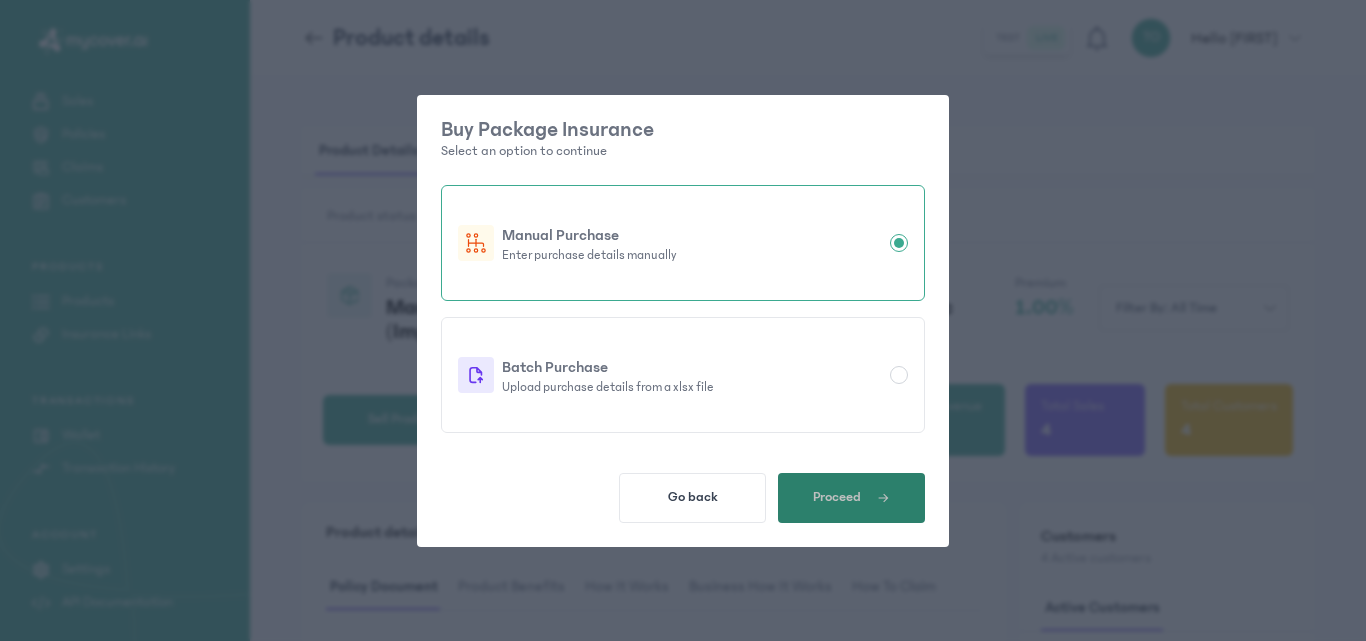 click on "Proceed" at bounding box center [837, 497] 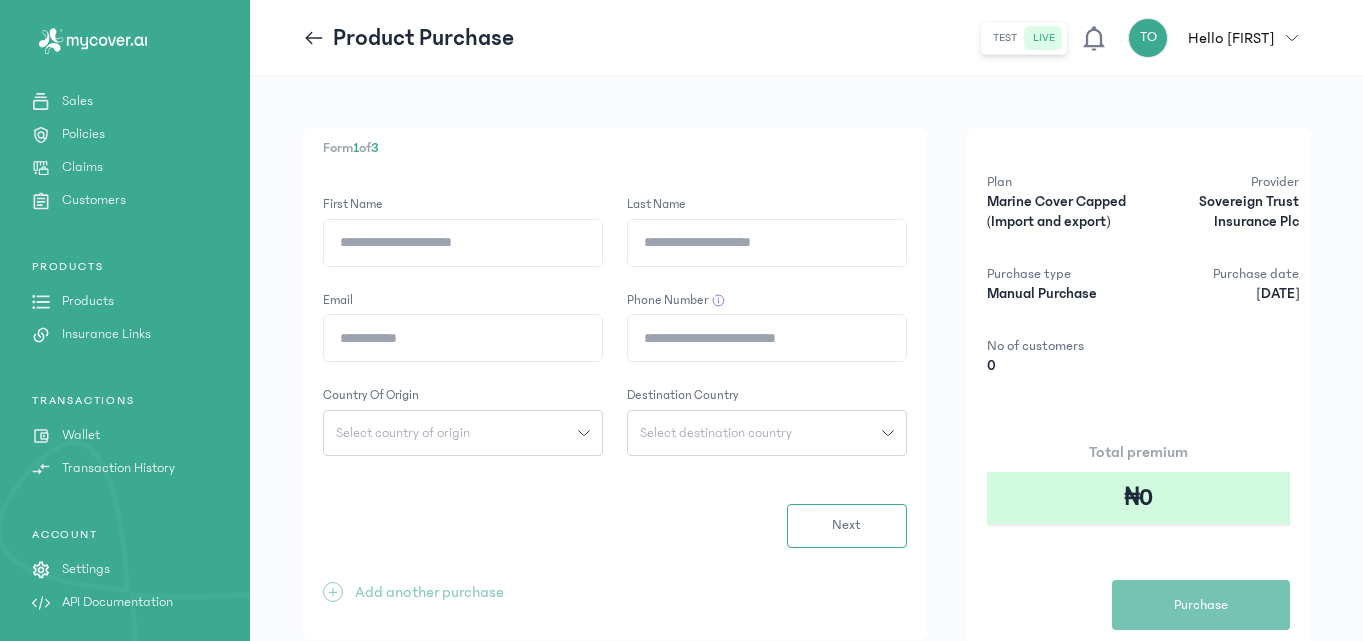 click on "First Name" 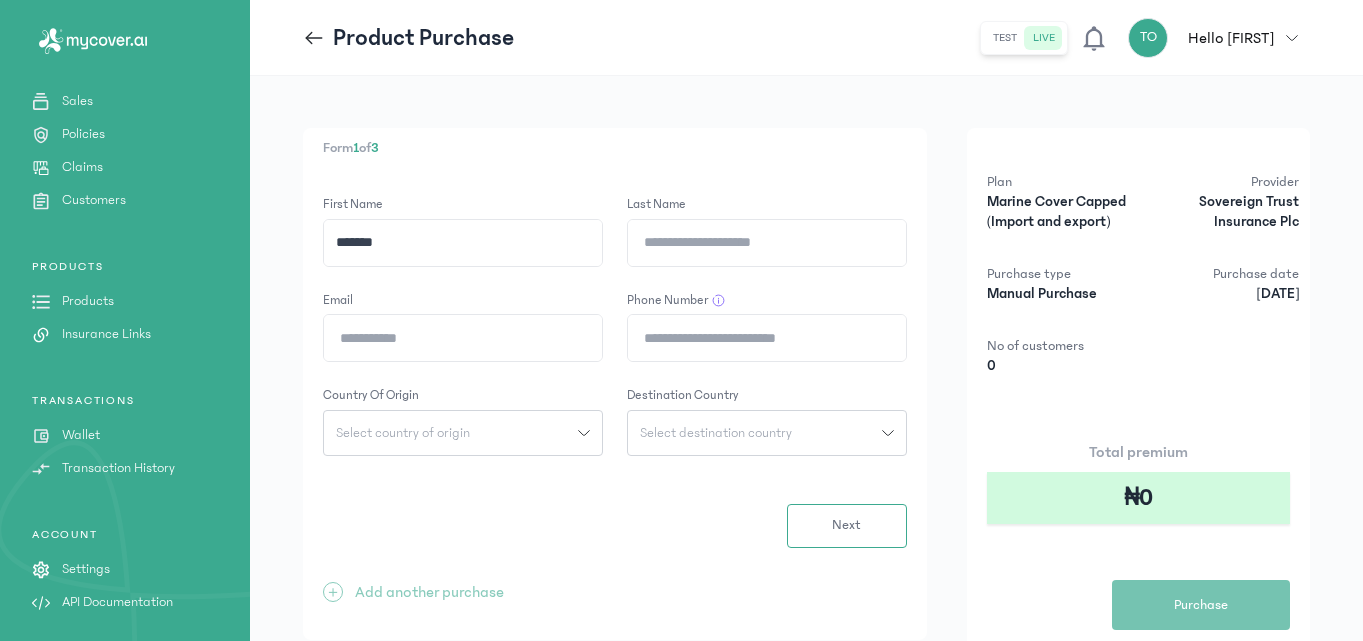 type on "*******" 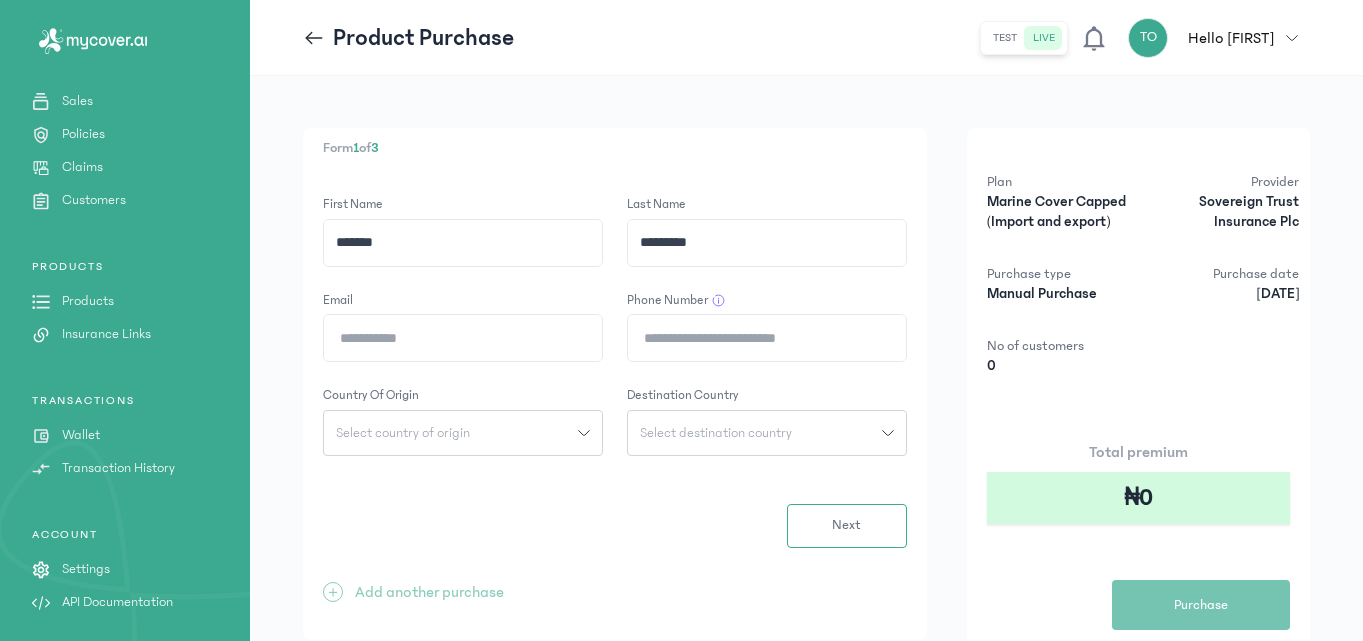 type on "*********" 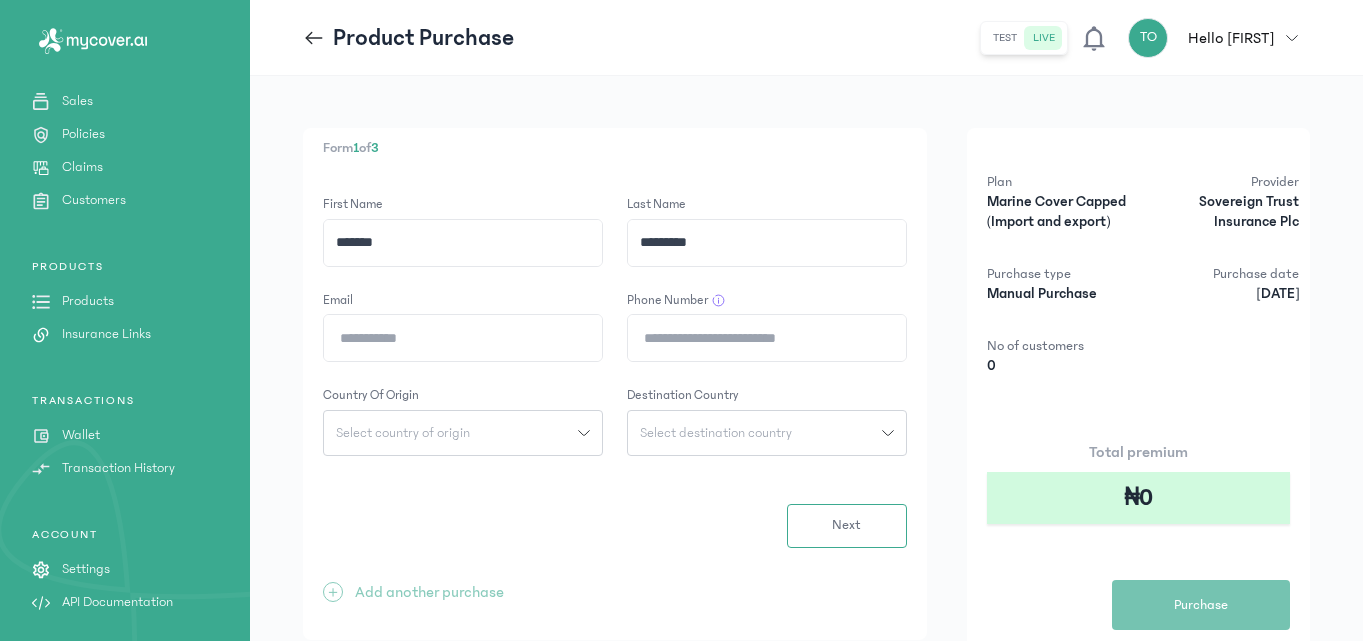 type on "**********" 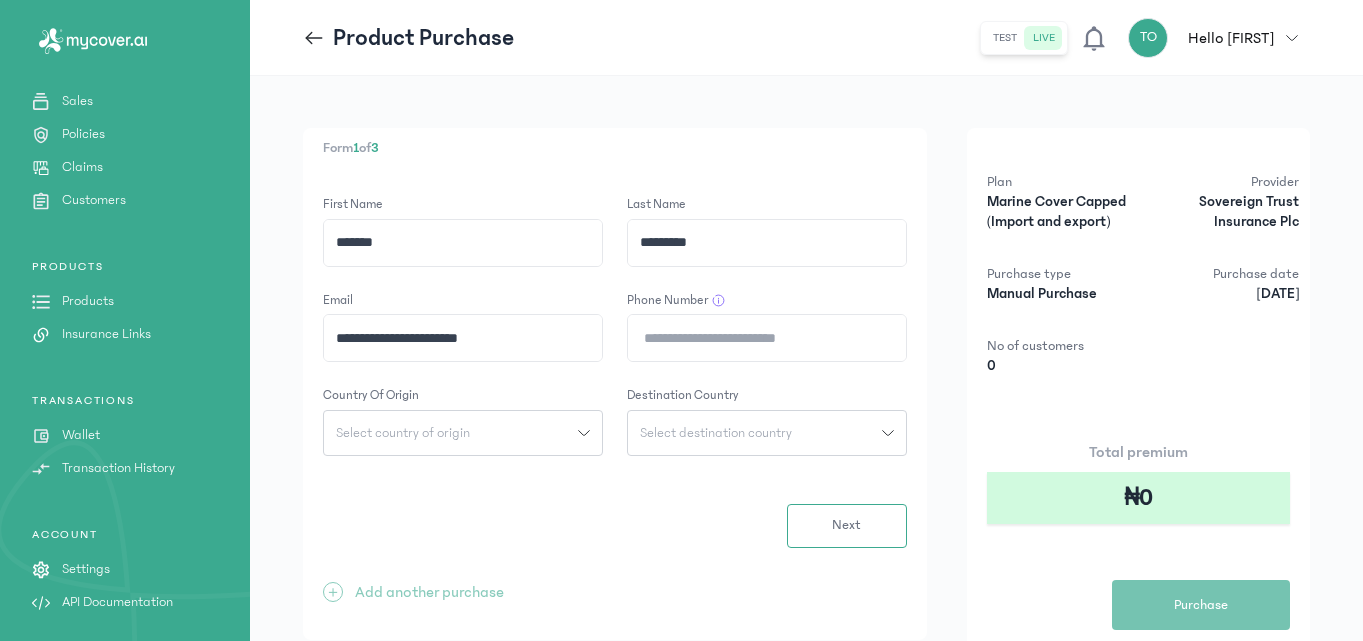 click on "Phone Number" 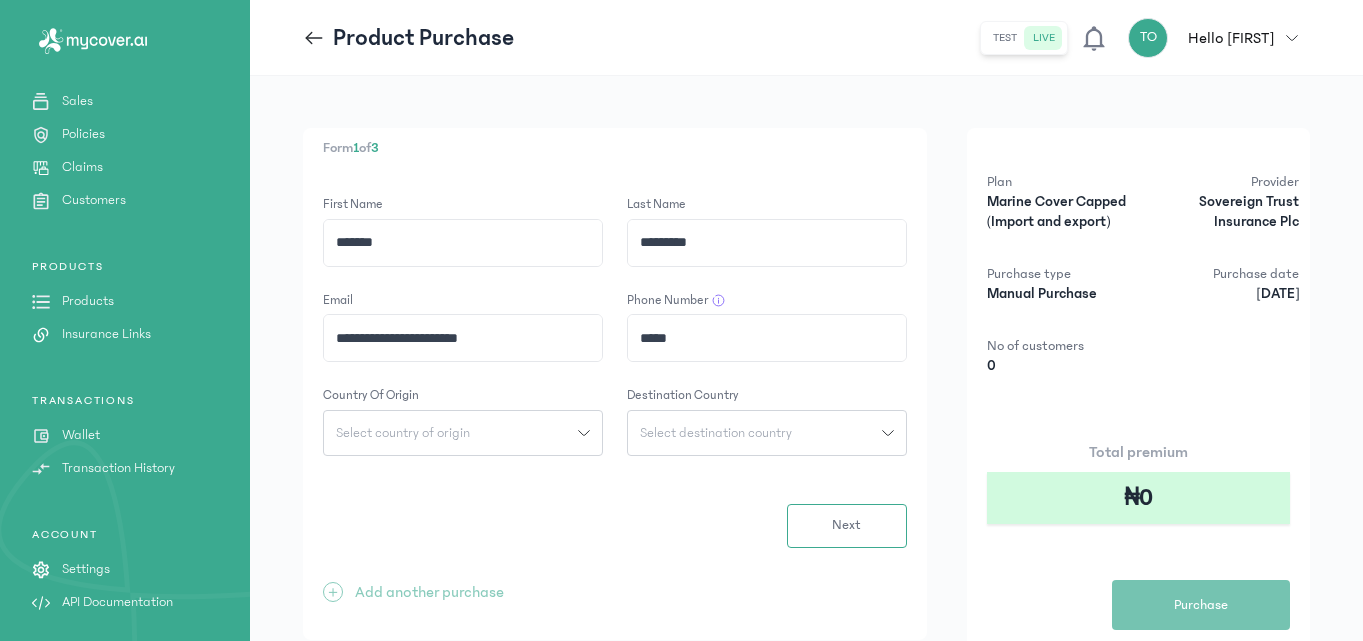 type on "**********" 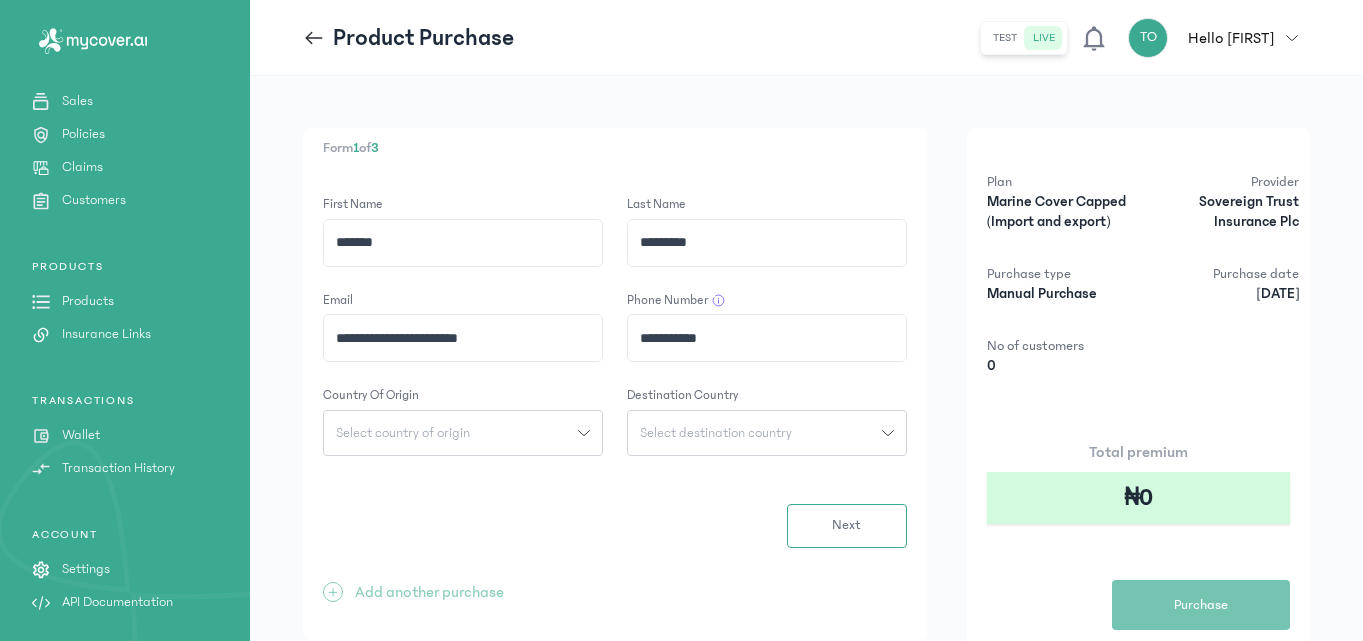 click on "Select country of origin" 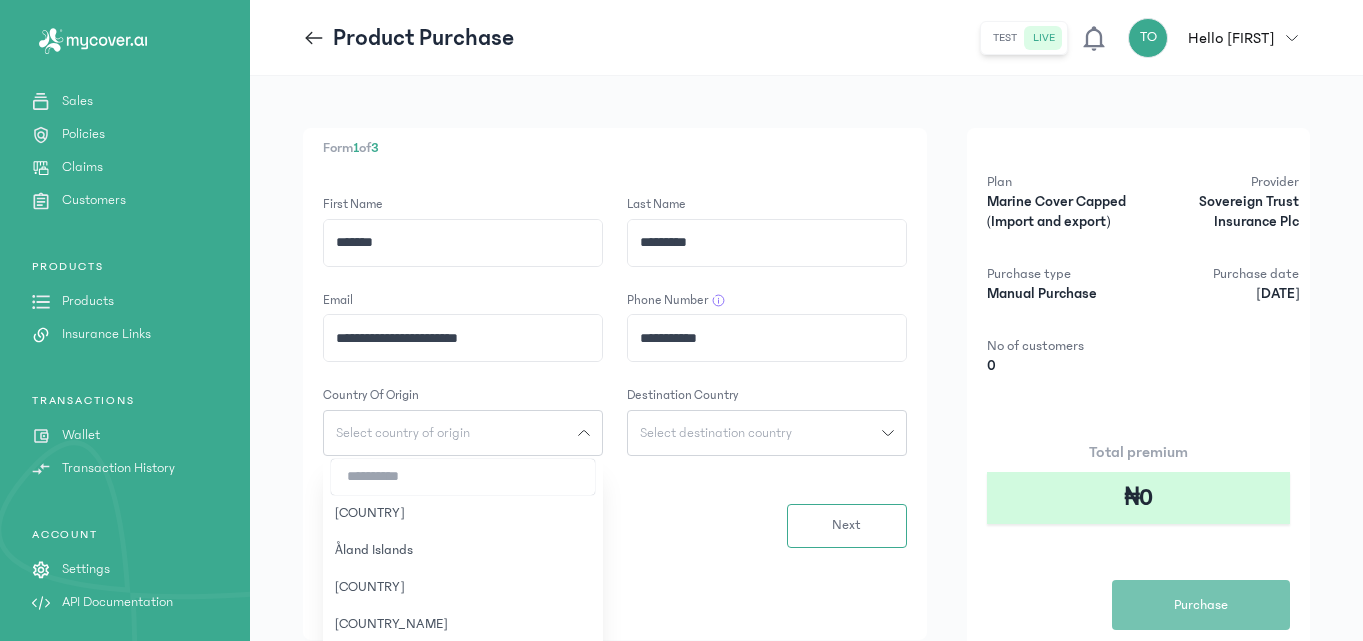 click at bounding box center [463, 477] 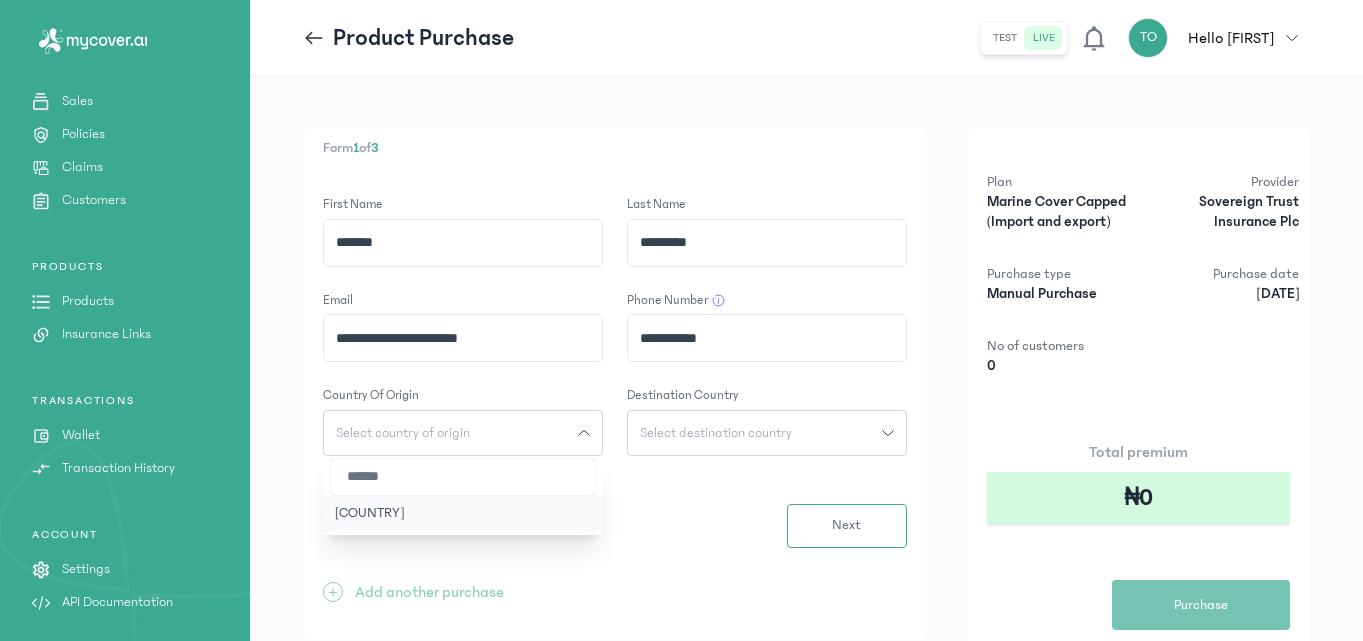 type on "******" 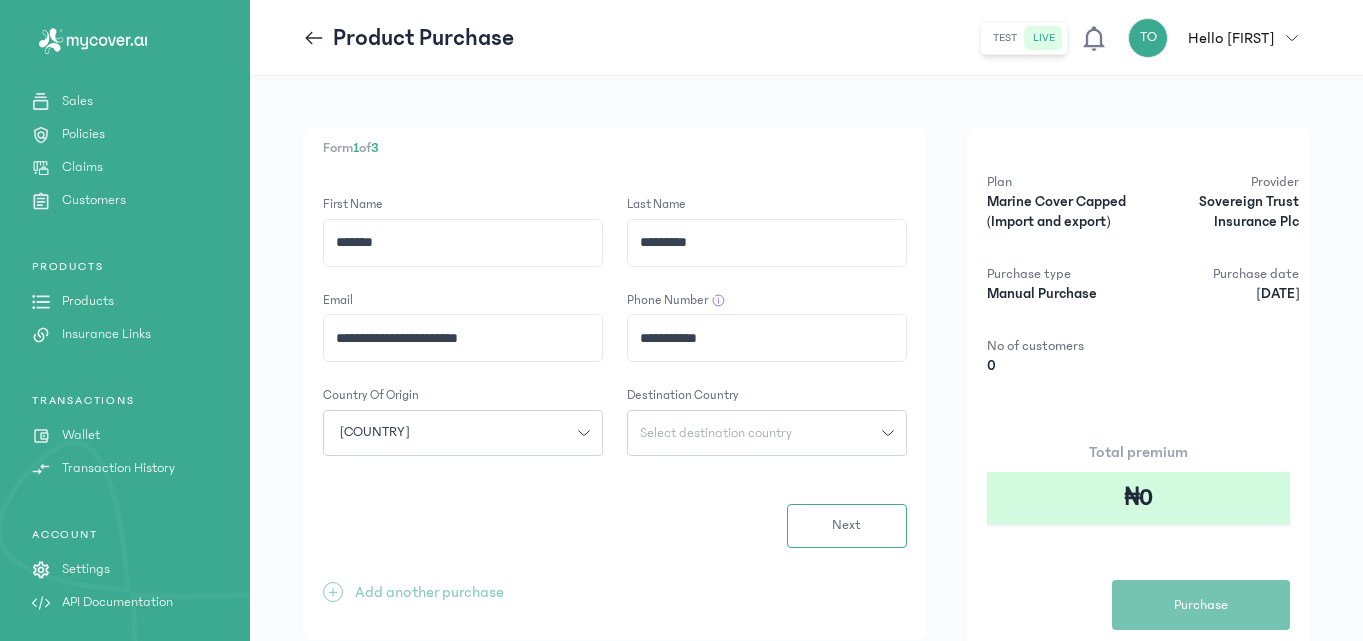 click on "Select destination country" at bounding box center [716, 433] 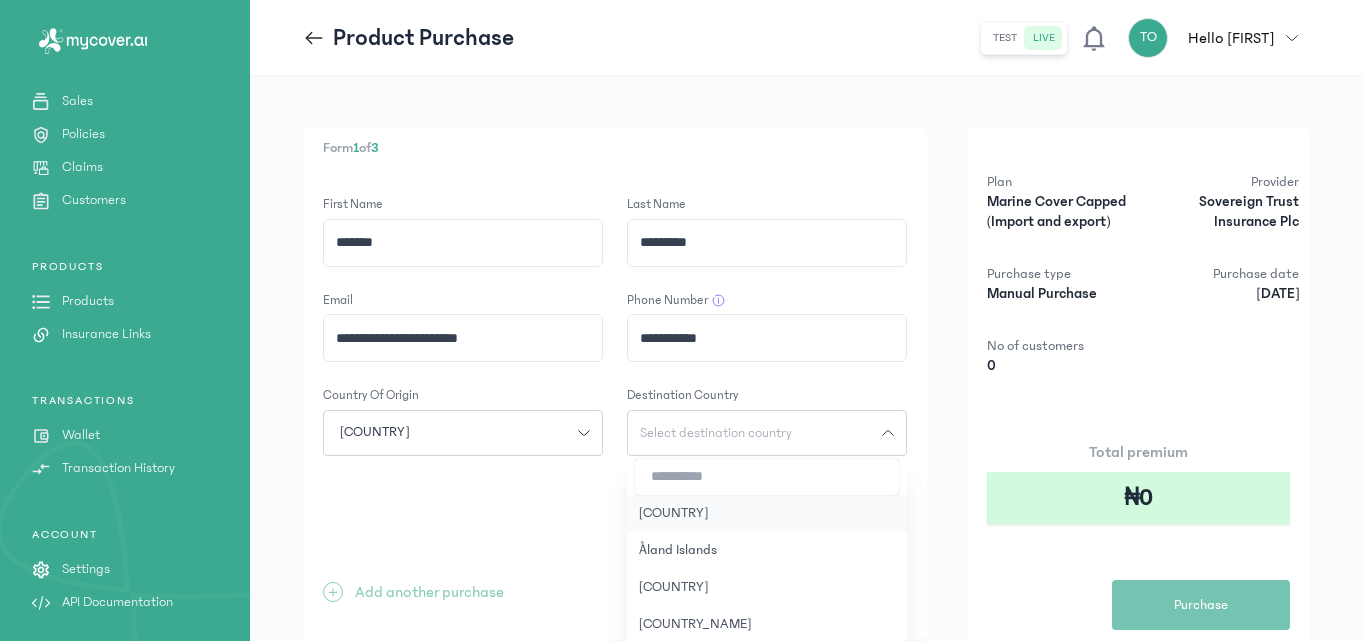 click on "[COUNTRY]" 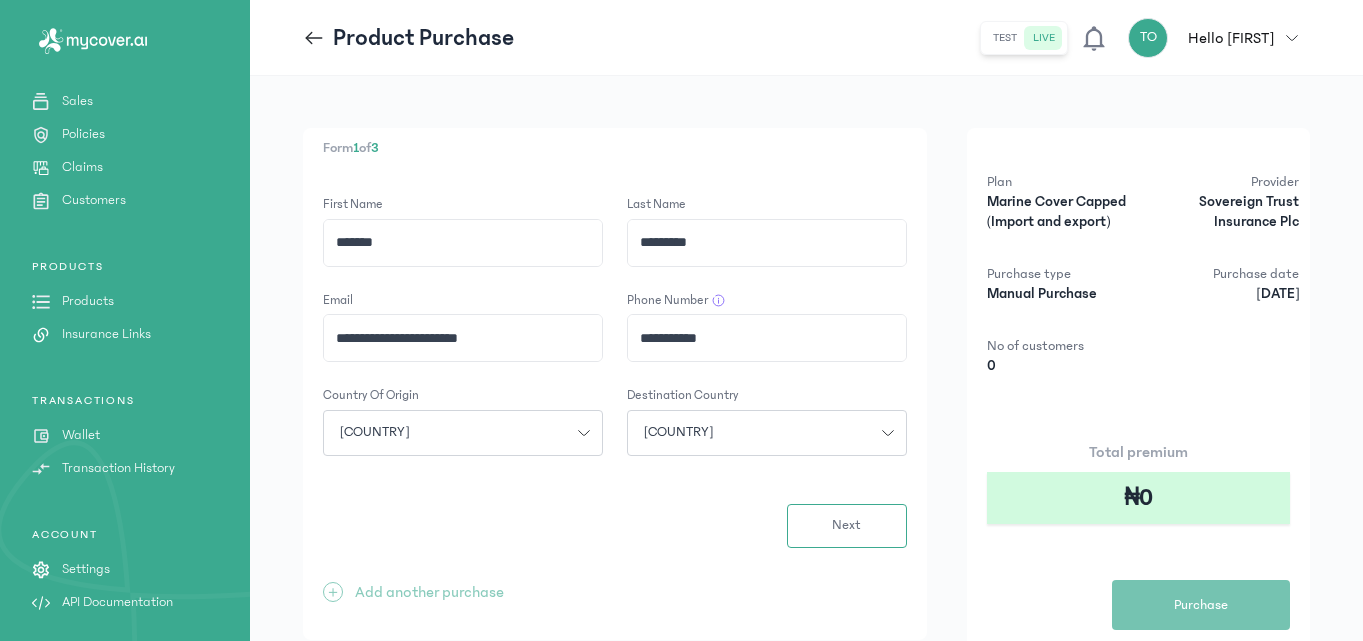 click on "[COUNTRY]" 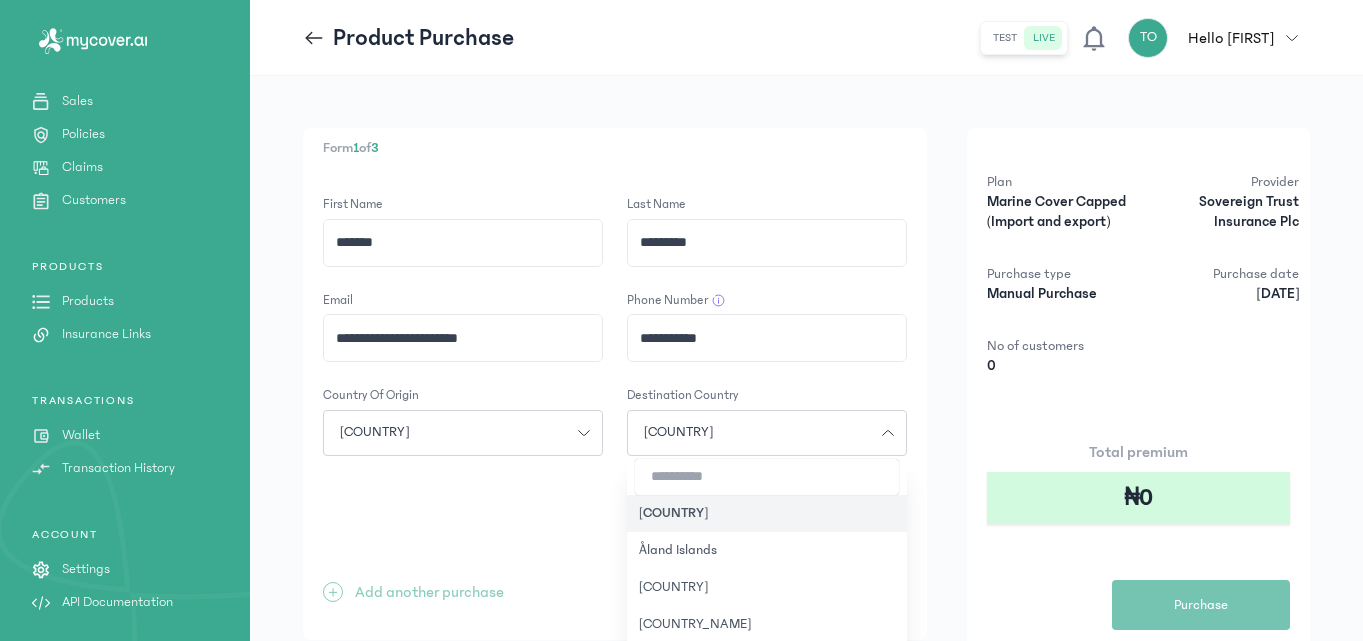 click at bounding box center [767, 477] 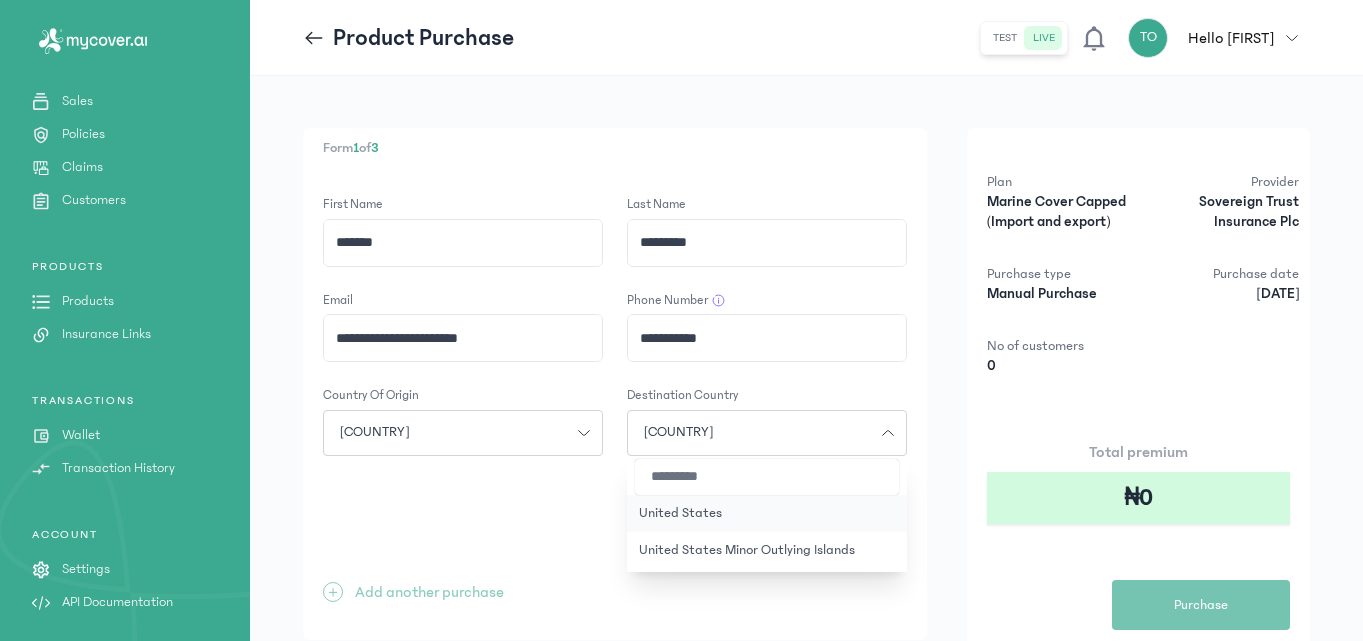 type on "*********" 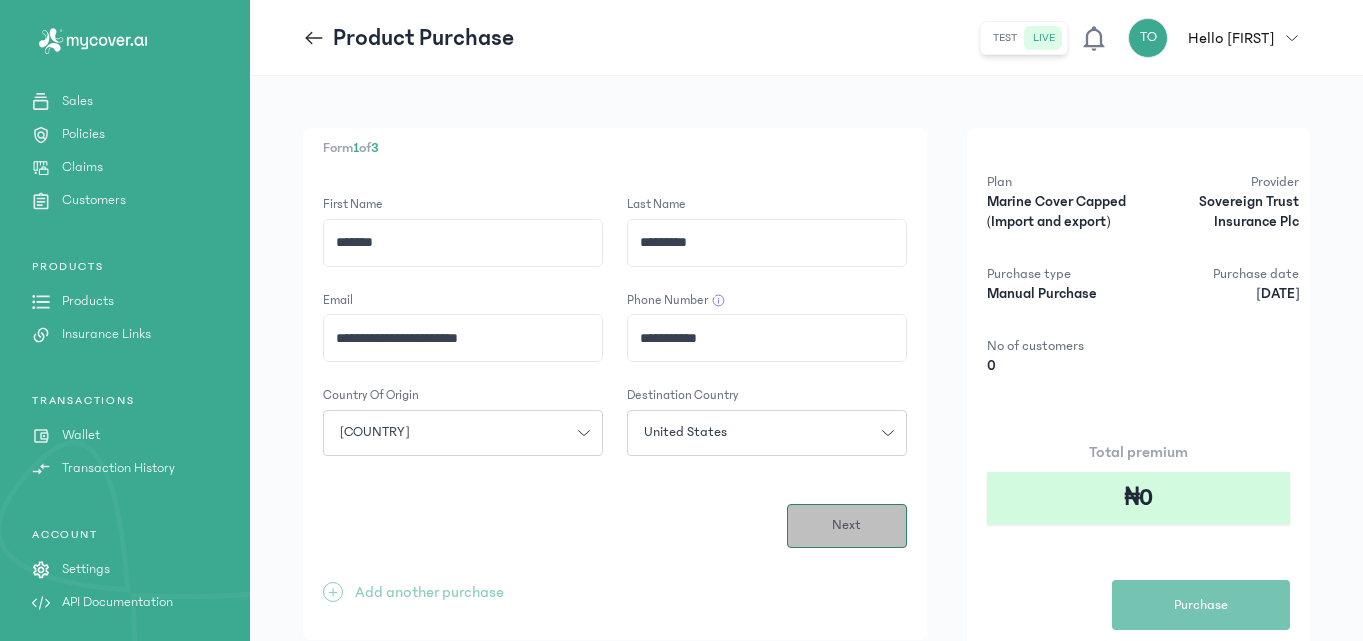 click on "Next" at bounding box center [847, 526] 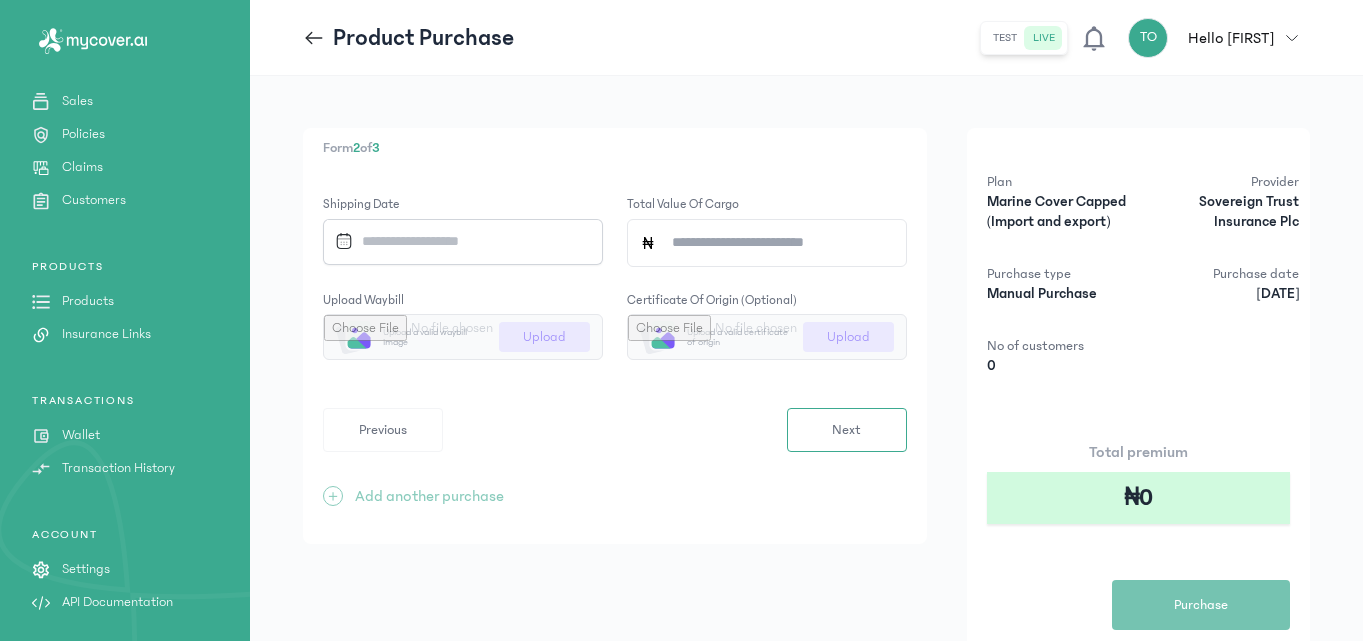 click at bounding box center [456, 241] 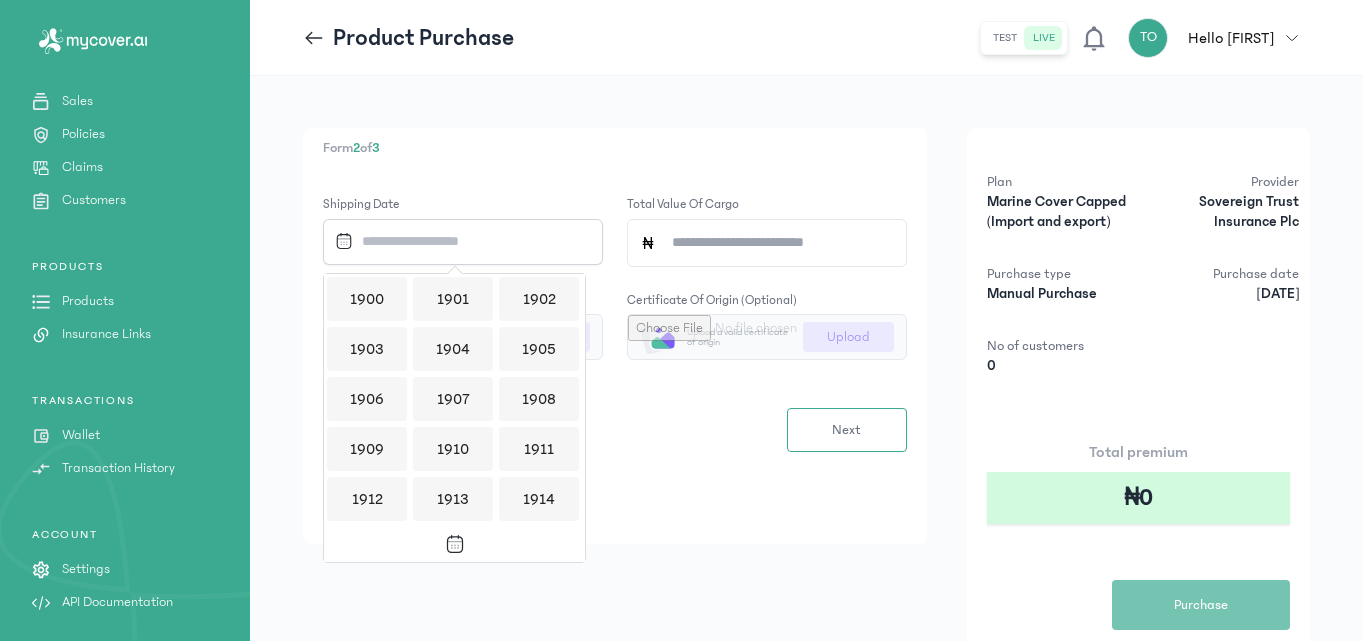 scroll, scrollTop: 1939, scrollLeft: 0, axis: vertical 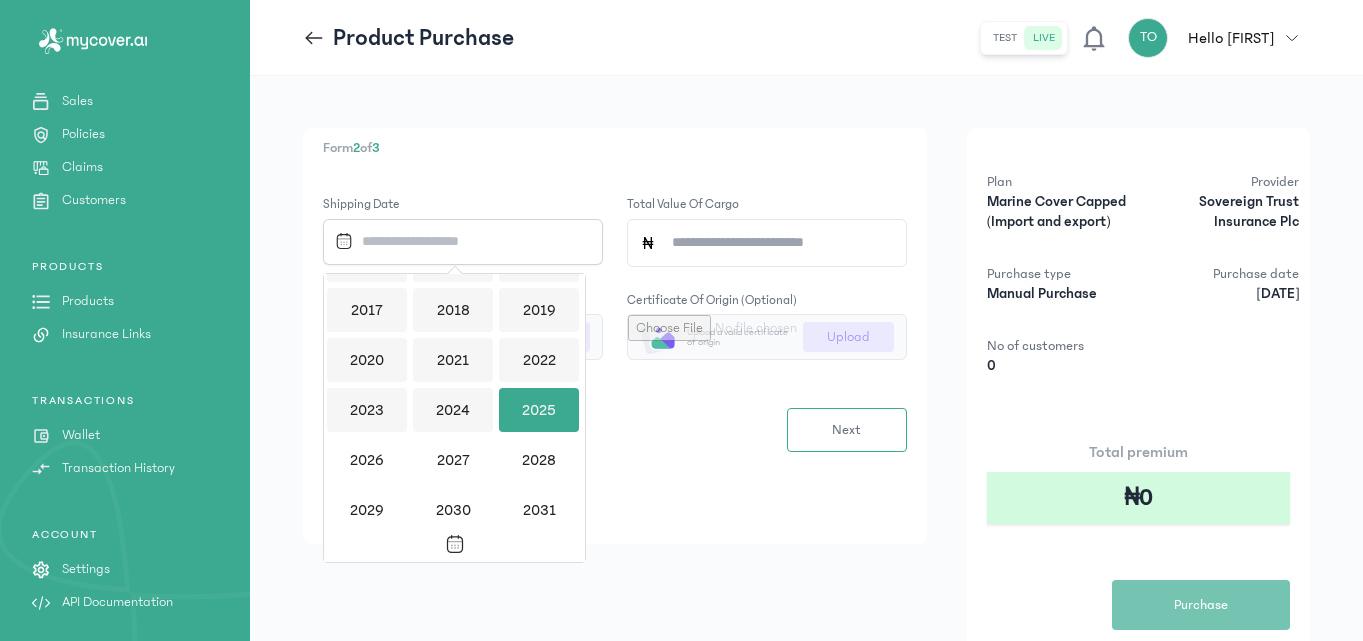 click on "2025" at bounding box center (539, 410) 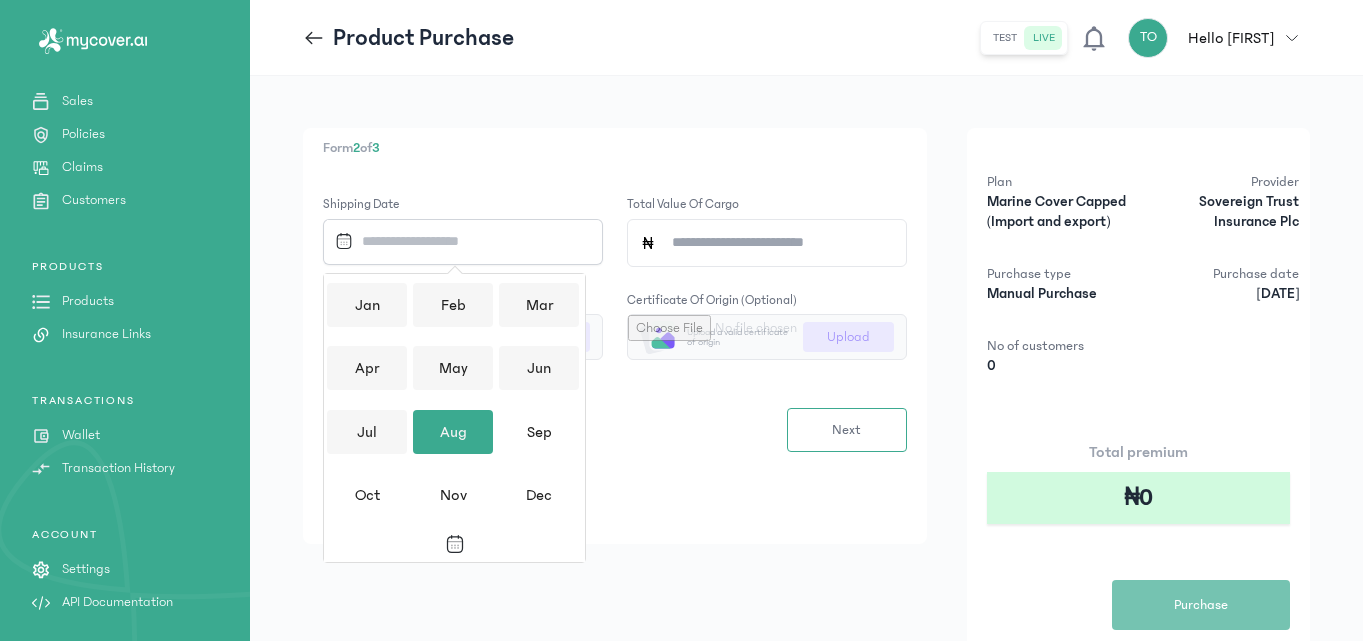 click on "Aug" at bounding box center (453, 432) 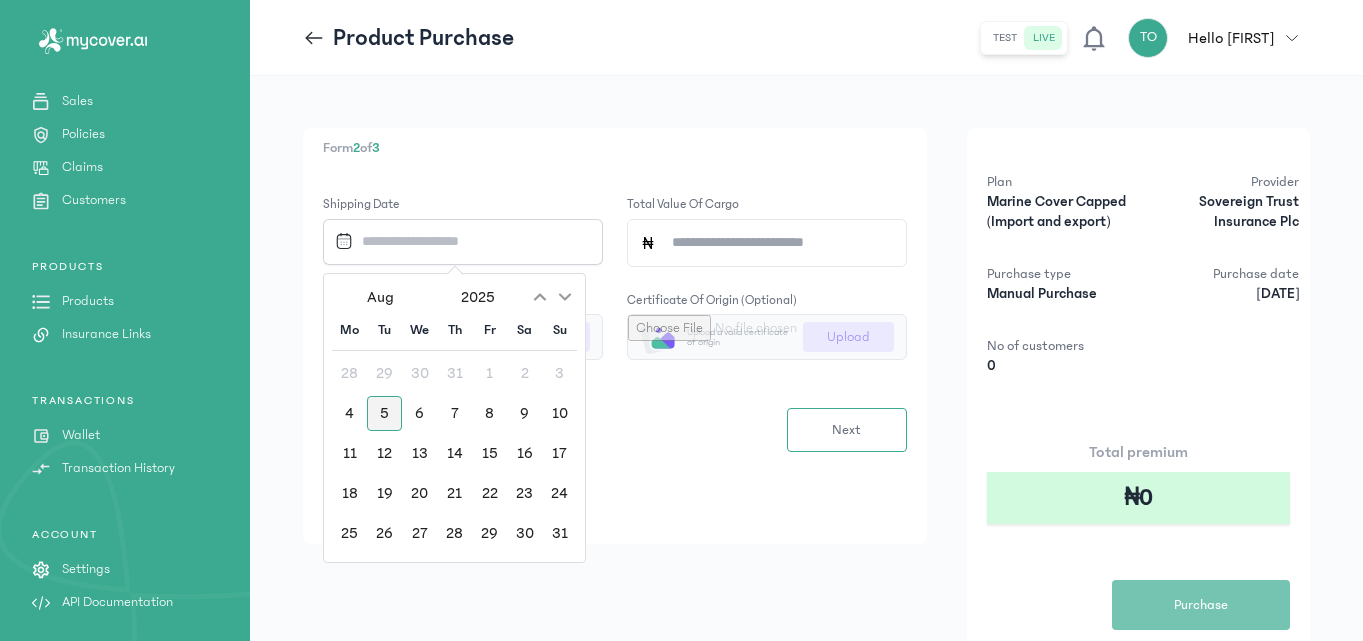 click on "5" at bounding box center (384, 413) 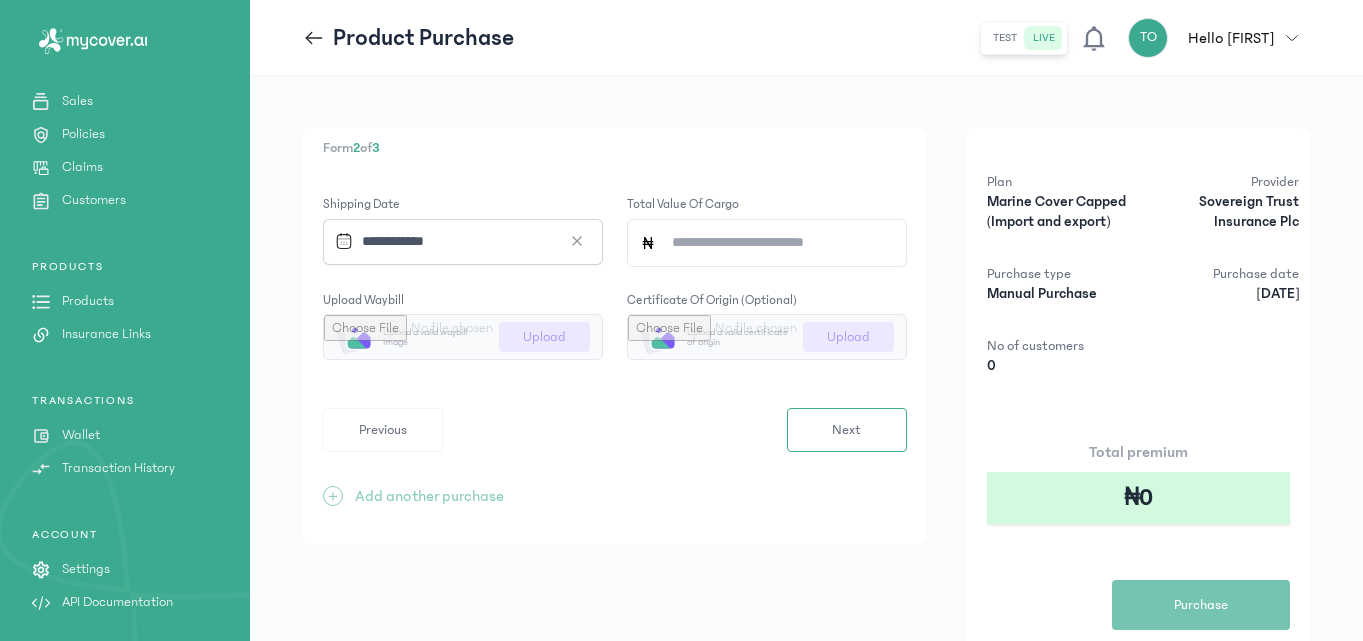 click on "Total value of cargo" 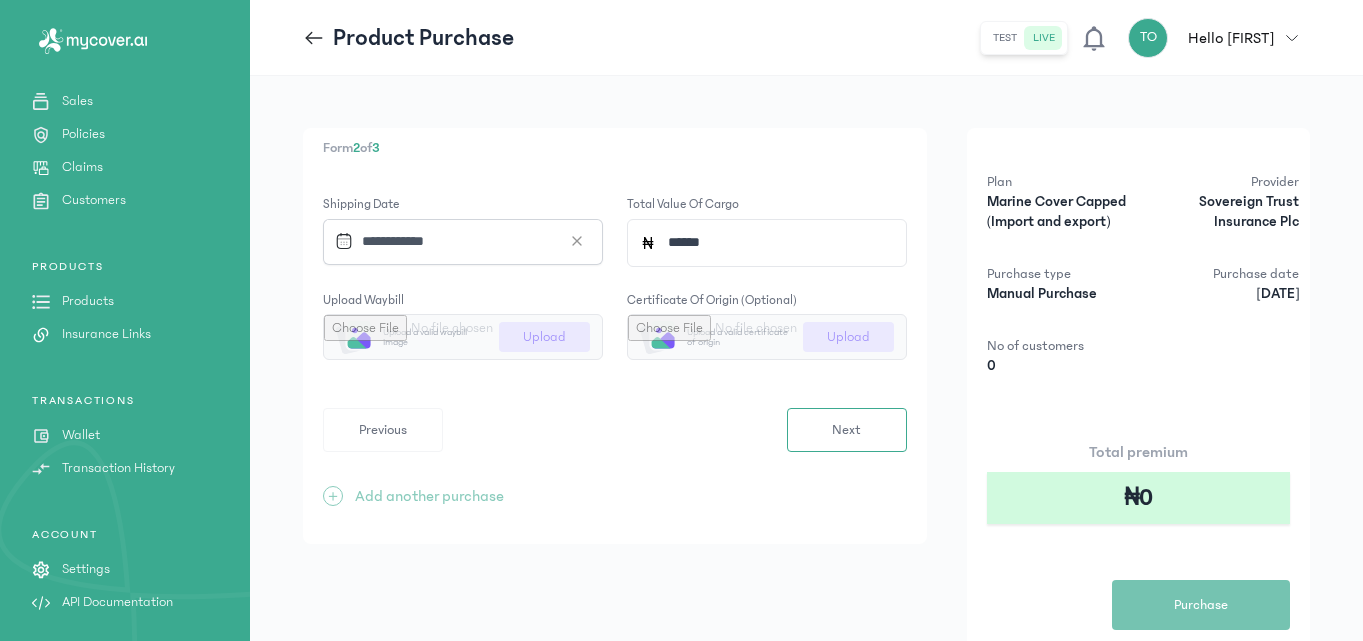 type on "*******" 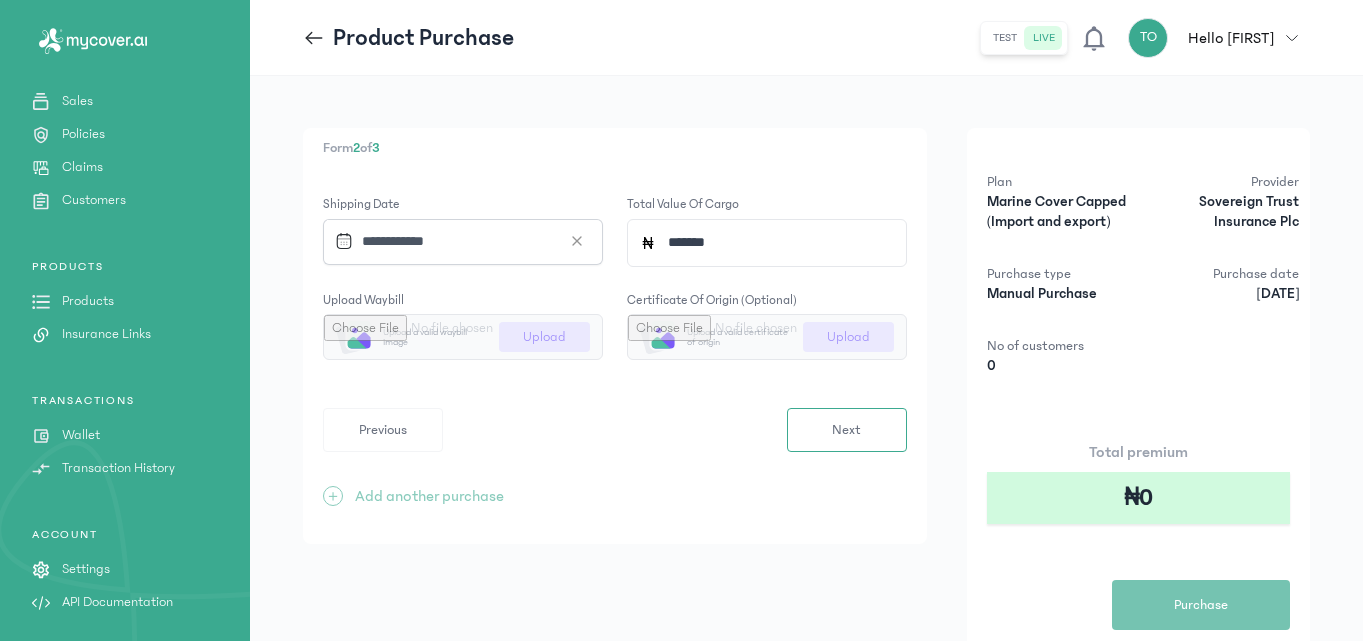 click at bounding box center [463, 337] 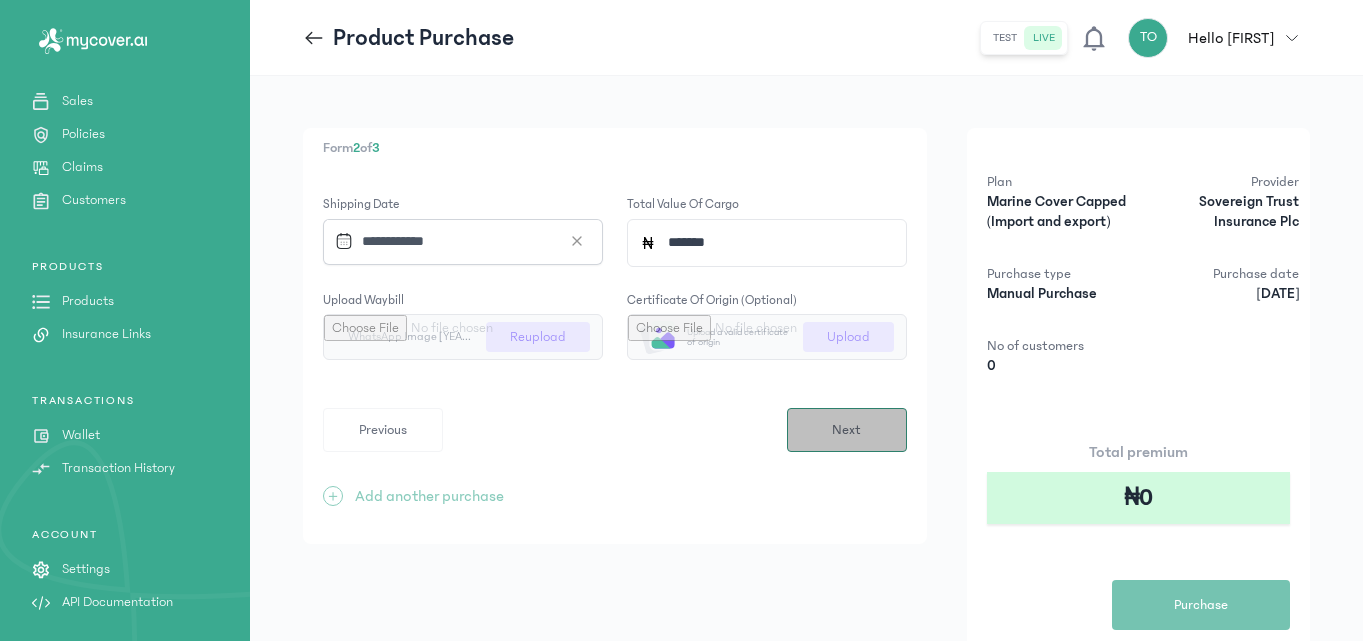 click on "Next" at bounding box center [847, 430] 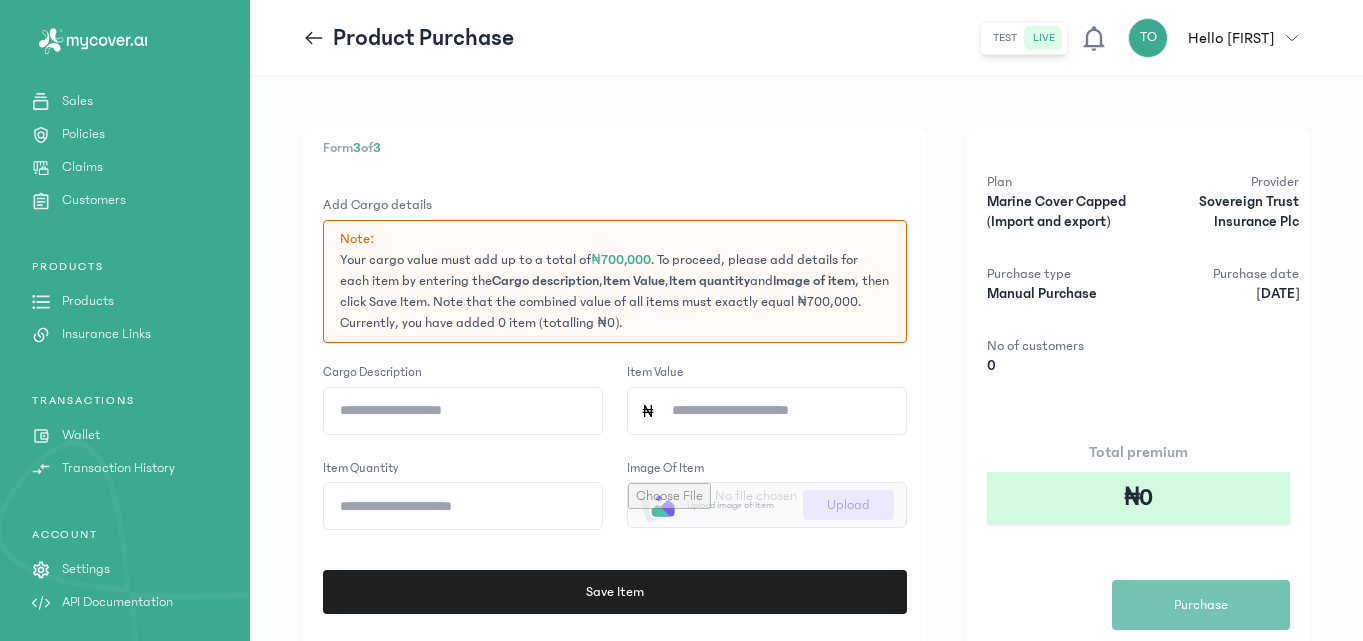 click on "Form 3 of 3 Add Cargo details Note: Your cargo value must add up to a total of ₦700,000 . To proceed, please add details for each item by entering the Cargo description , Item Value , Item quantity and Image of item , then click Save Item. Note that the combined value of all items must exactly equal ₦700,000. Currently, you have added 0 item (totalling ₦0). Cargo description Item Value Item quantity Image of item Upload image of item Upload Save Item Previous Save + Add another purchase" at bounding box center (615, 463) 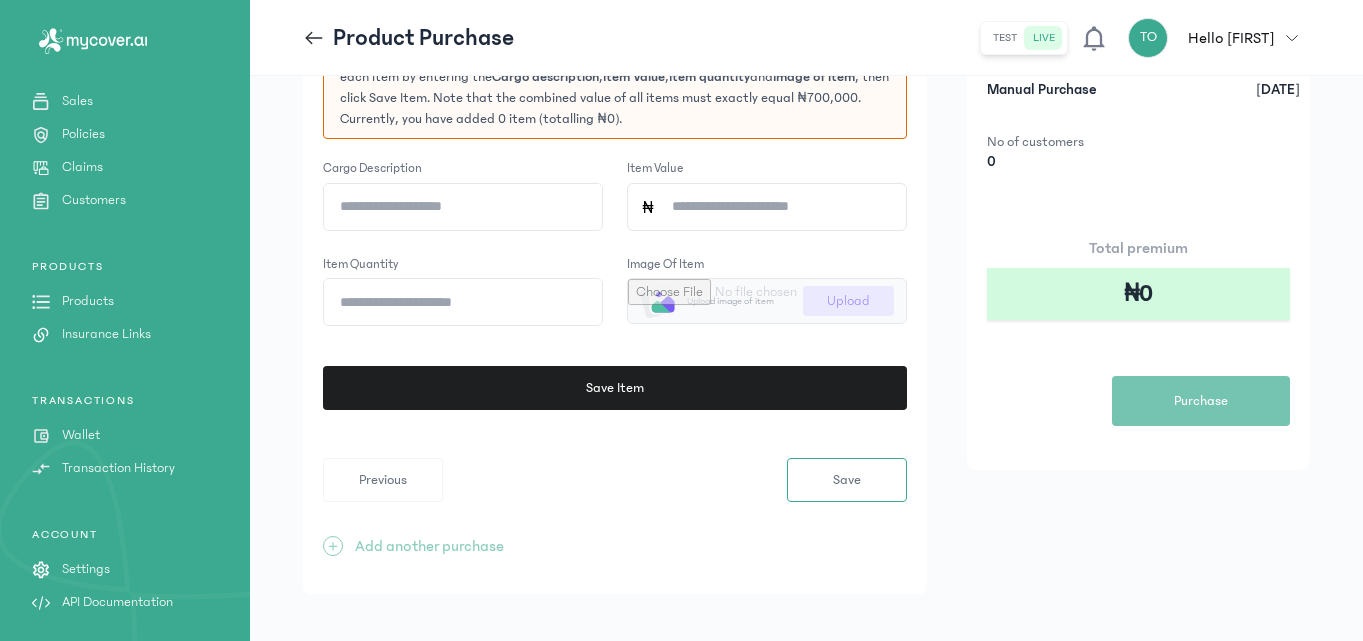 scroll, scrollTop: 221, scrollLeft: 0, axis: vertical 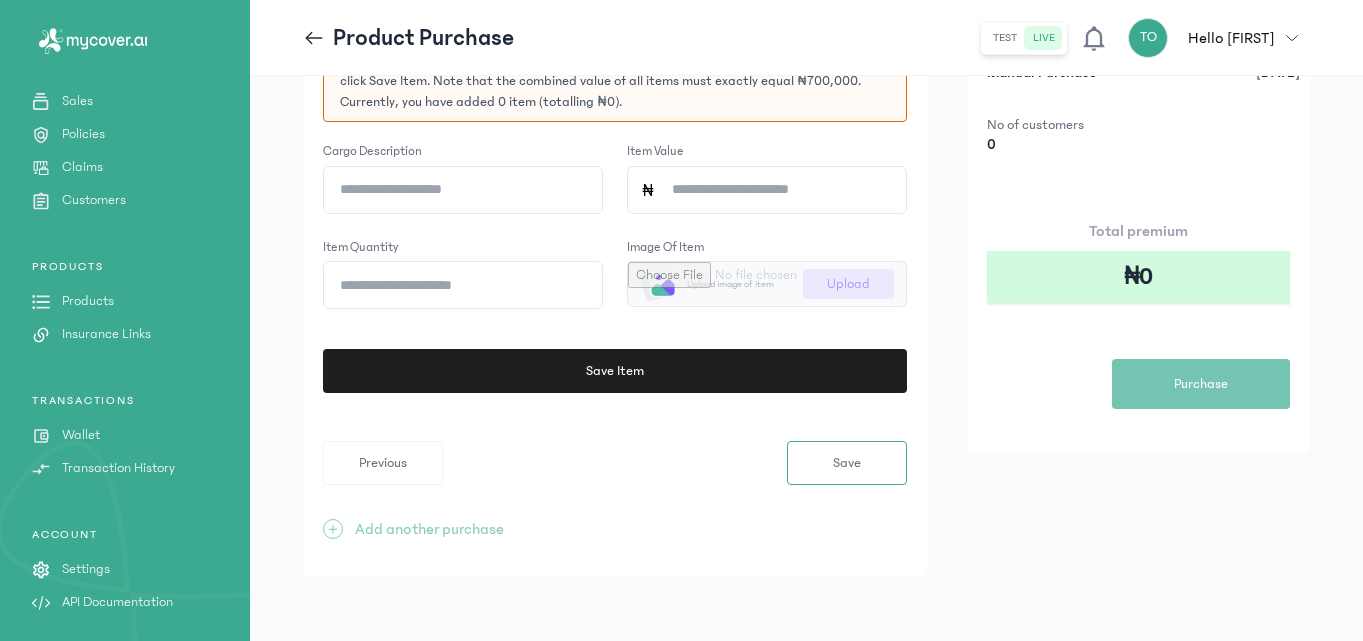 click on "Cargo description" 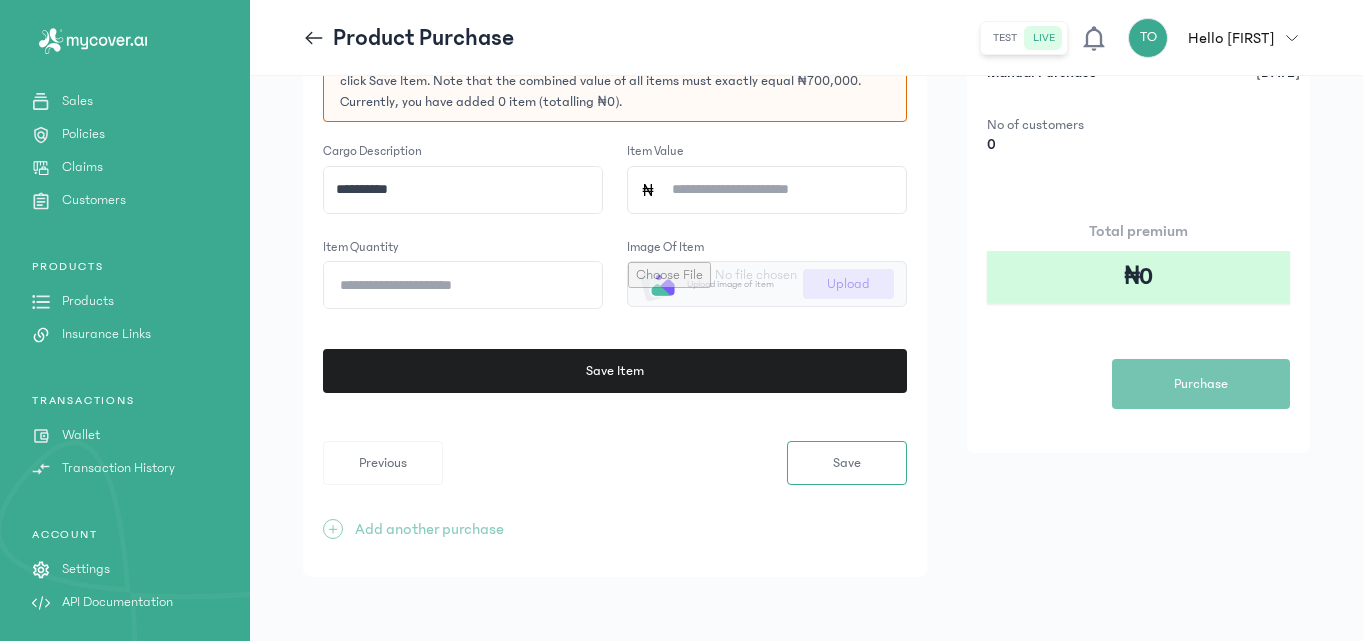 type on "**********" 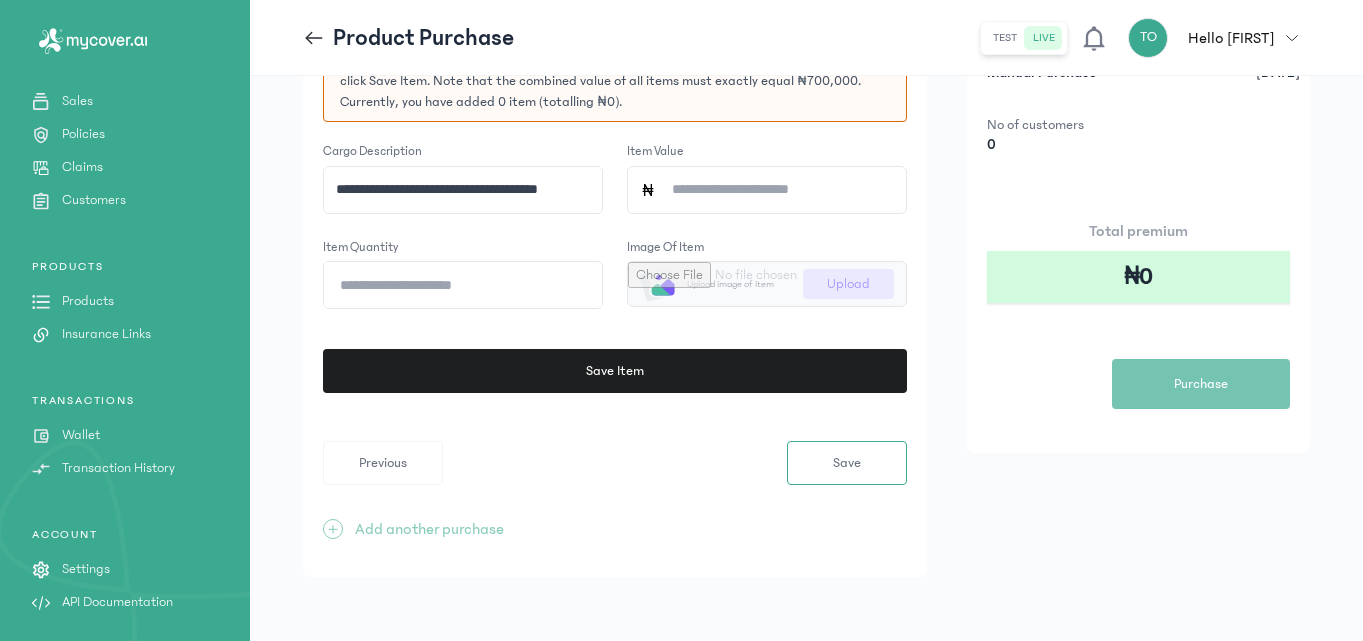 click on "Item Value" 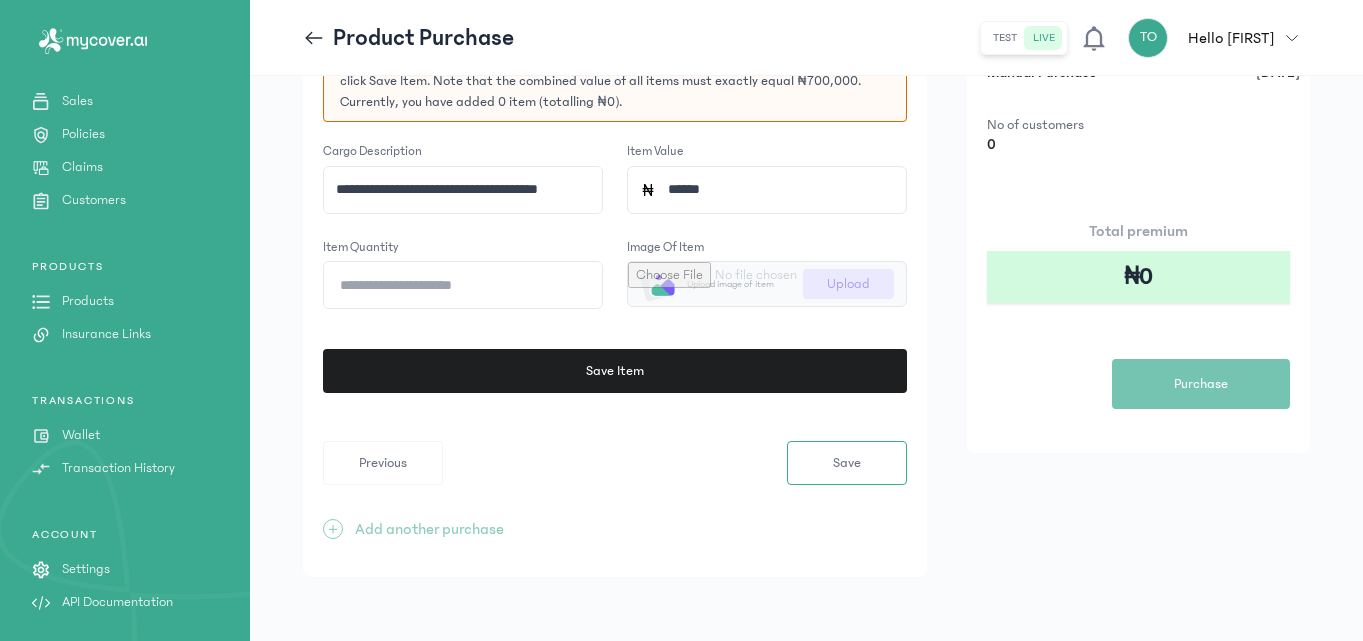 type on "*******" 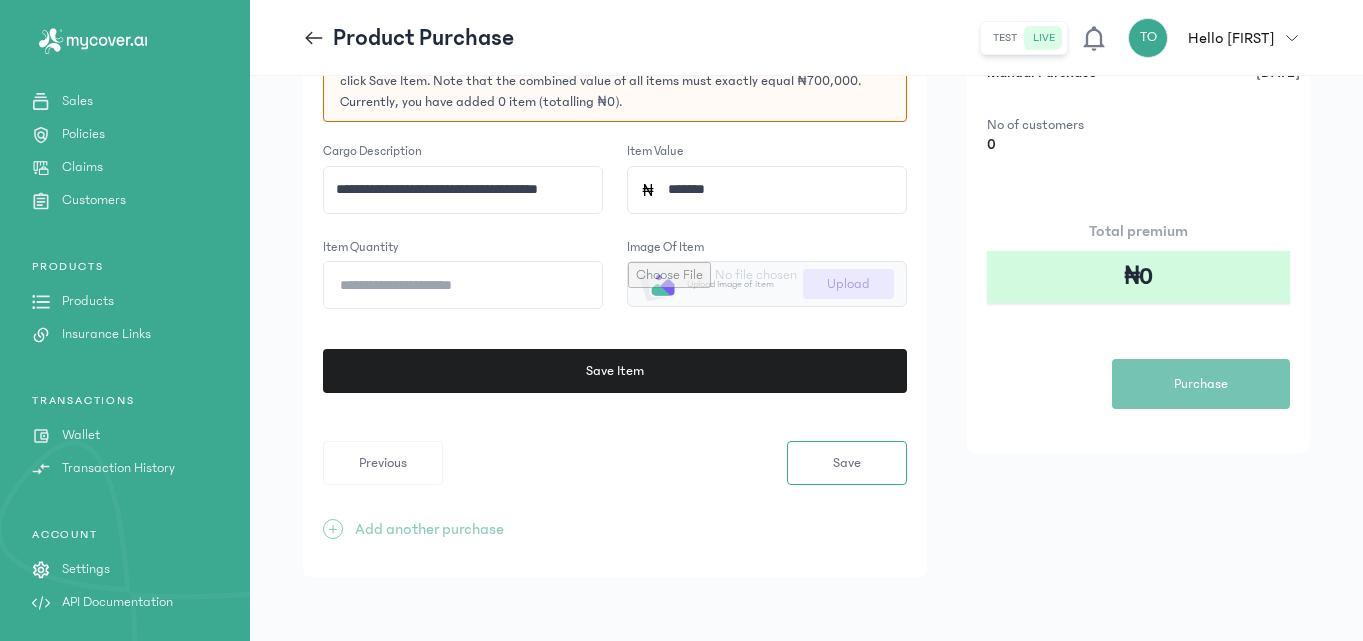 click on "Item quantity" 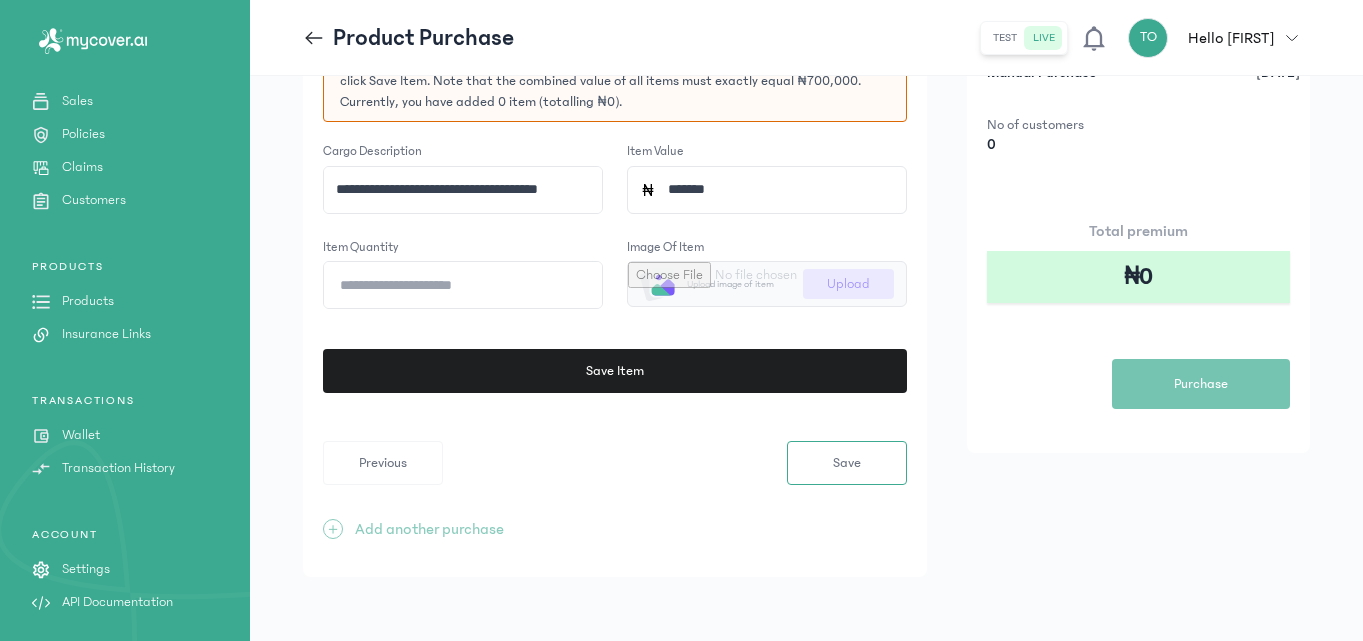 type on "*" 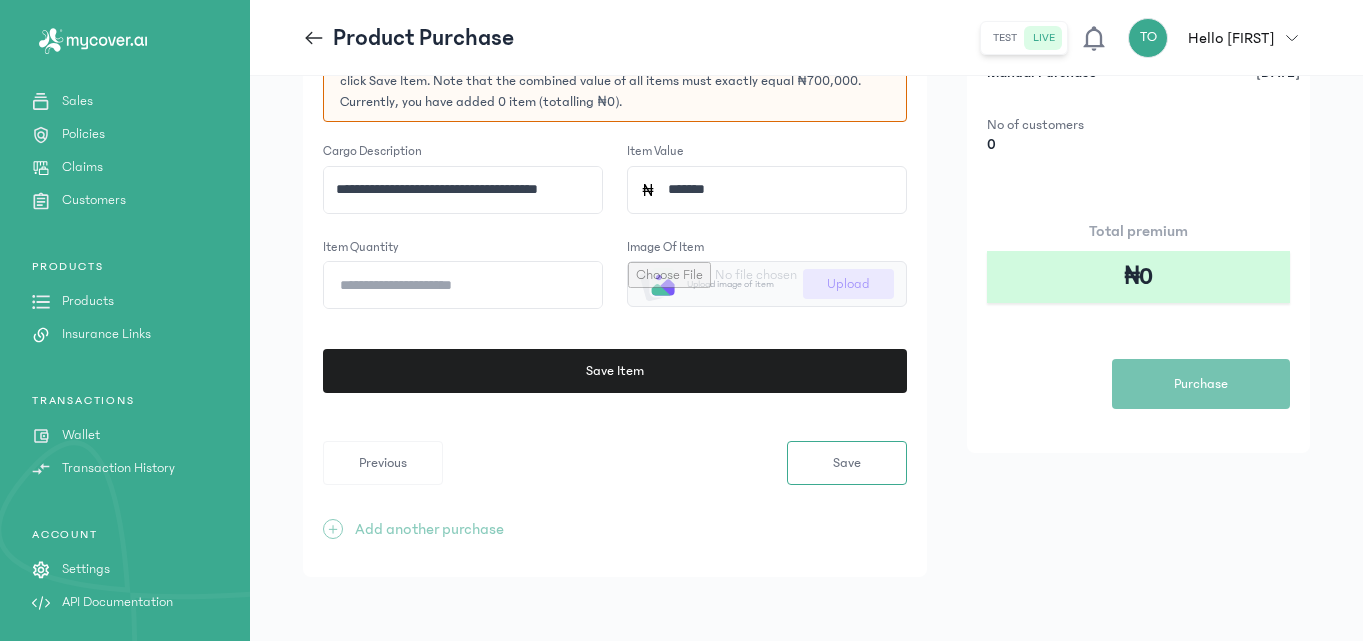 click at bounding box center [767, 284] 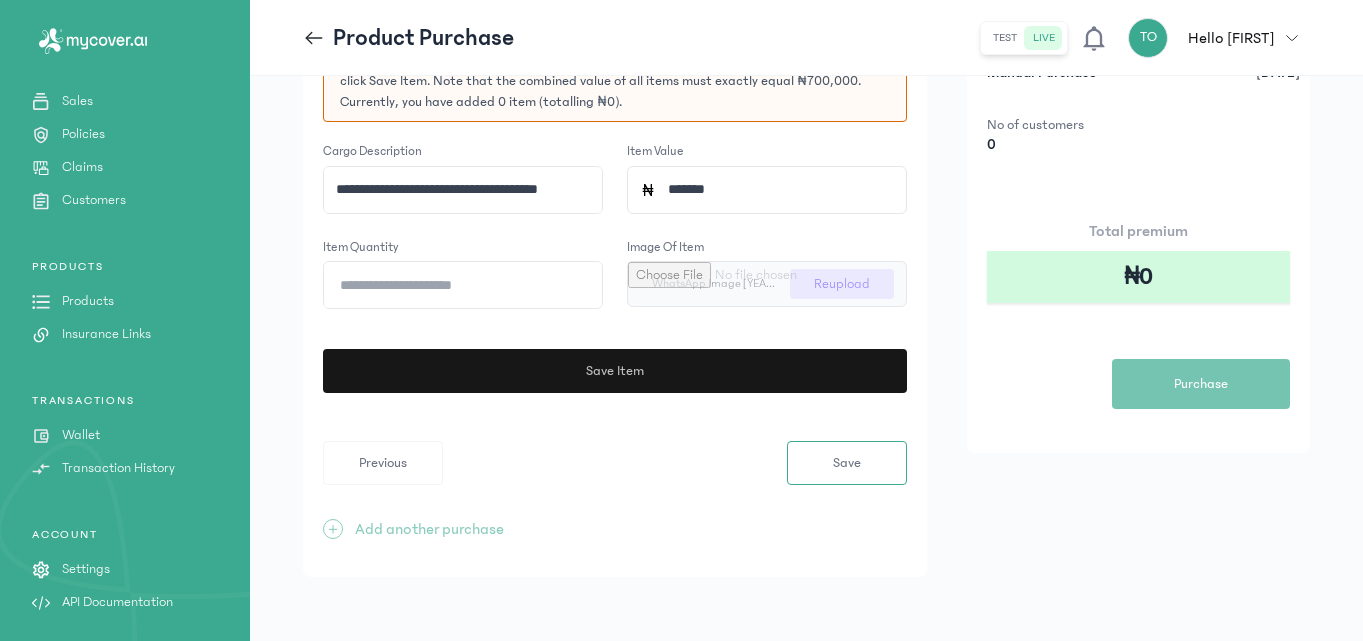 click on "Save Item" at bounding box center (609, 371) 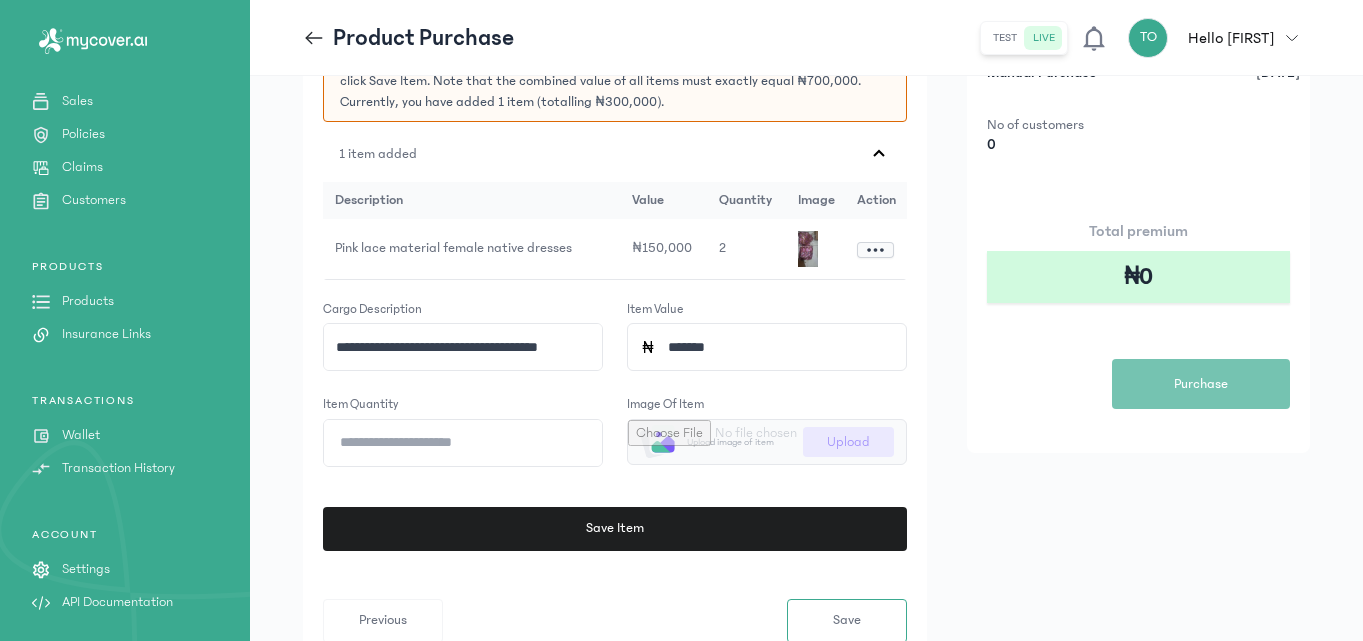 click on "**********" 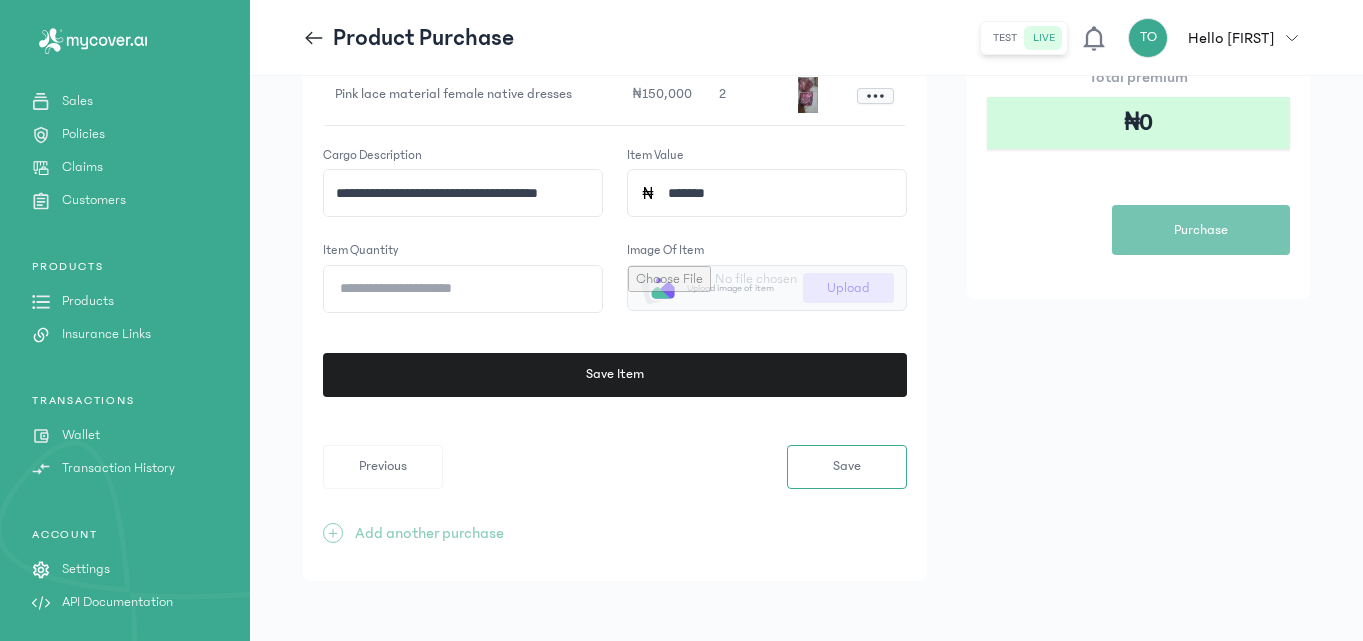 scroll, scrollTop: 379, scrollLeft: 0, axis: vertical 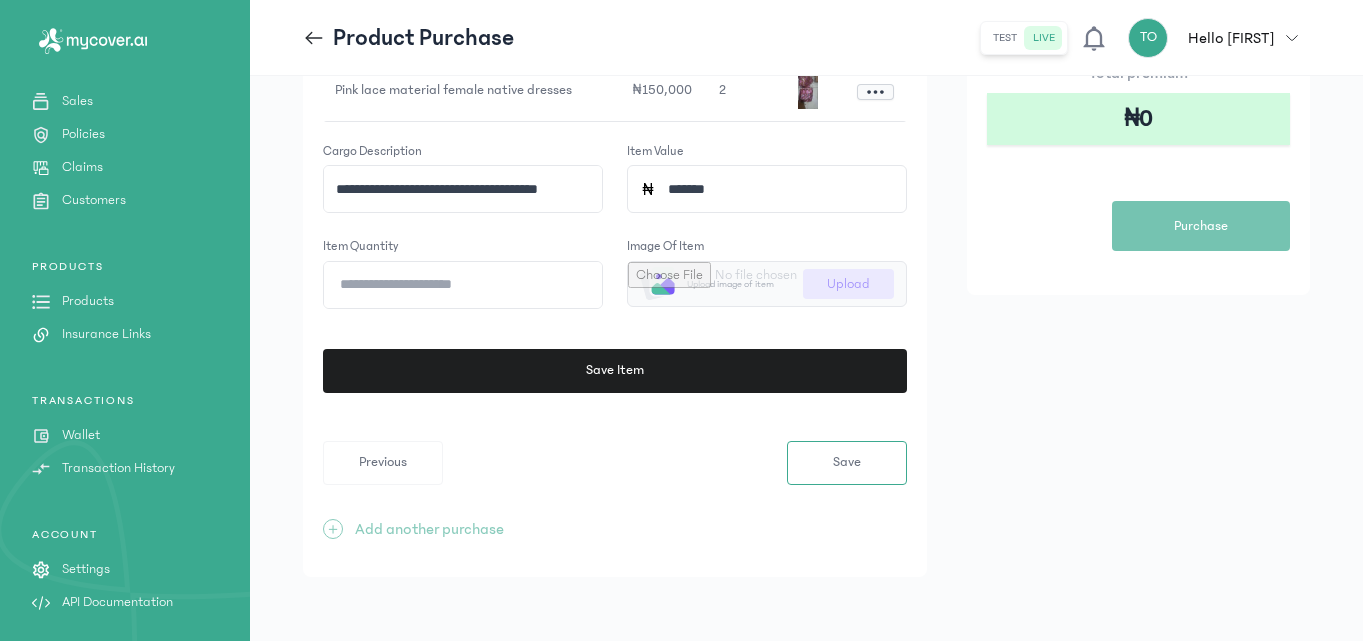 click on "**********" 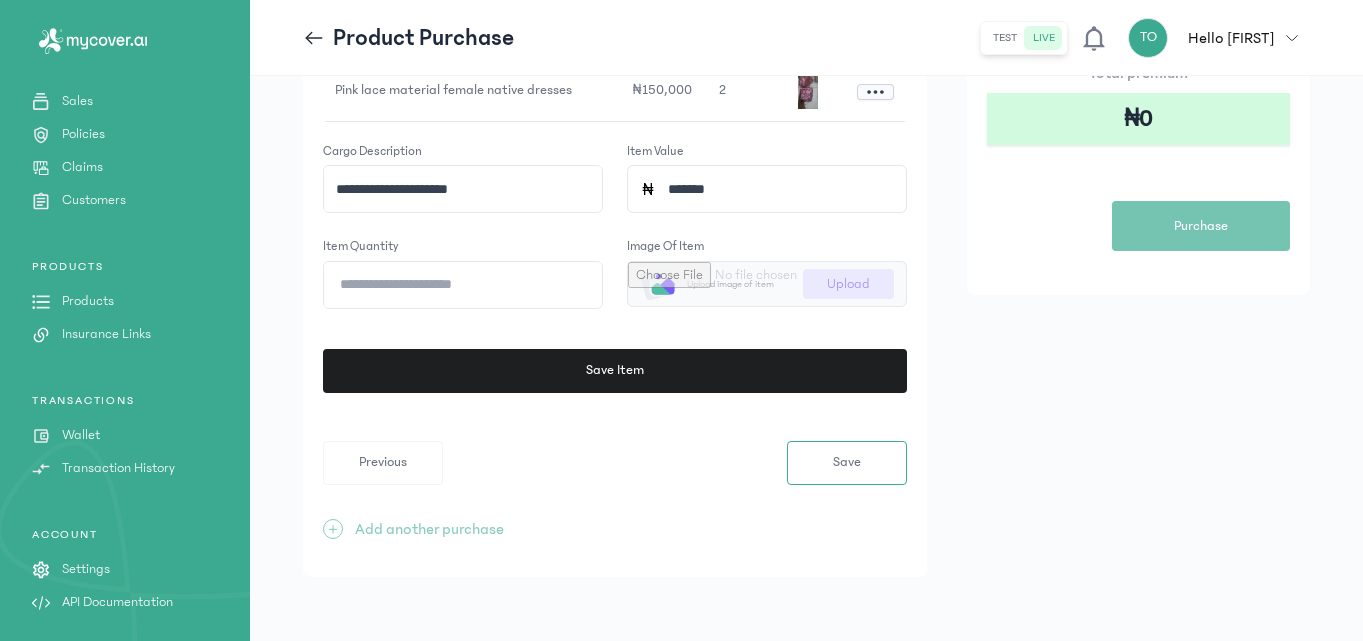 type on "**********" 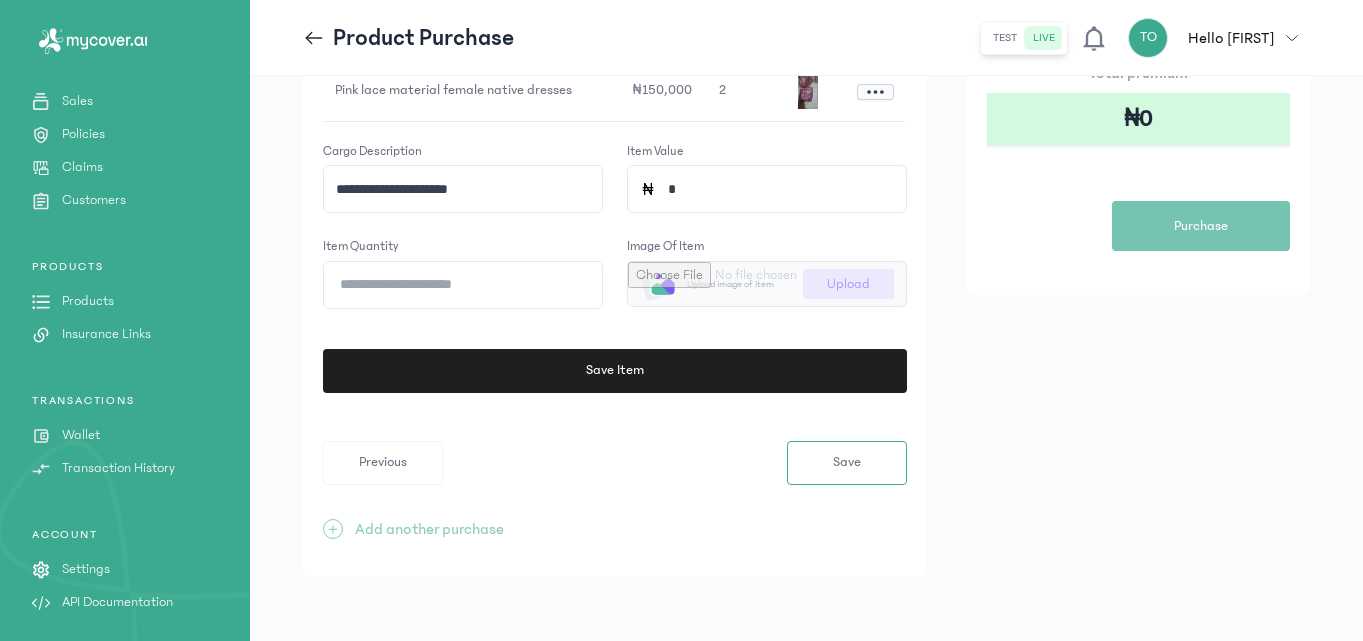type on "*" 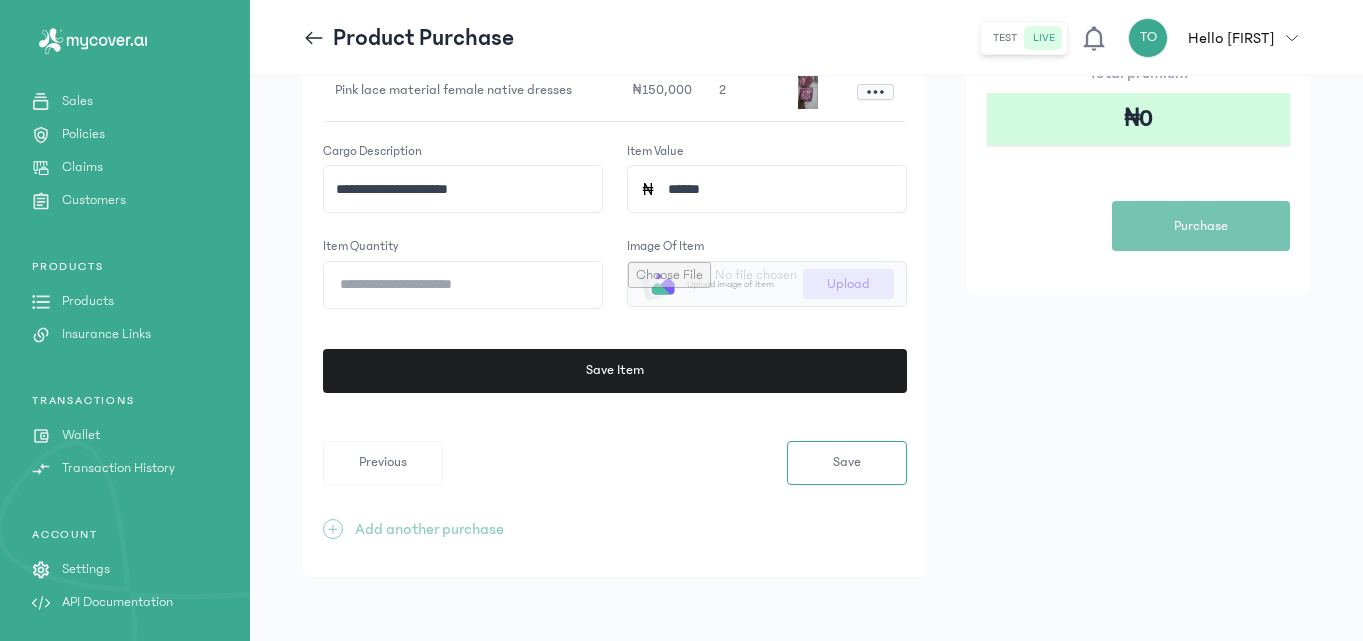 type on "*******" 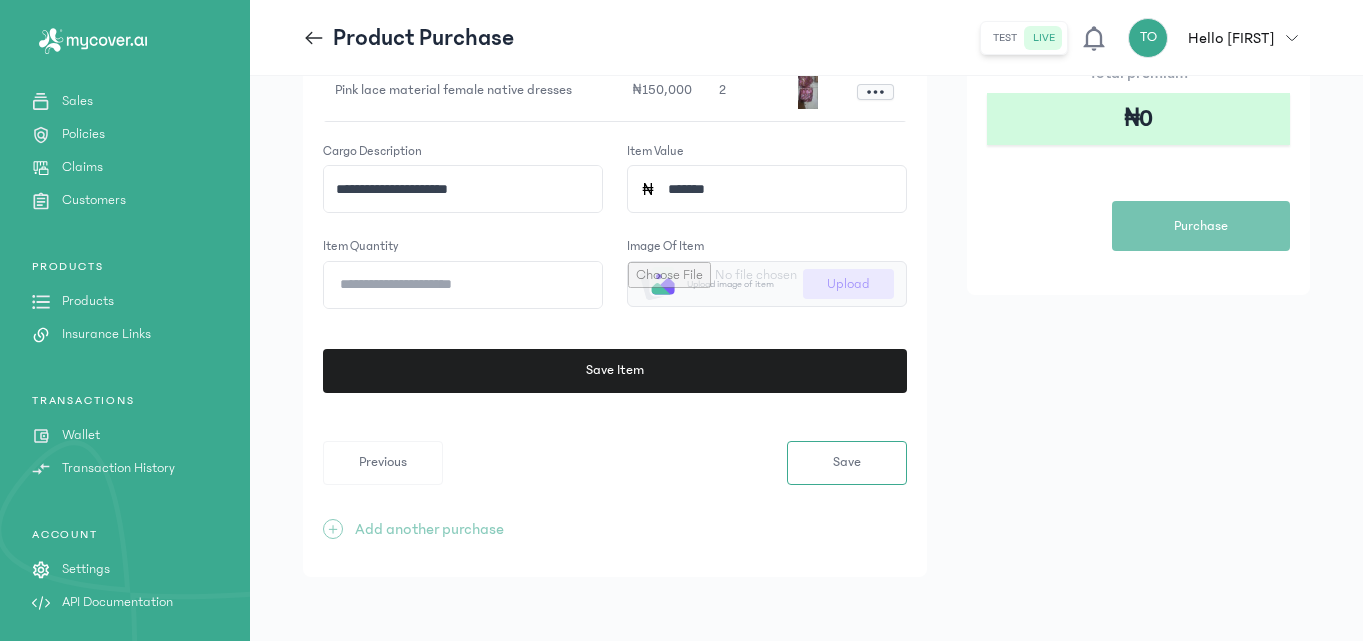 click on "*" 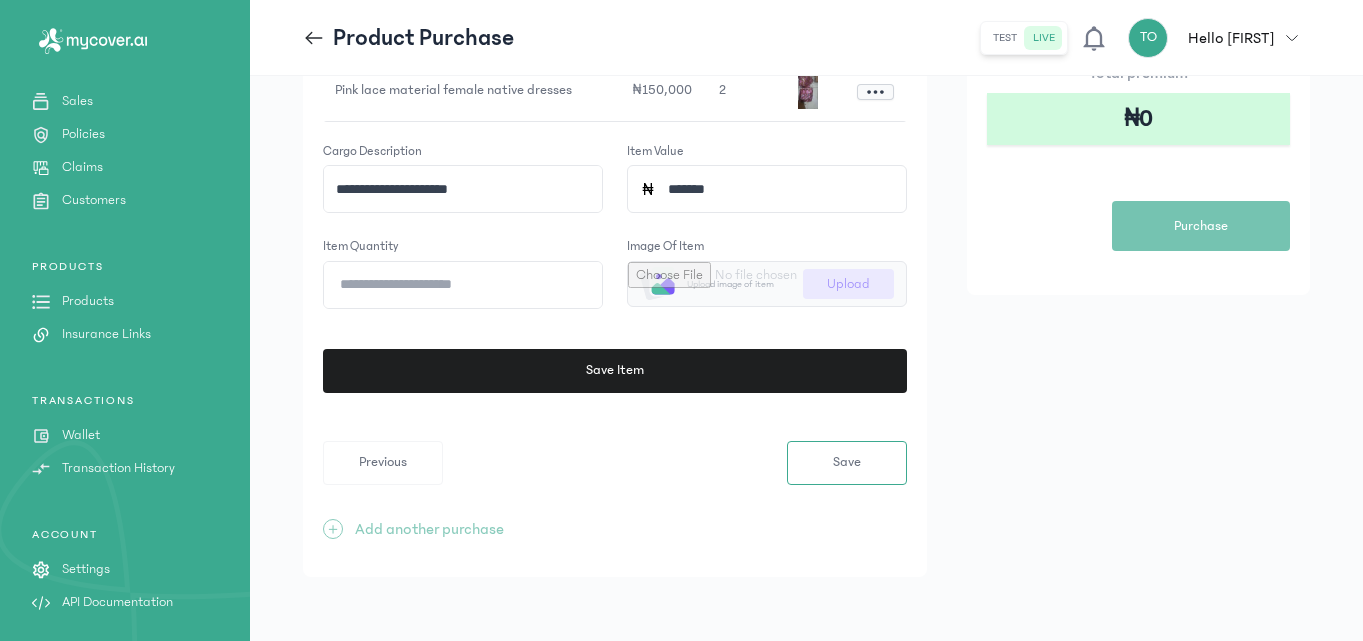 type on "*" 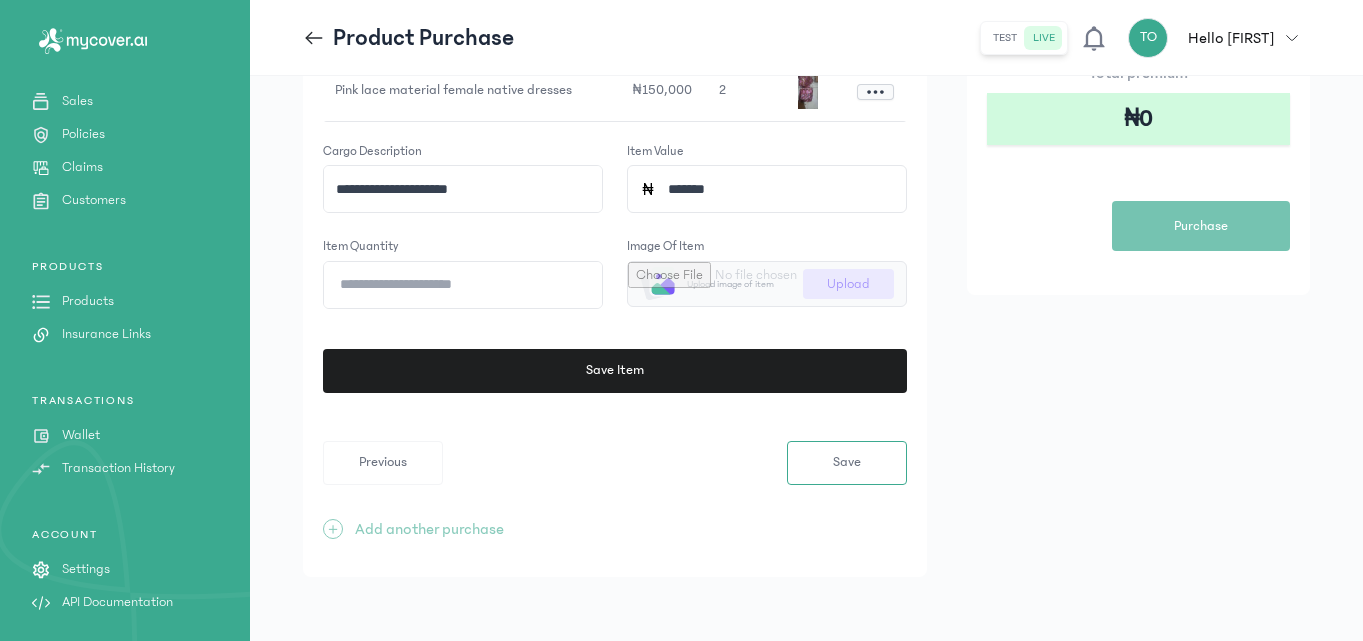 click at bounding box center [767, 284] 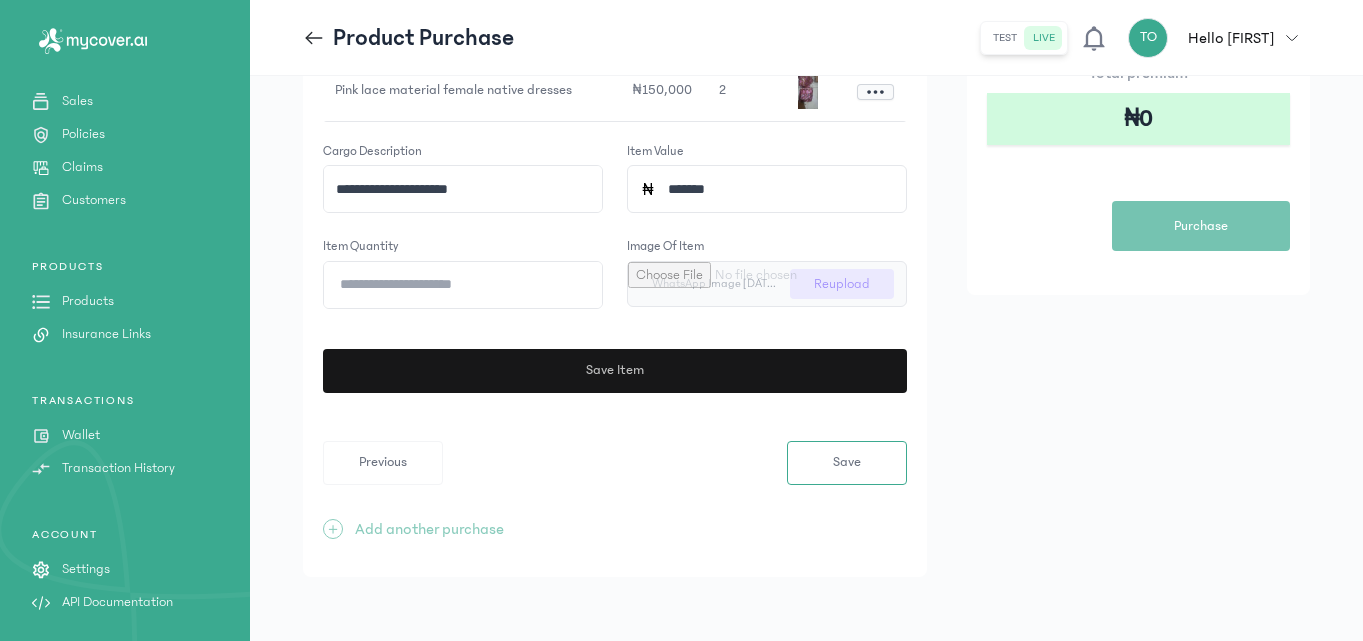 click on "Save Item" at bounding box center [615, 371] 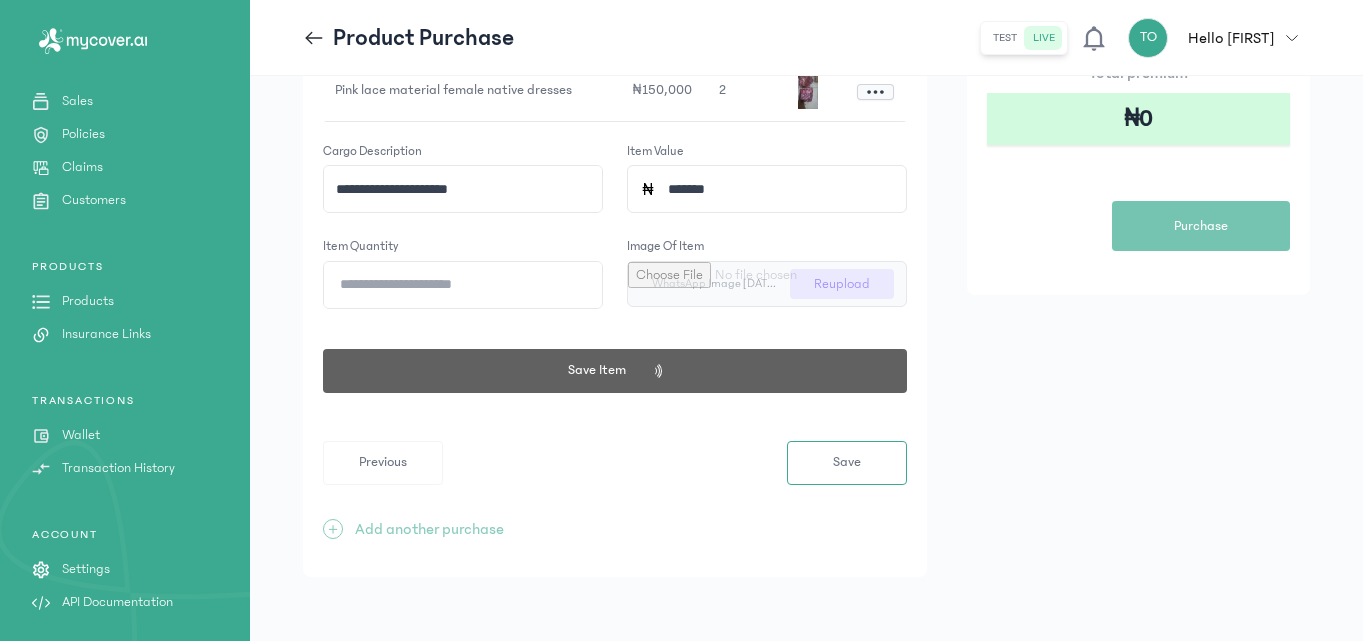 click on "**********" 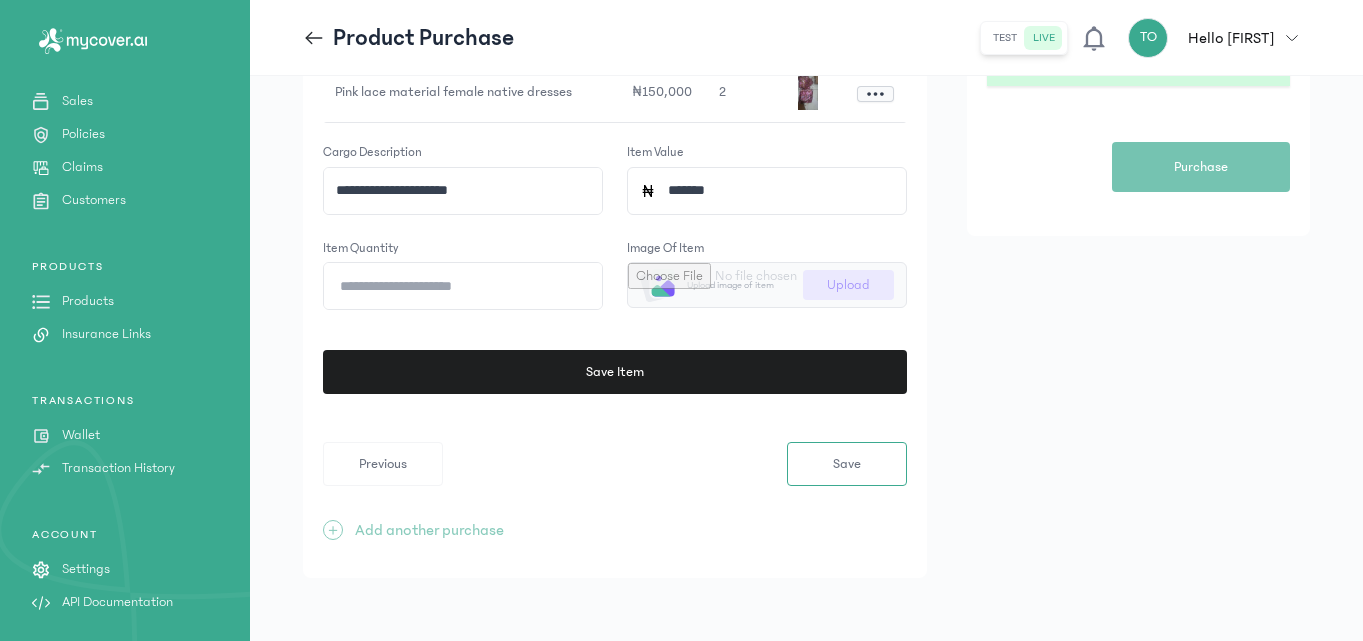 scroll, scrollTop: 439, scrollLeft: 0, axis: vertical 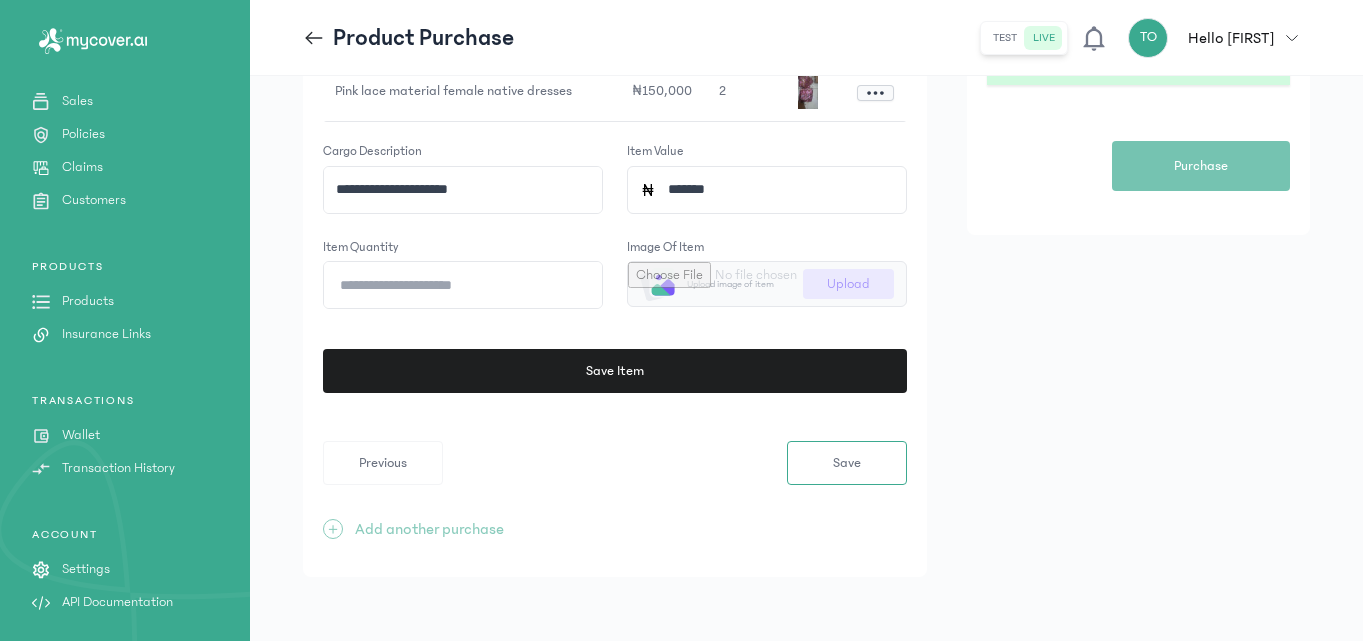 click on "**********" 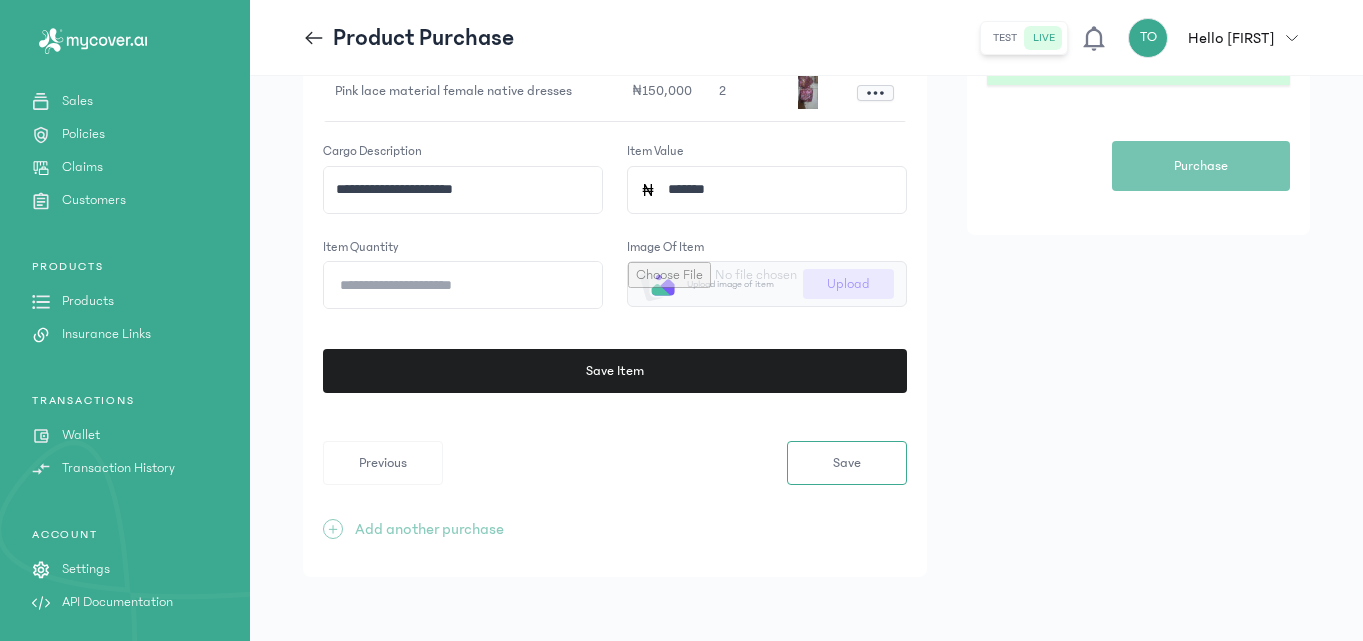 type on "**********" 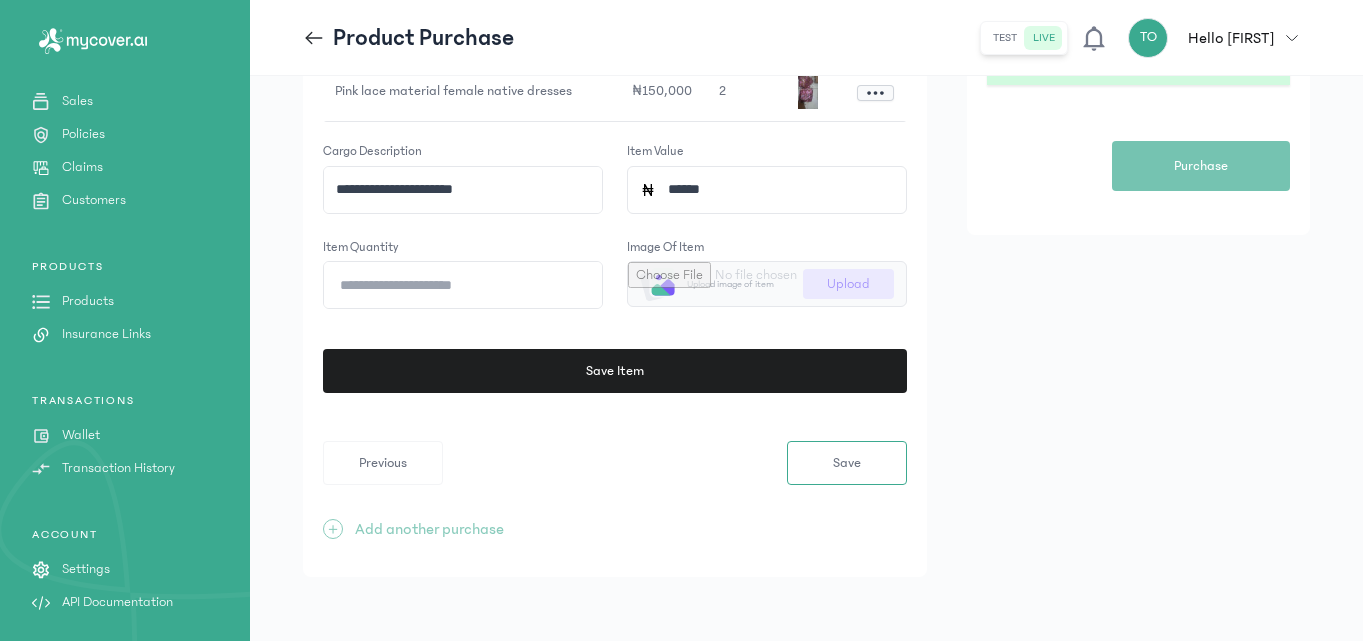type on "*******" 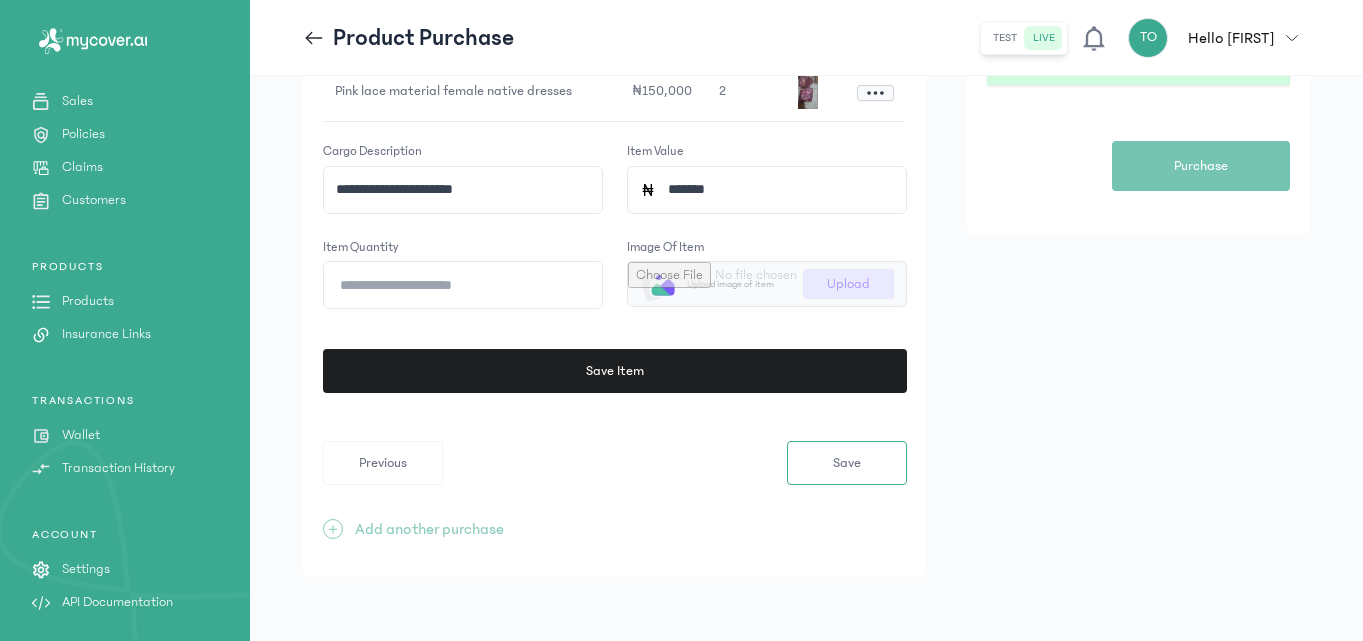 click on "*" 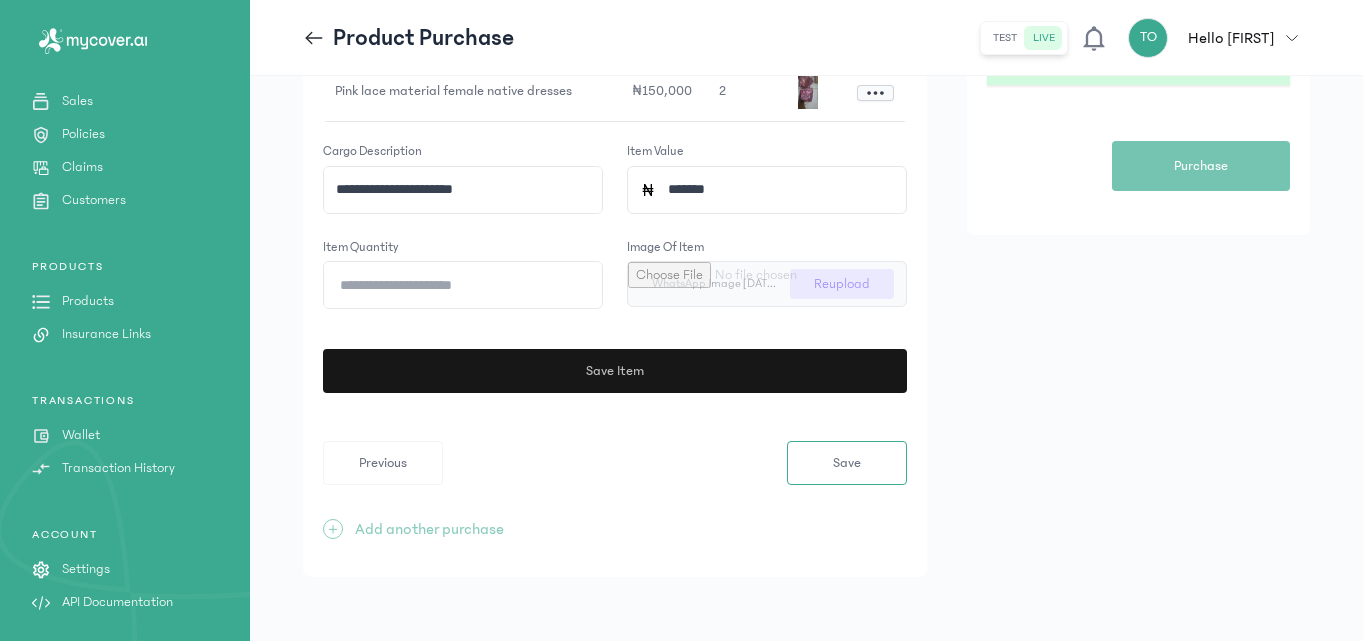 click on "Save Item" at bounding box center [612, 371] 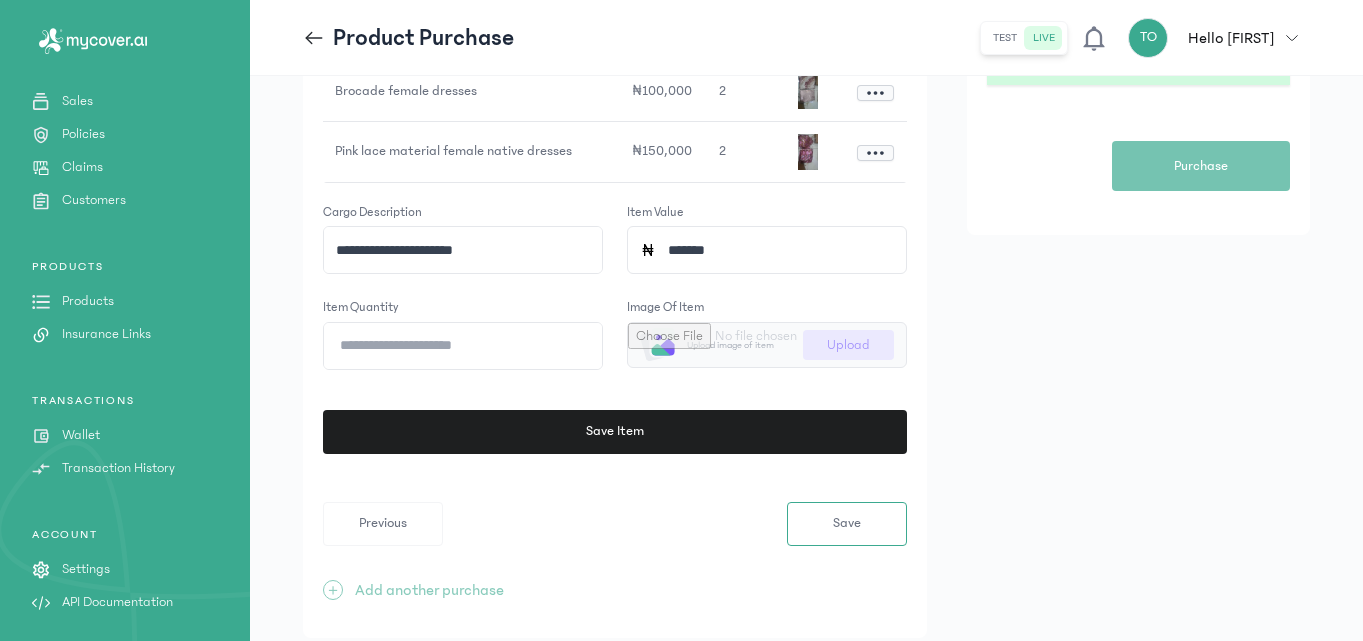 click on "**********" 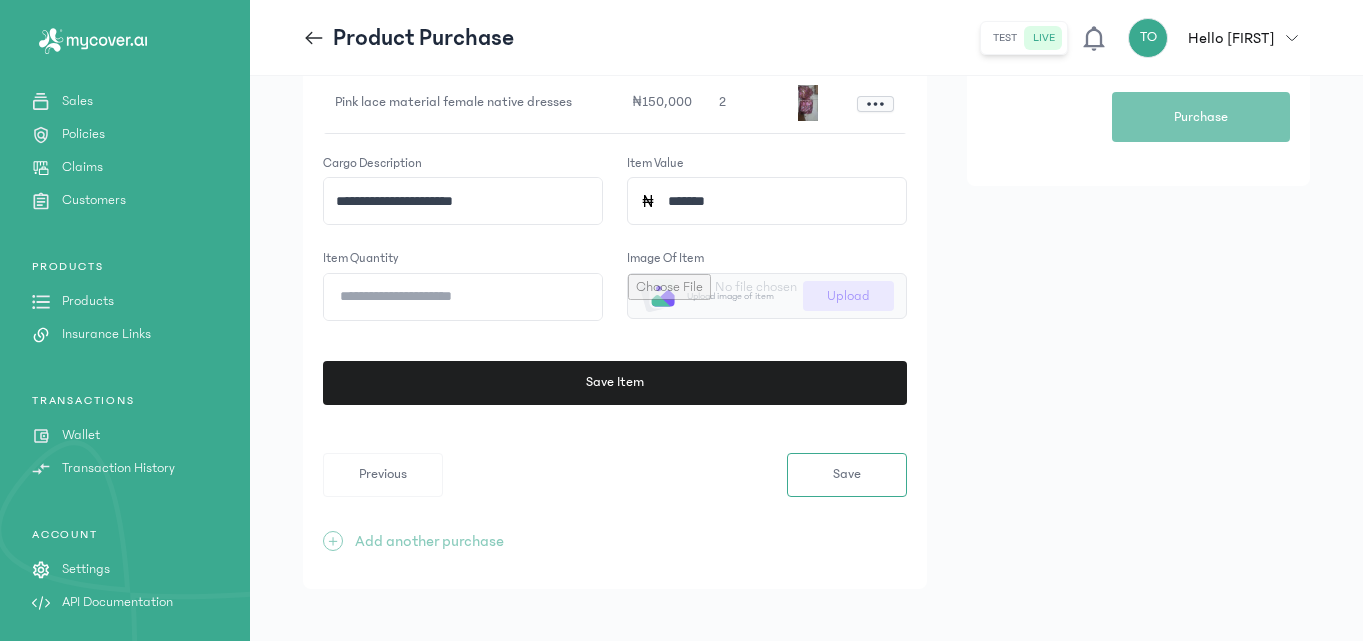 scroll, scrollTop: 500, scrollLeft: 0, axis: vertical 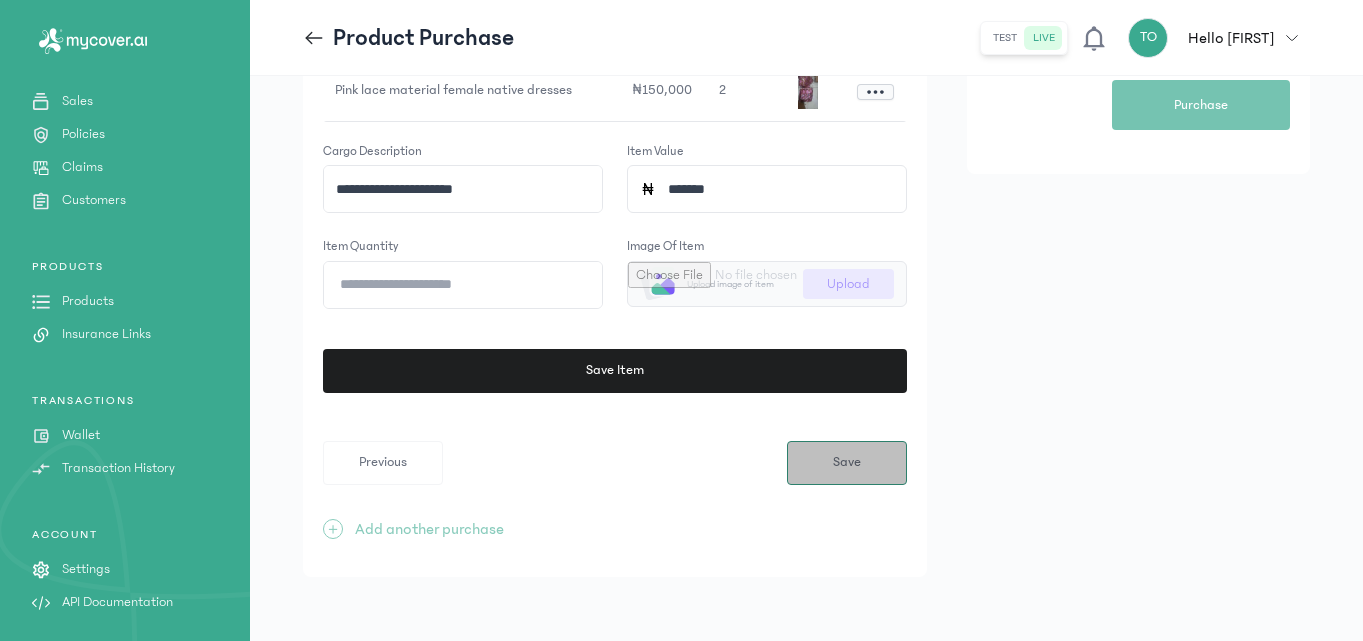 click on "Save" at bounding box center [847, 463] 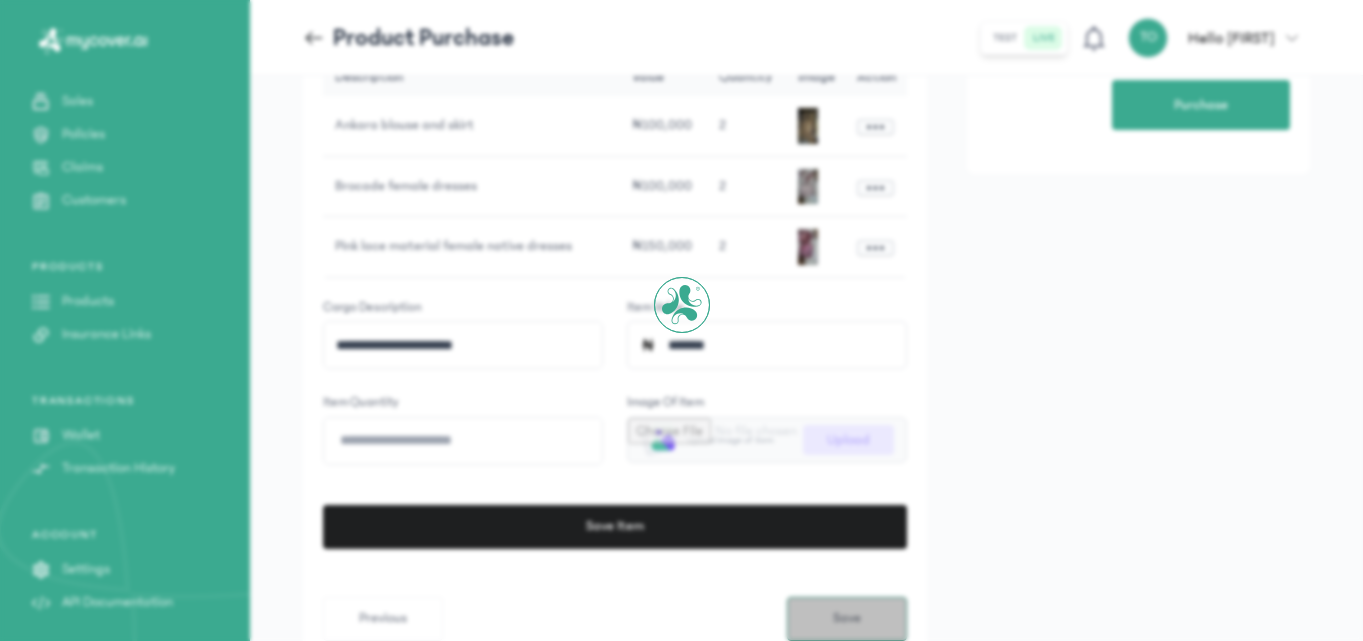 scroll, scrollTop: 0, scrollLeft: 0, axis: both 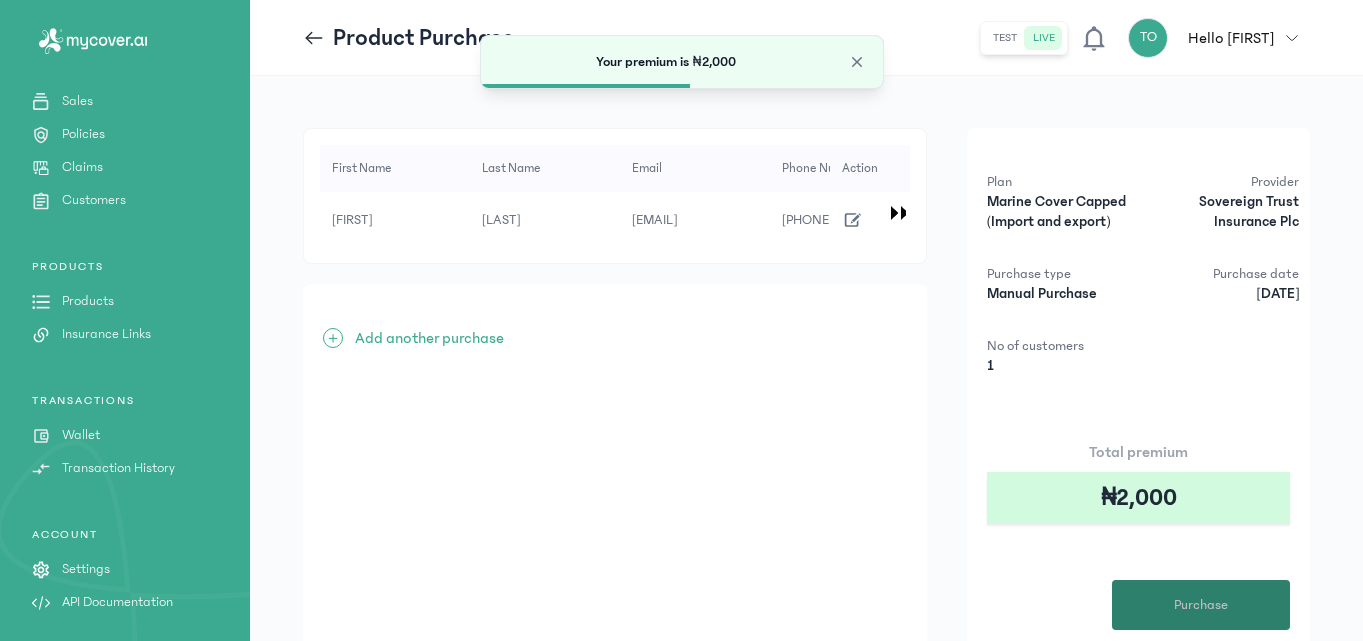 click on "Purchase" at bounding box center [1201, 605] 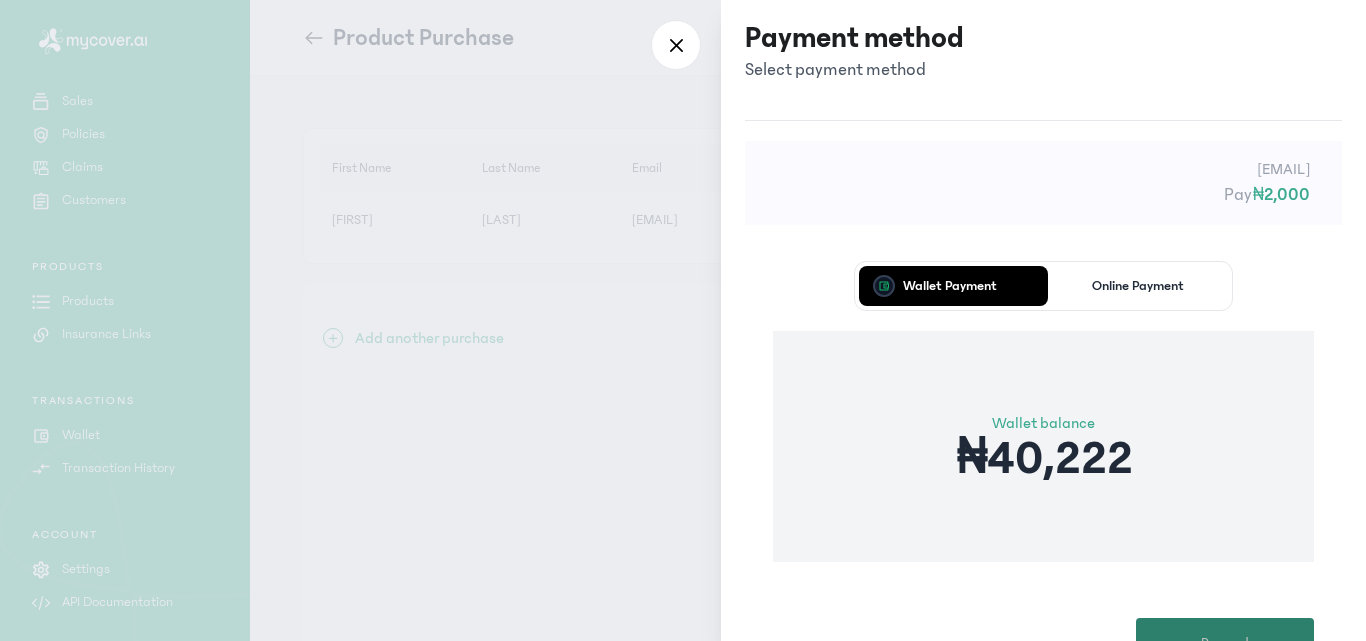 click on "Proceed" at bounding box center [1225, 643] 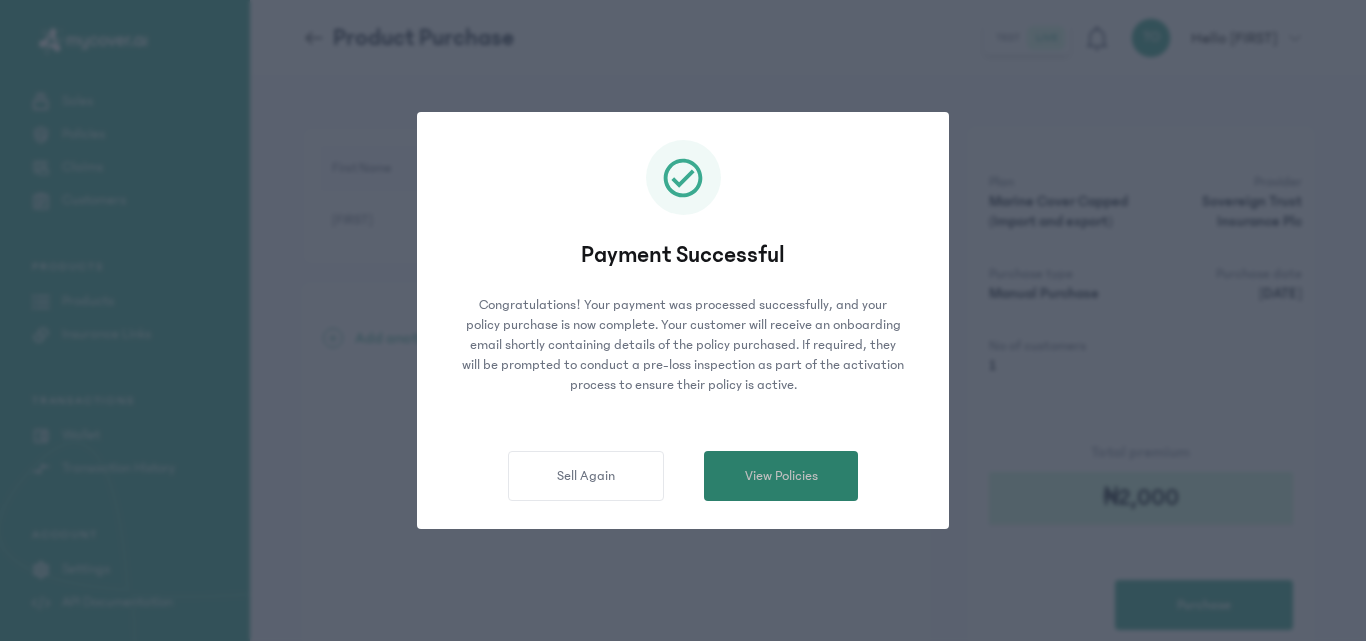 click on "View Policies" at bounding box center [781, 476] 